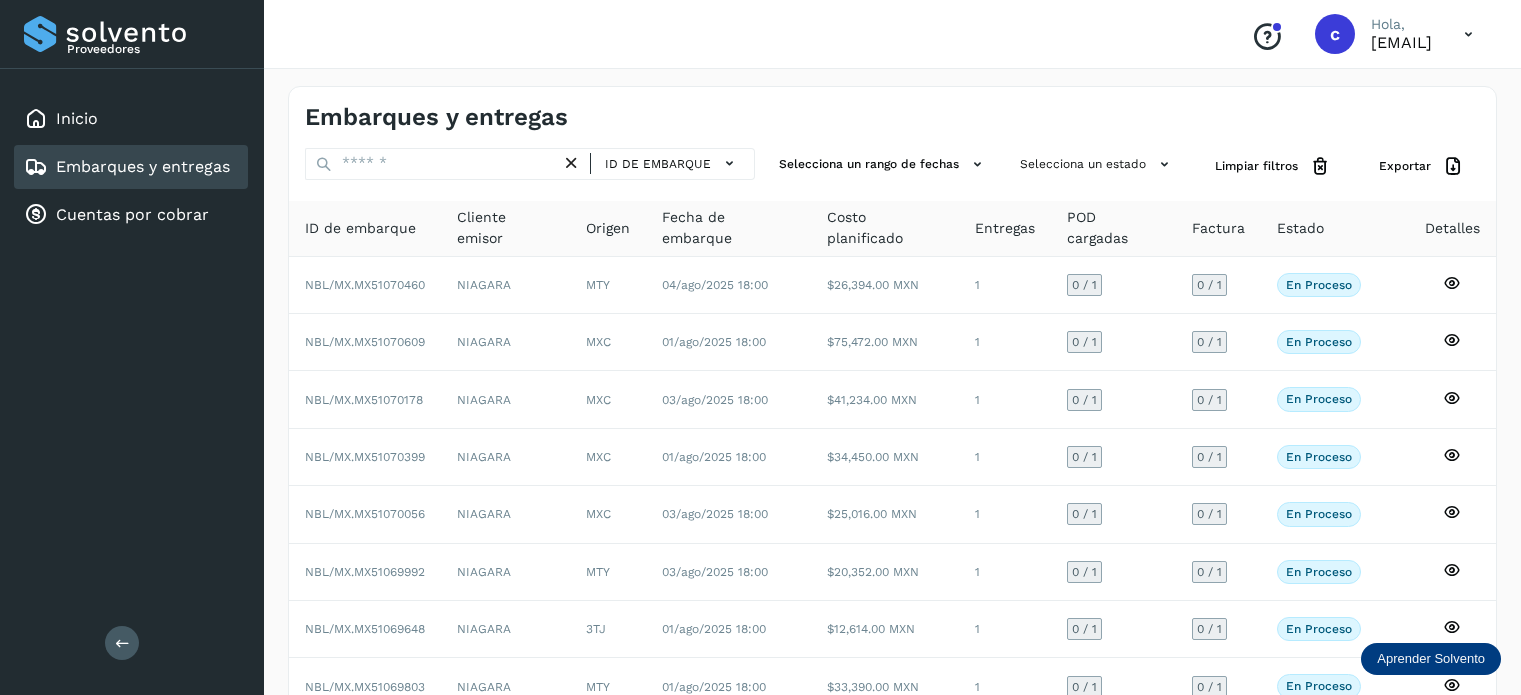 scroll, scrollTop: 0, scrollLeft: 0, axis: both 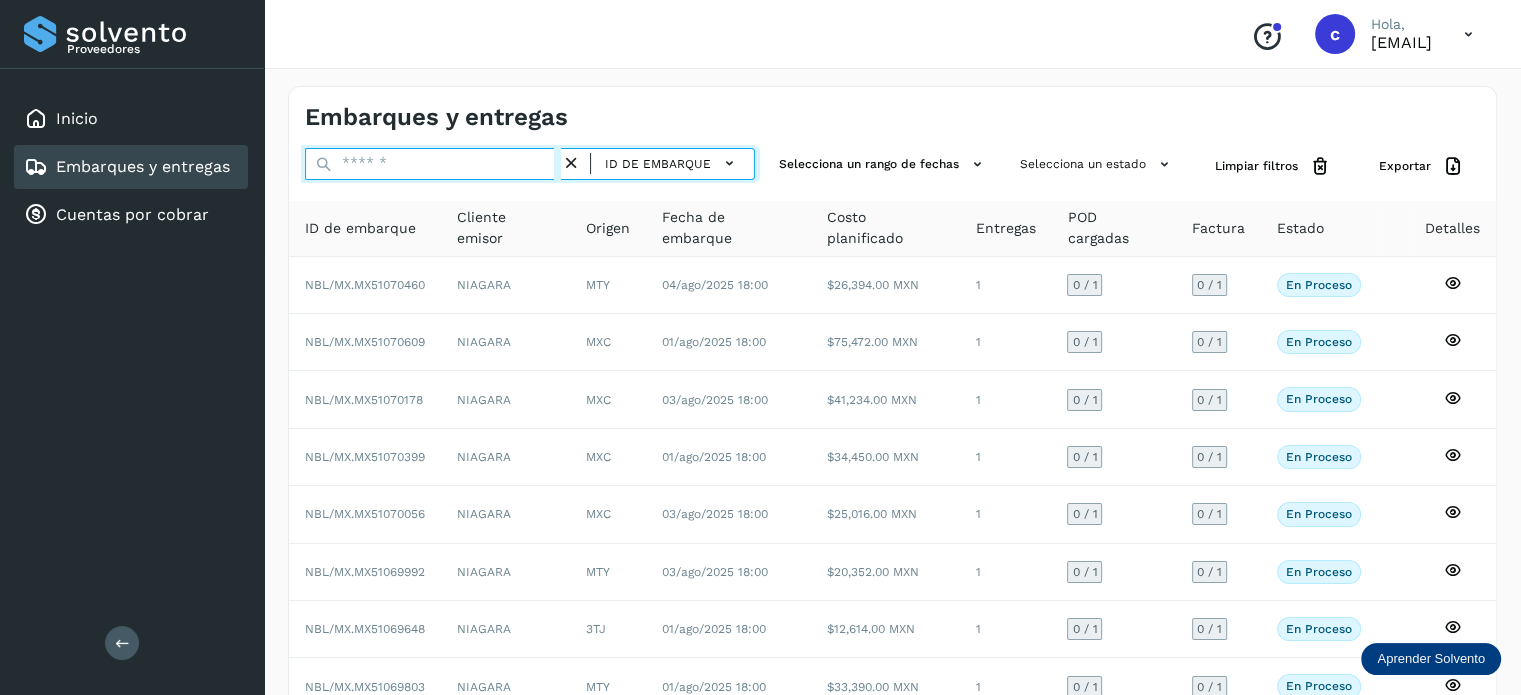 click at bounding box center (433, 164) 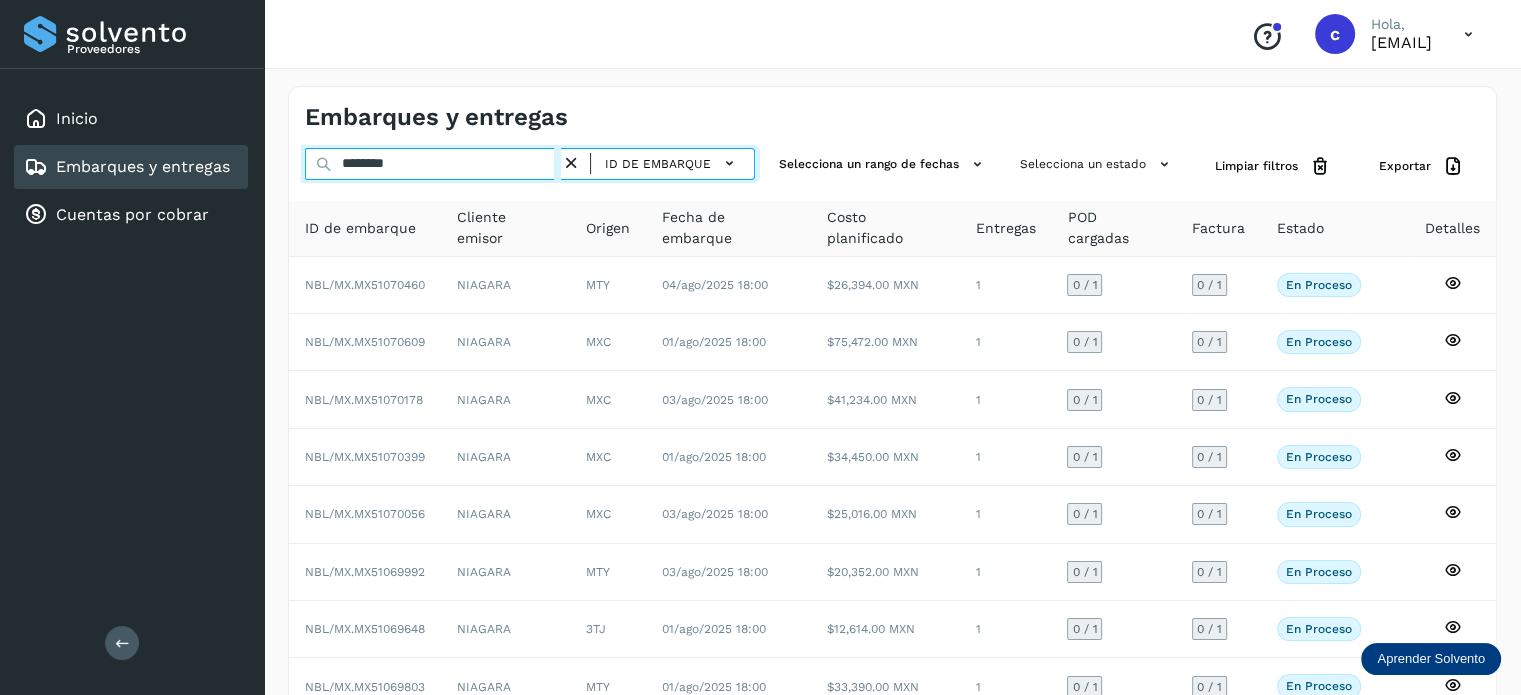 type on "********" 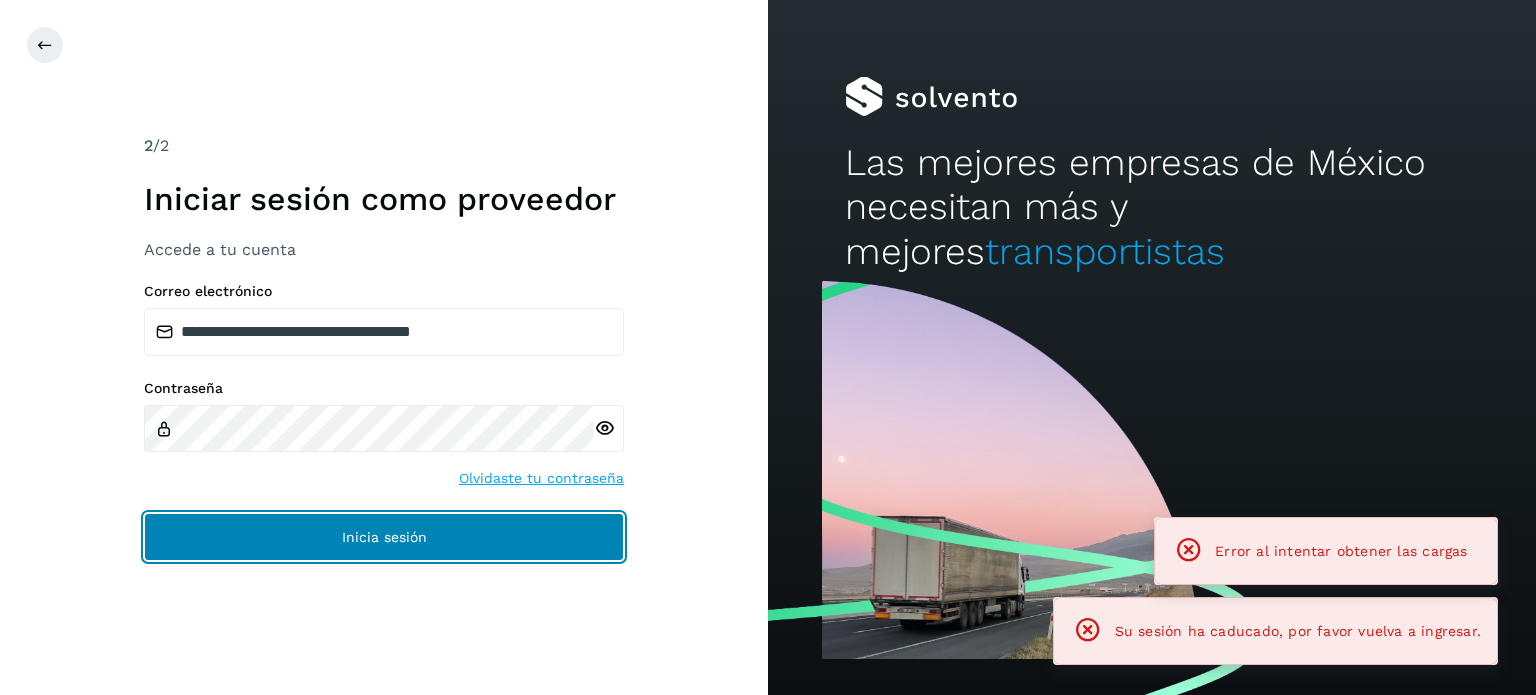 click on "Inicia sesión" at bounding box center [384, 537] 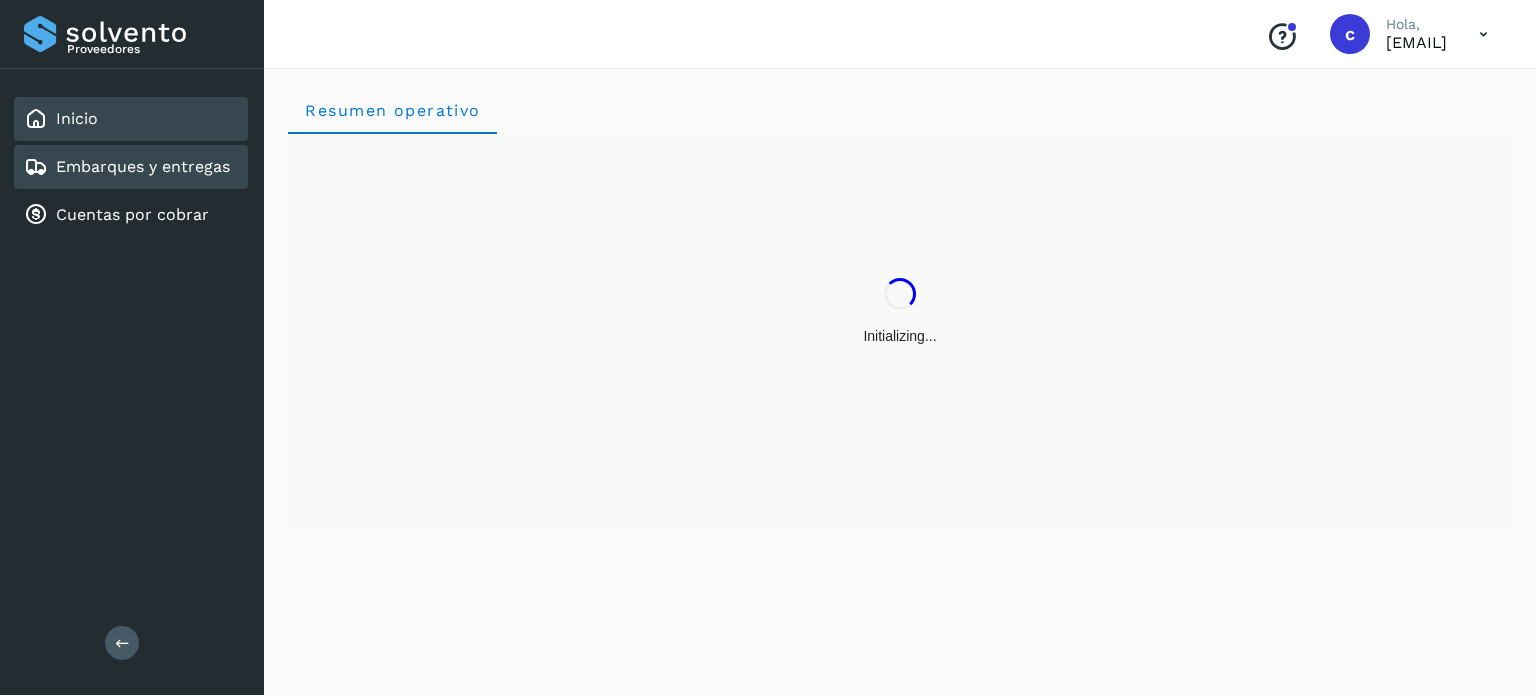 click on "Embarques y entregas" at bounding box center [143, 166] 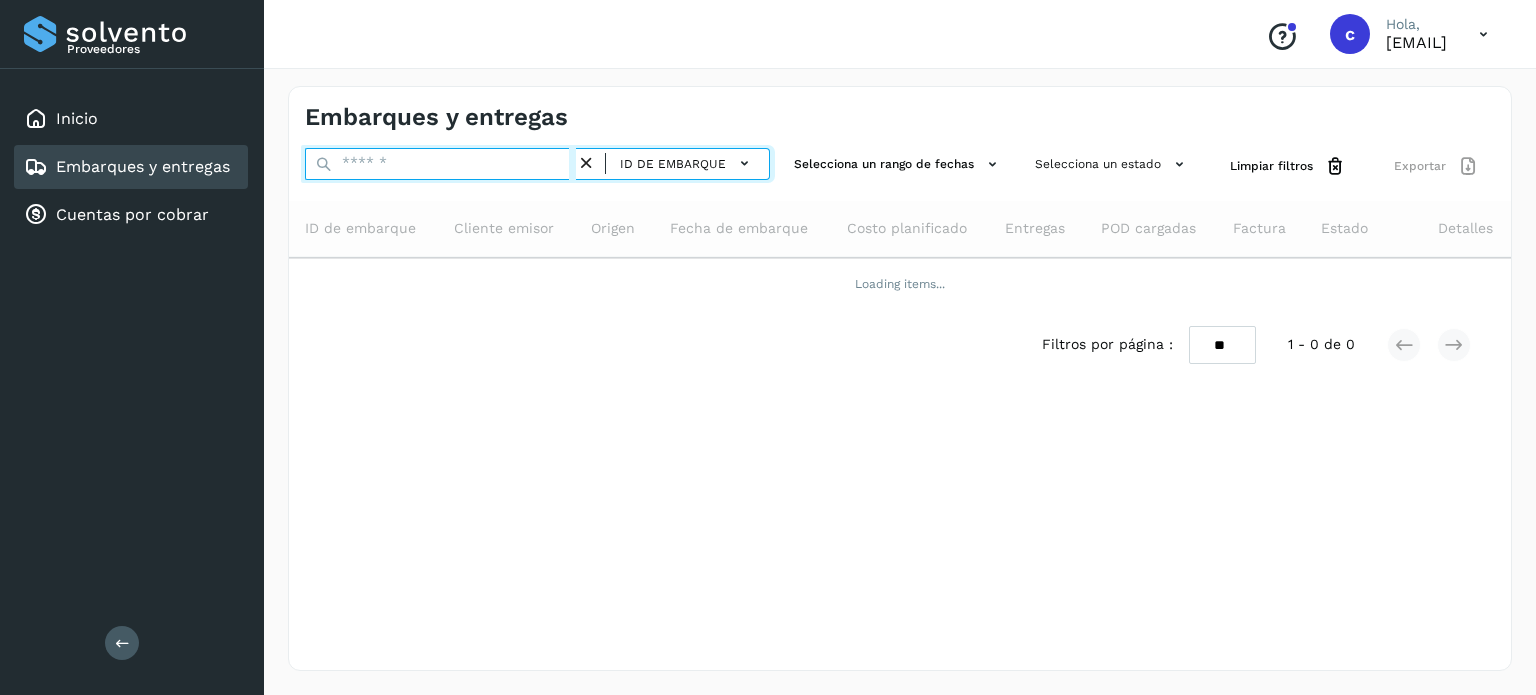 click at bounding box center (440, 164) 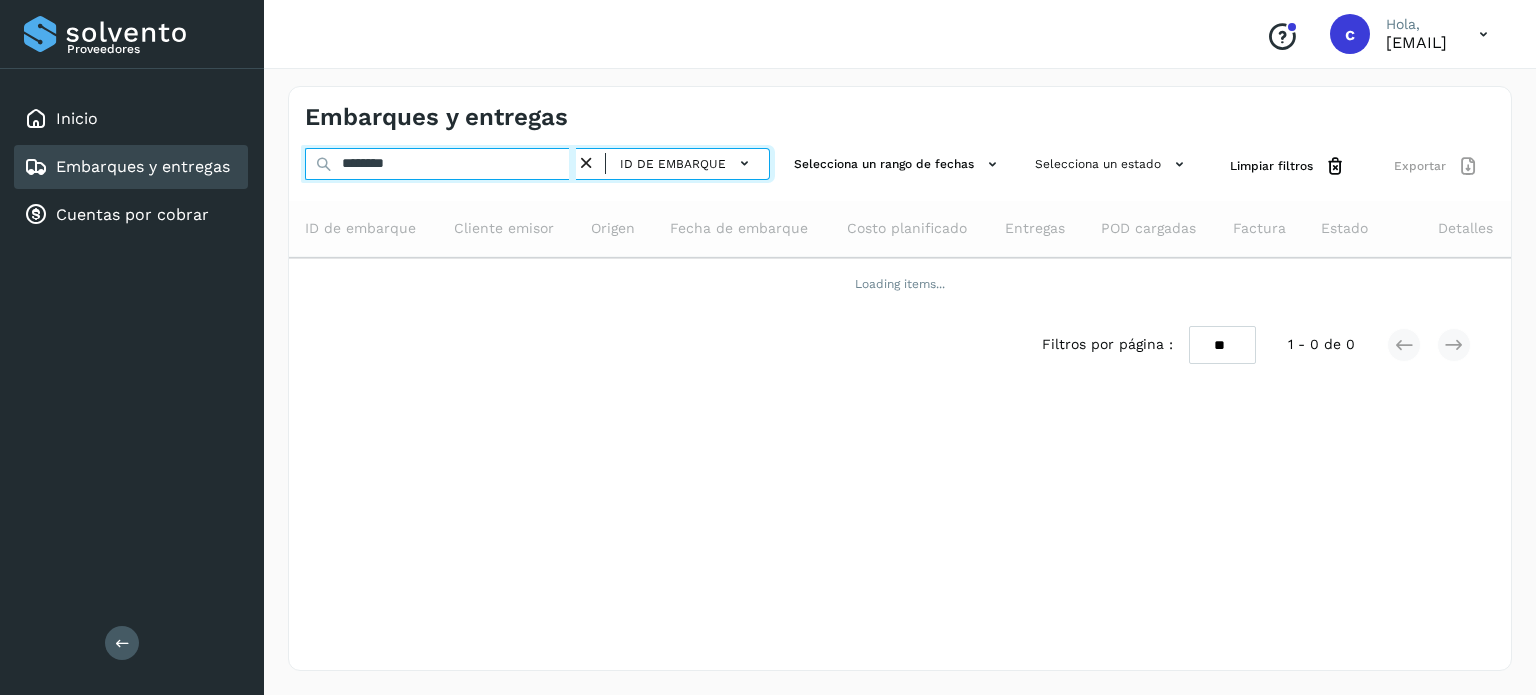 type on "********" 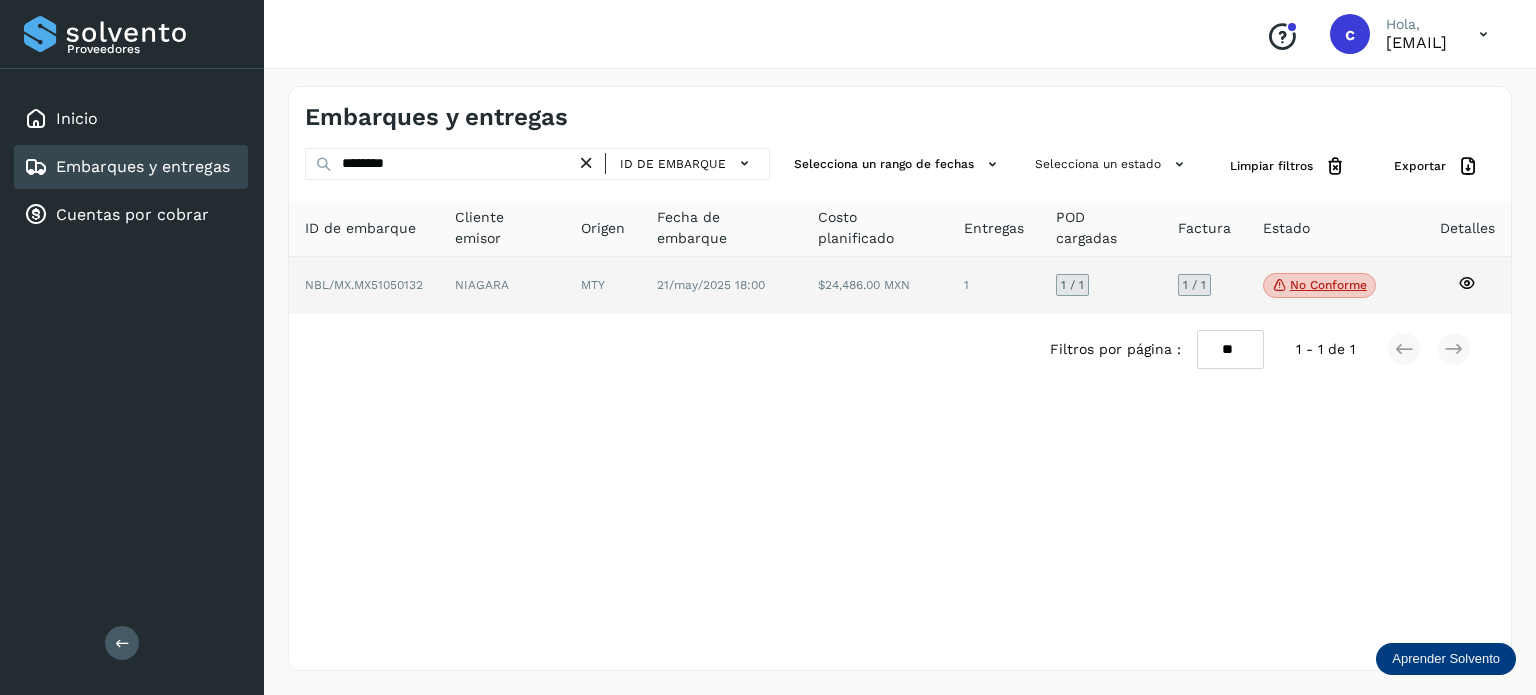 click on "No conforme" 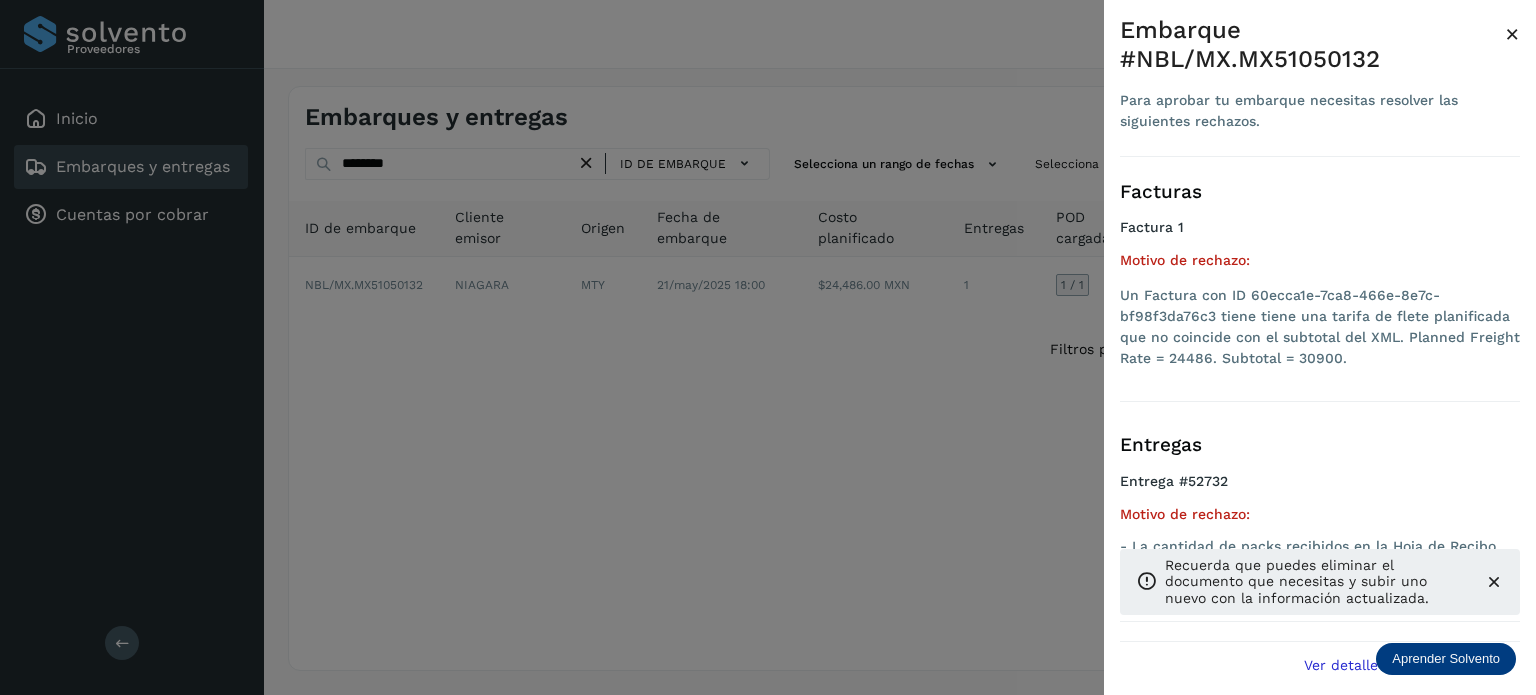 click on "Entregas Entrega #52732 Motivo de rechazo: - La cantidad de packs recibidos en la Hoja de Recibo NO coincide con la cantidad de packs en la Factura Niagara." at bounding box center (1320, 516) 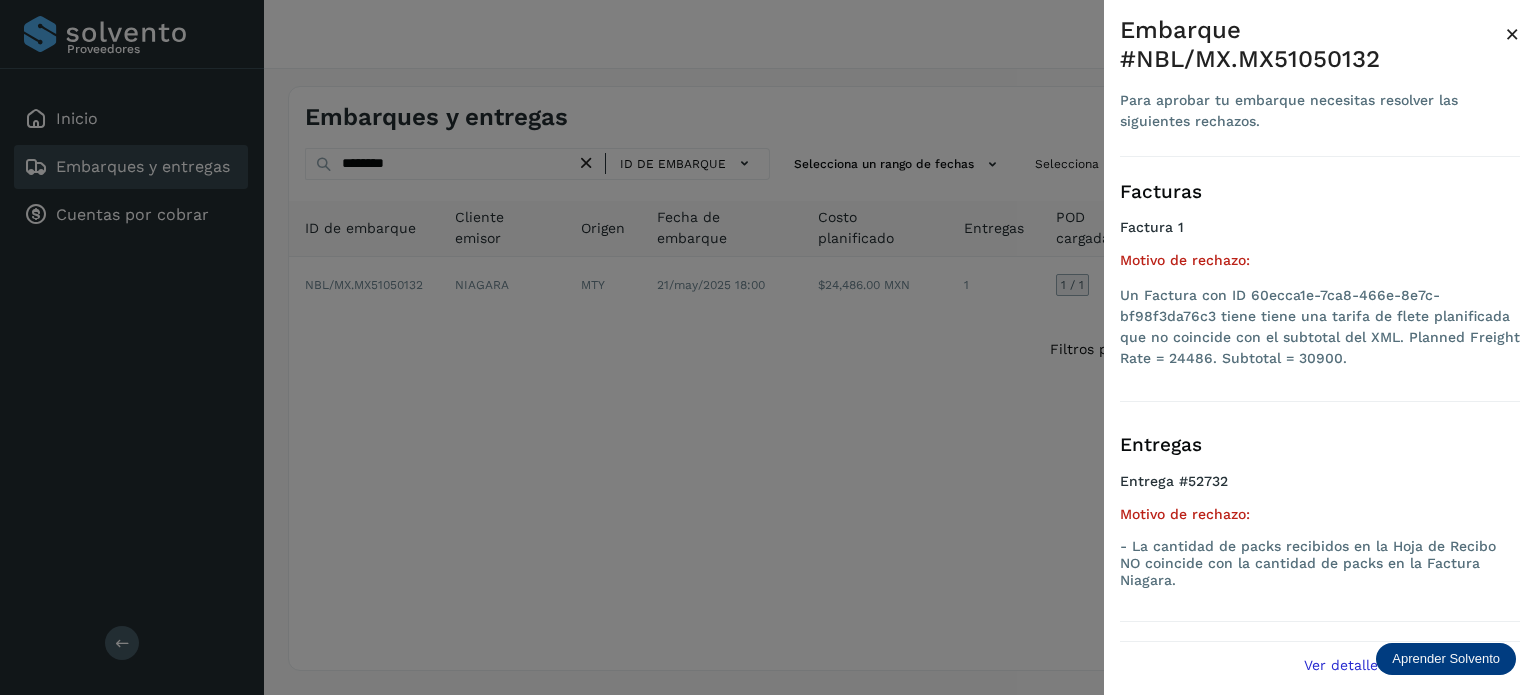 click at bounding box center (768, 347) 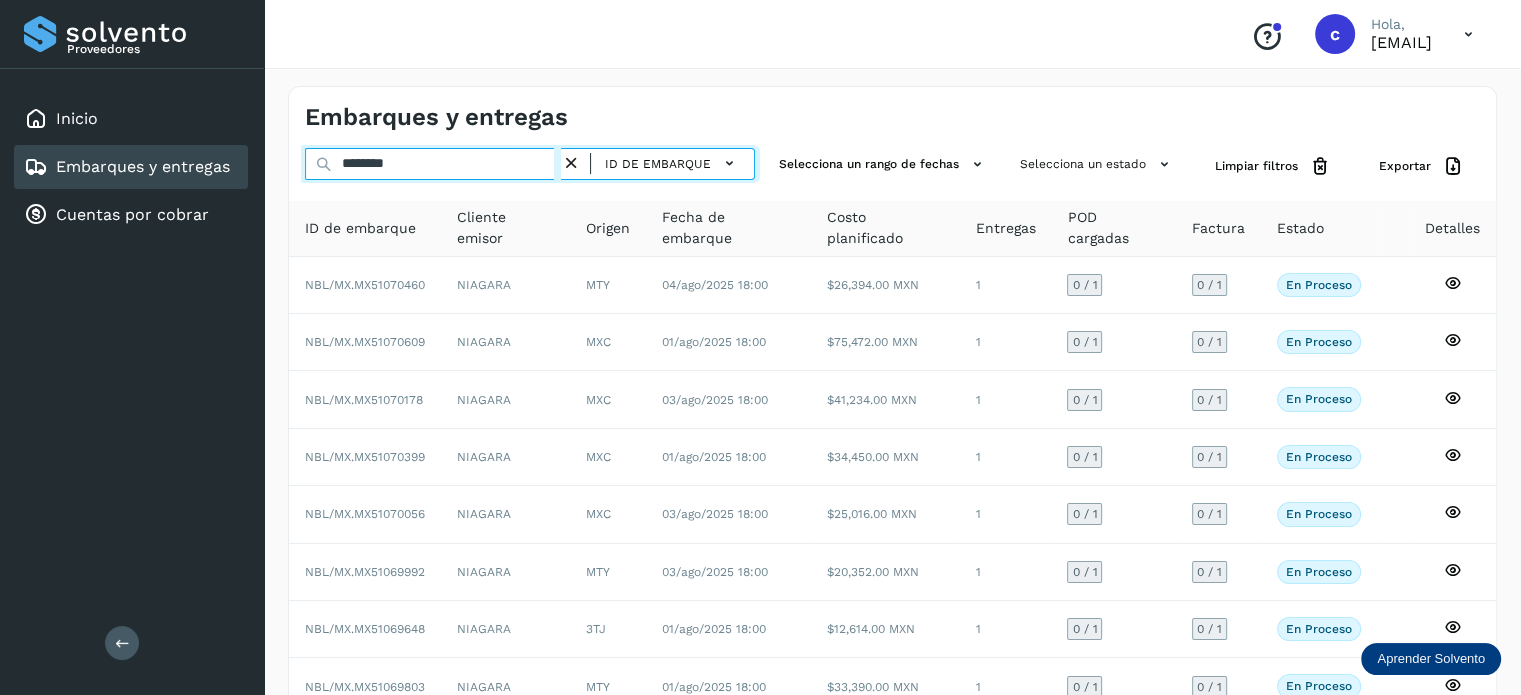 drag, startPoint x: 415, startPoint y: 164, endPoint x: 280, endPoint y: 161, distance: 135.03333 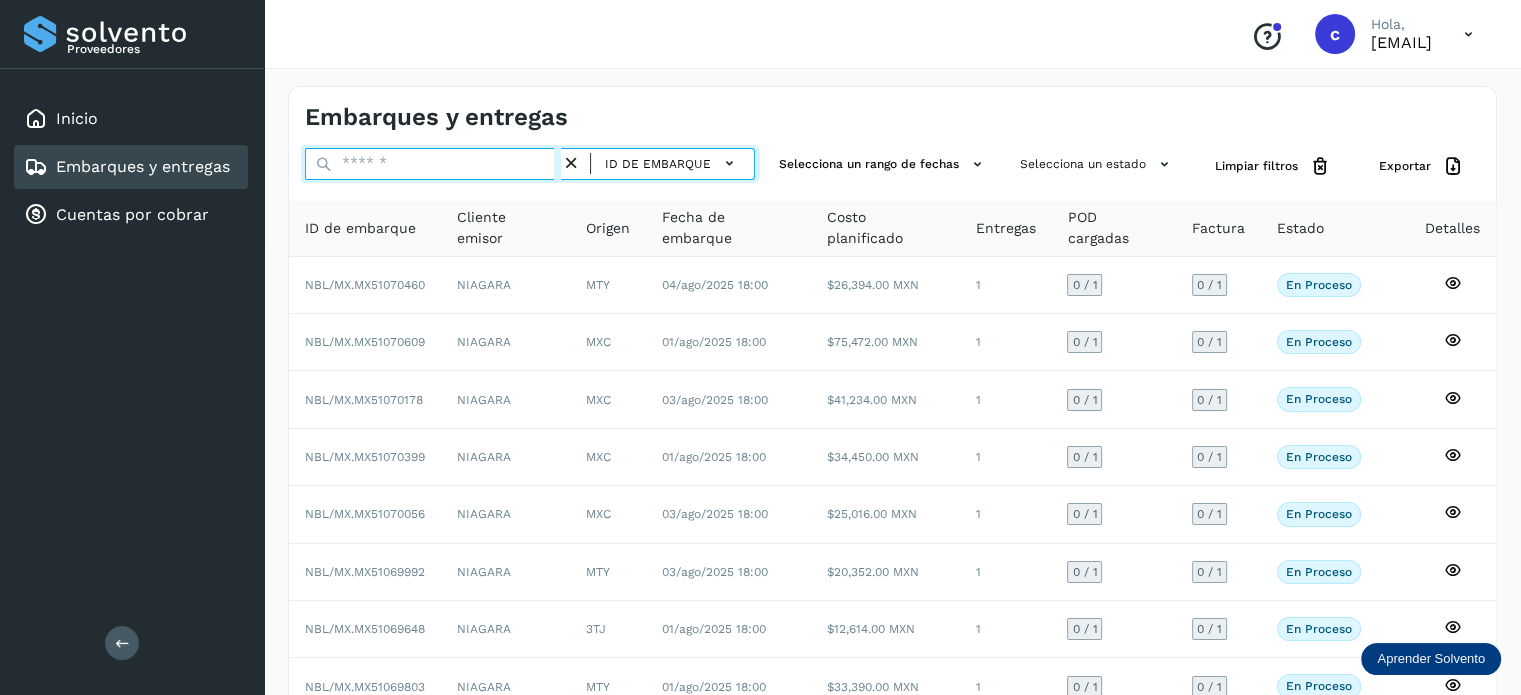 paste on "********" 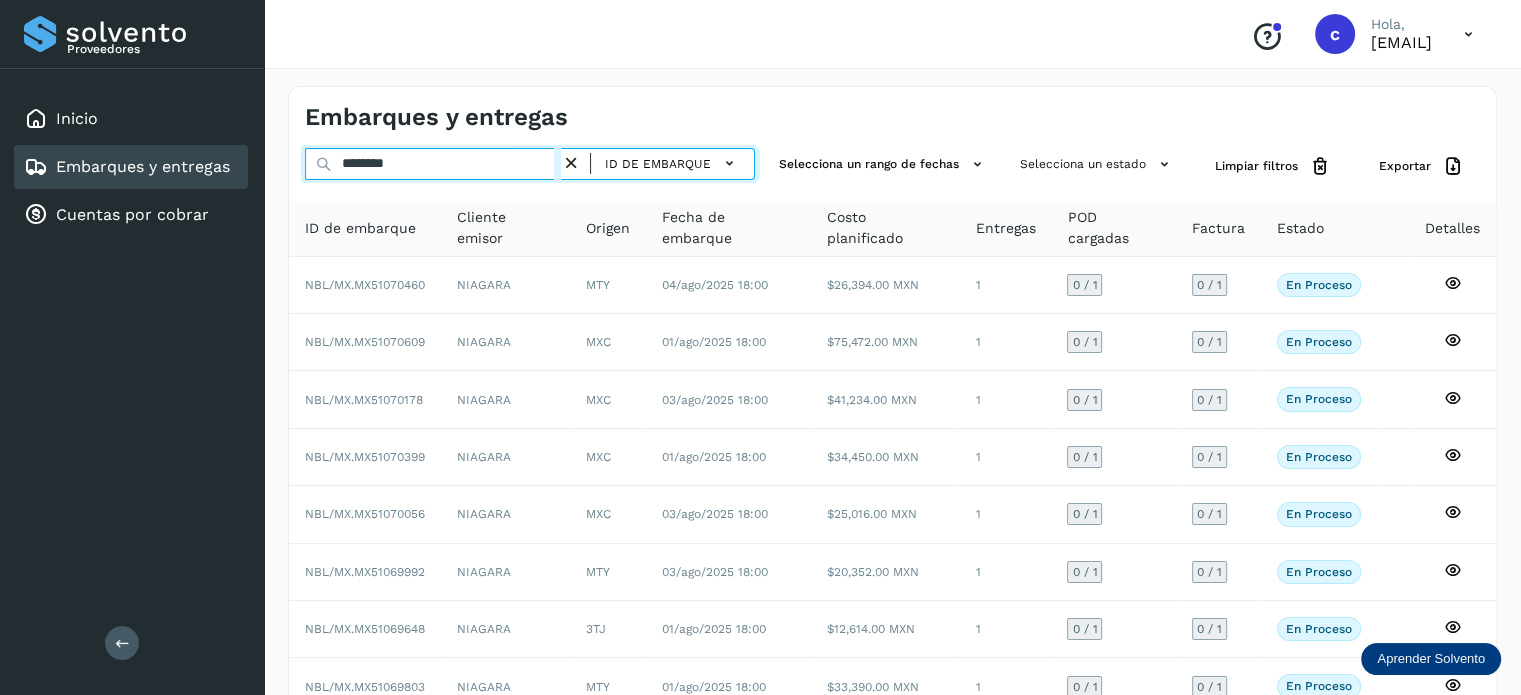 type on "********" 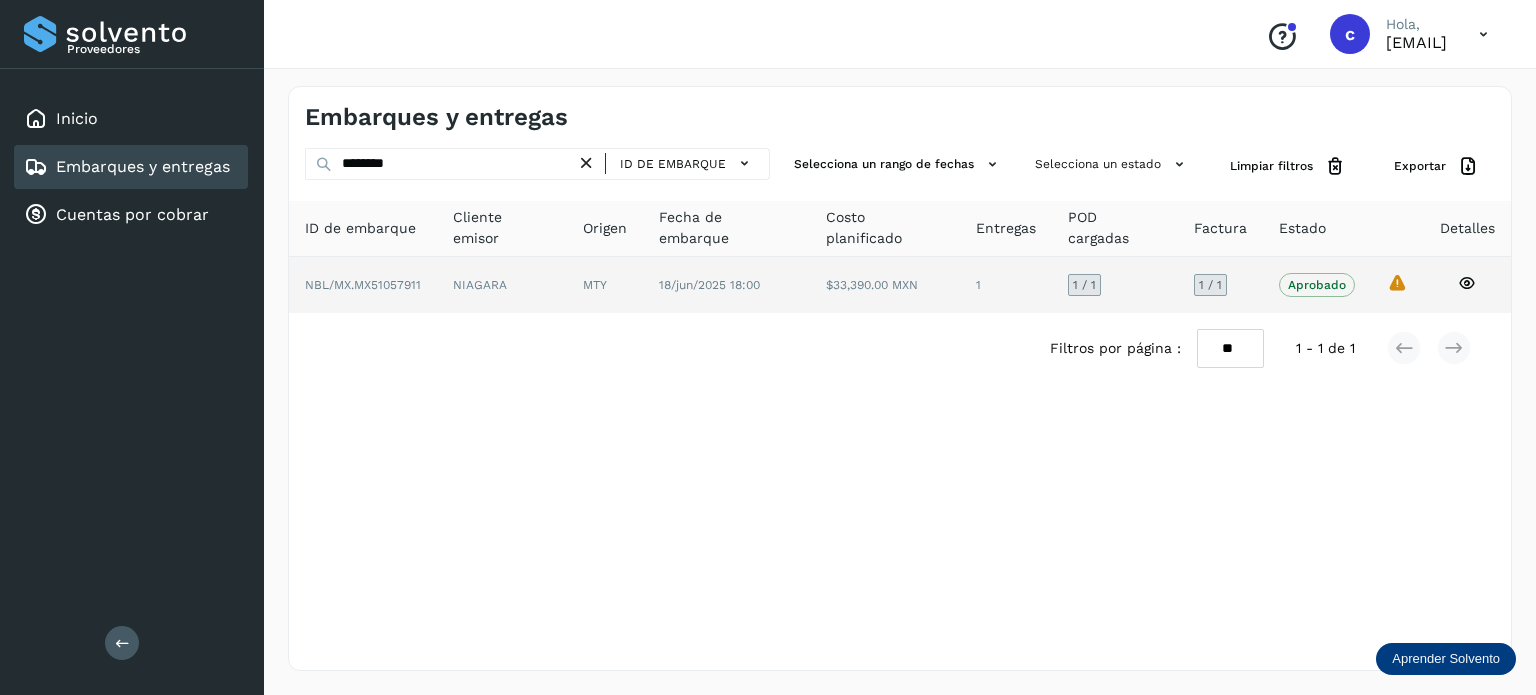 click 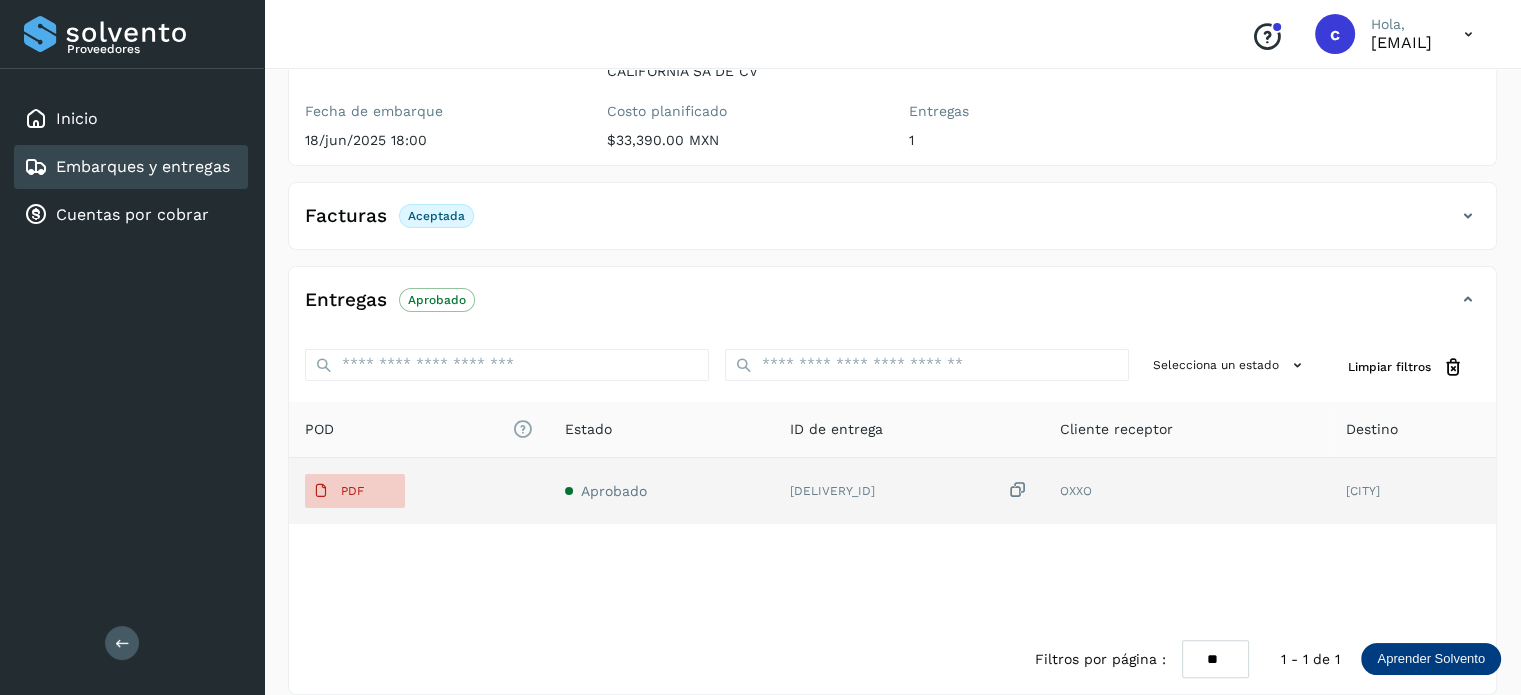 scroll, scrollTop: 334, scrollLeft: 0, axis: vertical 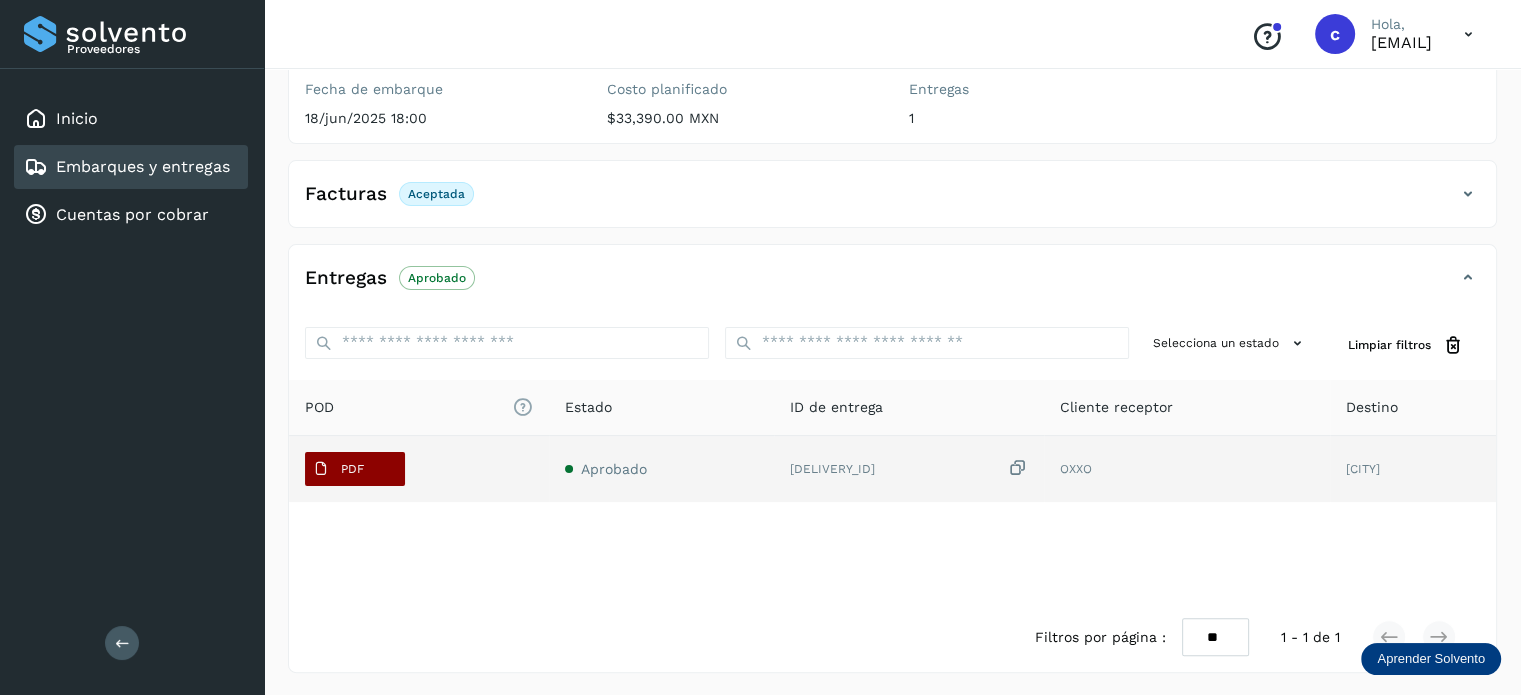 click on "PDF" at bounding box center (338, 469) 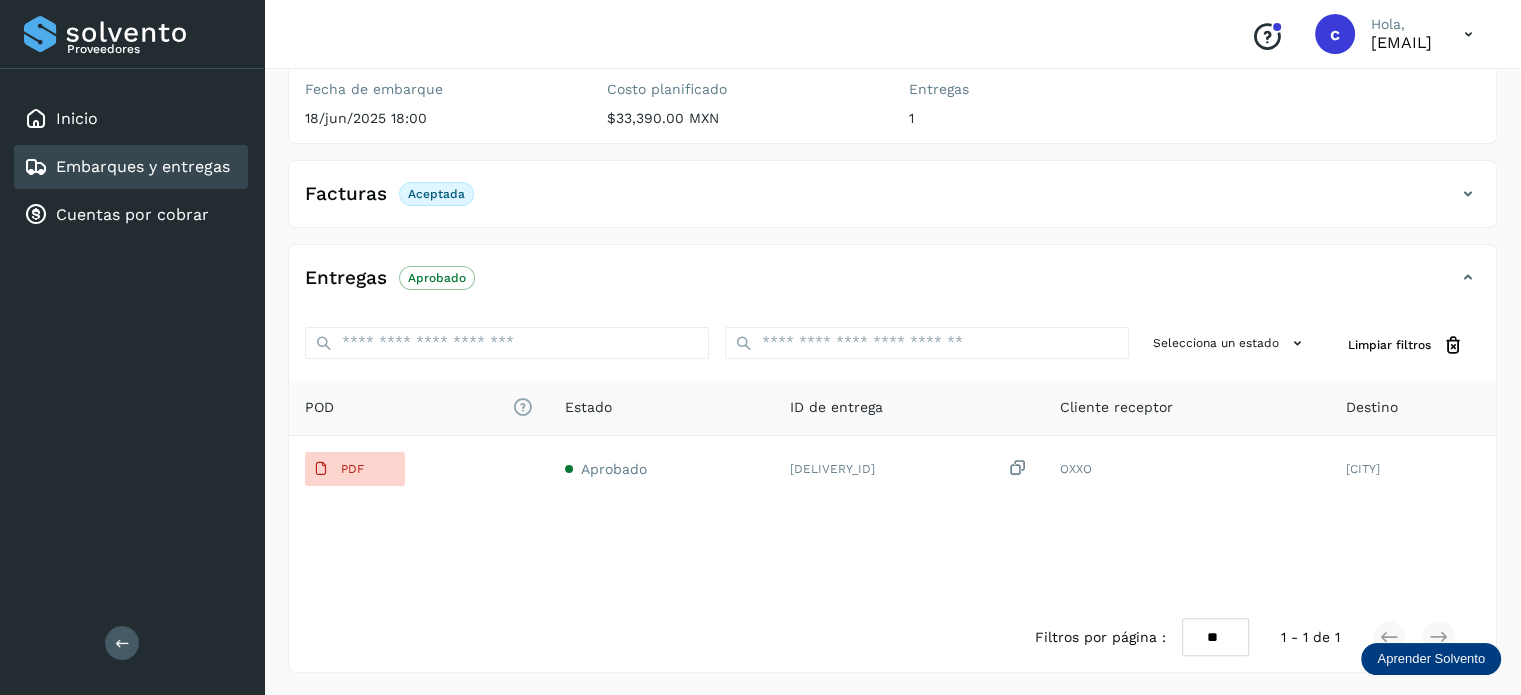 click on "Embarques y entregas" at bounding box center [143, 166] 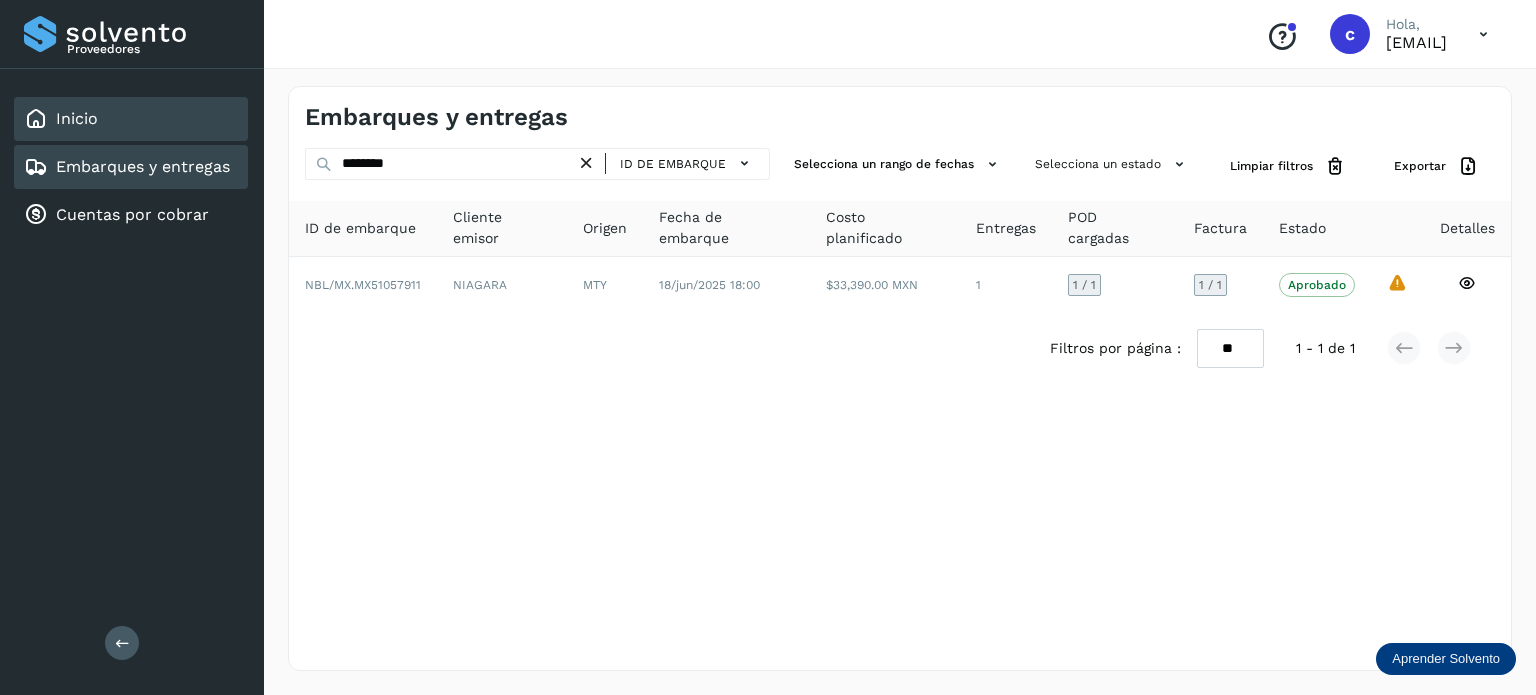 click on "Inicio" at bounding box center (77, 118) 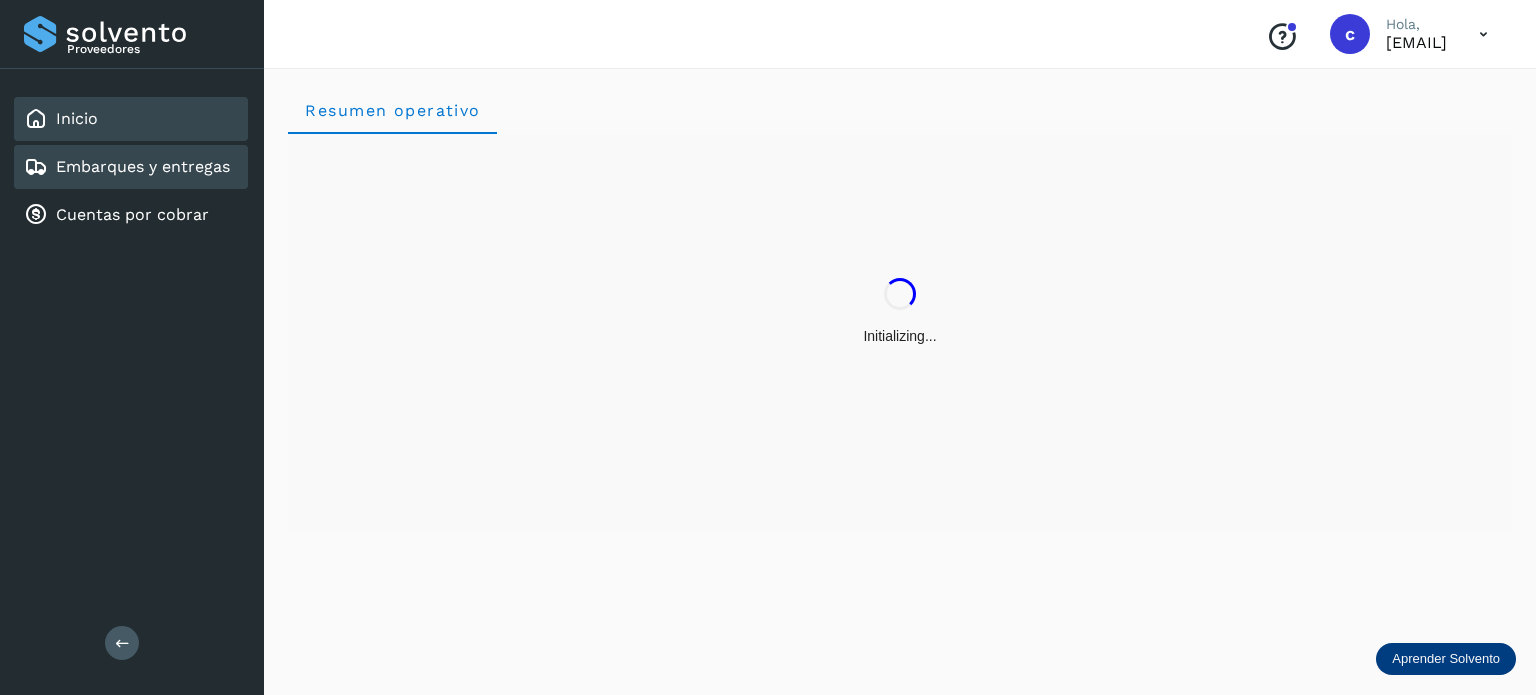 click on "Embarques y entregas" at bounding box center [143, 166] 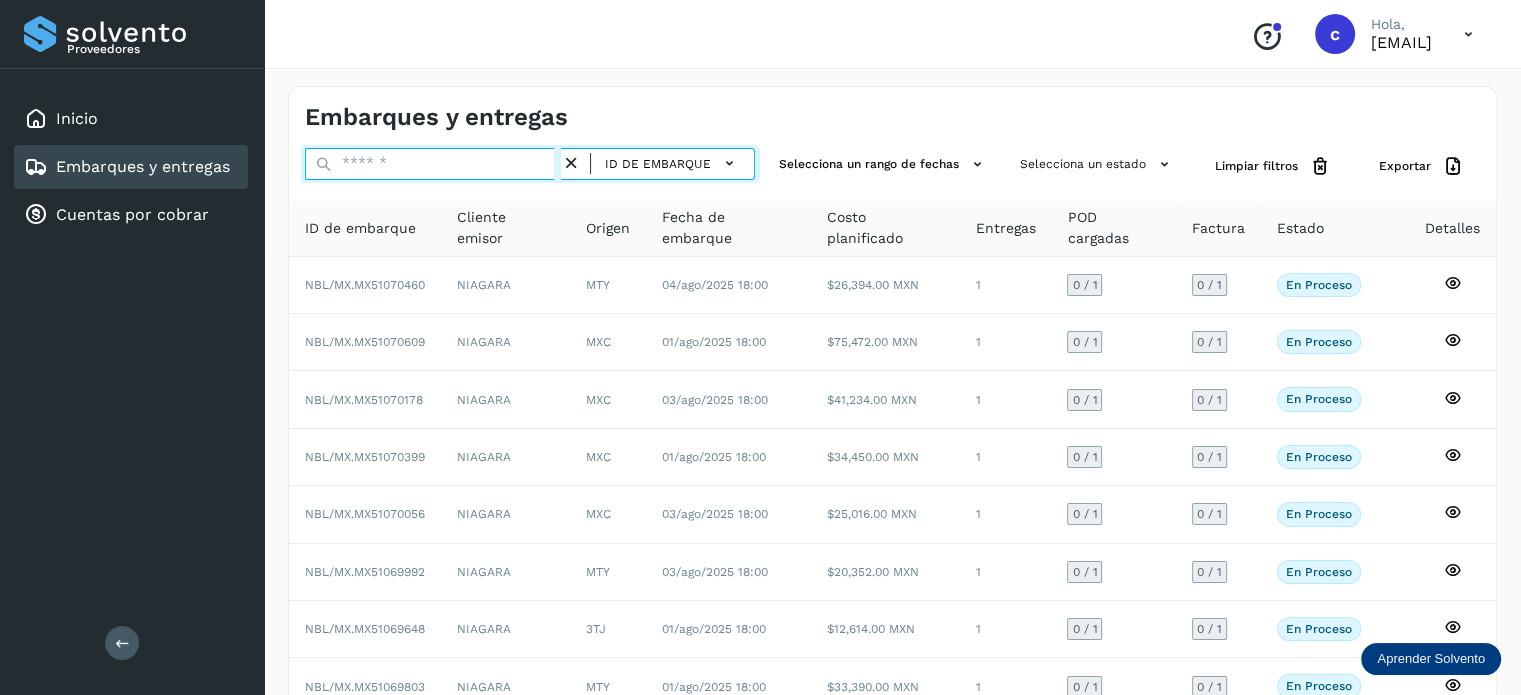 click at bounding box center (433, 164) 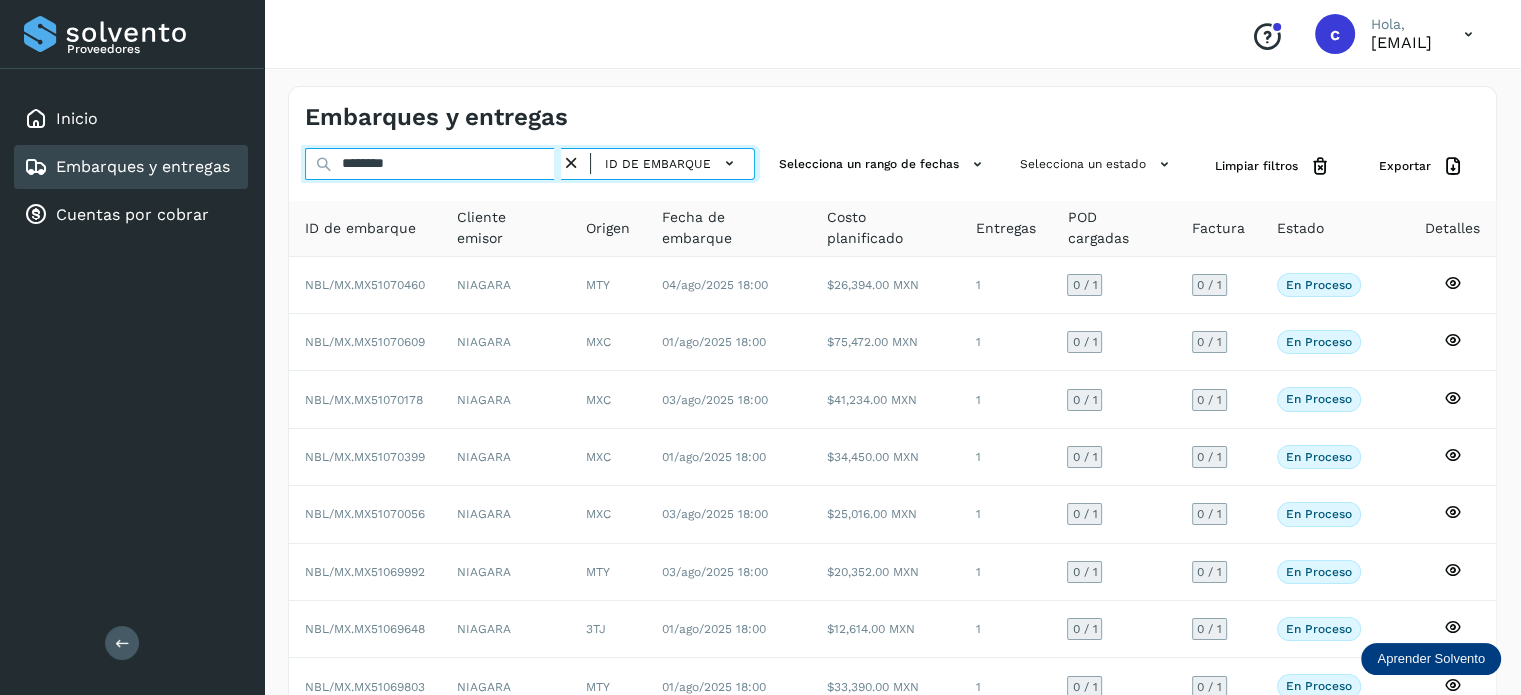 type on "********" 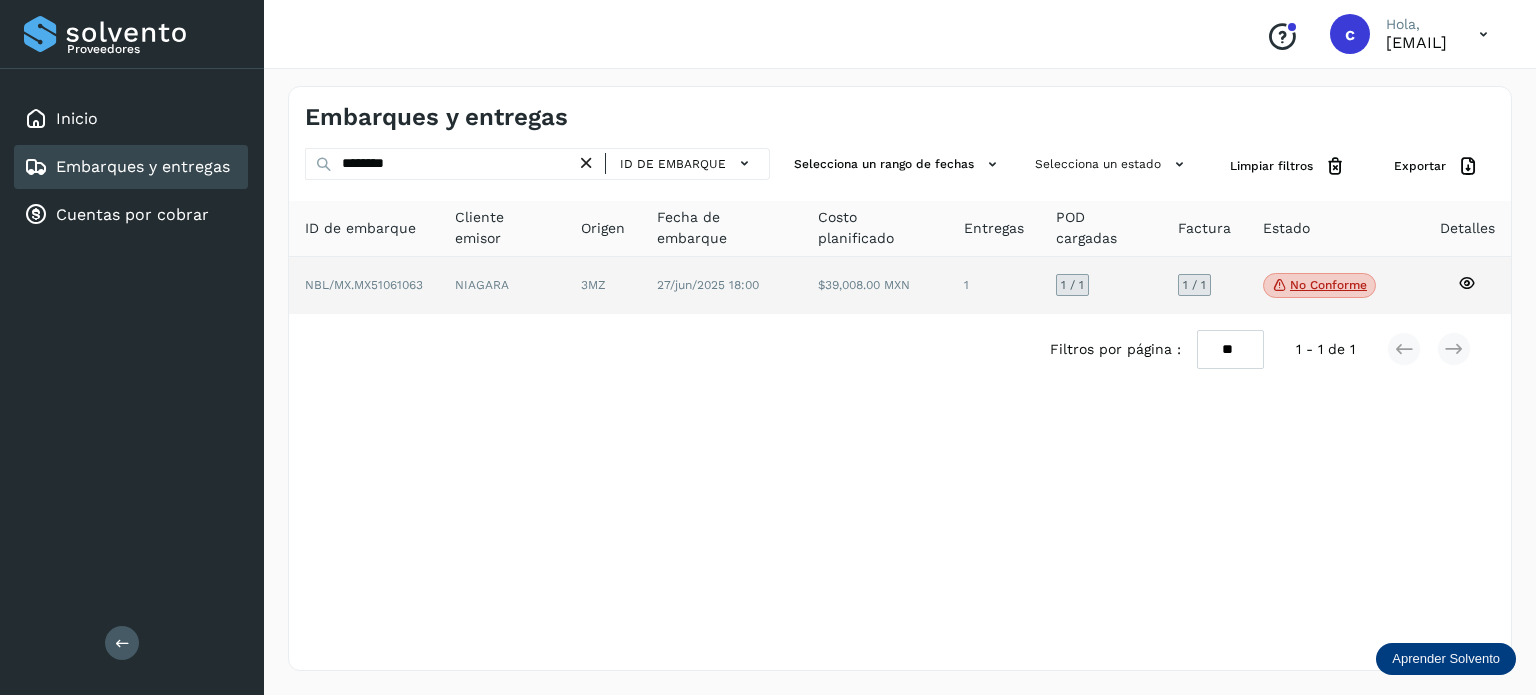 click on "No conforme" 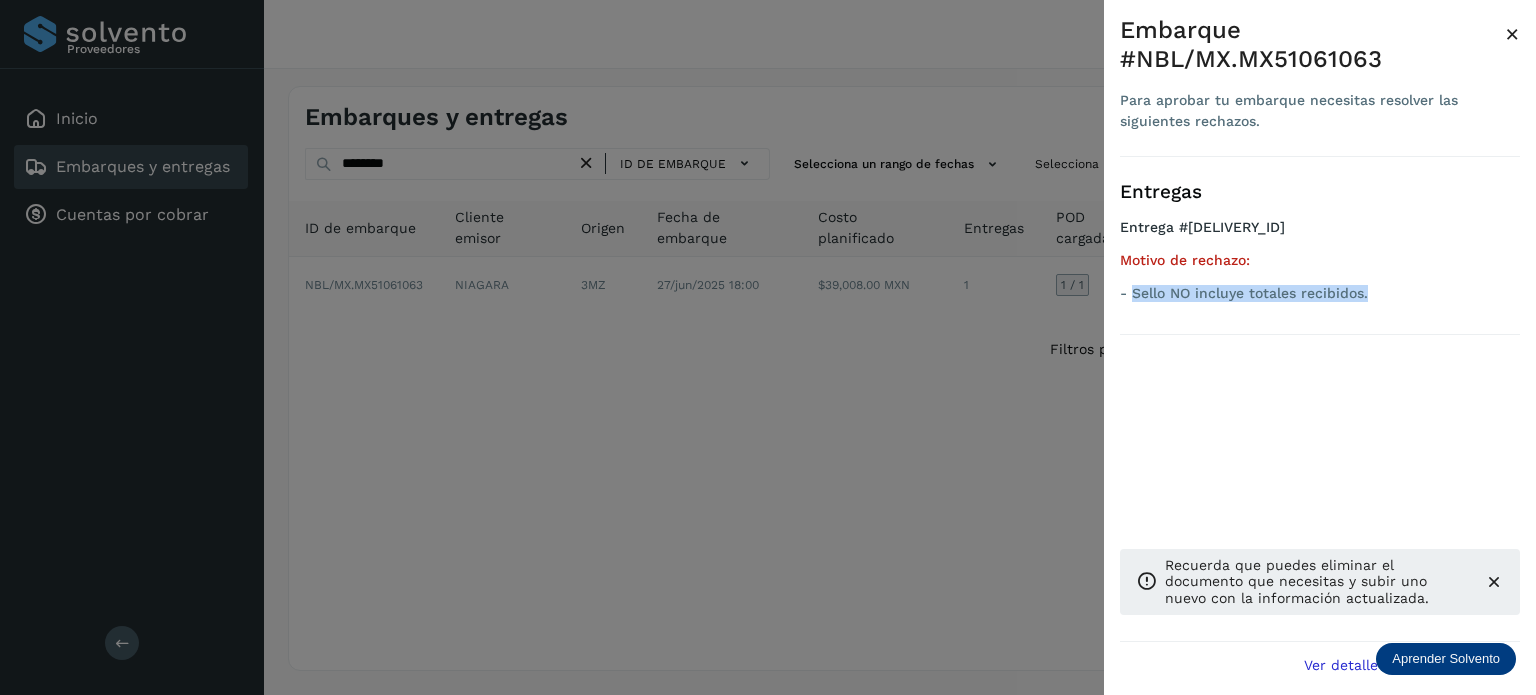 drag, startPoint x: 1268, startPoint y: 304, endPoint x: 1133, endPoint y: 297, distance: 135.18137 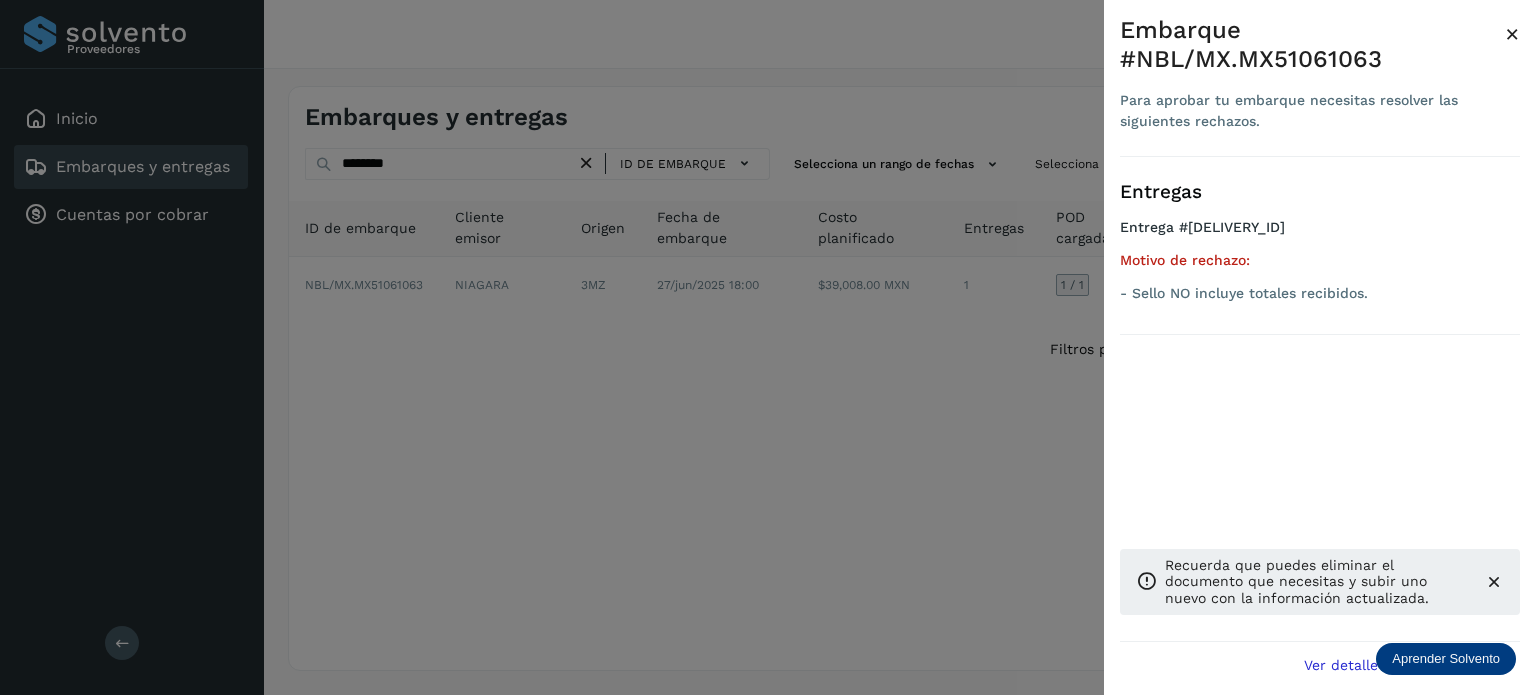 click at bounding box center [768, 347] 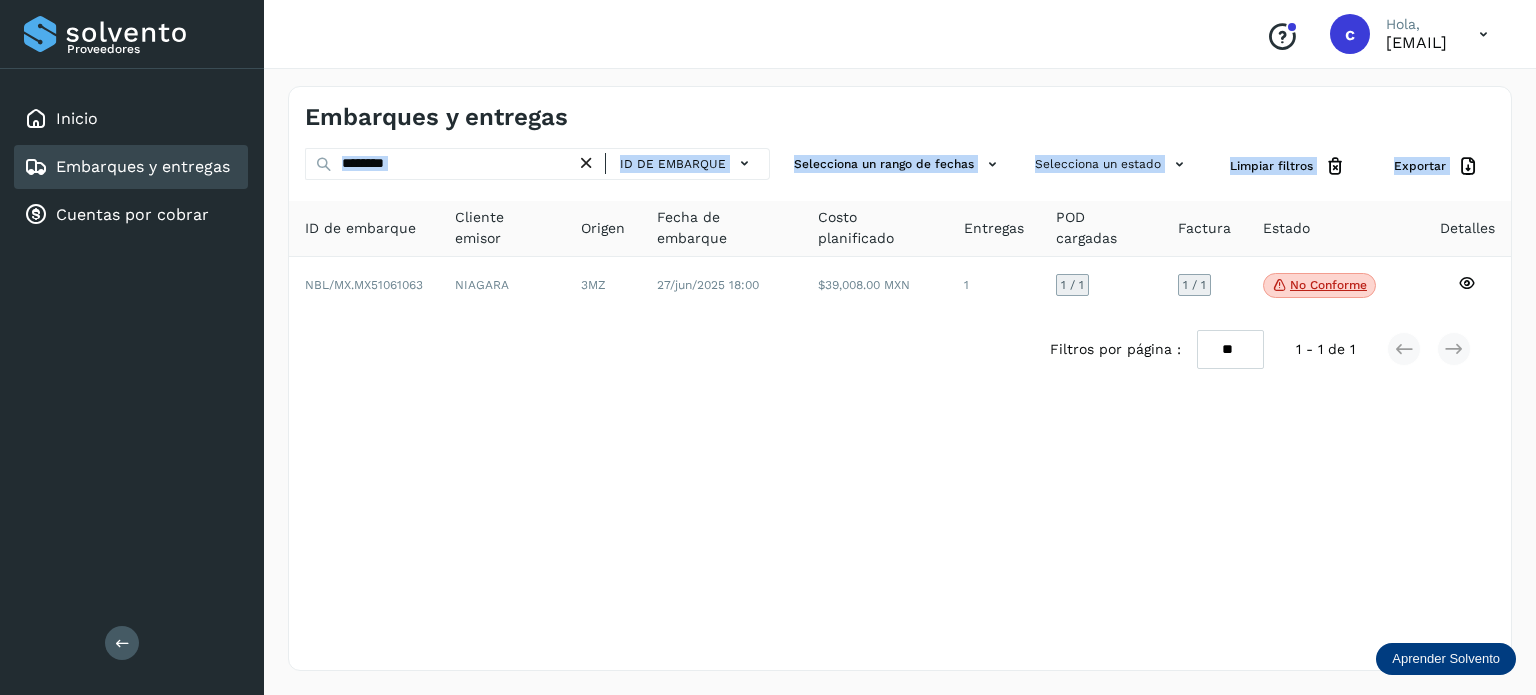 drag, startPoint x: 440, startPoint y: 164, endPoint x: 368, endPoint y: 171, distance: 72.33948 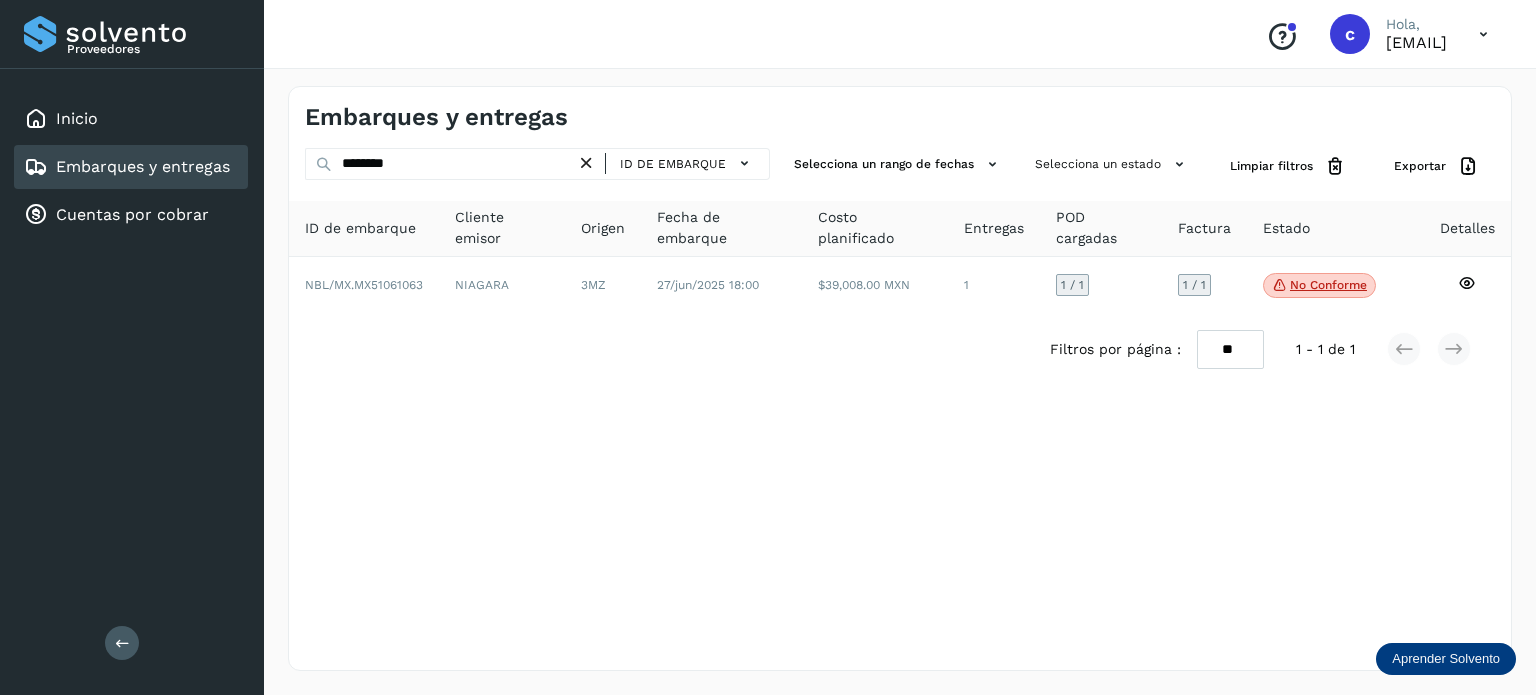 drag, startPoint x: 567, startPoint y: 411, endPoint x: 552, endPoint y: 371, distance: 42.72002 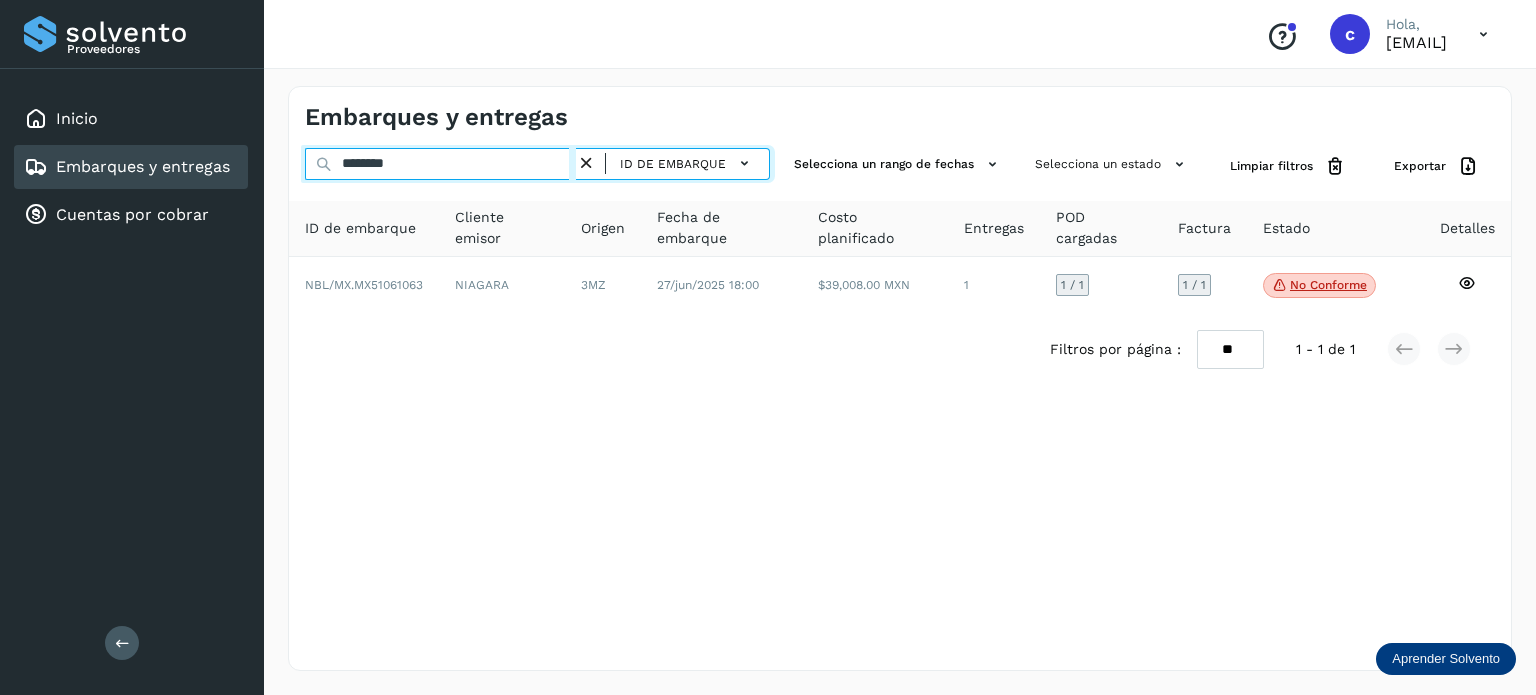 drag, startPoint x: 416, startPoint y: 167, endPoint x: 286, endPoint y: 174, distance: 130.18832 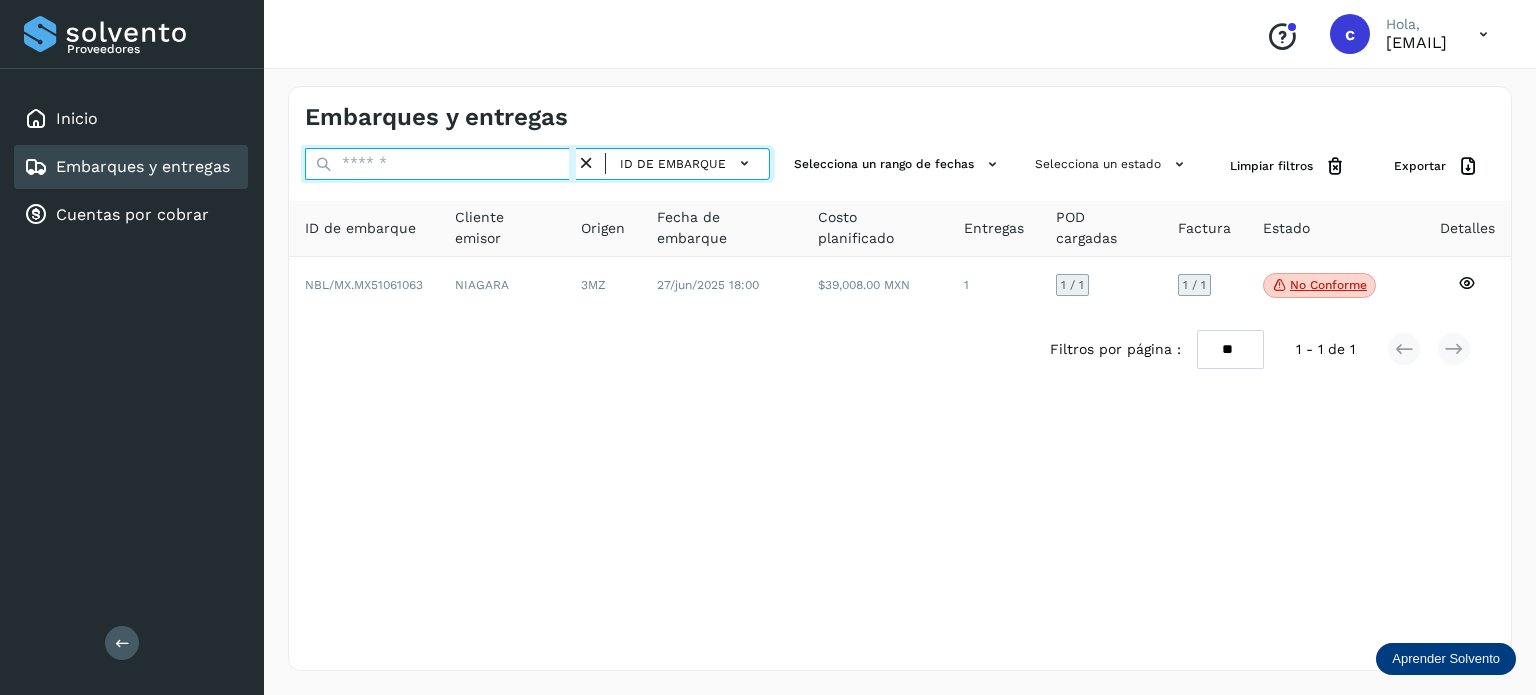 paste on "********" 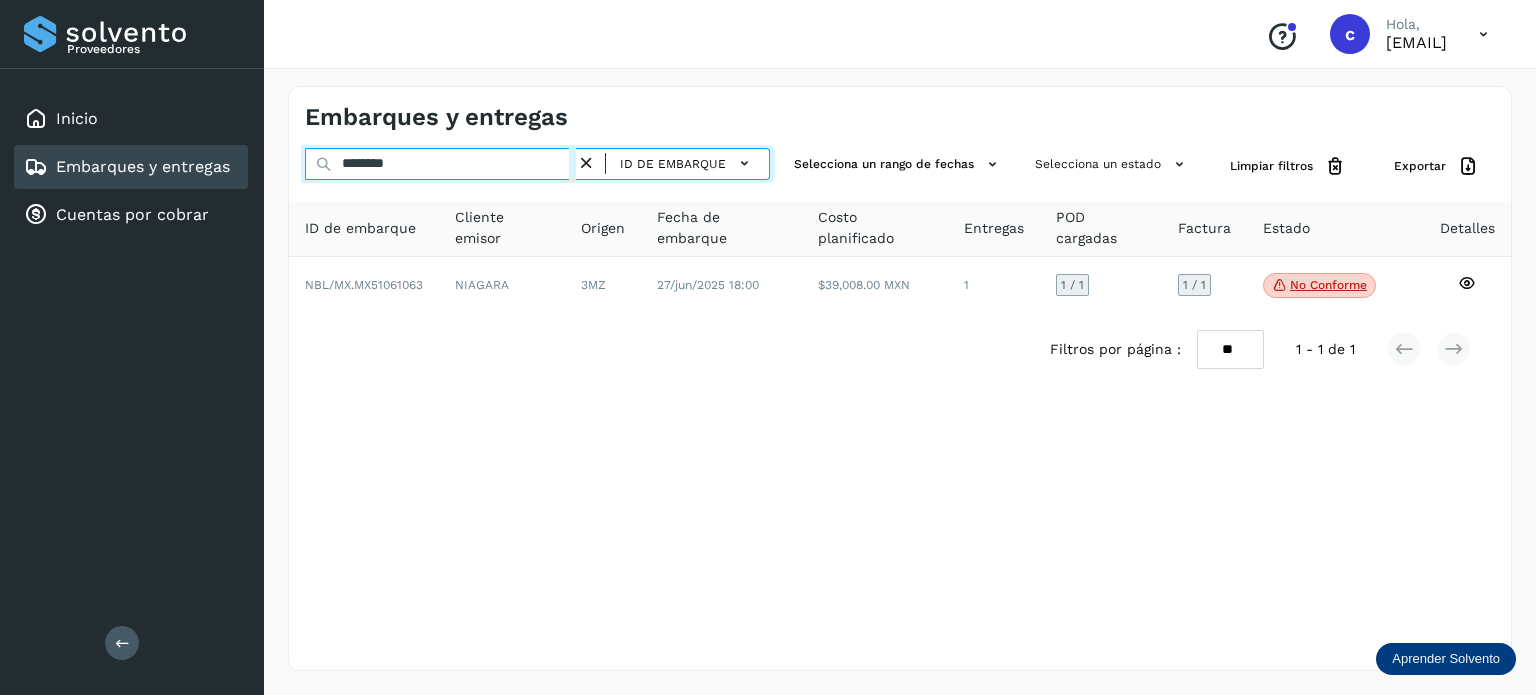 type on "********" 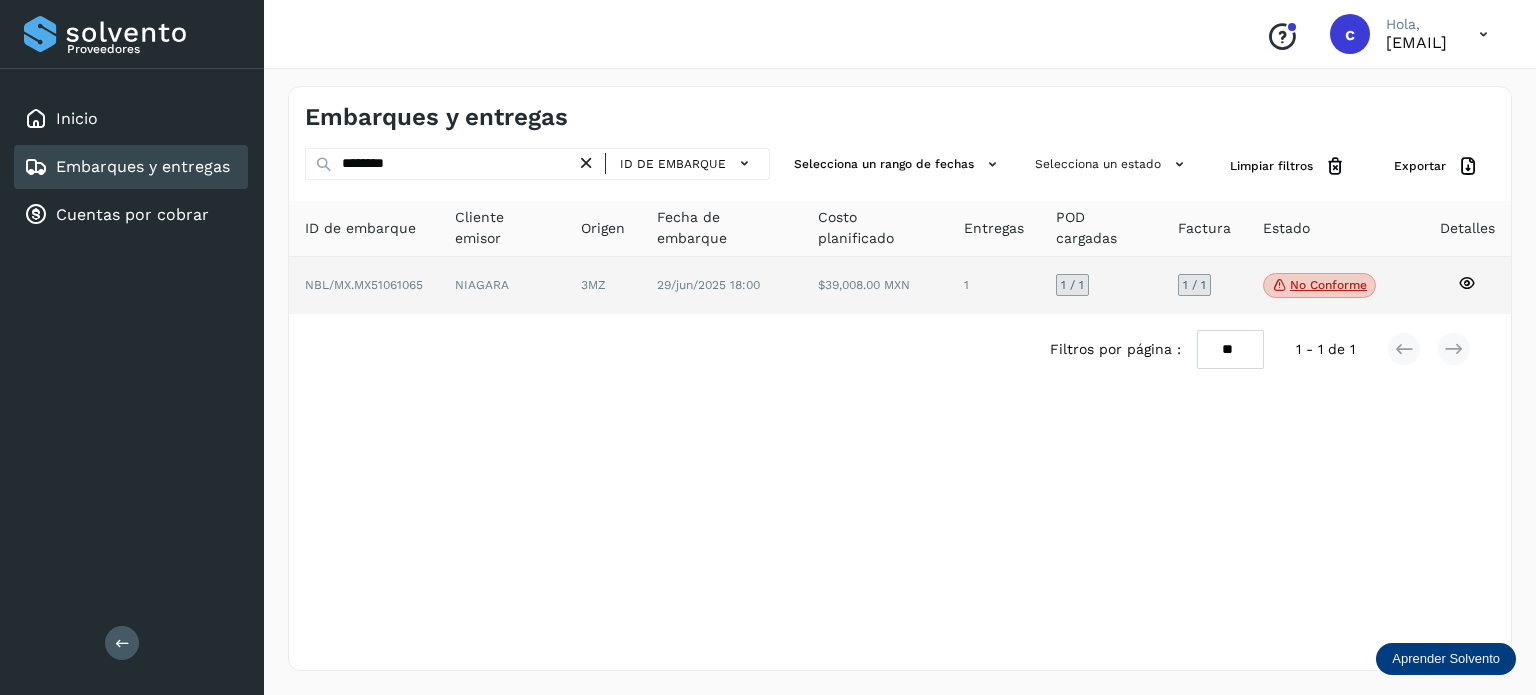 click on "No conforme" 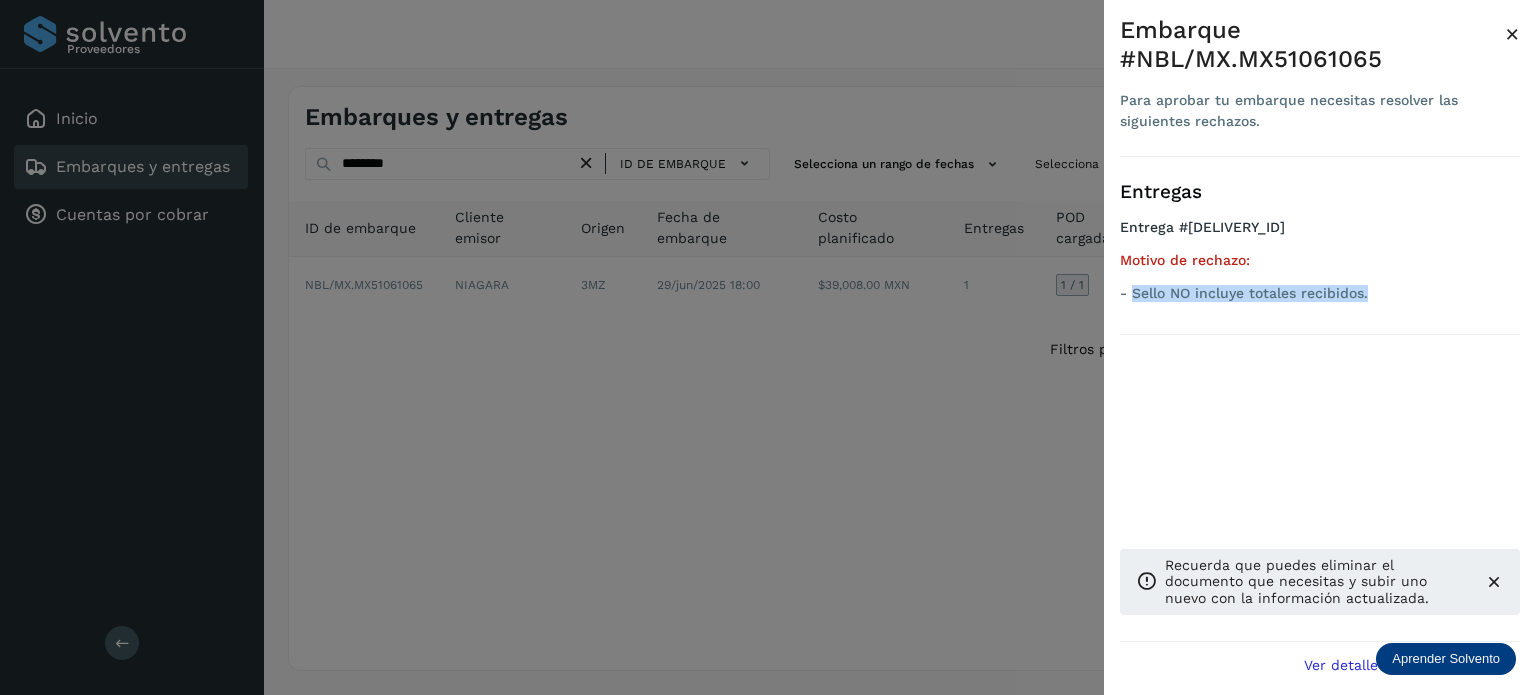 drag, startPoint x: 1389, startPoint y: 295, endPoint x: 1131, endPoint y: 299, distance: 258.031 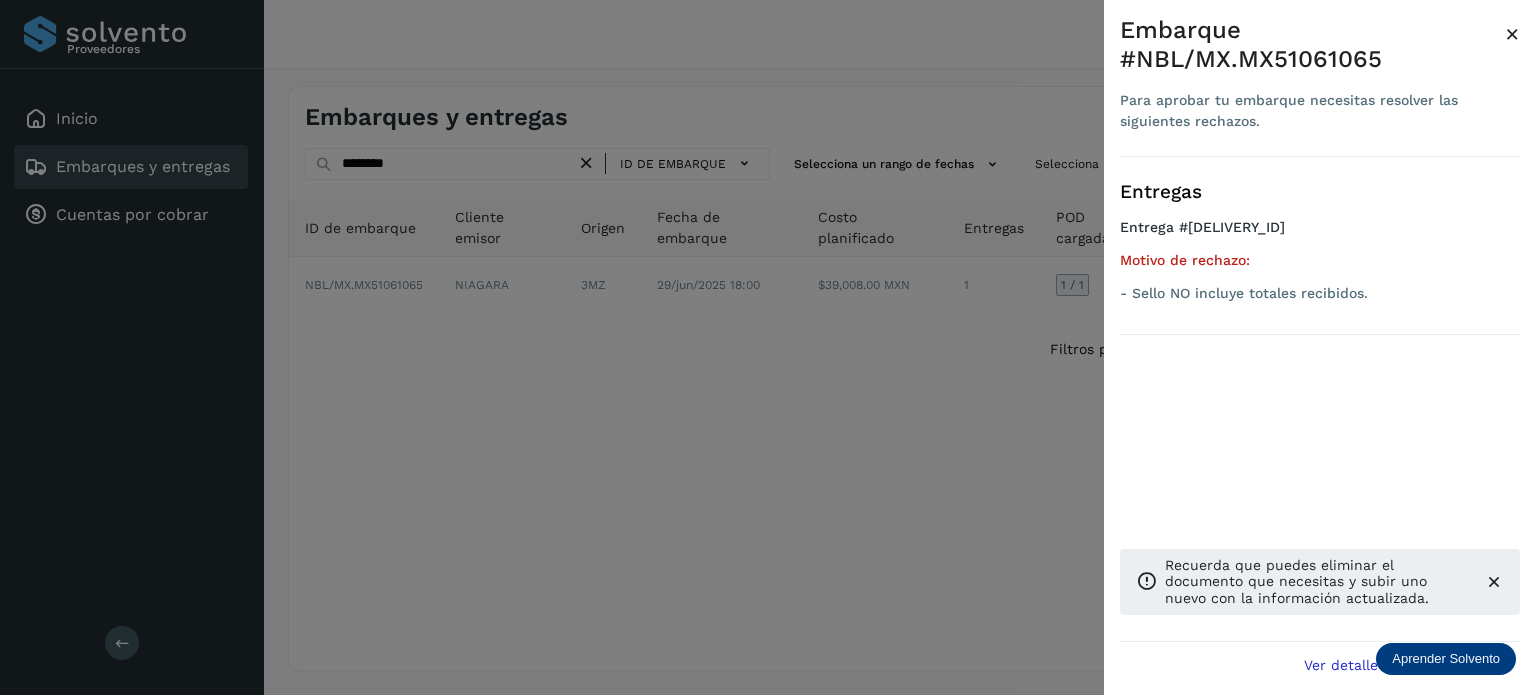 drag, startPoint x: 631, startPoint y: 388, endPoint x: 321, endPoint y: 237, distance: 344.82025 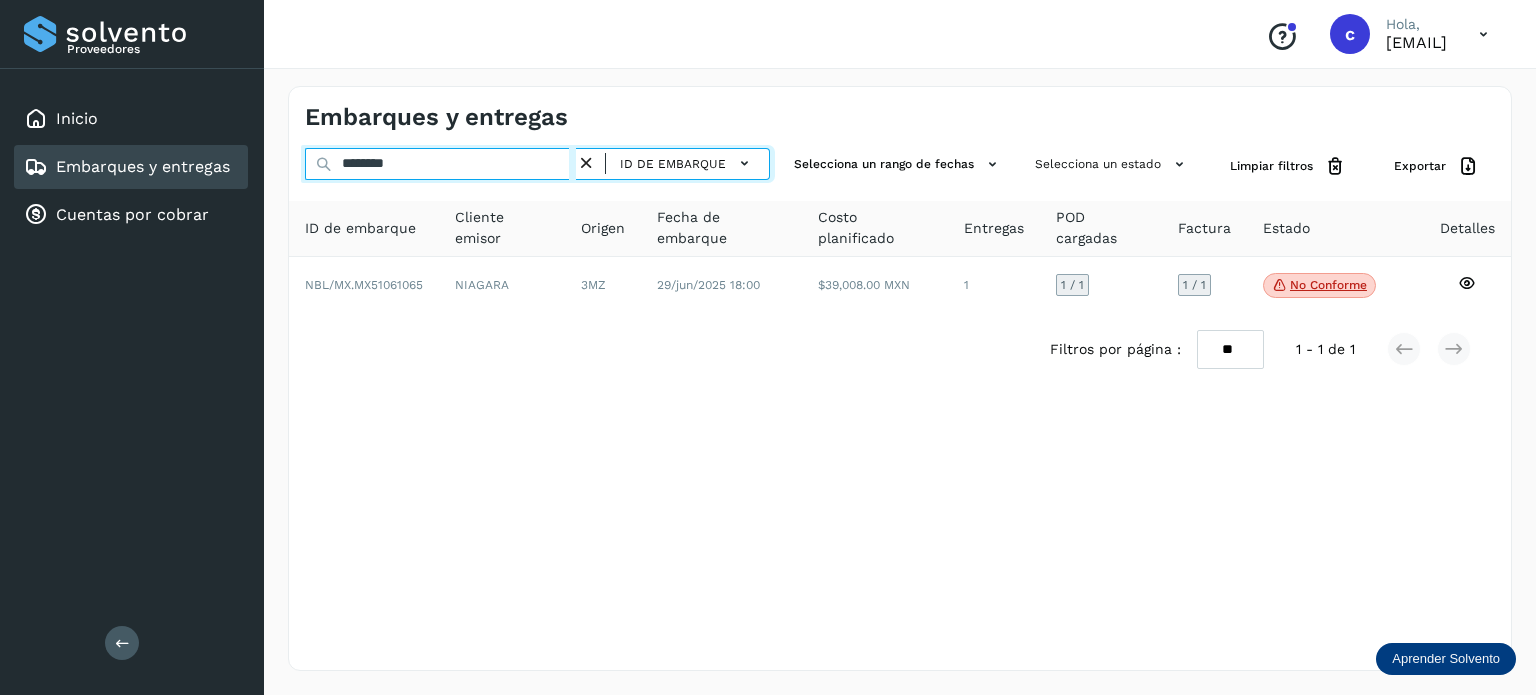drag, startPoint x: 447, startPoint y: 173, endPoint x: 316, endPoint y: 165, distance: 131.24405 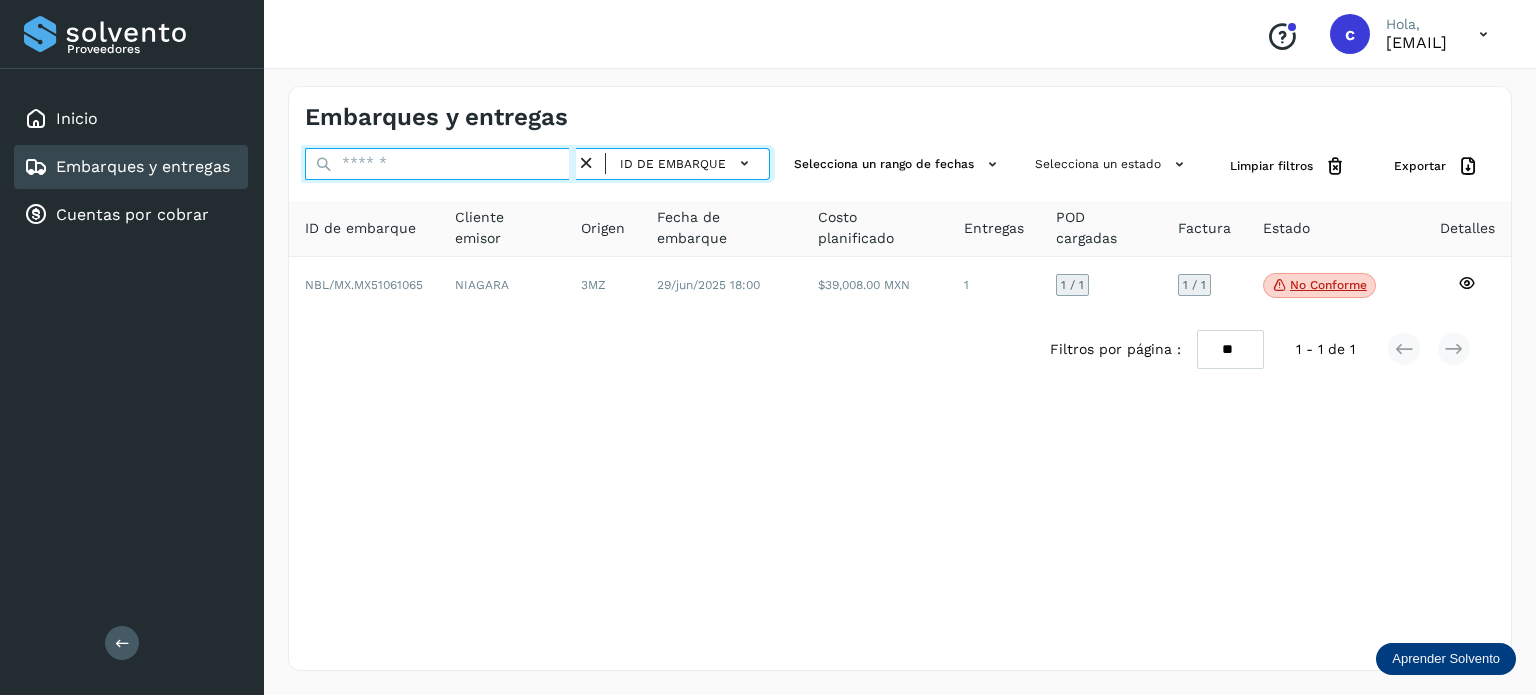 paste on "********" 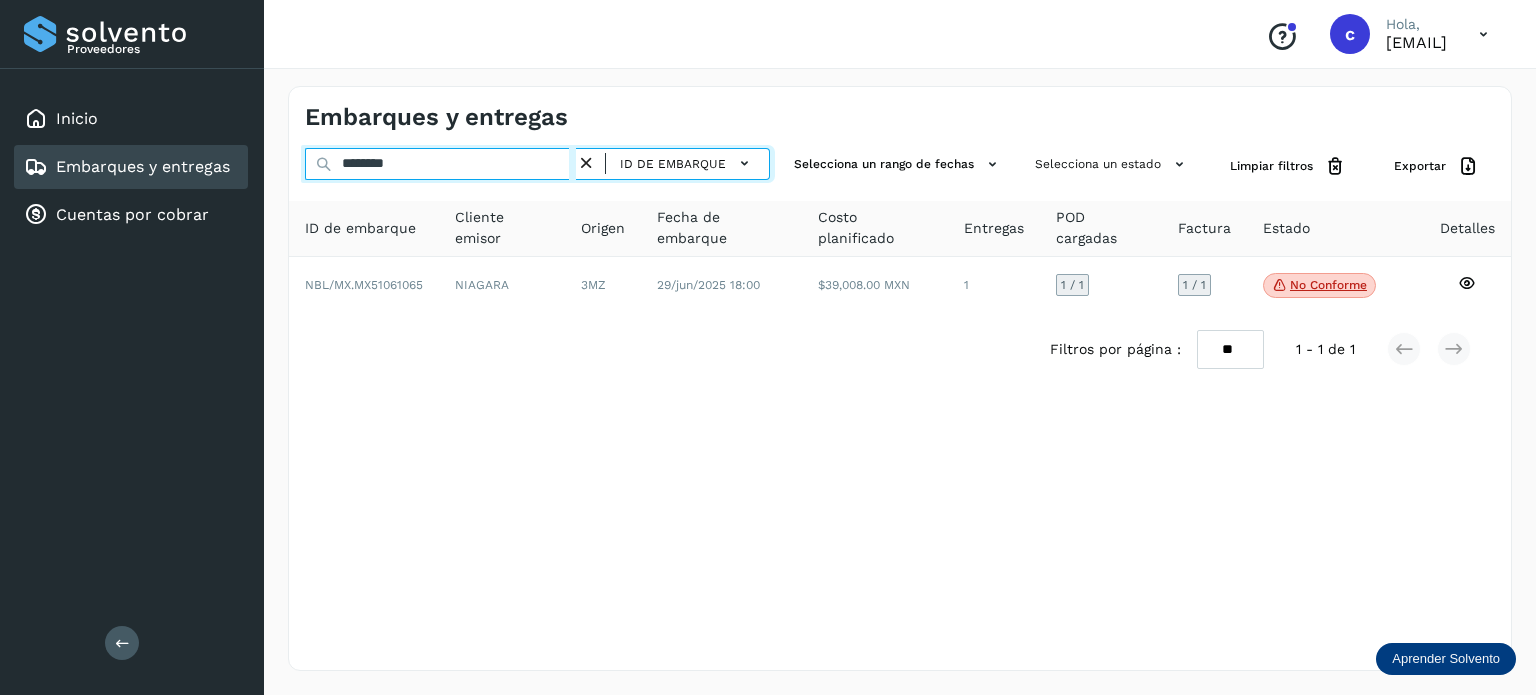 type on "********" 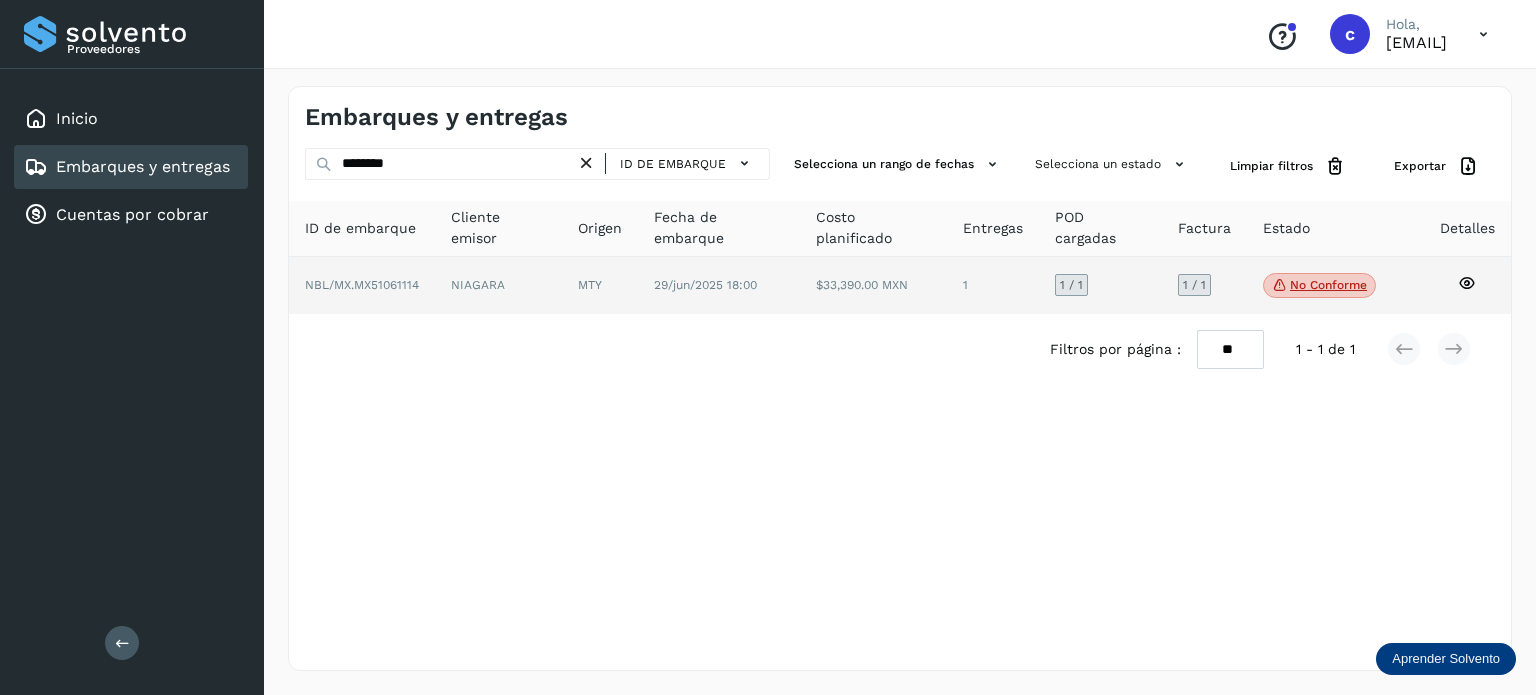 click 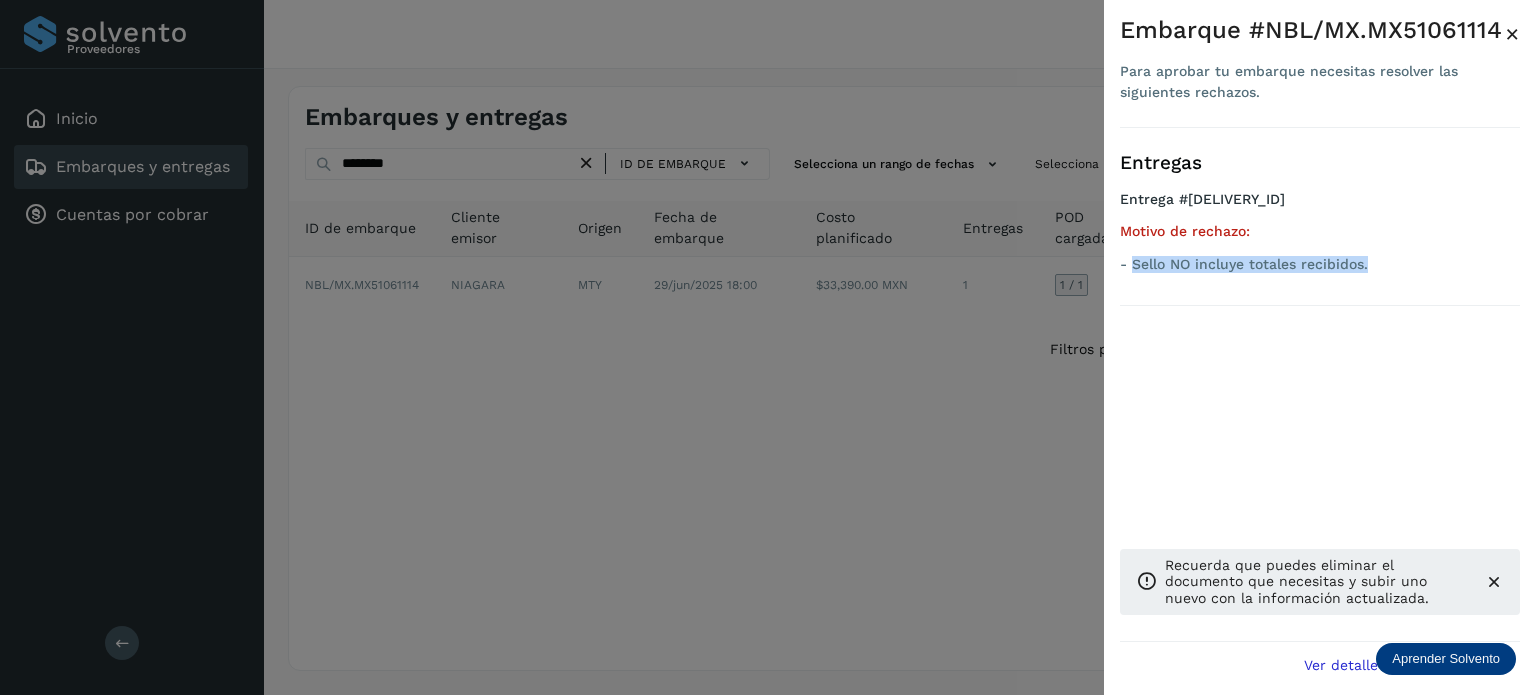 drag, startPoint x: 1384, startPoint y: 260, endPoint x: 1134, endPoint y: 264, distance: 250.032 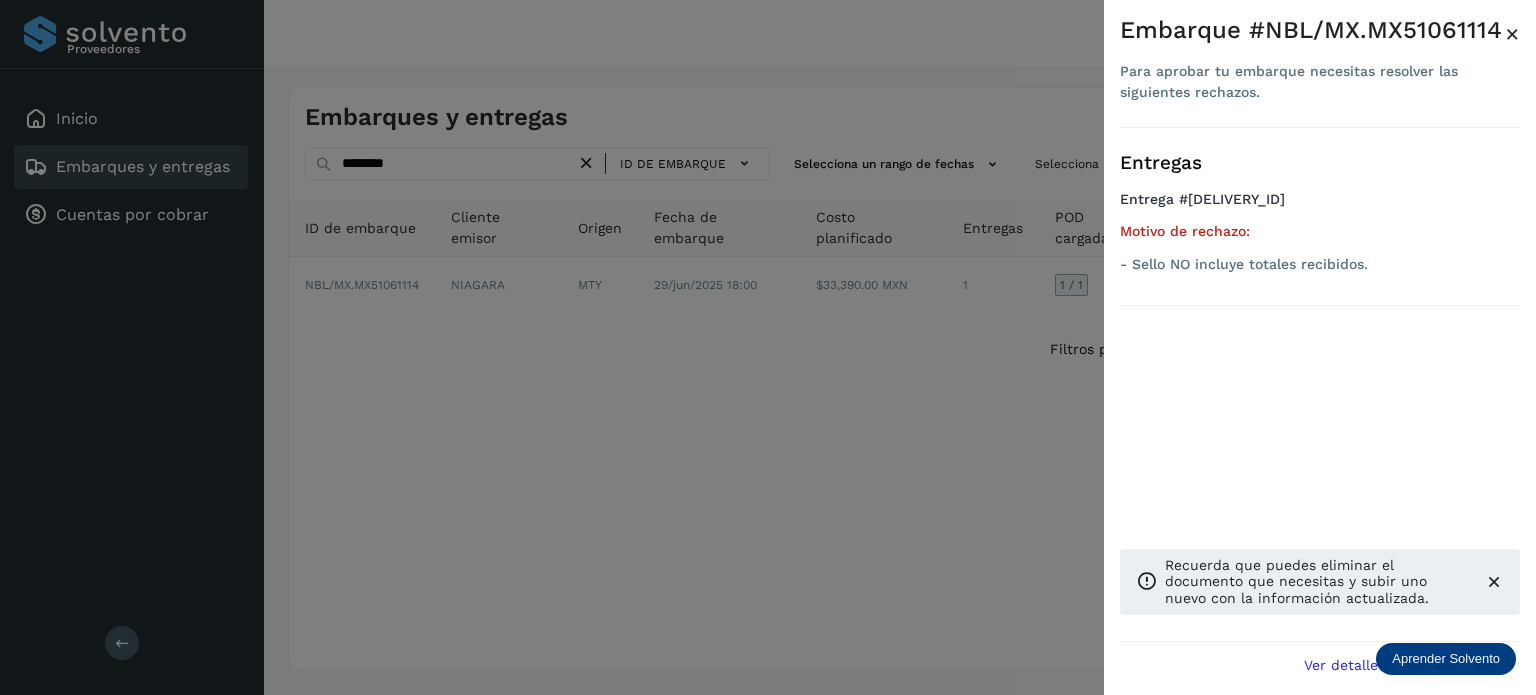 click at bounding box center [768, 347] 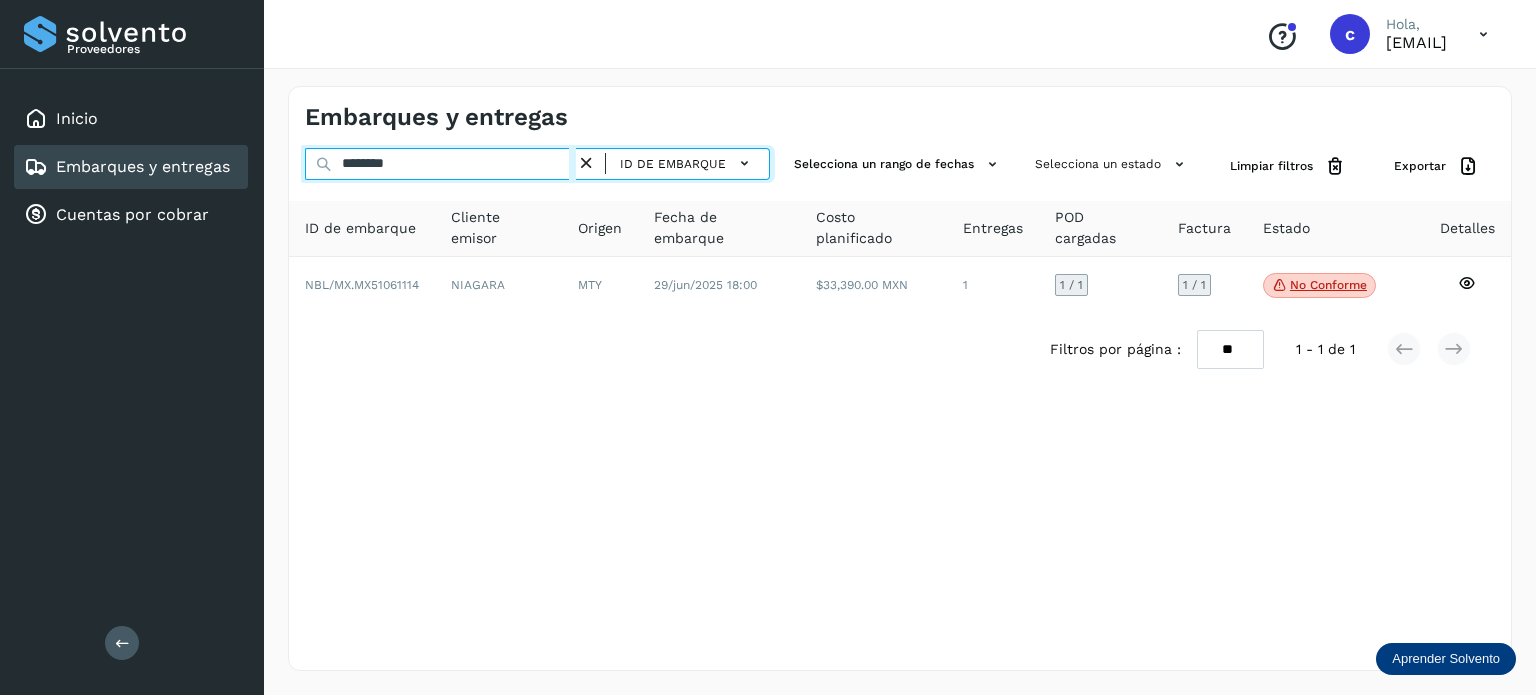 drag, startPoint x: 338, startPoint y: 166, endPoint x: 325, endPoint y: 168, distance: 13.152946 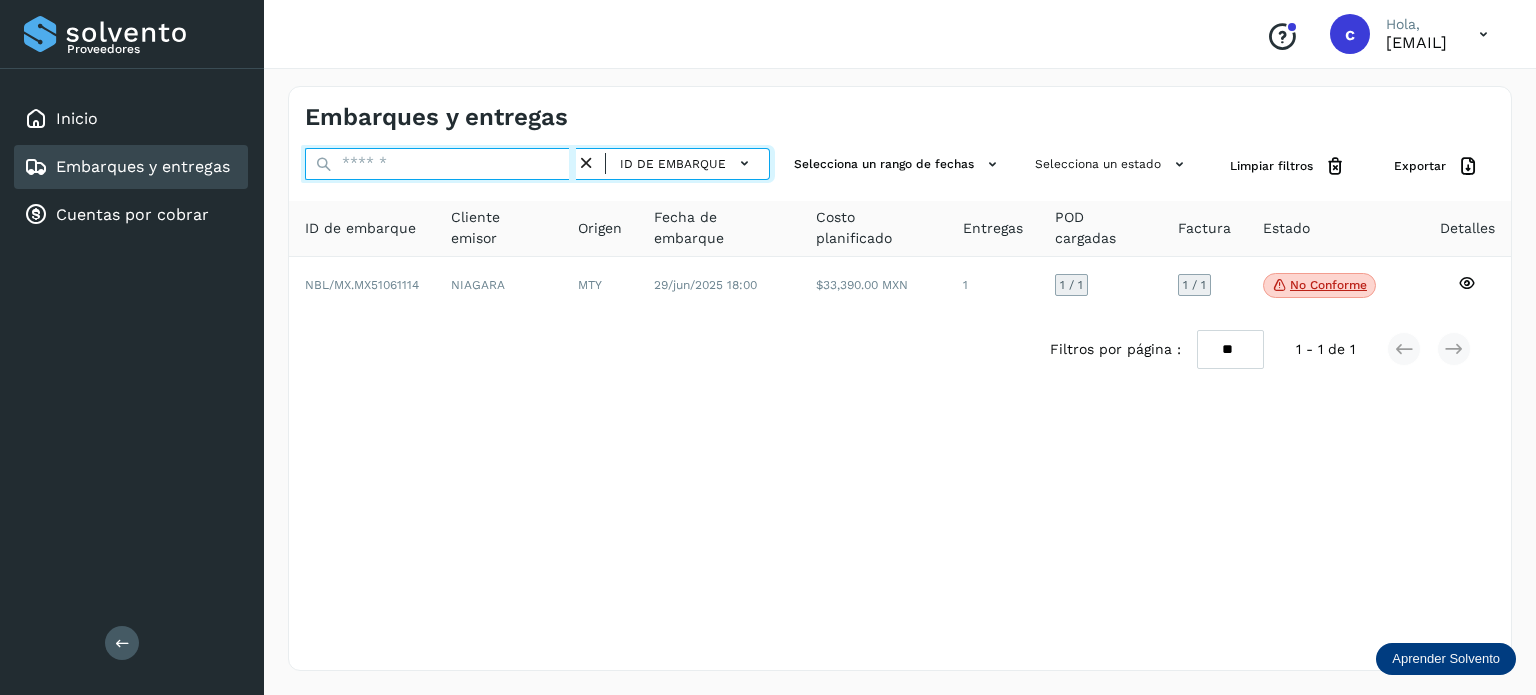 paste on "********" 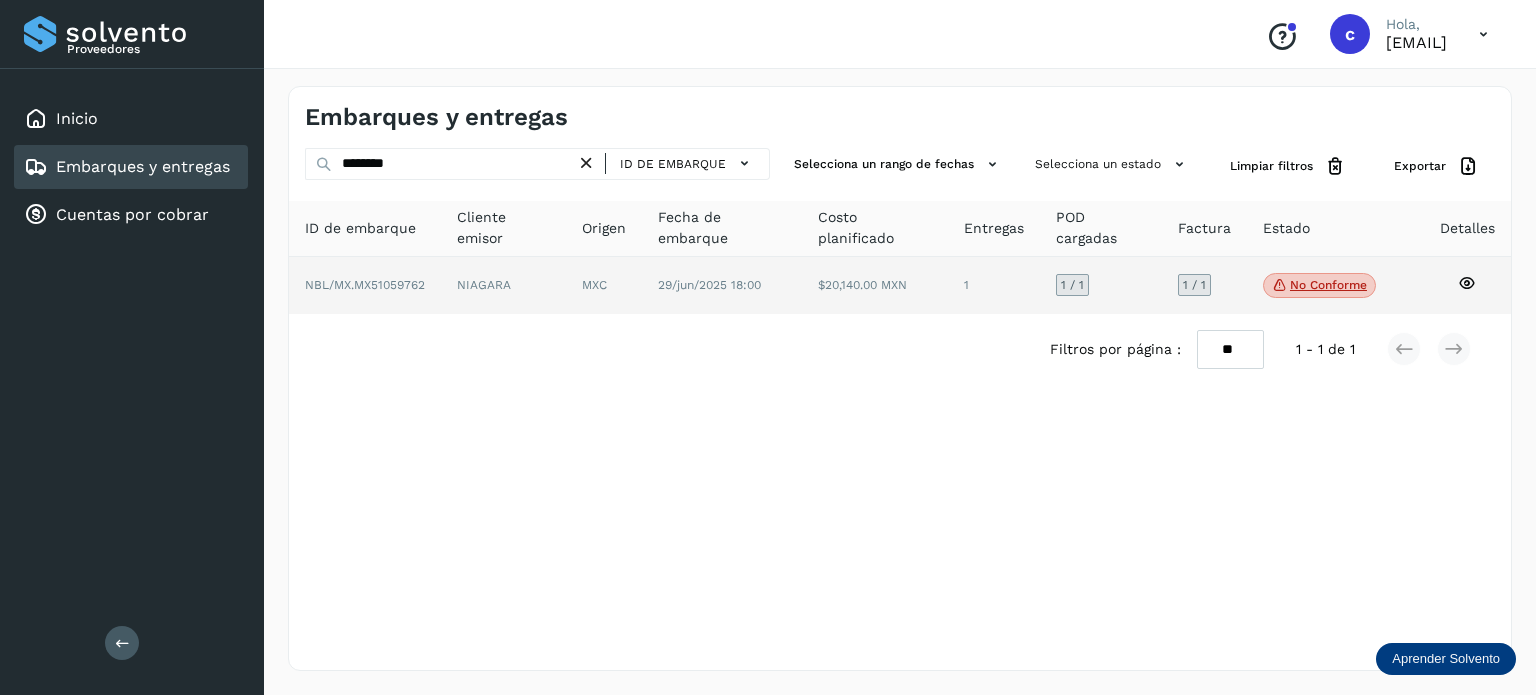 click on "No conforme" 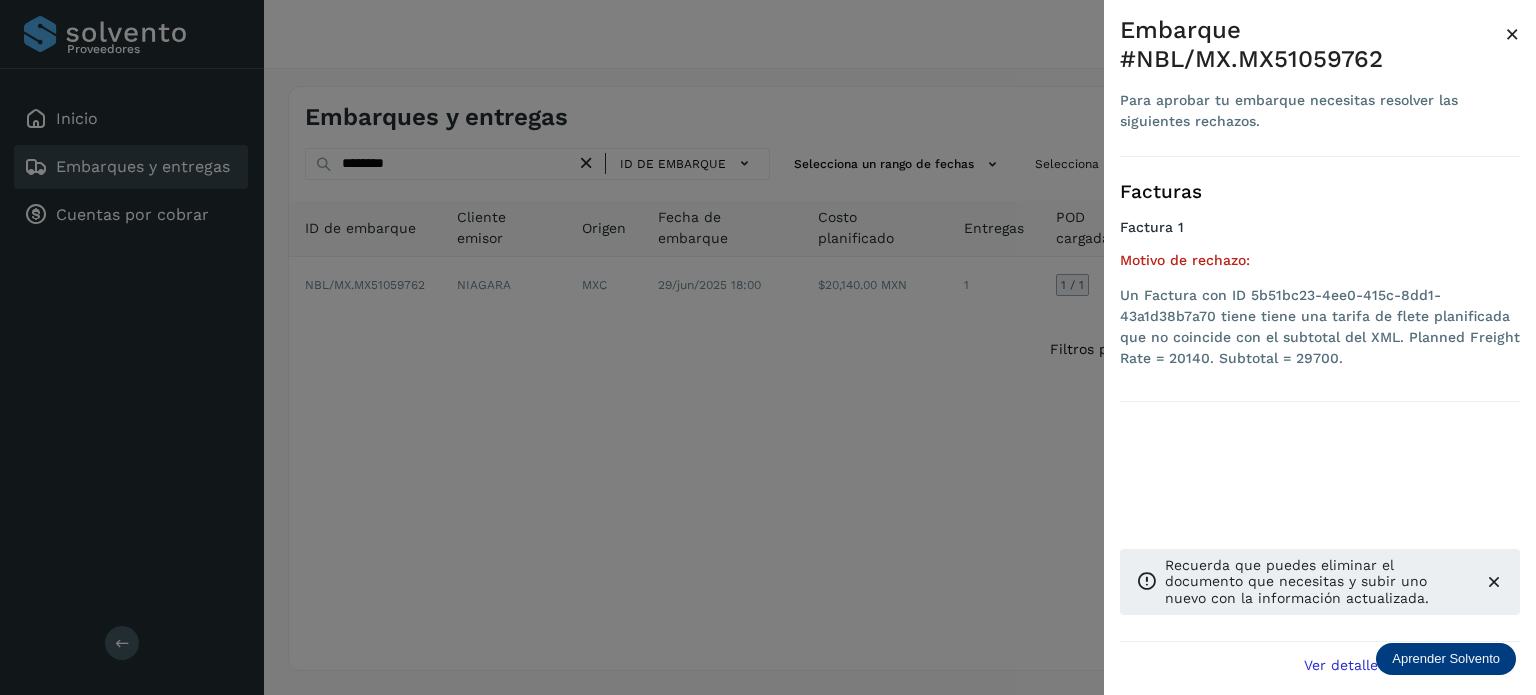 click at bounding box center [1494, 582] 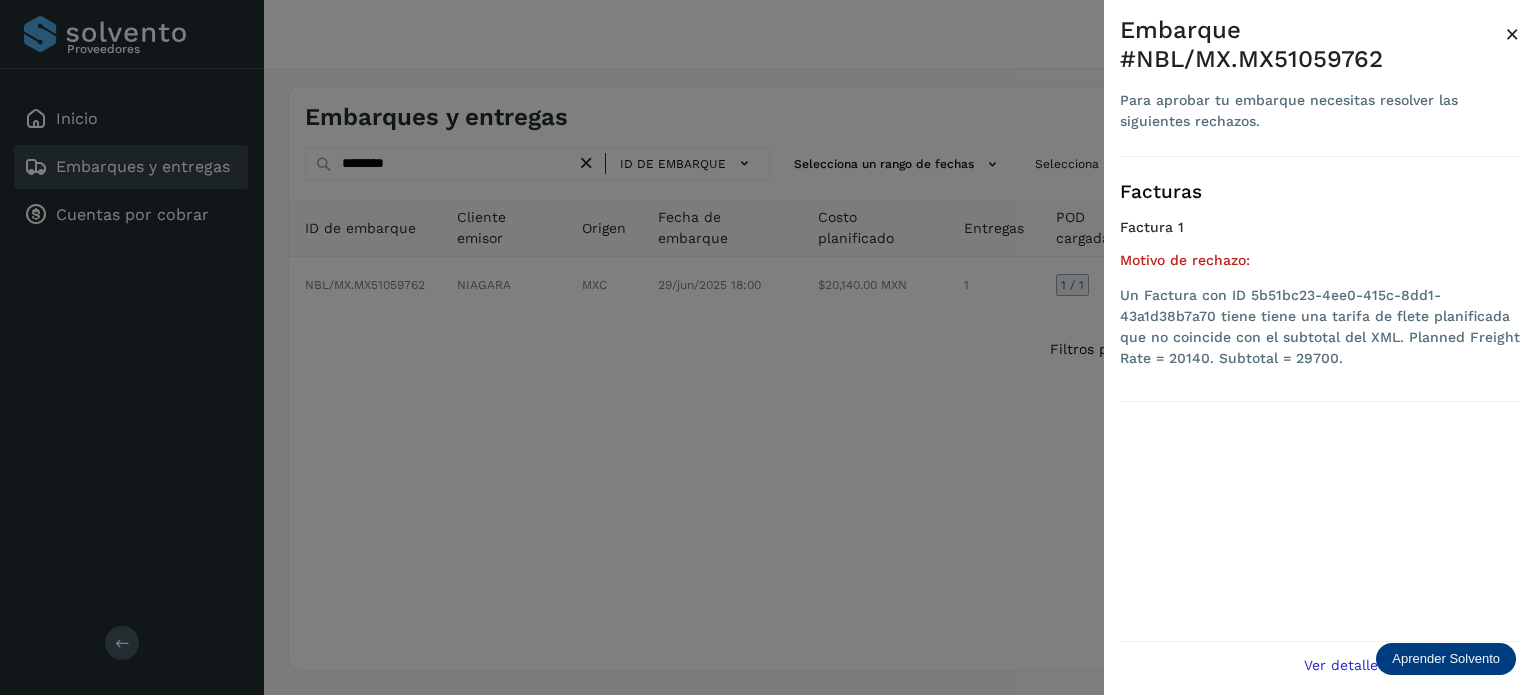 click on "Un Factura con ID 5b51bc23-4ee0-415c-8dd1-43a1d38b7a70 tiene tiene una tarifa de flete planificada que no coincide con el subtotal del XML. Planned Freight Rate = 20140. Subtotal = 29700." 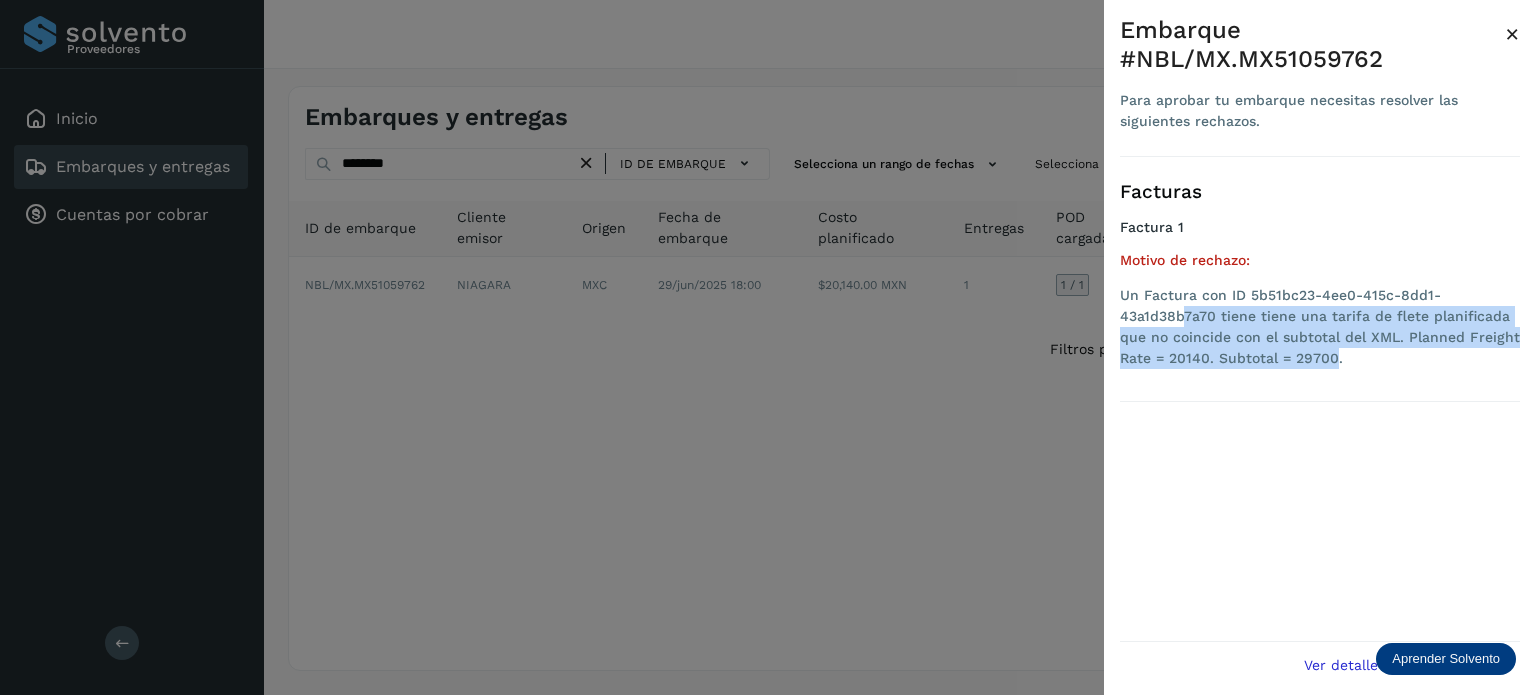 drag, startPoint x: 1330, startPoint y: 360, endPoint x: 1184, endPoint y: 315, distance: 152.77762 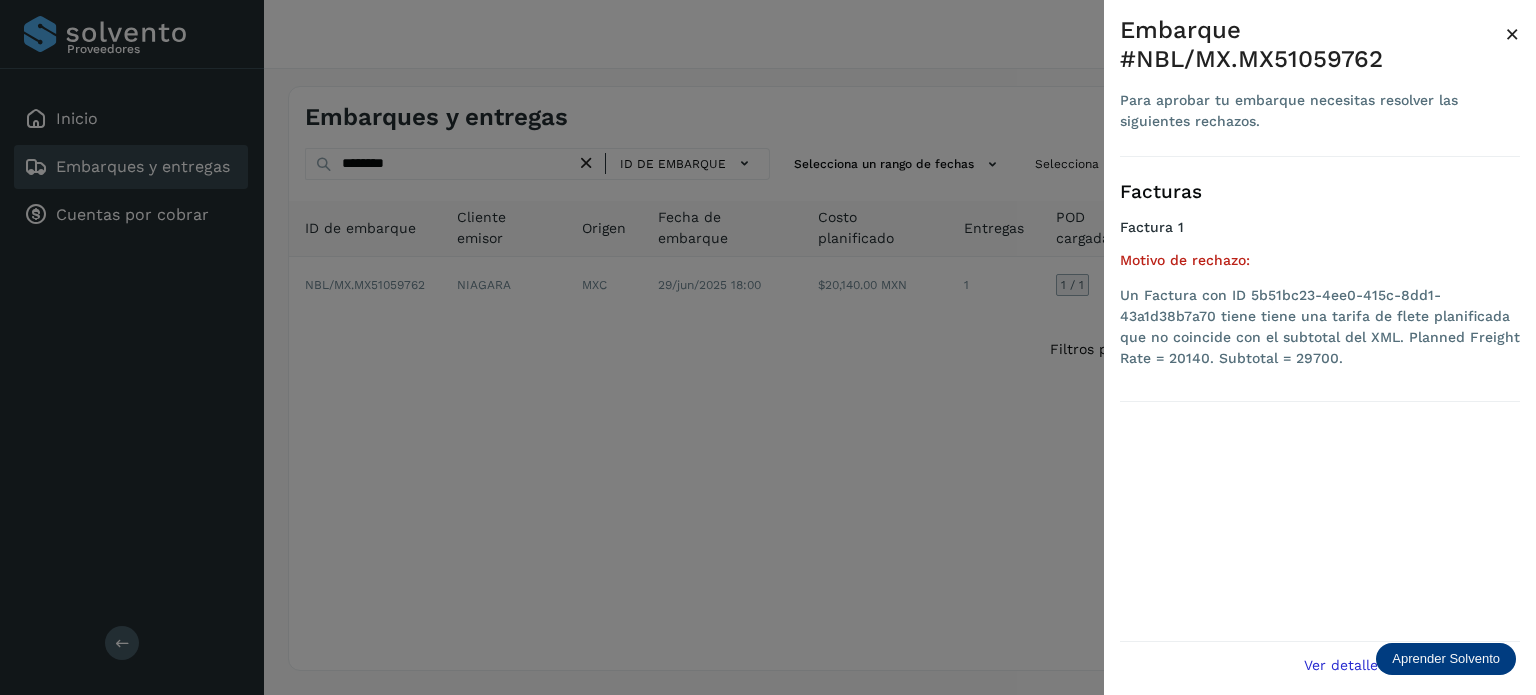 click on "Un Factura con ID 5b51bc23-4ee0-415c-8dd1-43a1d38b7a70 tiene tiene una tarifa de flete planificada que no coincide con el subtotal del XML. Planned Freight Rate = 20140. Subtotal = 29700." at bounding box center (1320, 331) 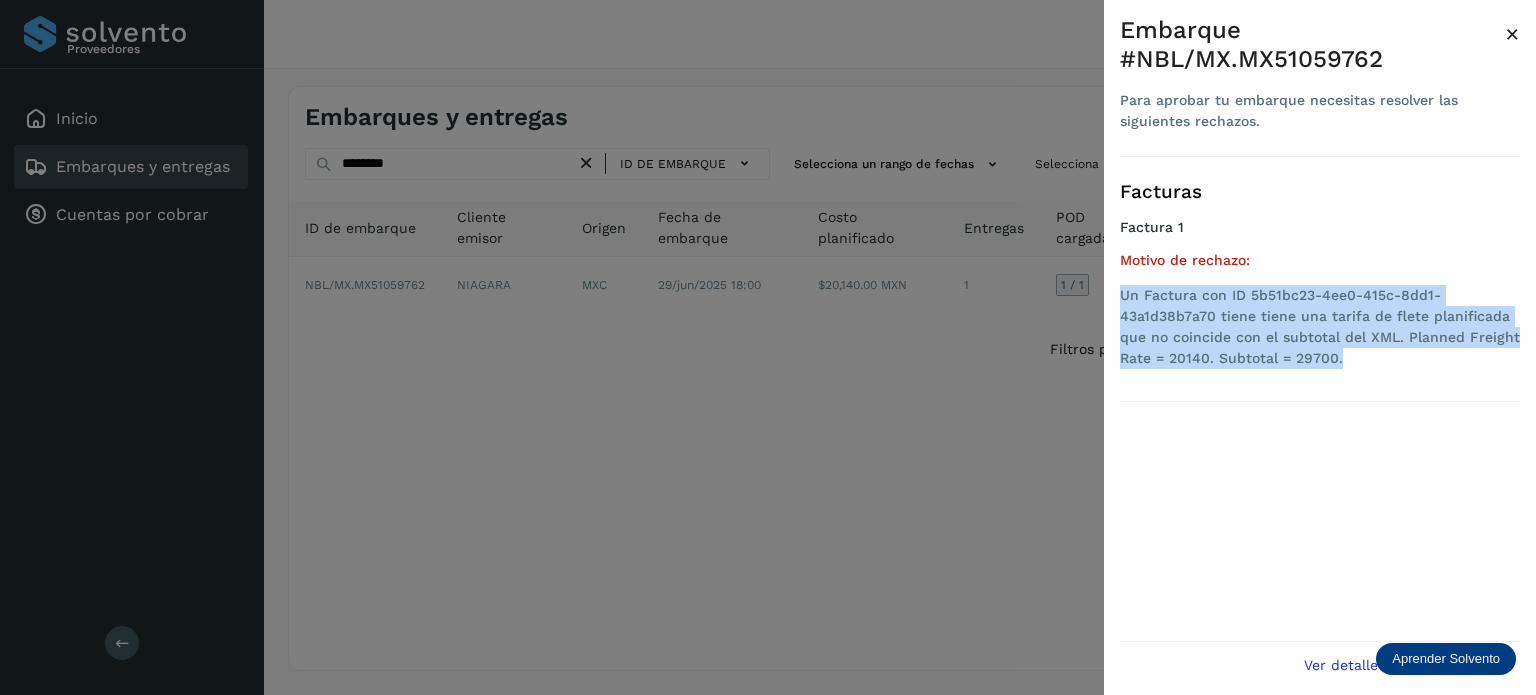 drag, startPoint x: 1347, startPoint y: 364, endPoint x: 1120, endPoint y: 299, distance: 236.12285 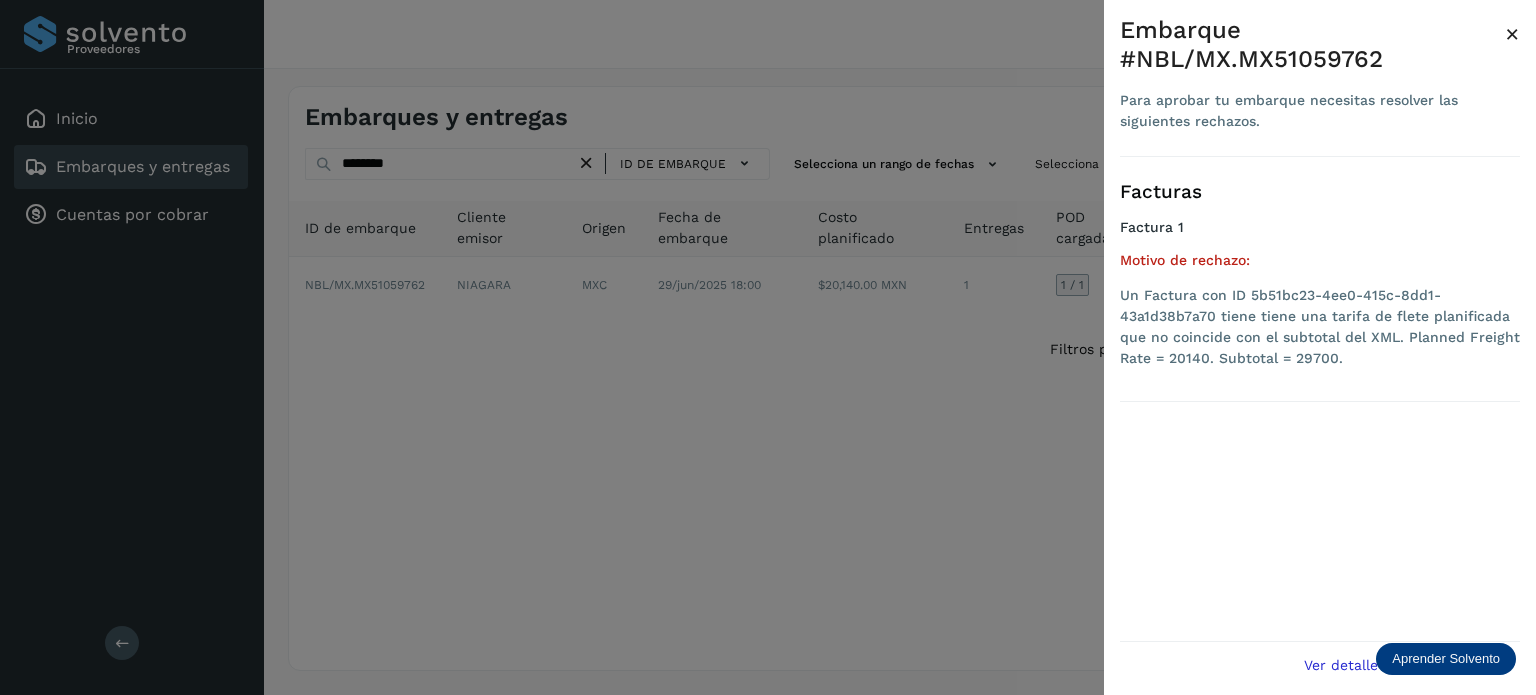 click at bounding box center (768, 347) 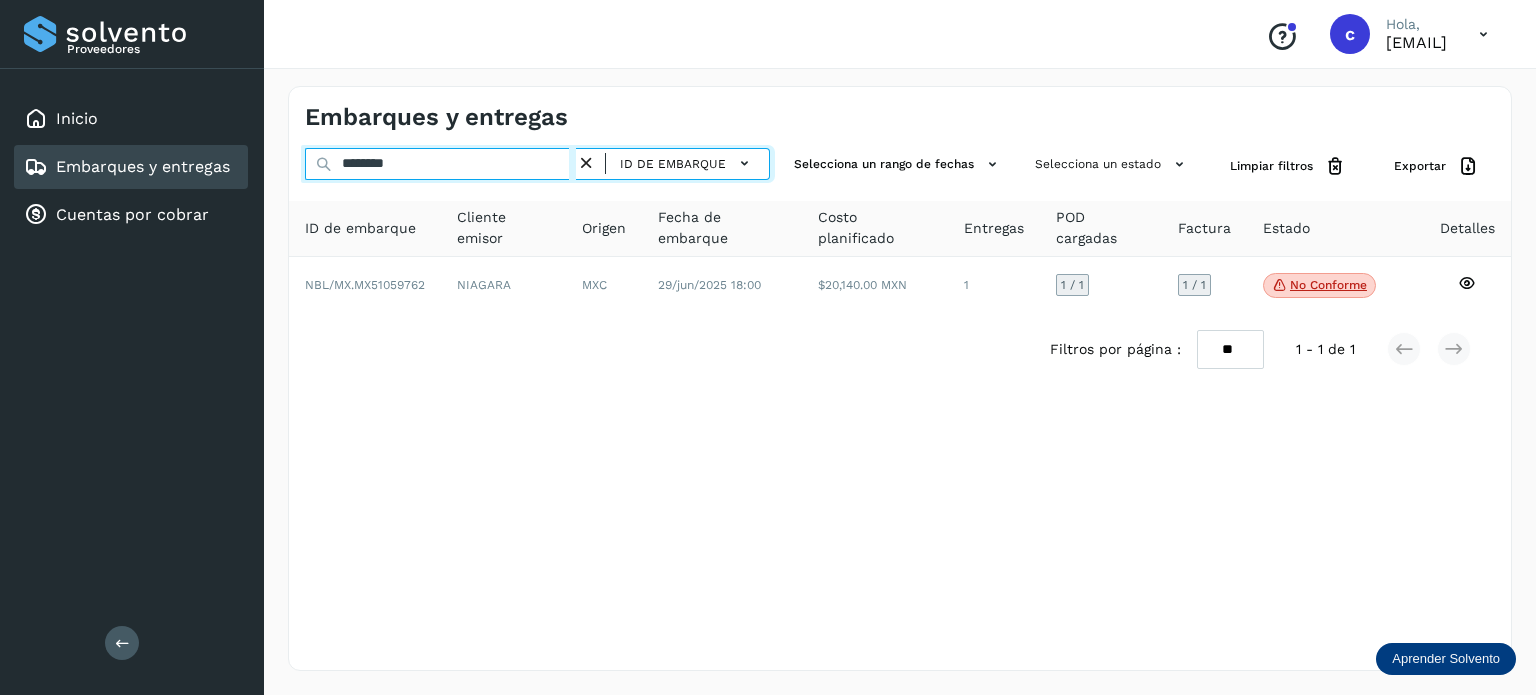 drag, startPoint x: 415, startPoint y: 163, endPoint x: 336, endPoint y: 156, distance: 79.30952 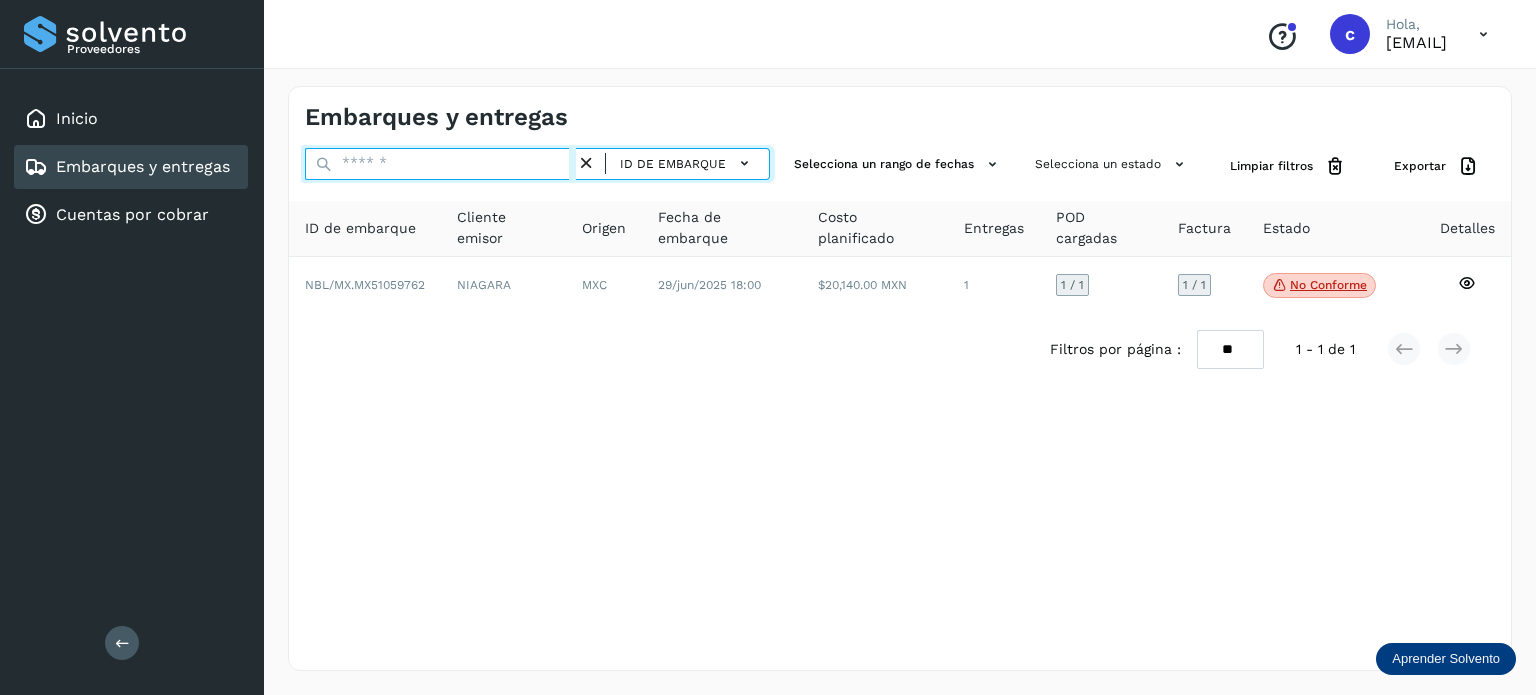 paste on "********" 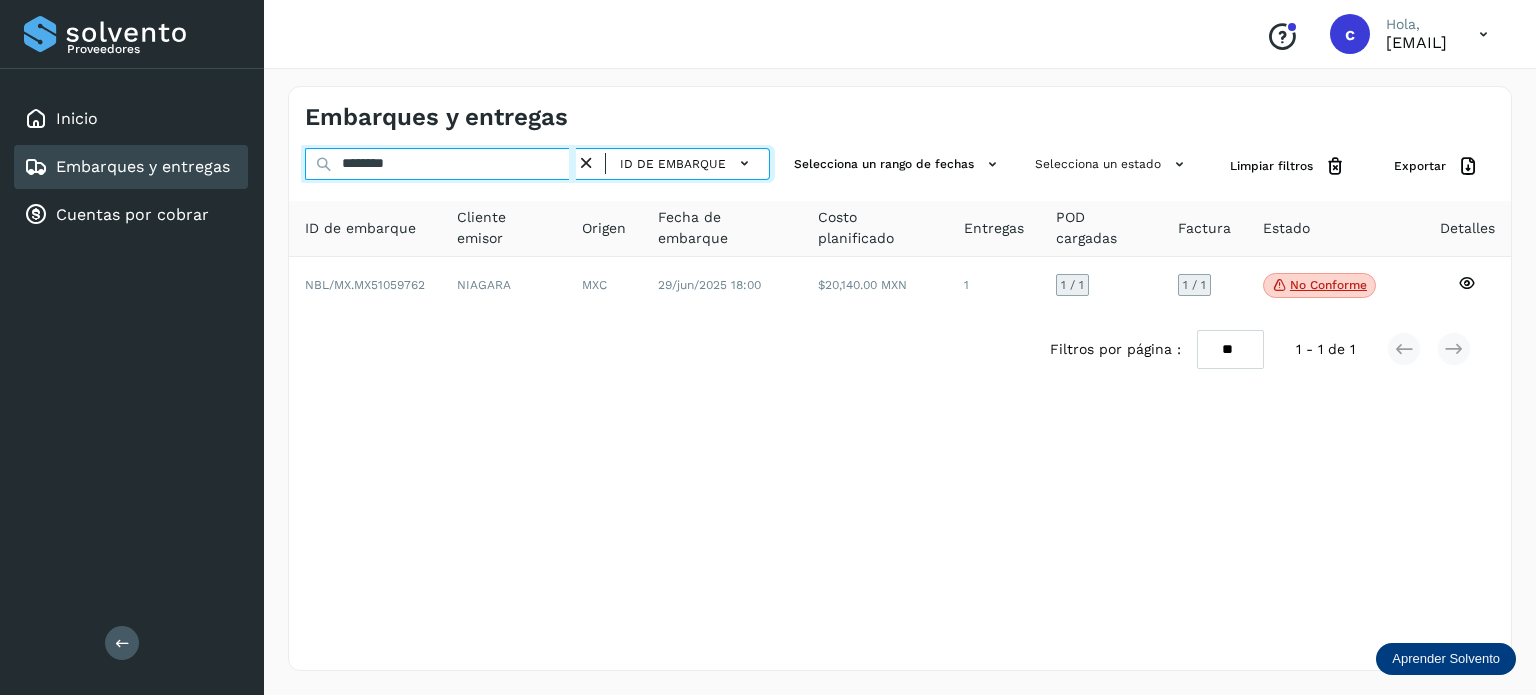 type on "********" 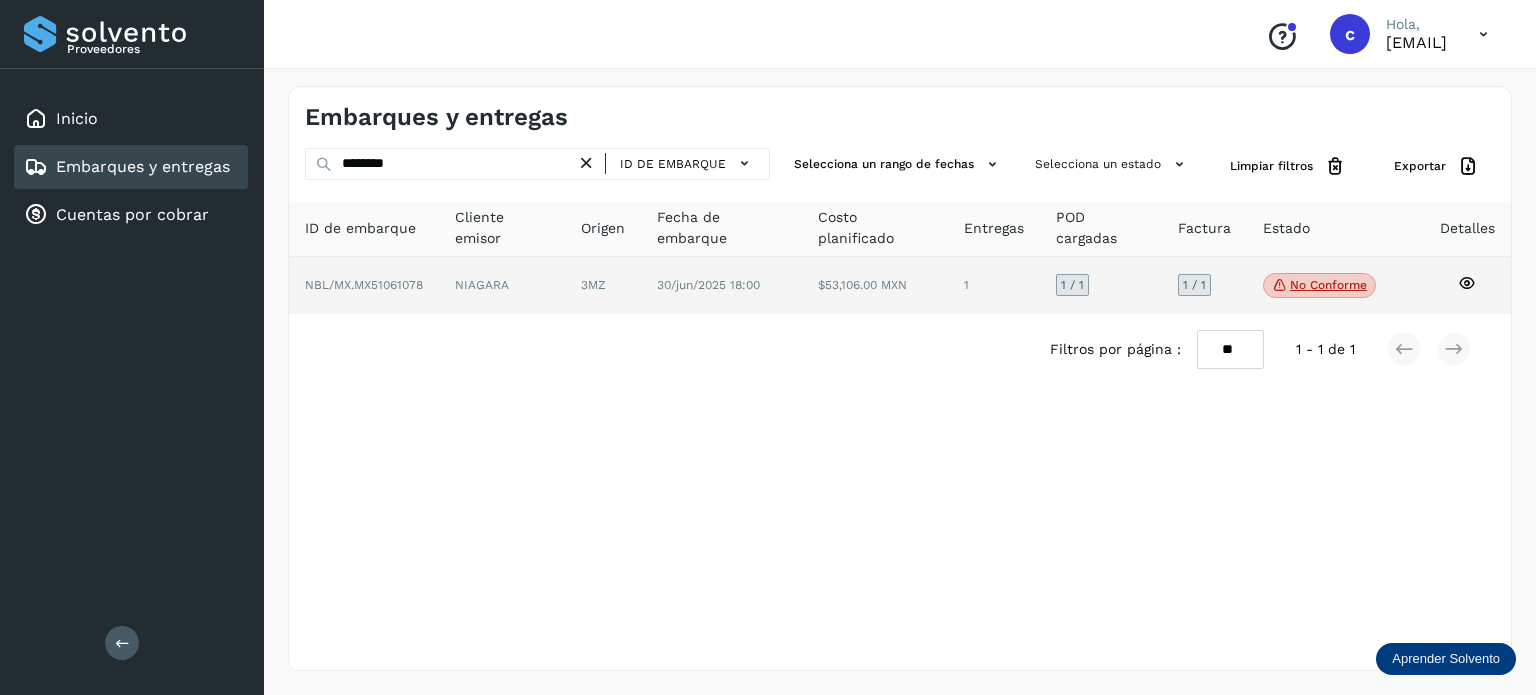 click on "No conforme" at bounding box center (1319, 286) 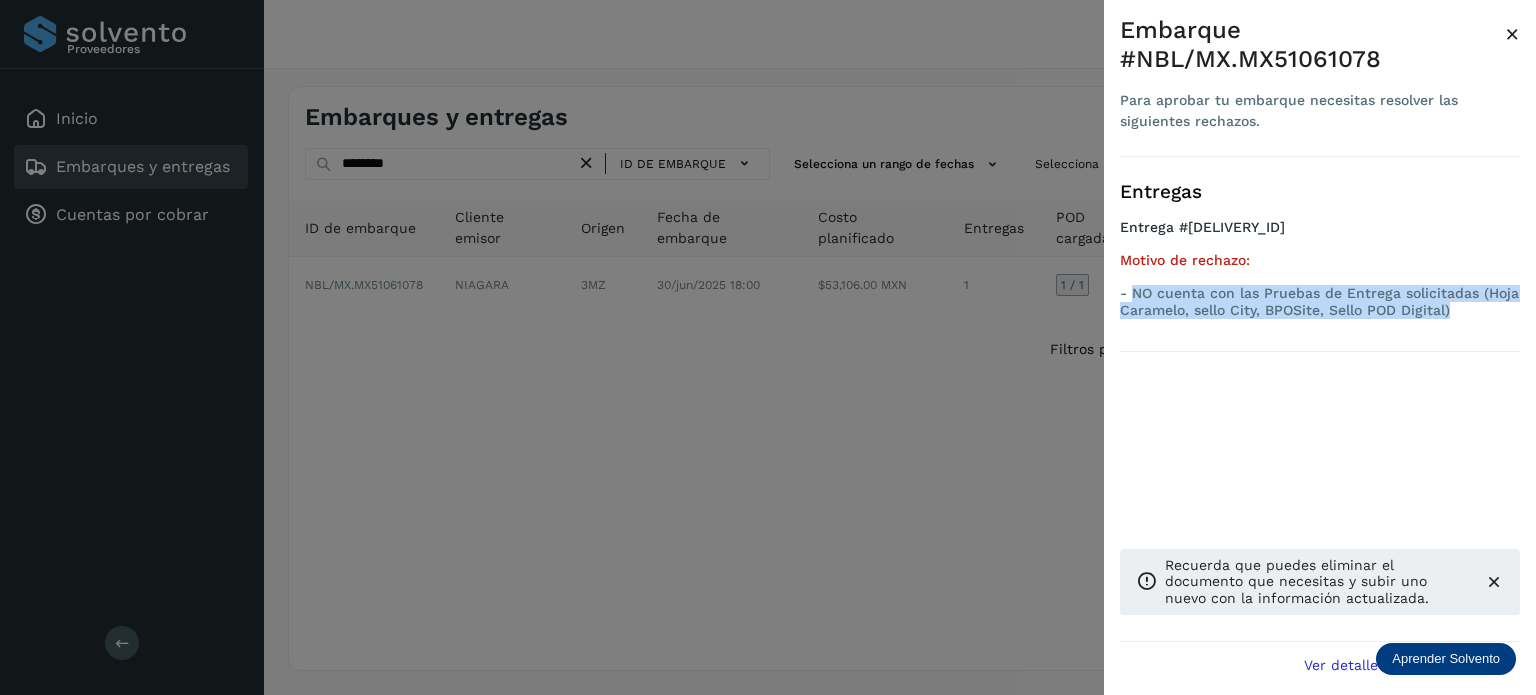 drag, startPoint x: 1437, startPoint y: 313, endPoint x: 1129, endPoint y: 293, distance: 308.64868 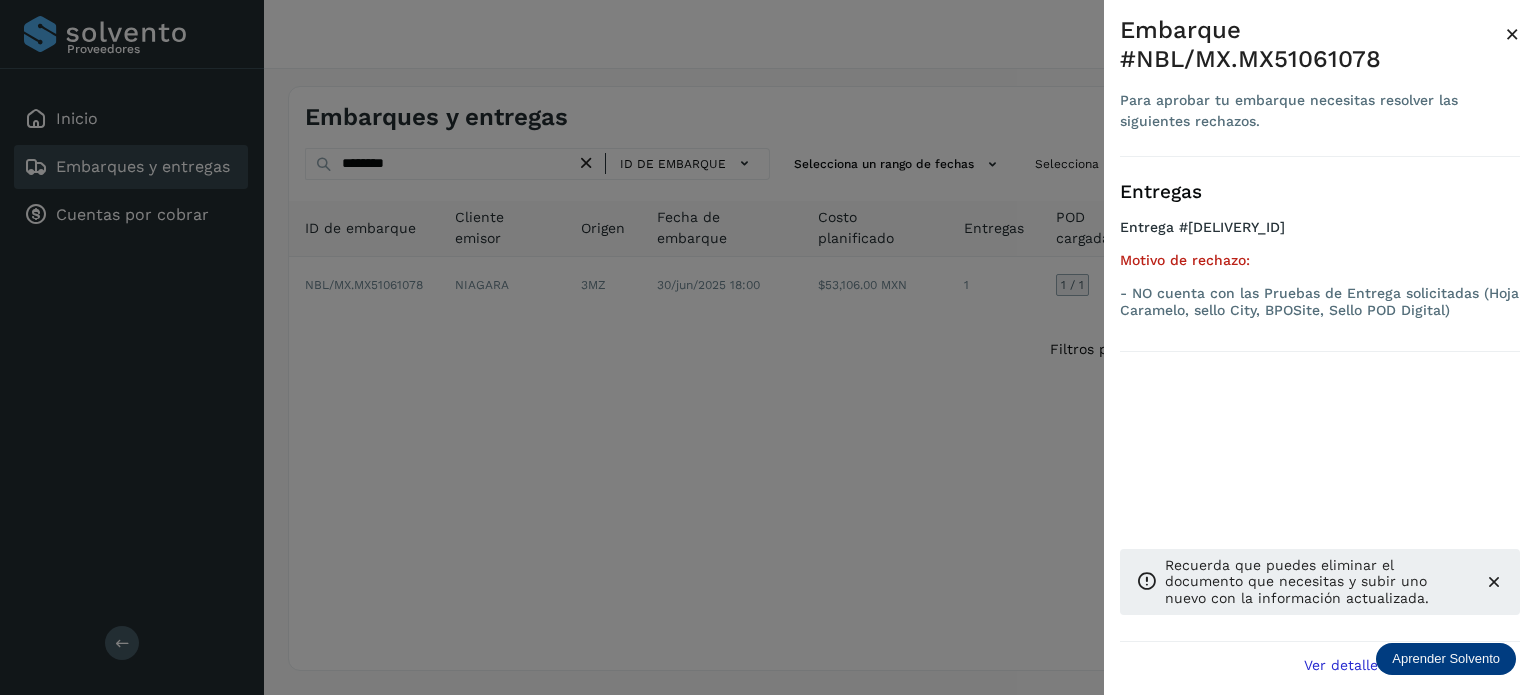drag, startPoint x: 605, startPoint y: 368, endPoint x: 649, endPoint y: 371, distance: 44.102154 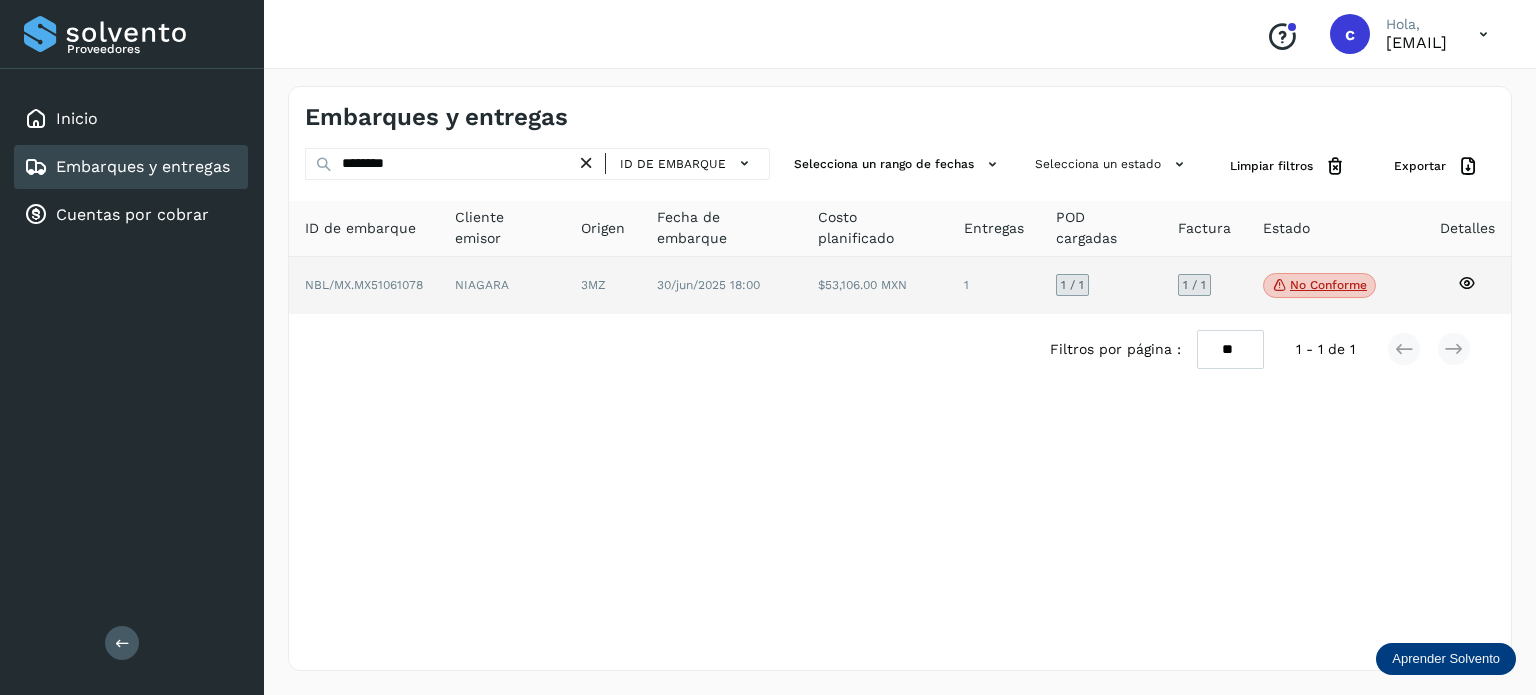 click 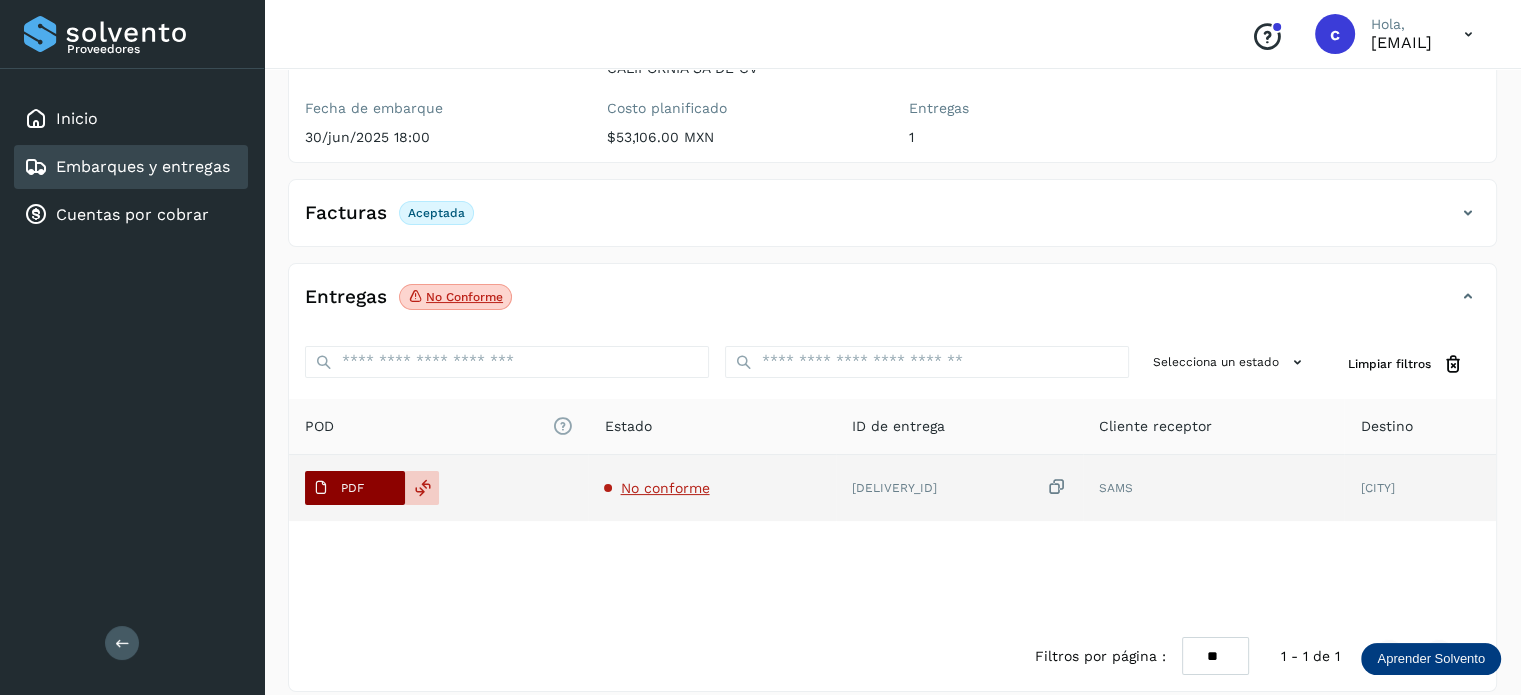 scroll, scrollTop: 264, scrollLeft: 0, axis: vertical 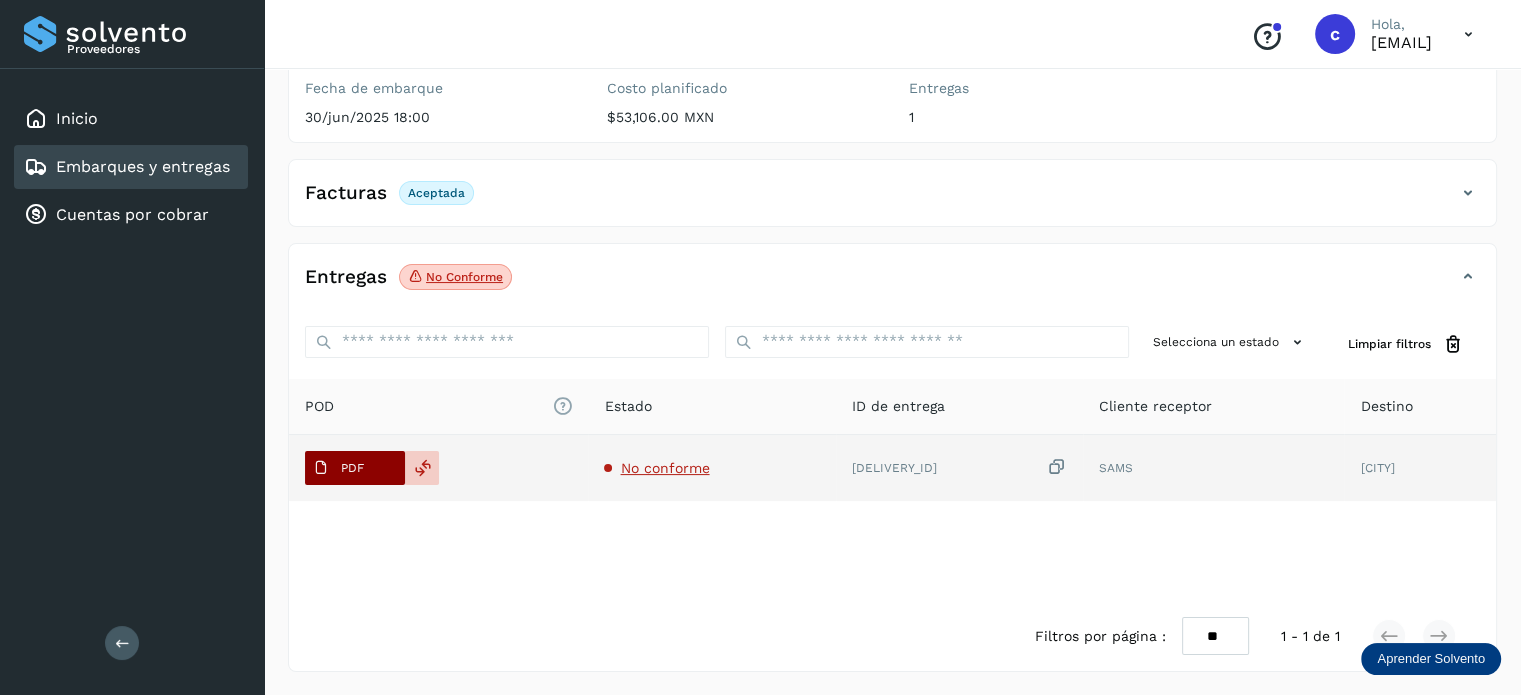 click on "PDF" at bounding box center (352, 468) 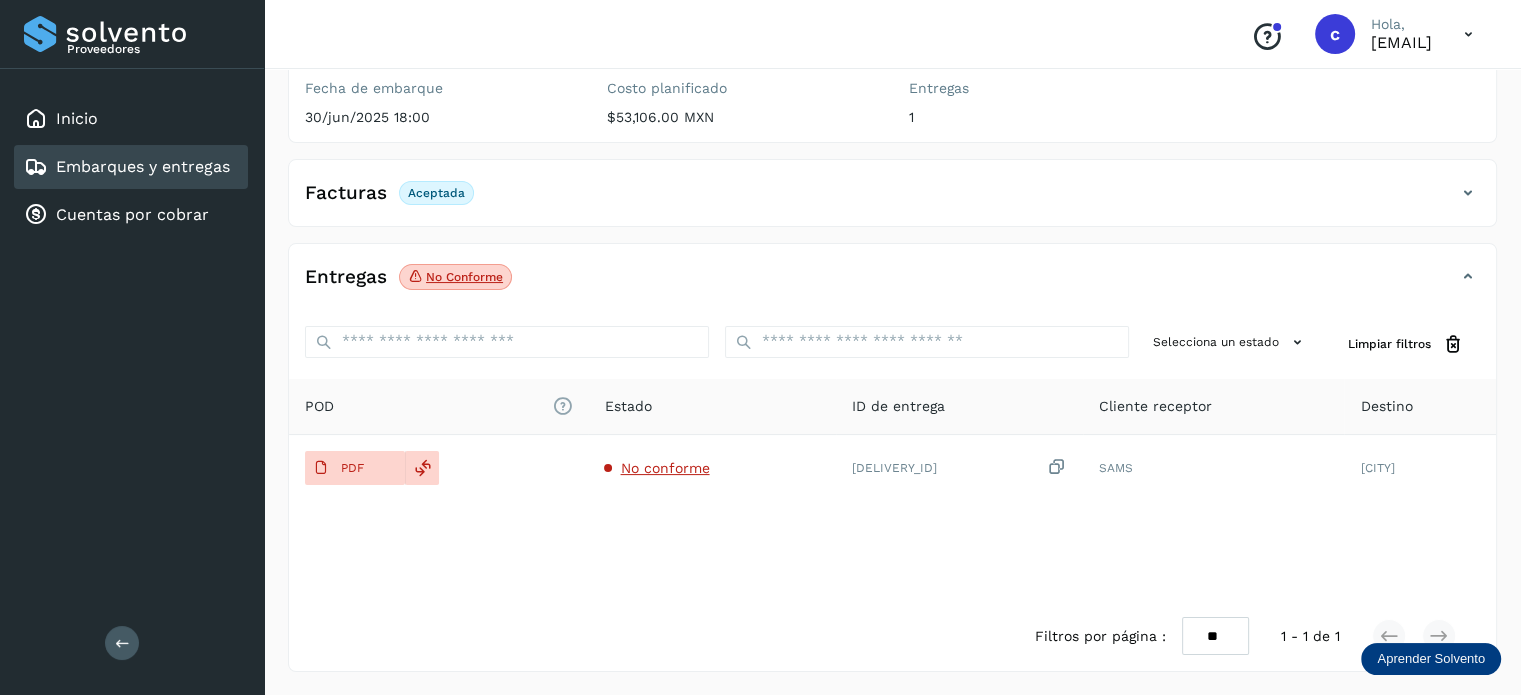 type 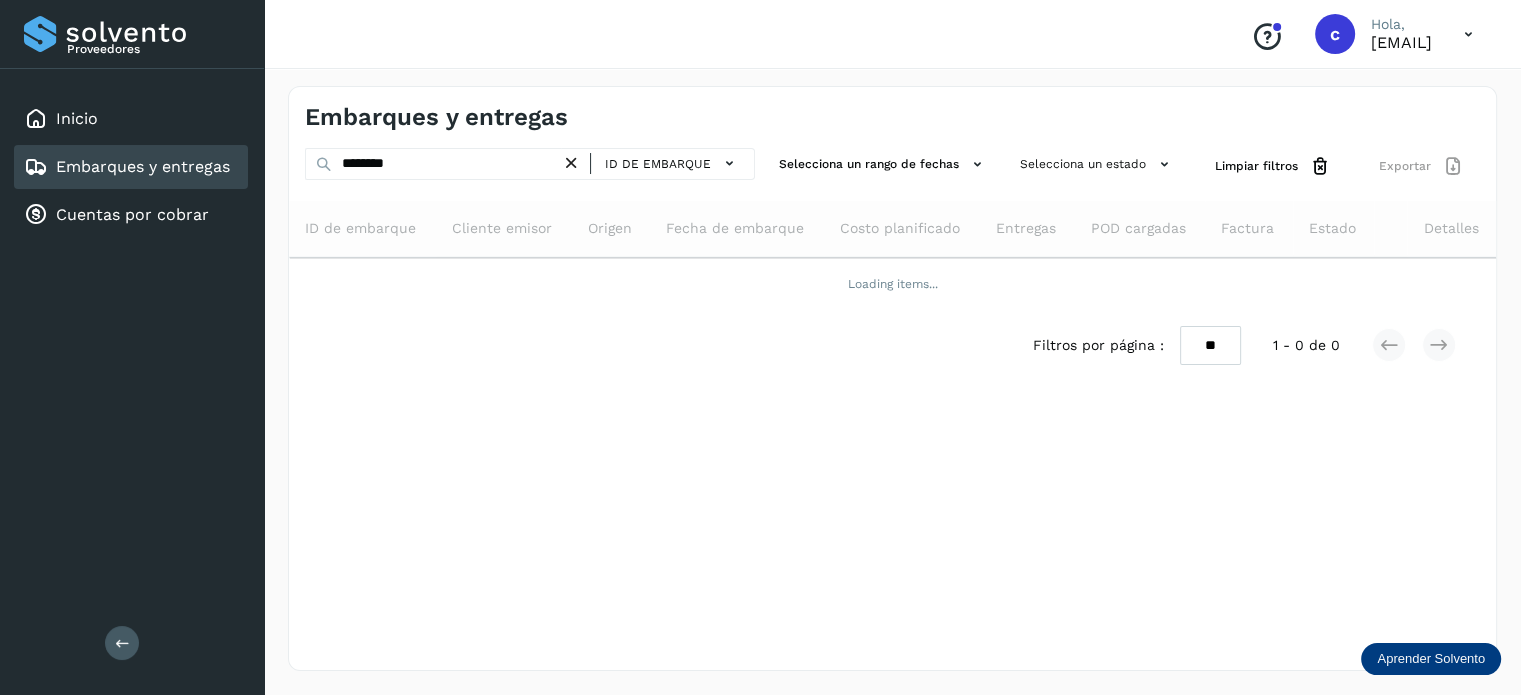 scroll, scrollTop: 0, scrollLeft: 0, axis: both 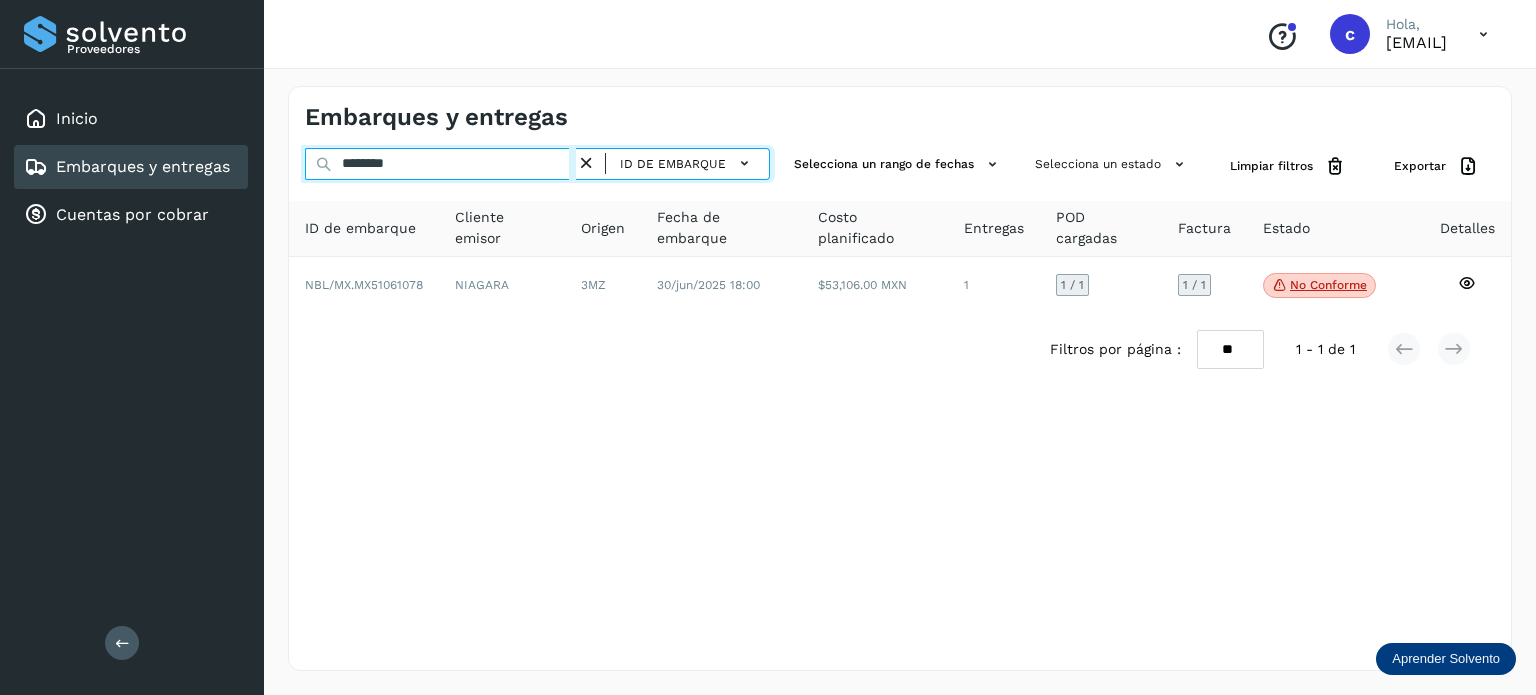 drag, startPoint x: 349, startPoint y: 170, endPoint x: 331, endPoint y: 193, distance: 29.206163 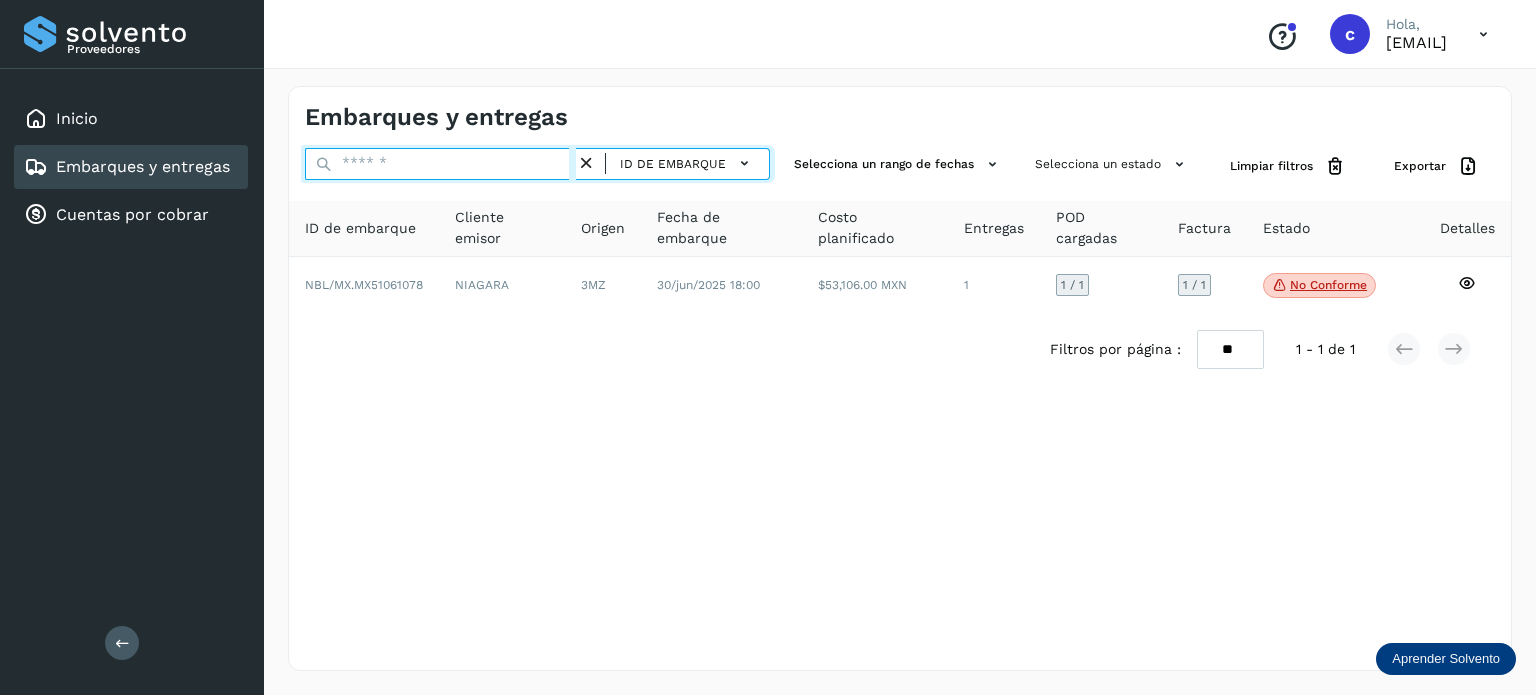 paste on "********" 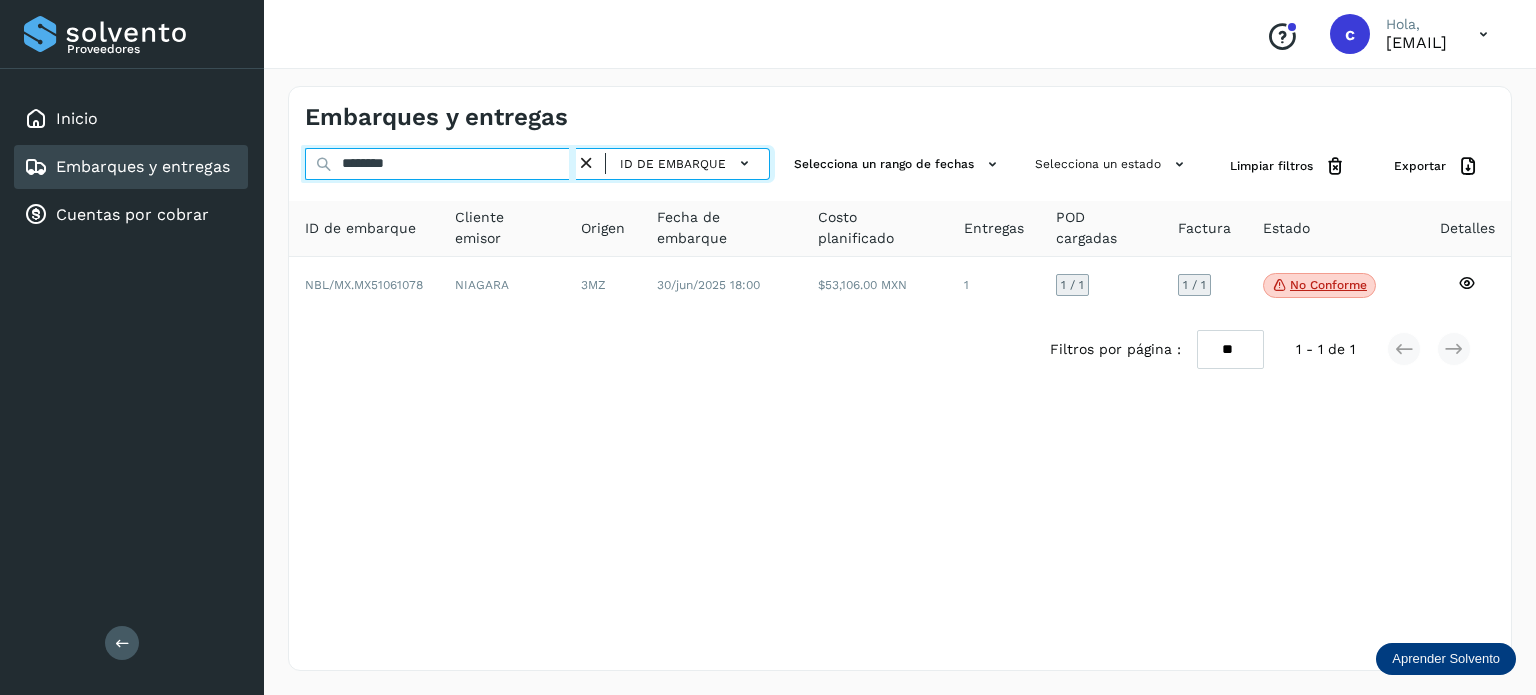 type on "********" 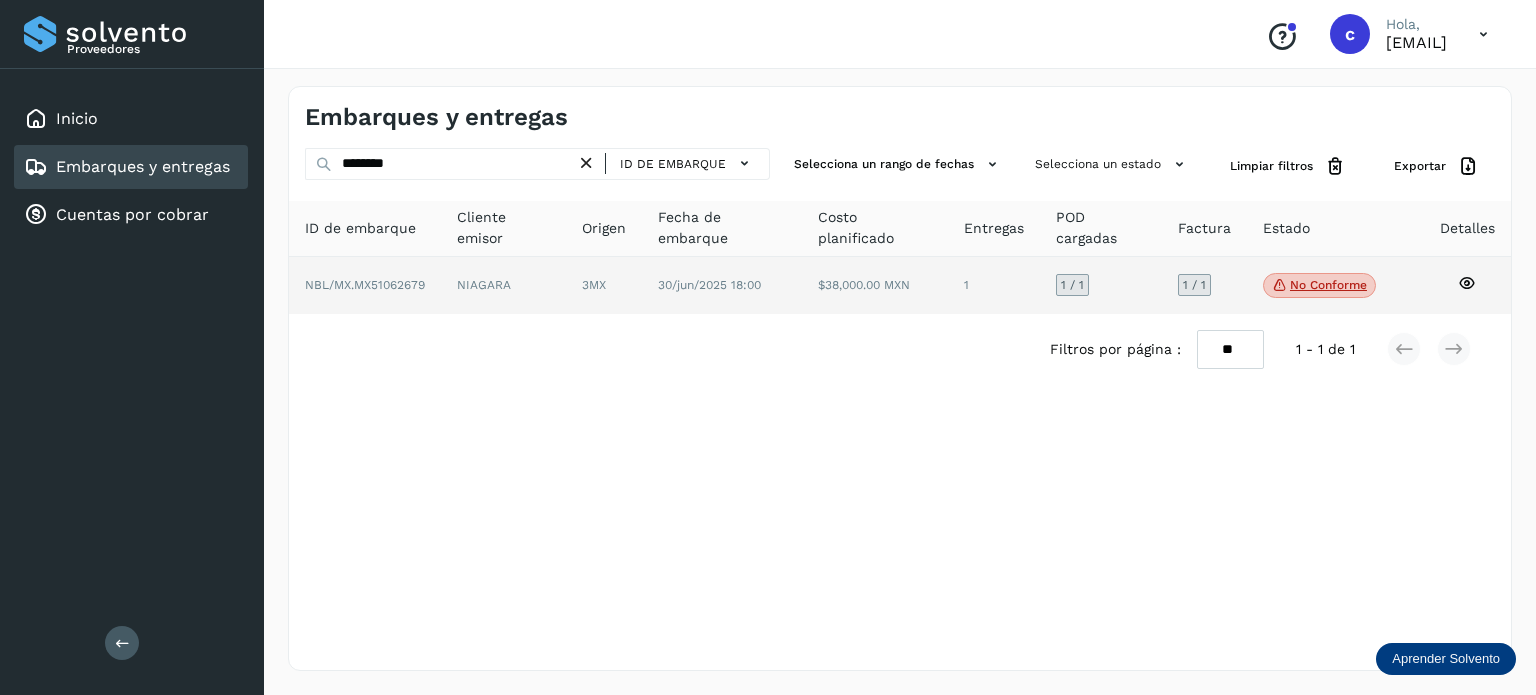 click on "No conforme" 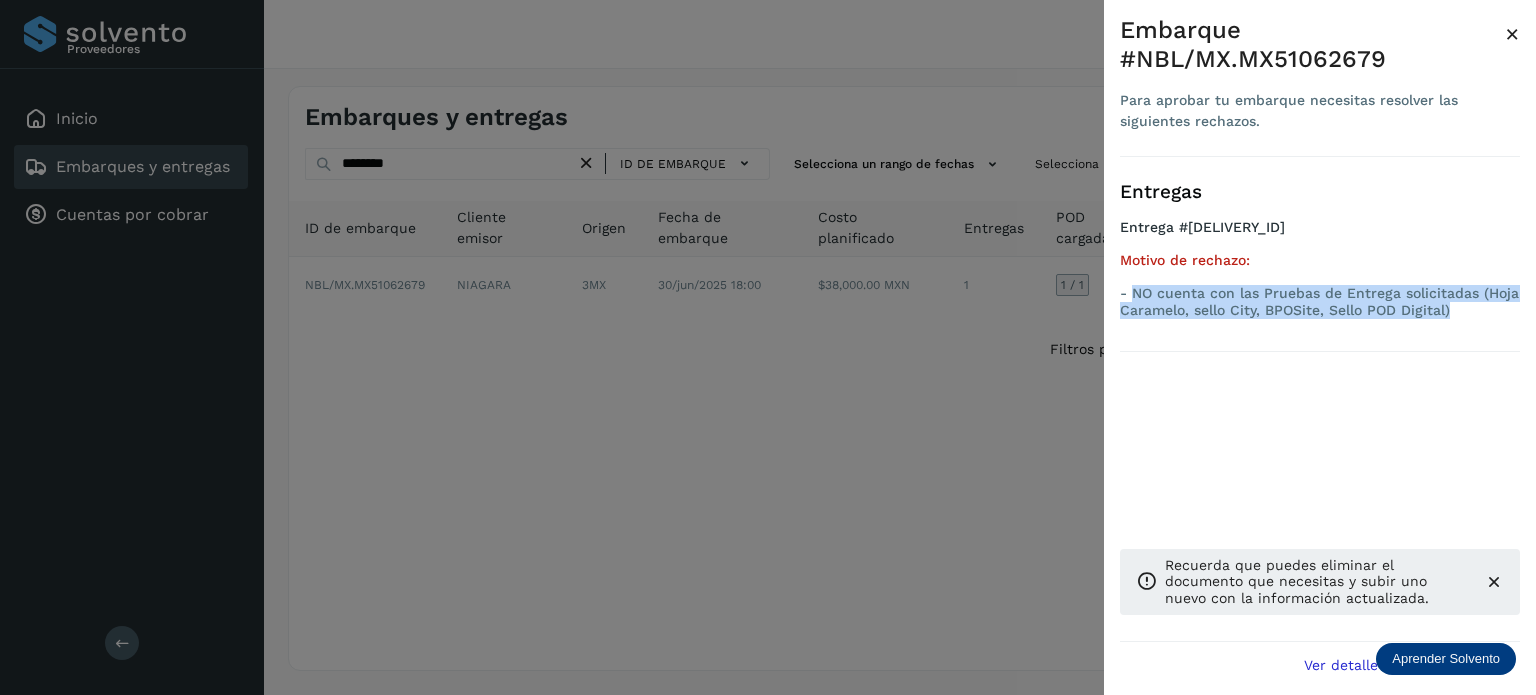 drag, startPoint x: 1408, startPoint y: 315, endPoint x: 1135, endPoint y: 292, distance: 273.96716 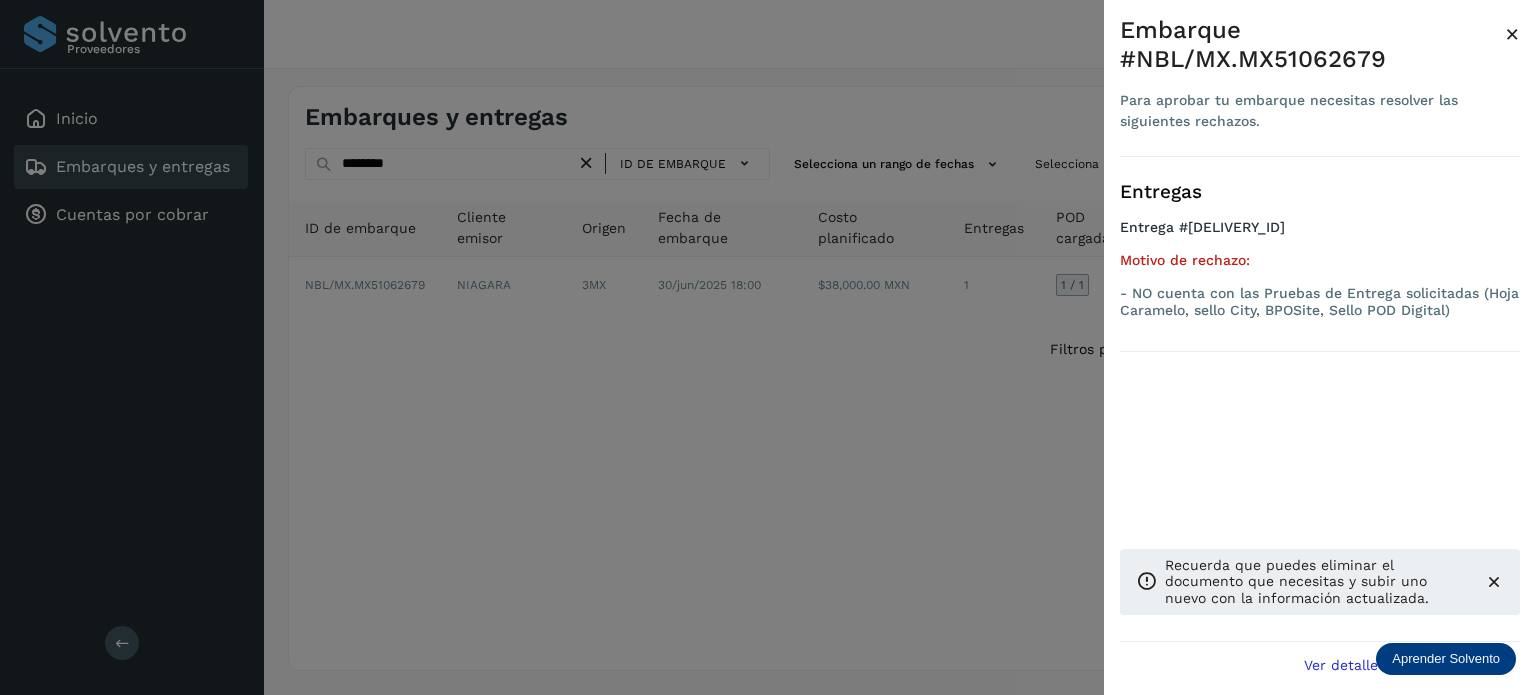click at bounding box center (768, 347) 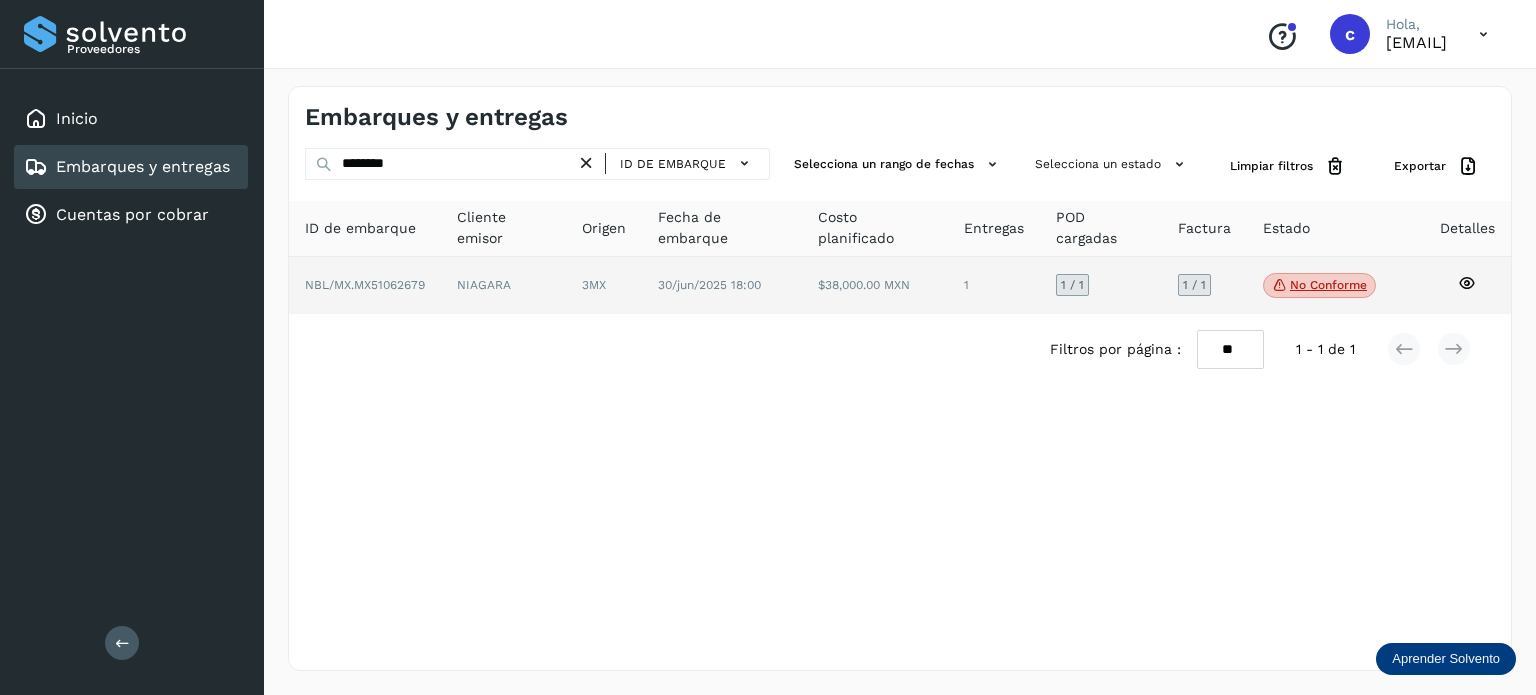 click 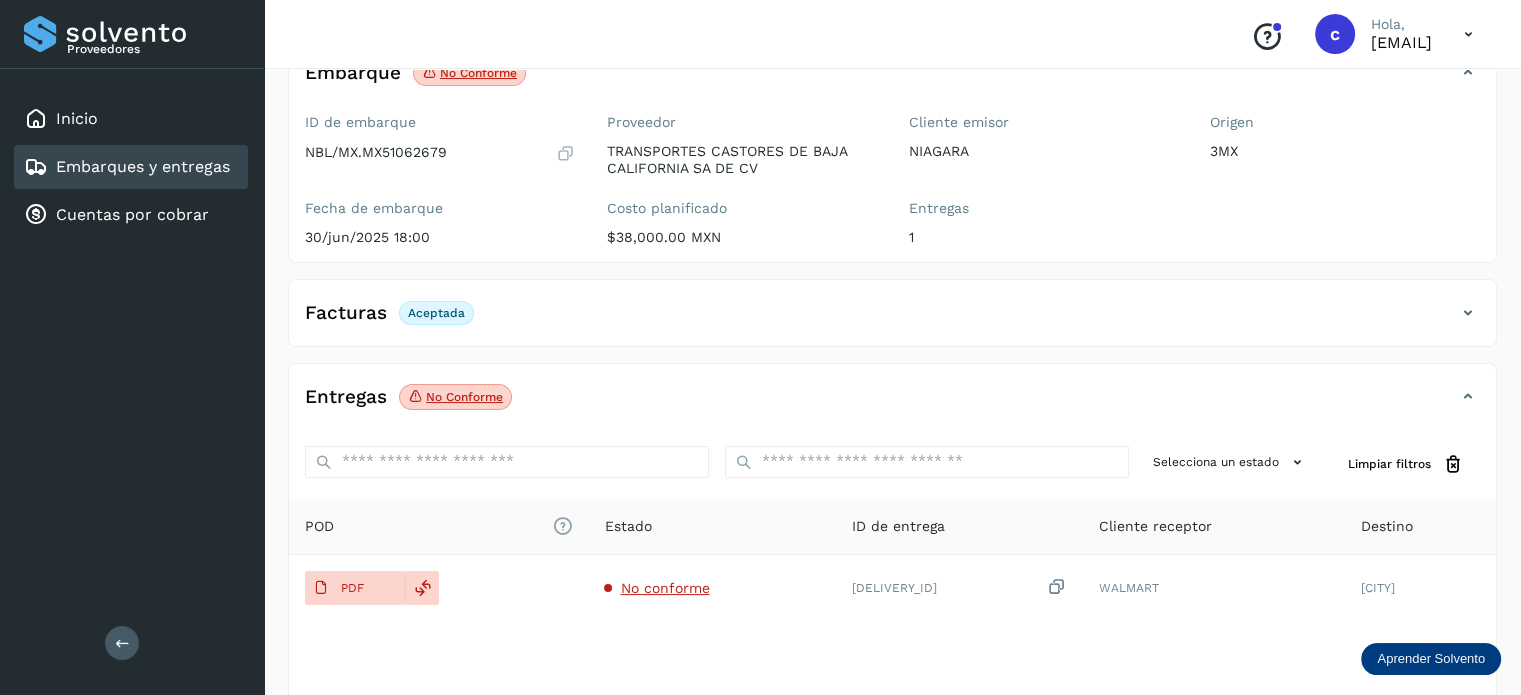 scroll, scrollTop: 264, scrollLeft: 0, axis: vertical 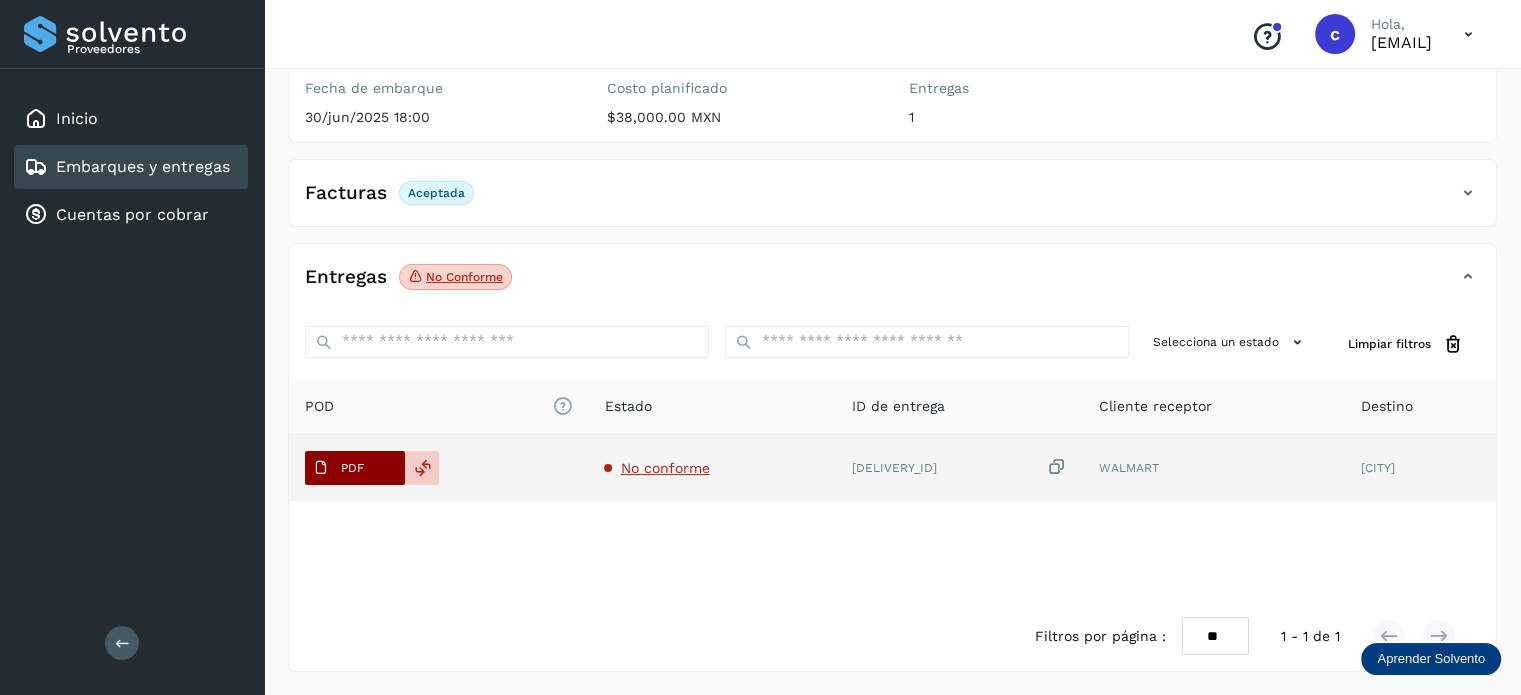 click on "PDF" at bounding box center (338, 468) 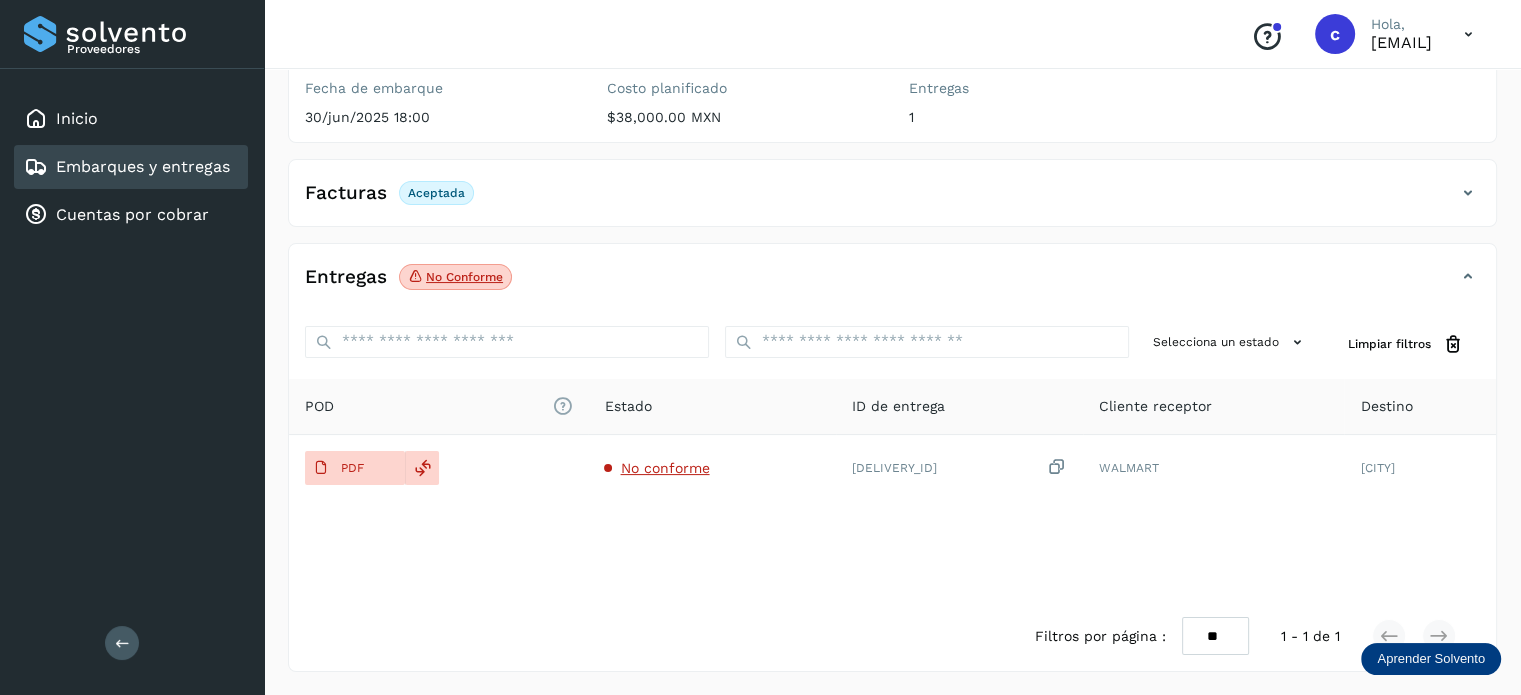 type 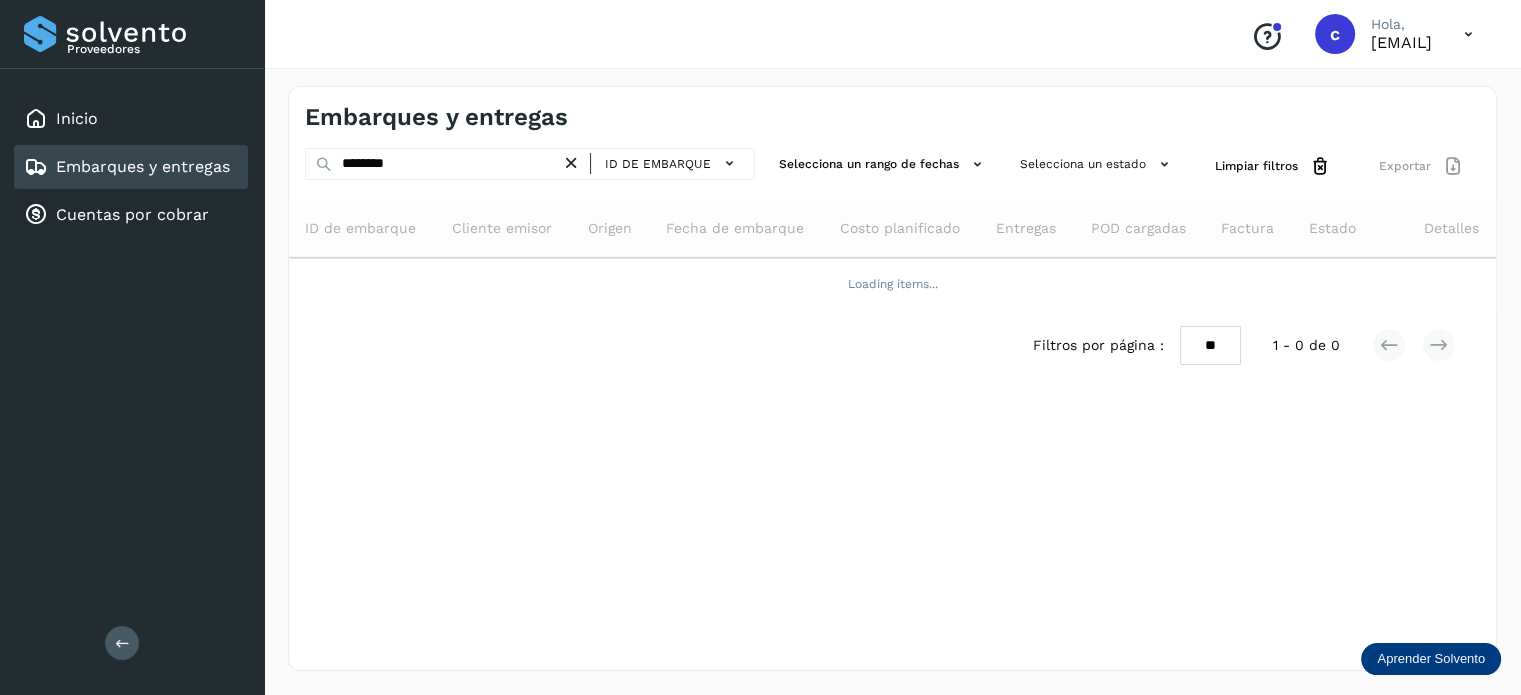 scroll, scrollTop: 0, scrollLeft: 0, axis: both 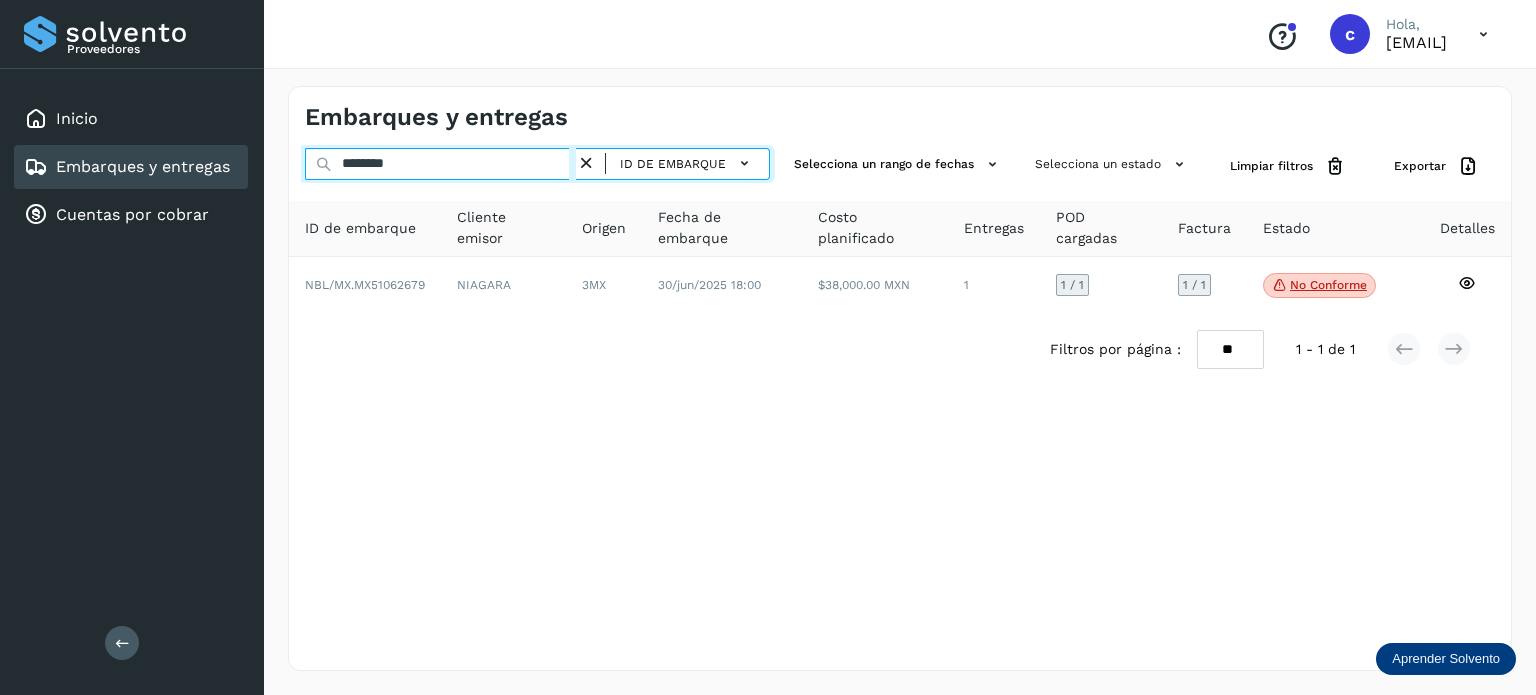 drag, startPoint x: 432, startPoint y: 163, endPoint x: 286, endPoint y: 177, distance: 146.6697 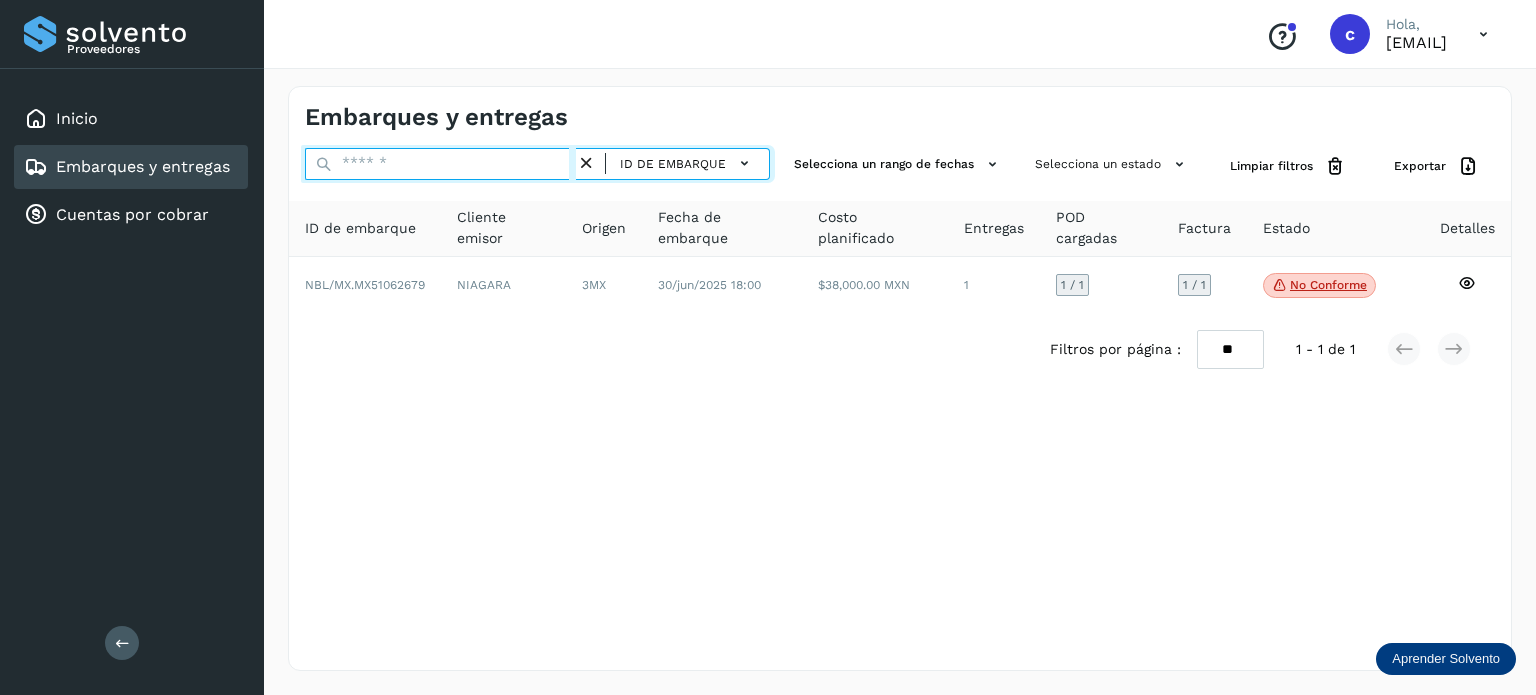 paste on "********" 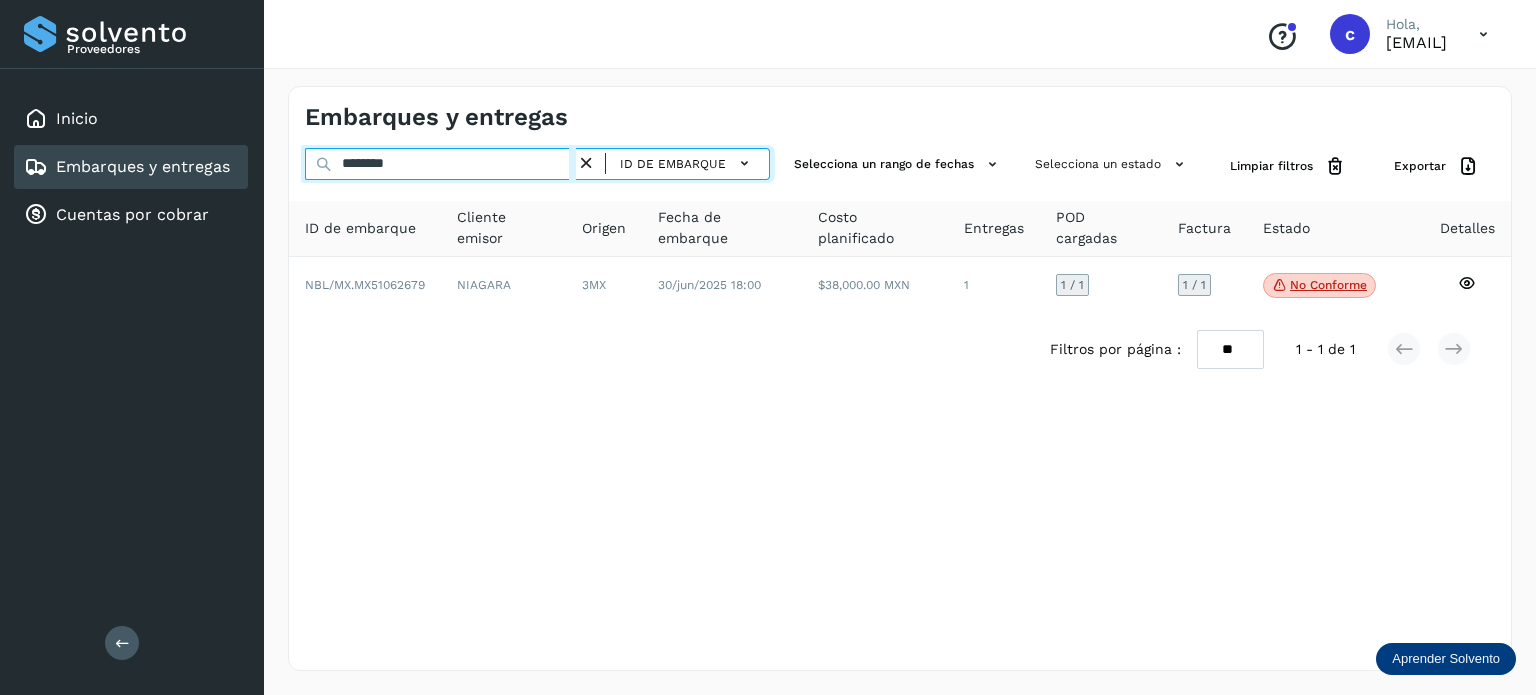 type on "********" 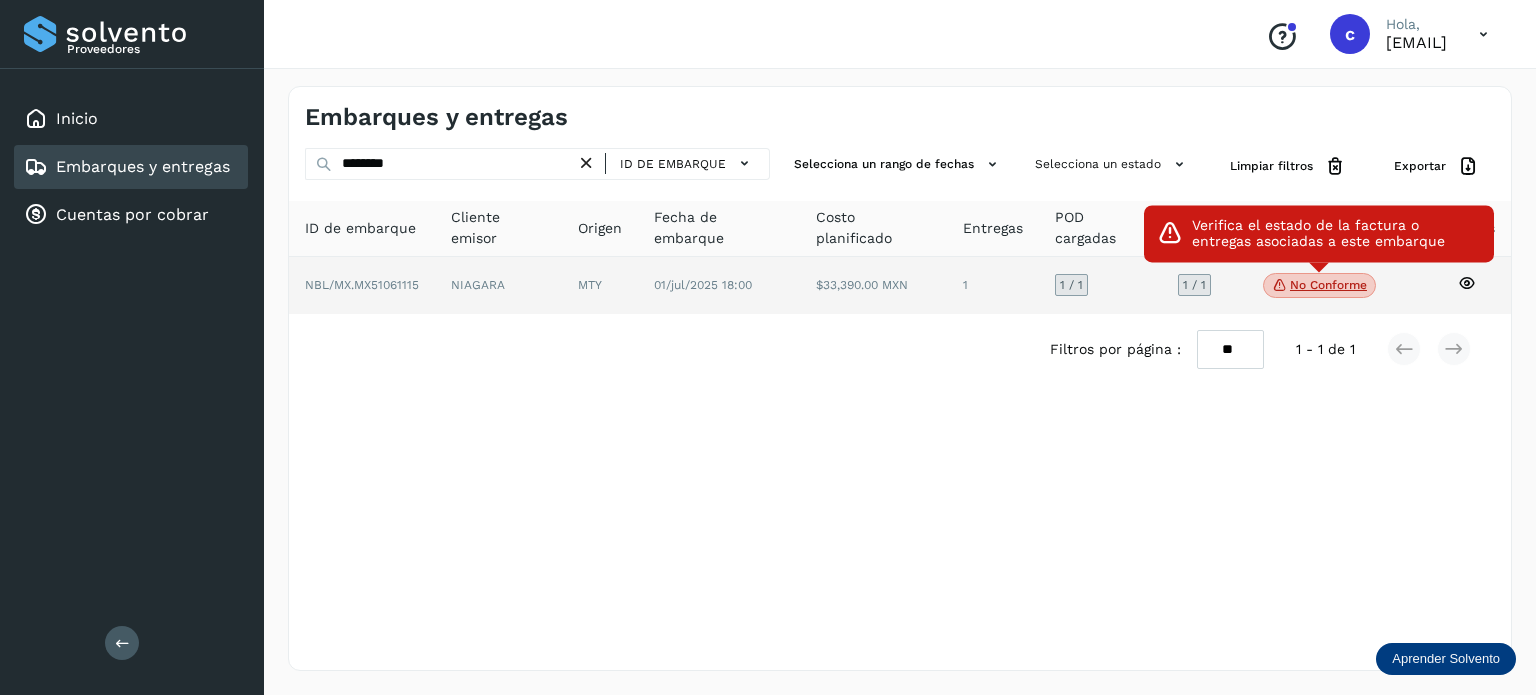 click on "No conforme" 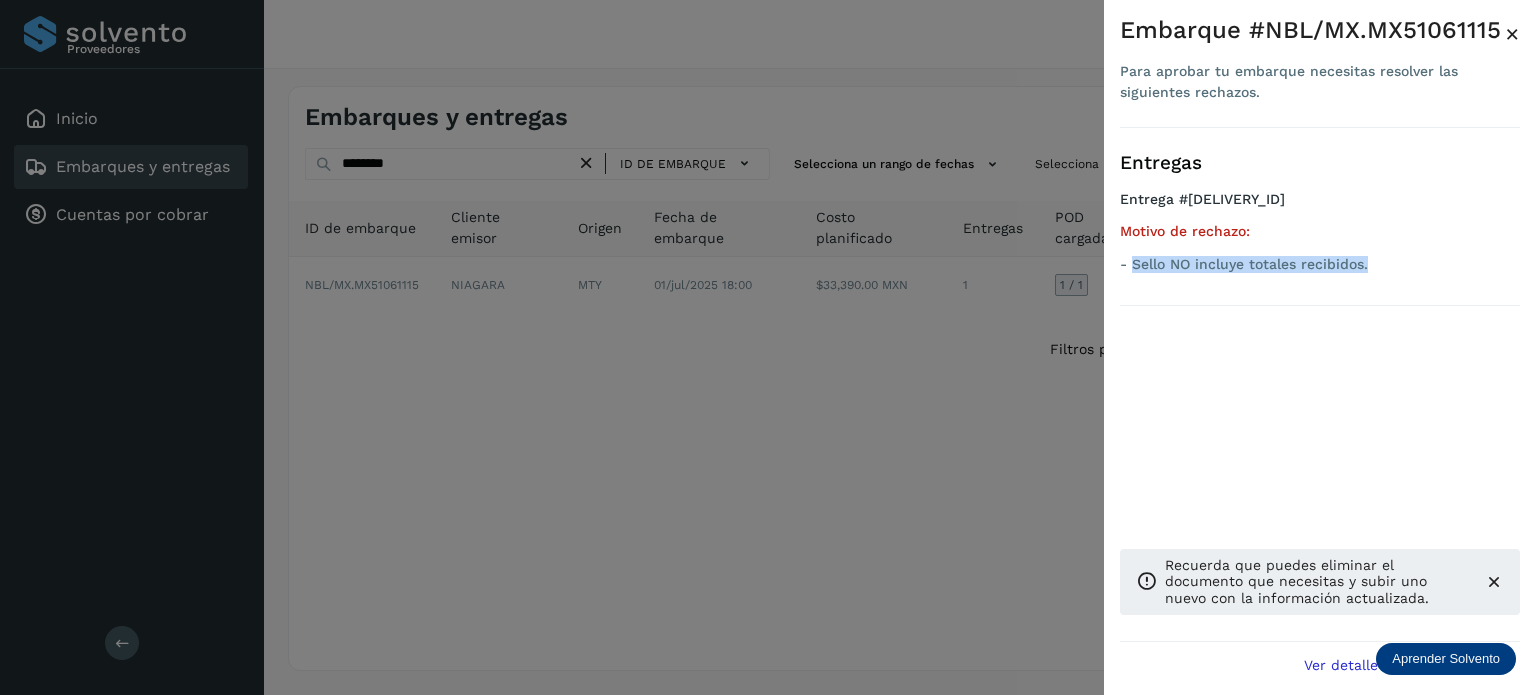 drag, startPoint x: 1368, startPoint y: 263, endPoint x: 1132, endPoint y: 268, distance: 236.05296 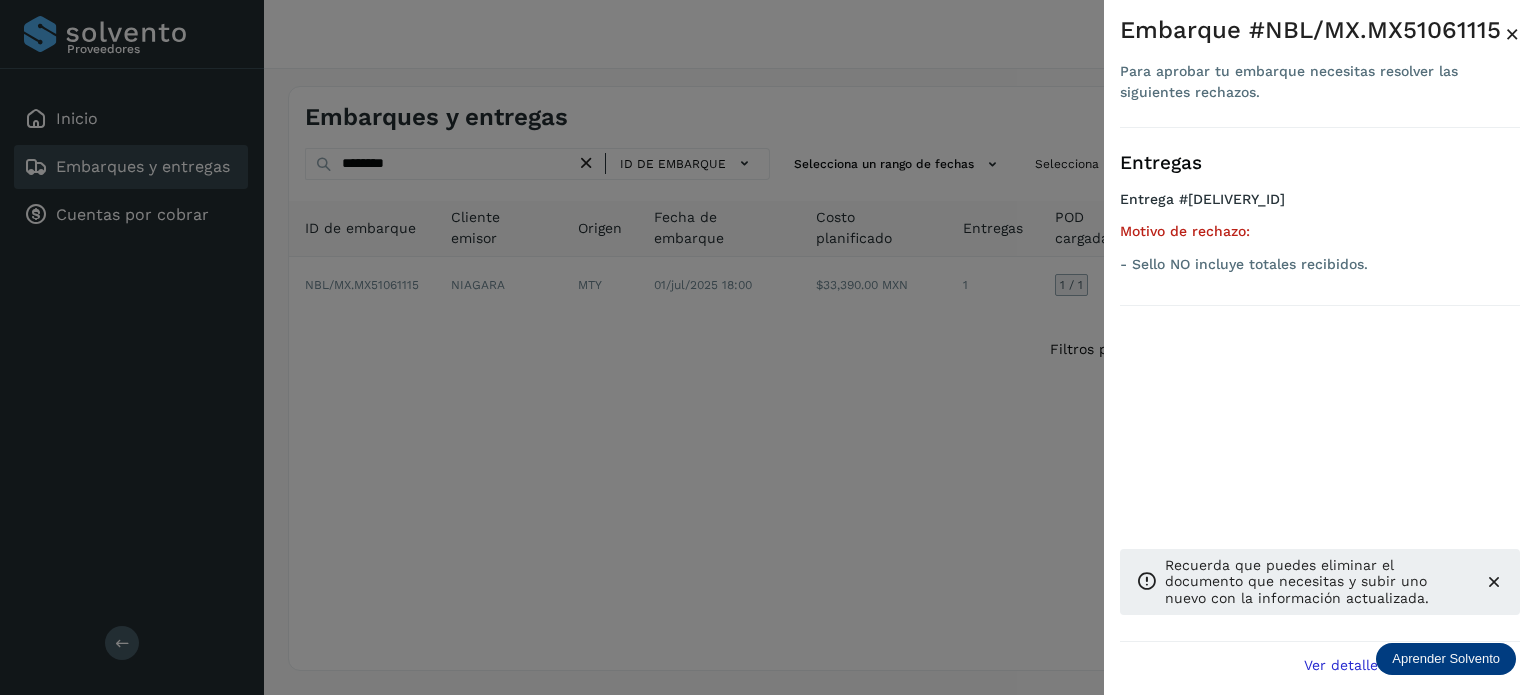 click at bounding box center (768, 347) 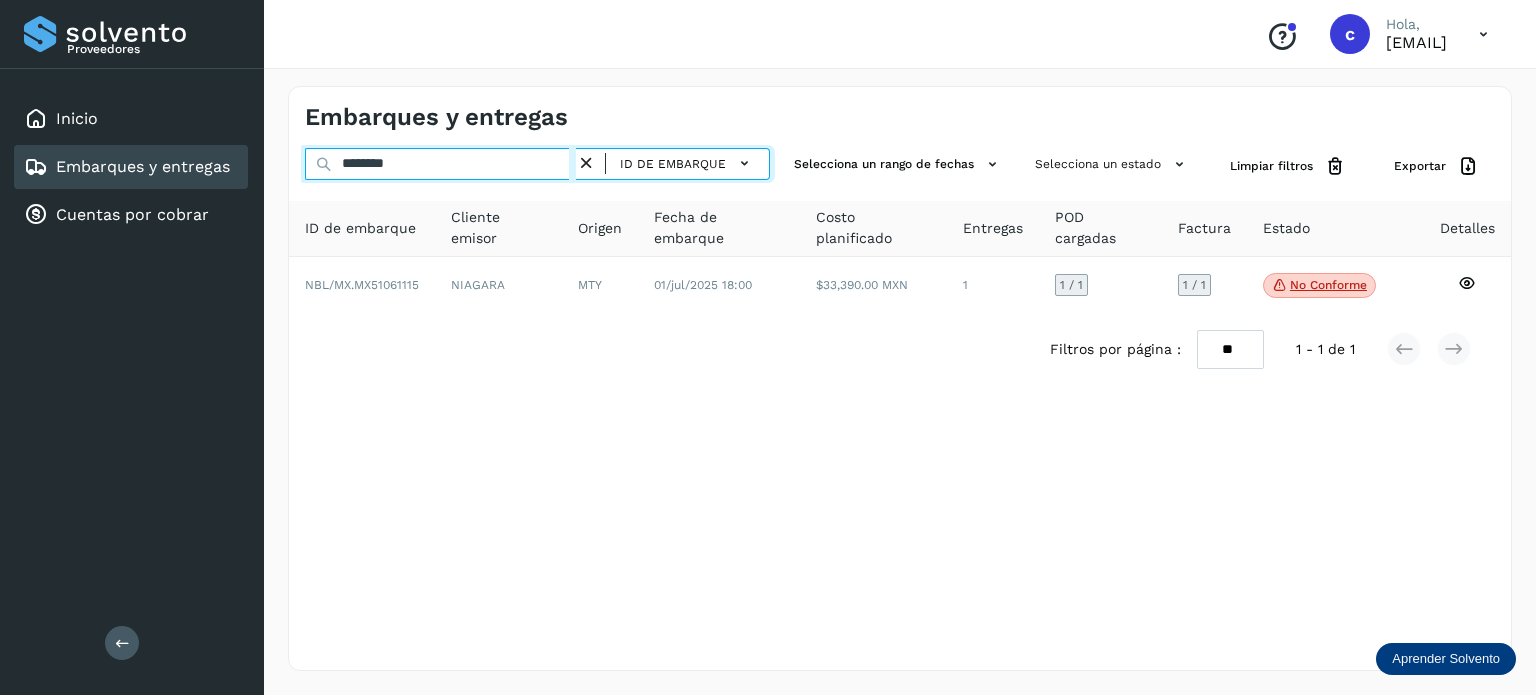 drag, startPoint x: 394, startPoint y: 163, endPoint x: 300, endPoint y: 163, distance: 94 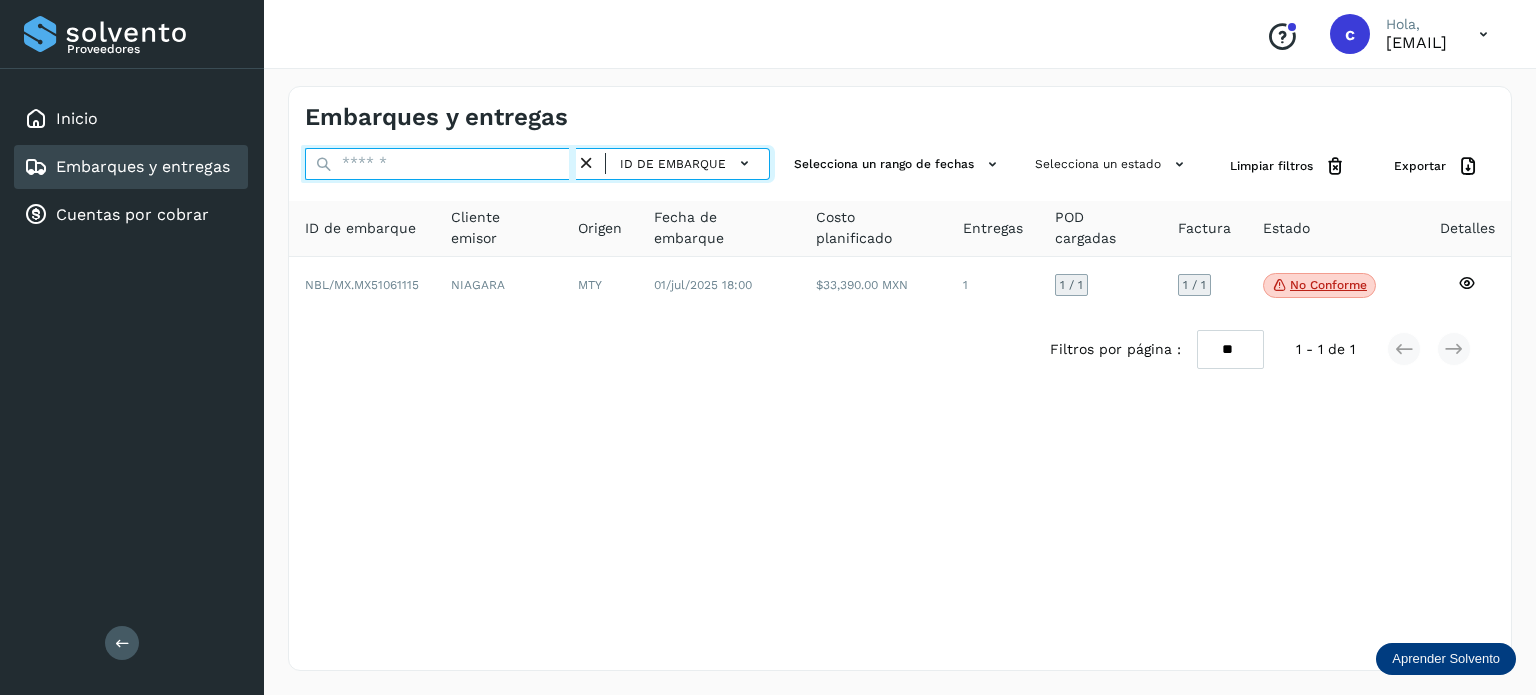 paste on "********" 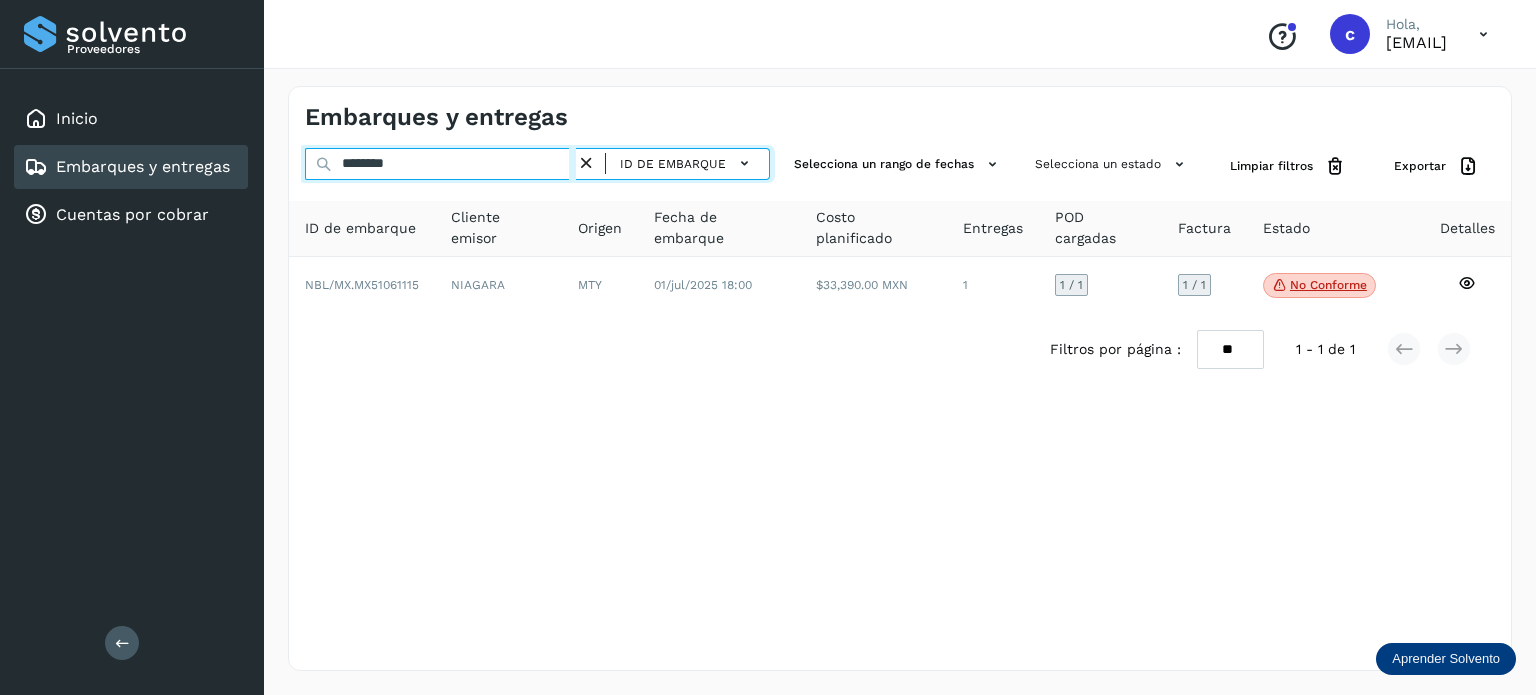 type on "********" 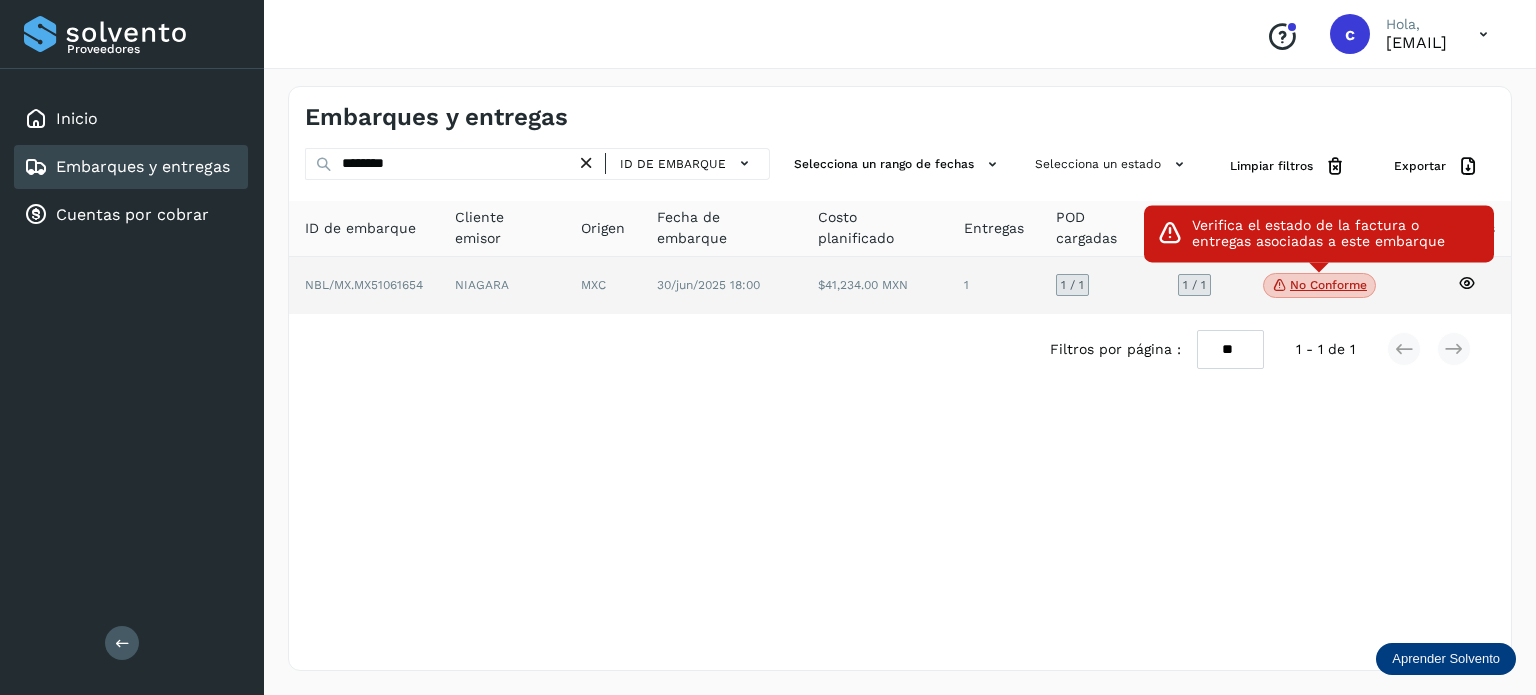 click on "No conforme" 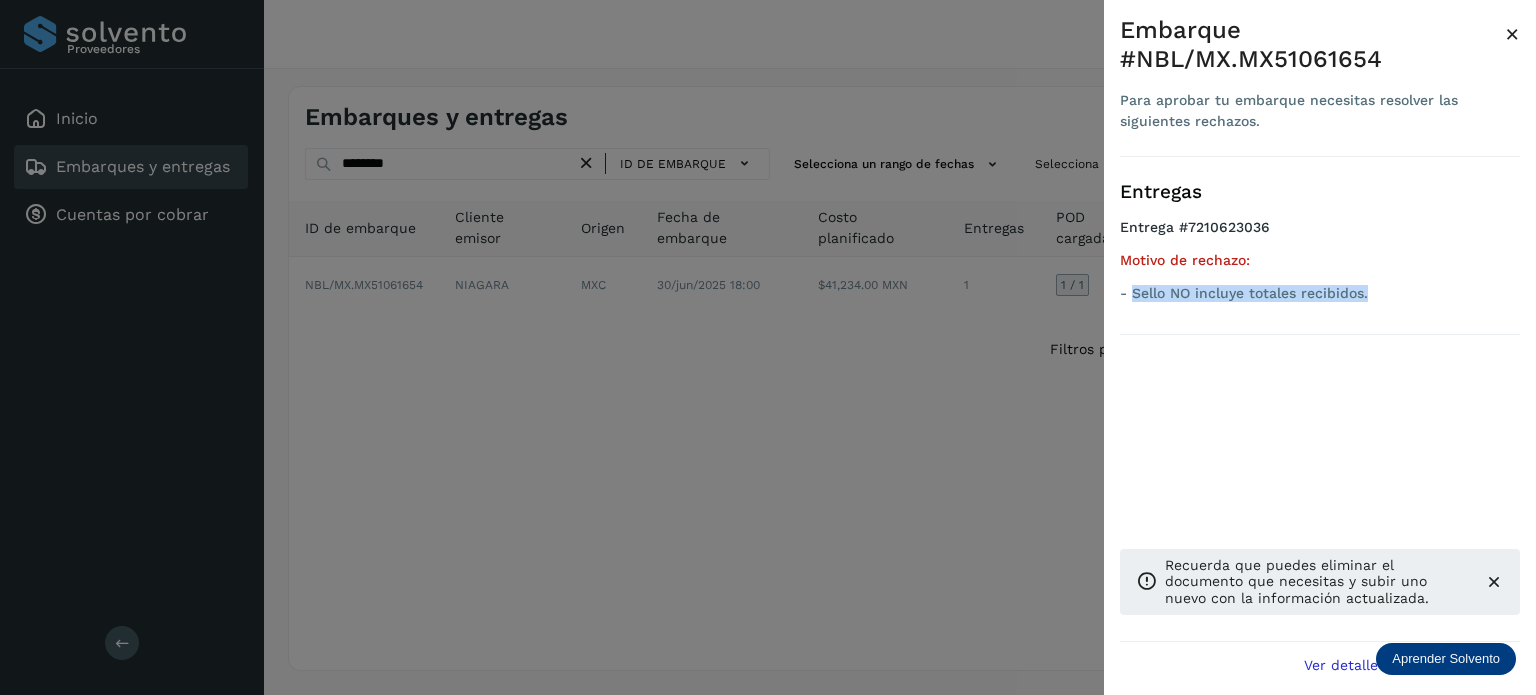 drag, startPoint x: 1332, startPoint y: 294, endPoint x: 1134, endPoint y: 309, distance: 198.56737 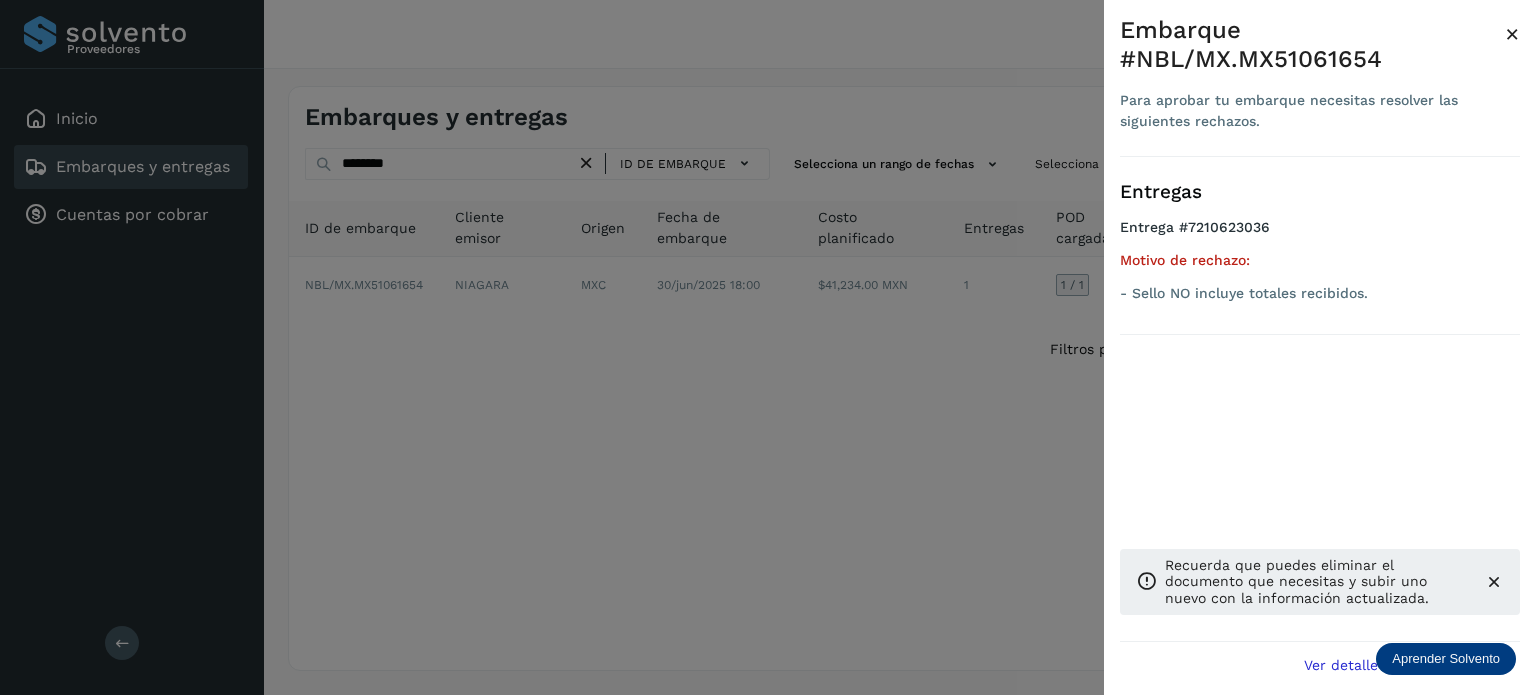 click at bounding box center (768, 347) 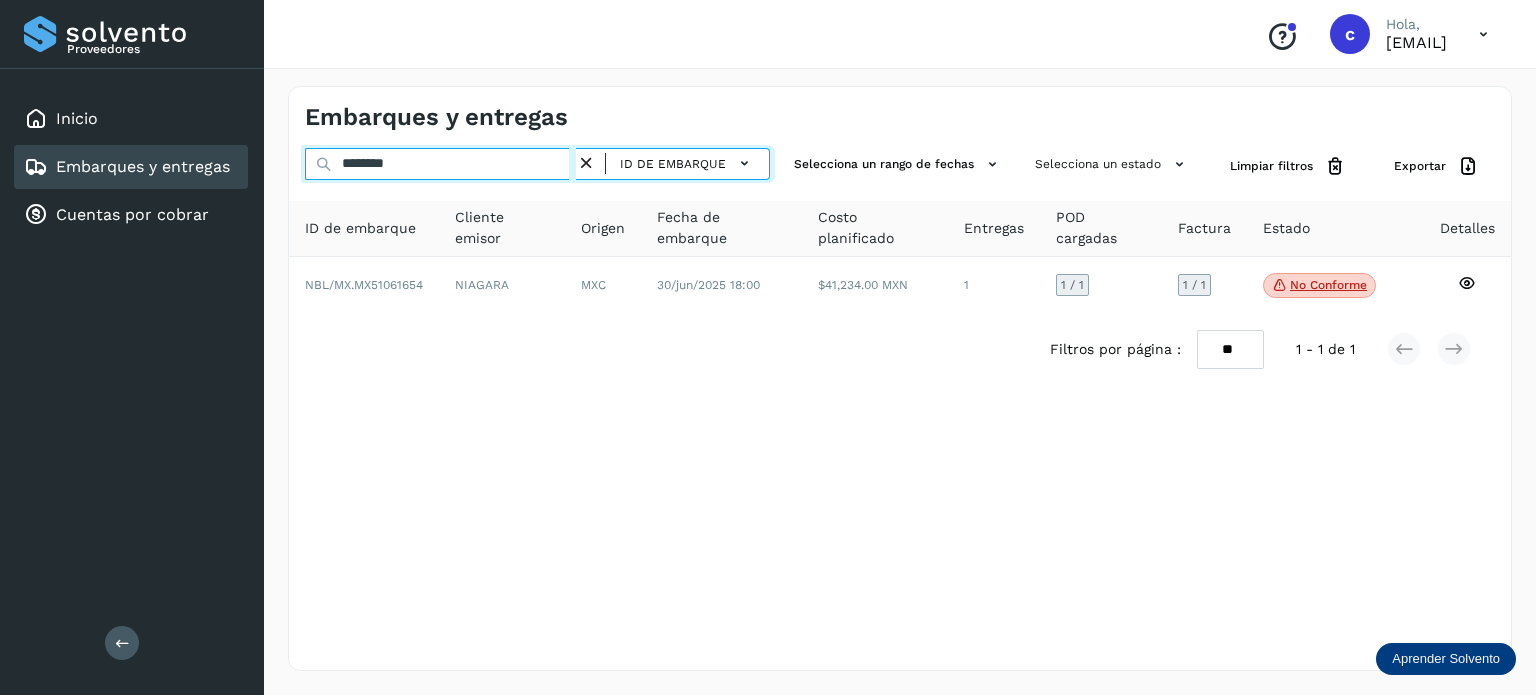 drag, startPoint x: 423, startPoint y: 162, endPoint x: 294, endPoint y: 163, distance: 129.00388 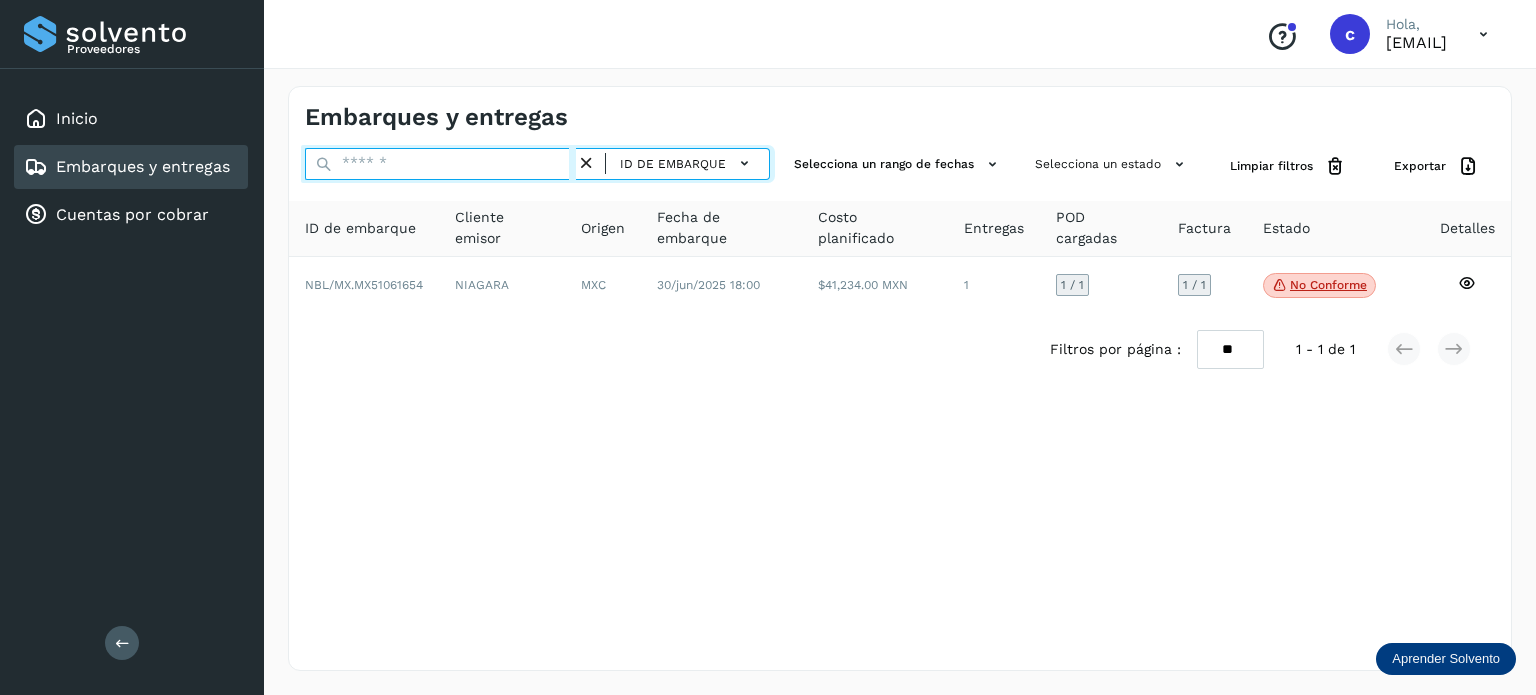 paste on "********" 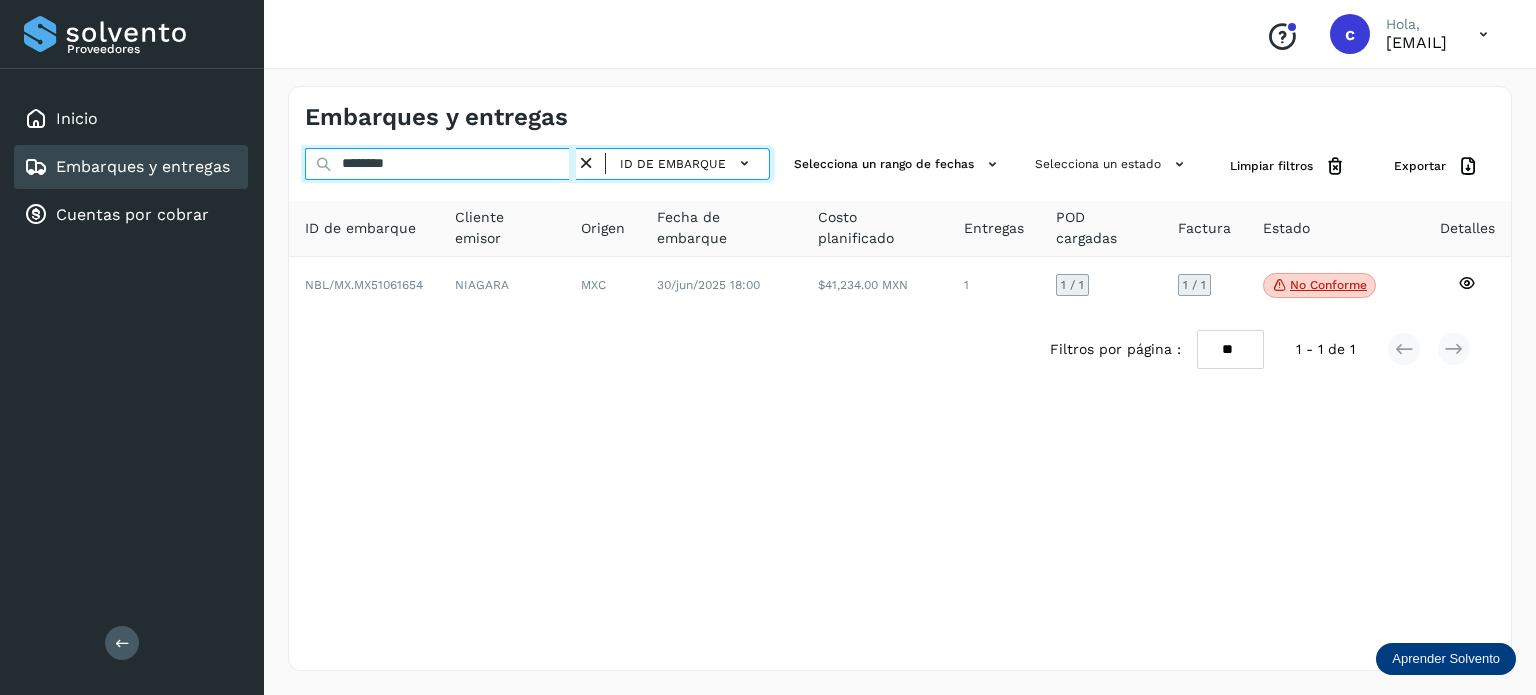 type on "********" 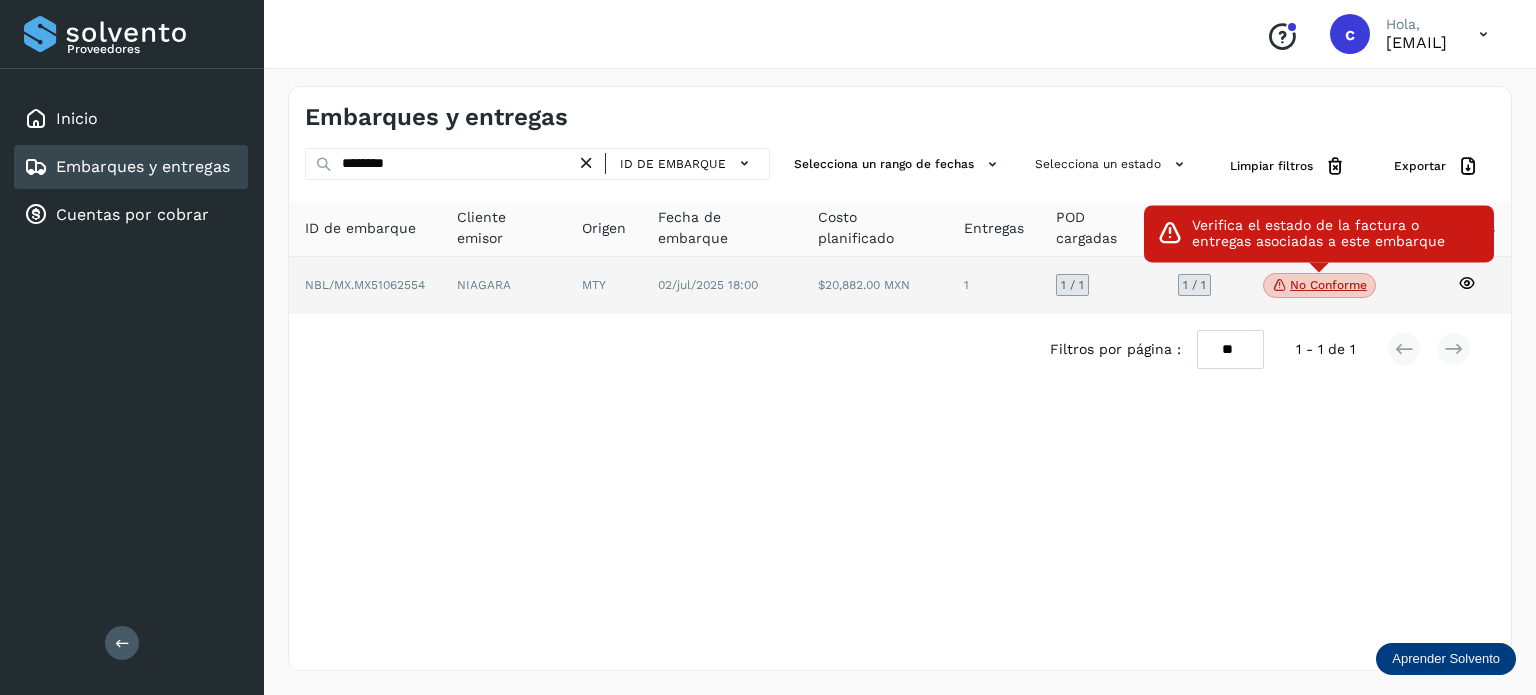 click on "No conforme" 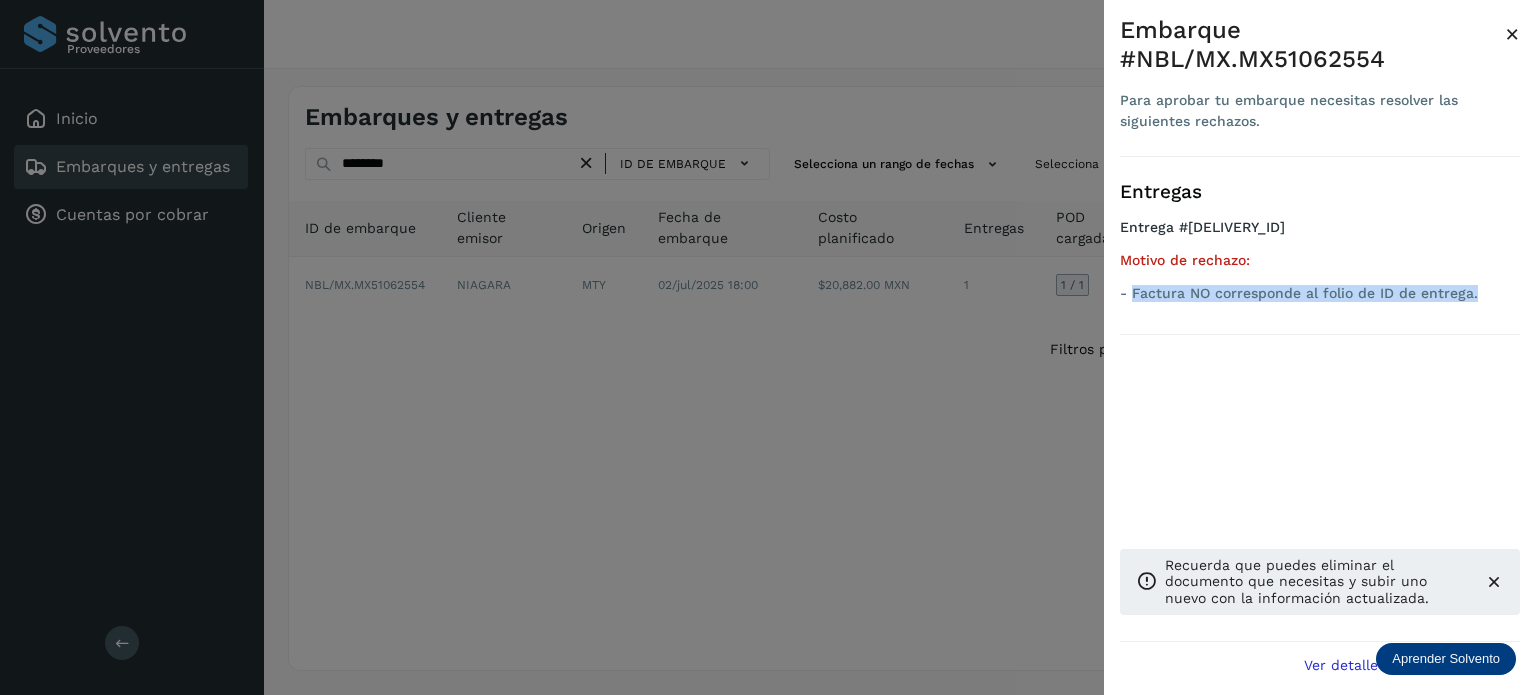 drag, startPoint x: 1377, startPoint y: 302, endPoint x: 1129, endPoint y: 303, distance: 248.00201 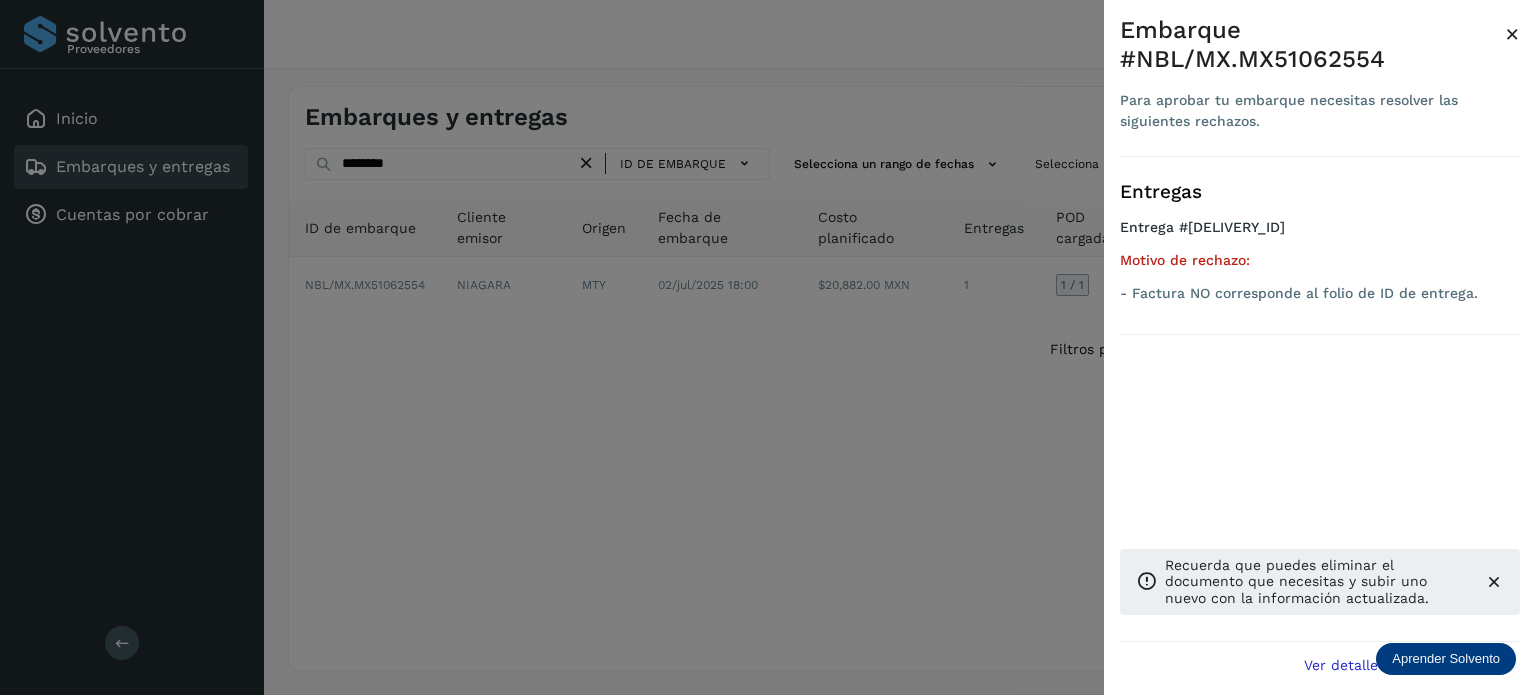 drag, startPoint x: 735, startPoint y: 385, endPoint x: 1064, endPoint y: 373, distance: 329.21878 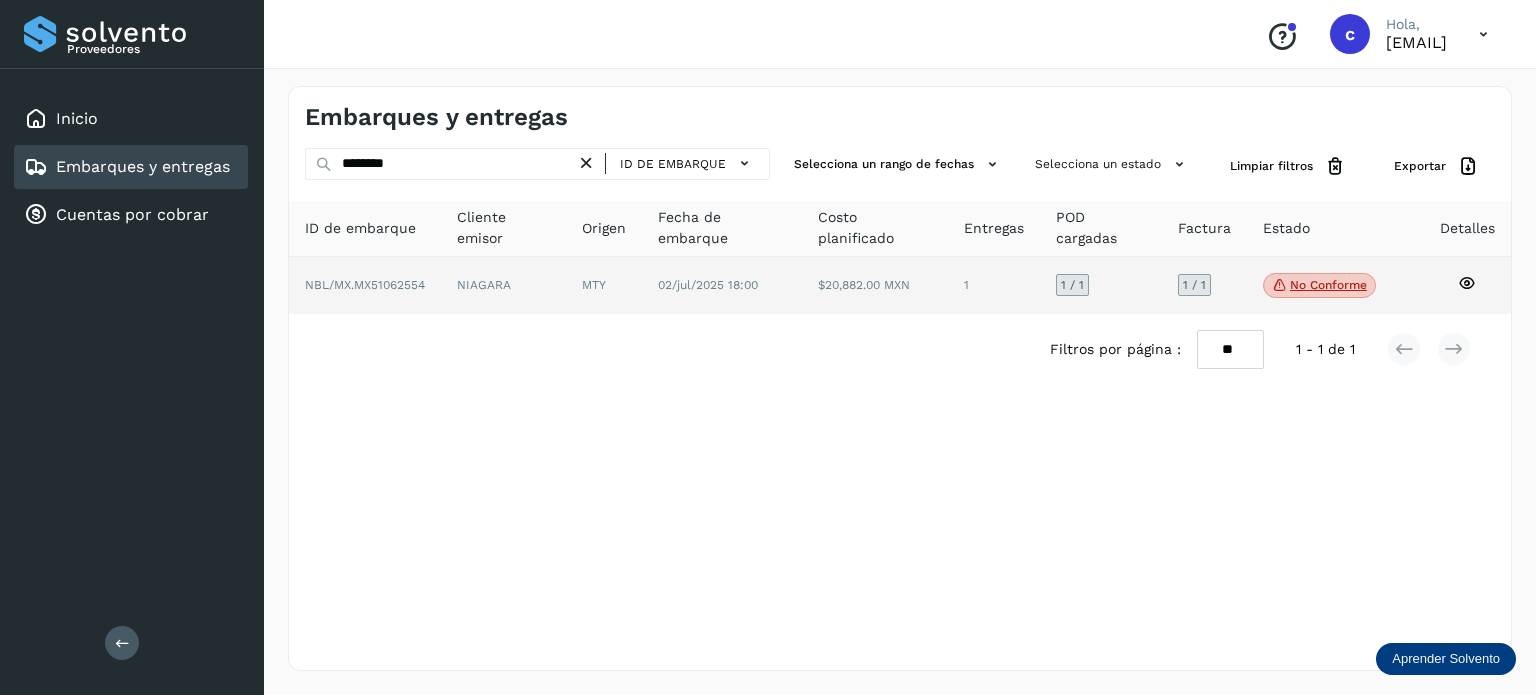 click 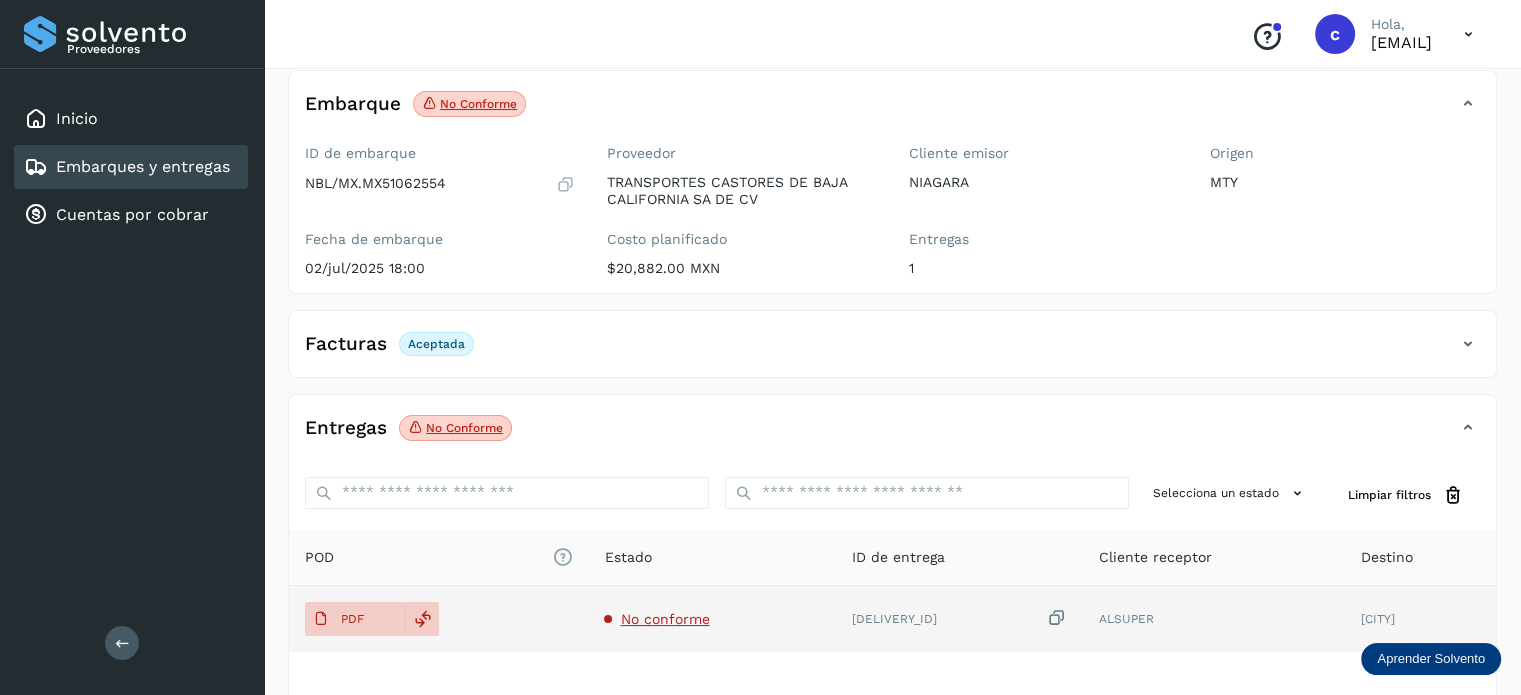 scroll, scrollTop: 264, scrollLeft: 0, axis: vertical 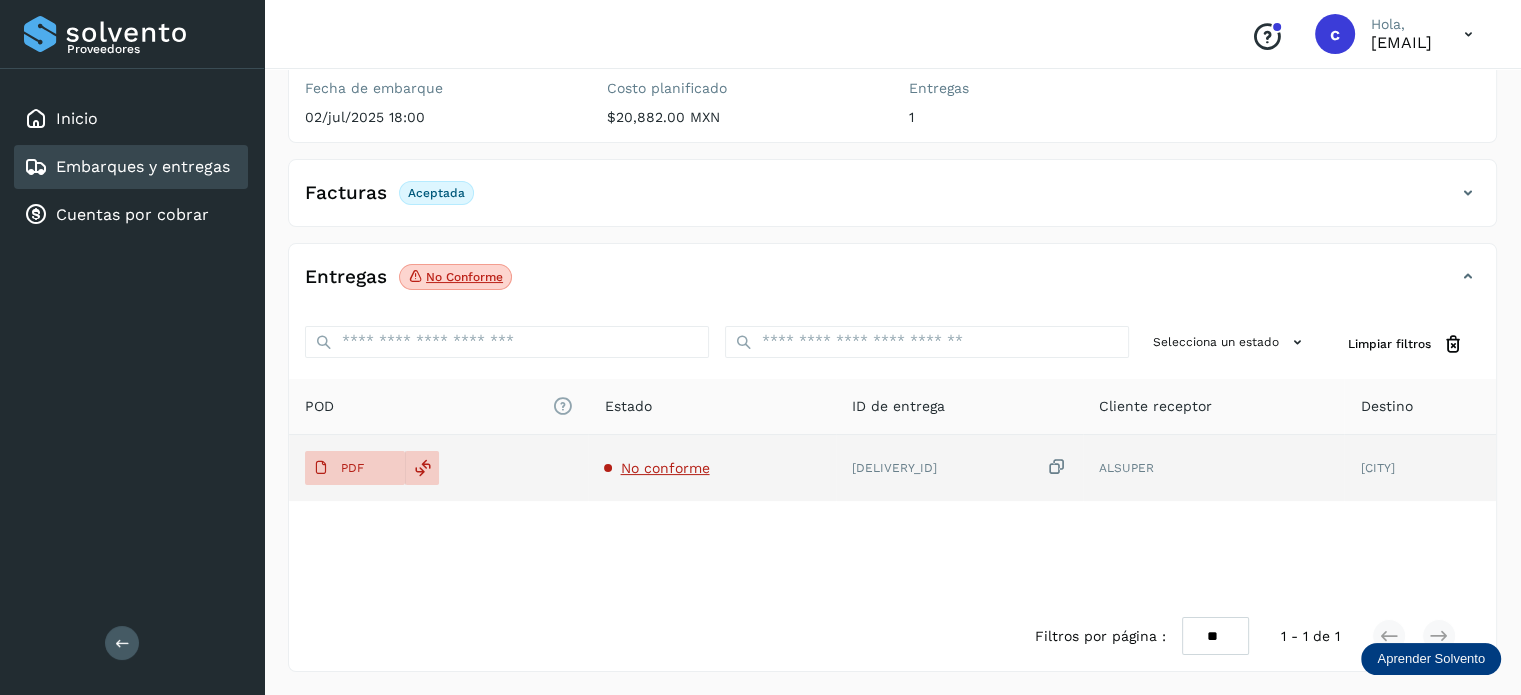 click on "No conforme" at bounding box center [664, 468] 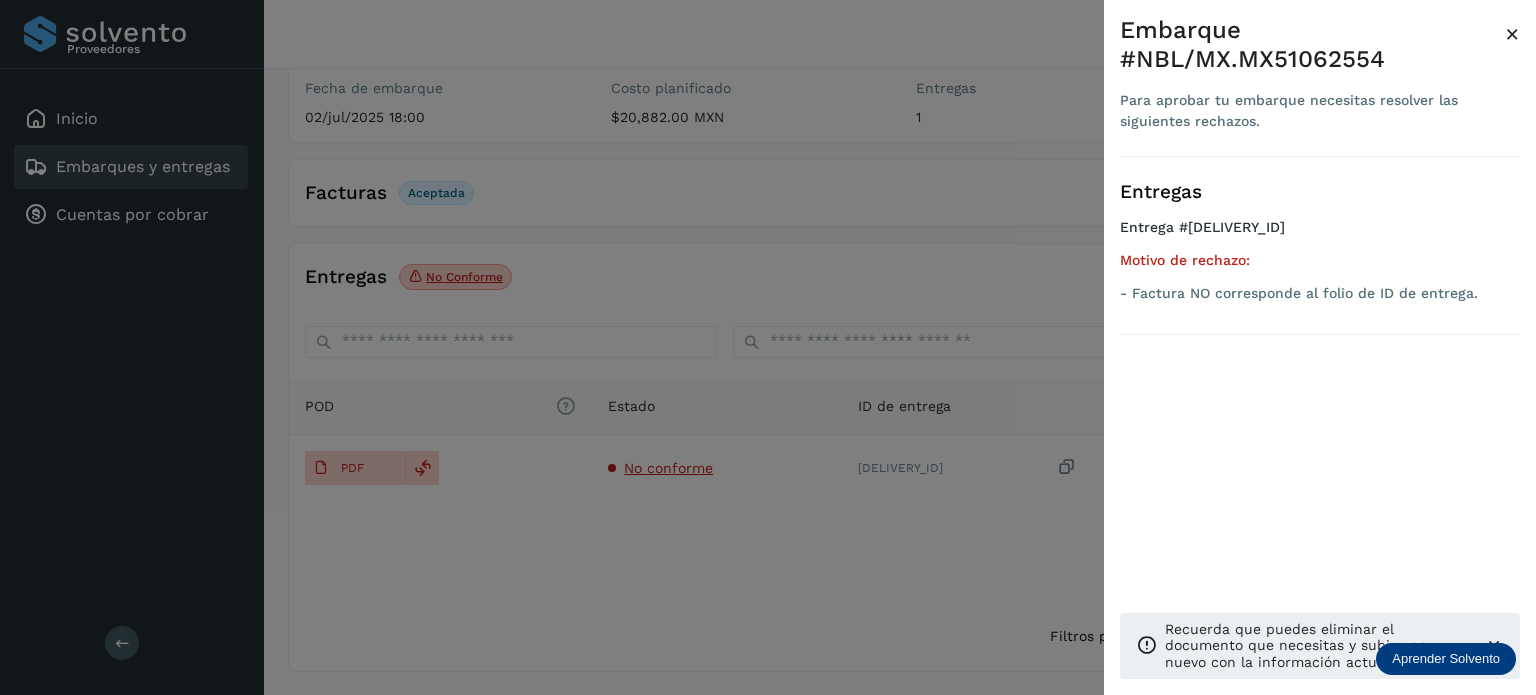 click at bounding box center [768, 347] 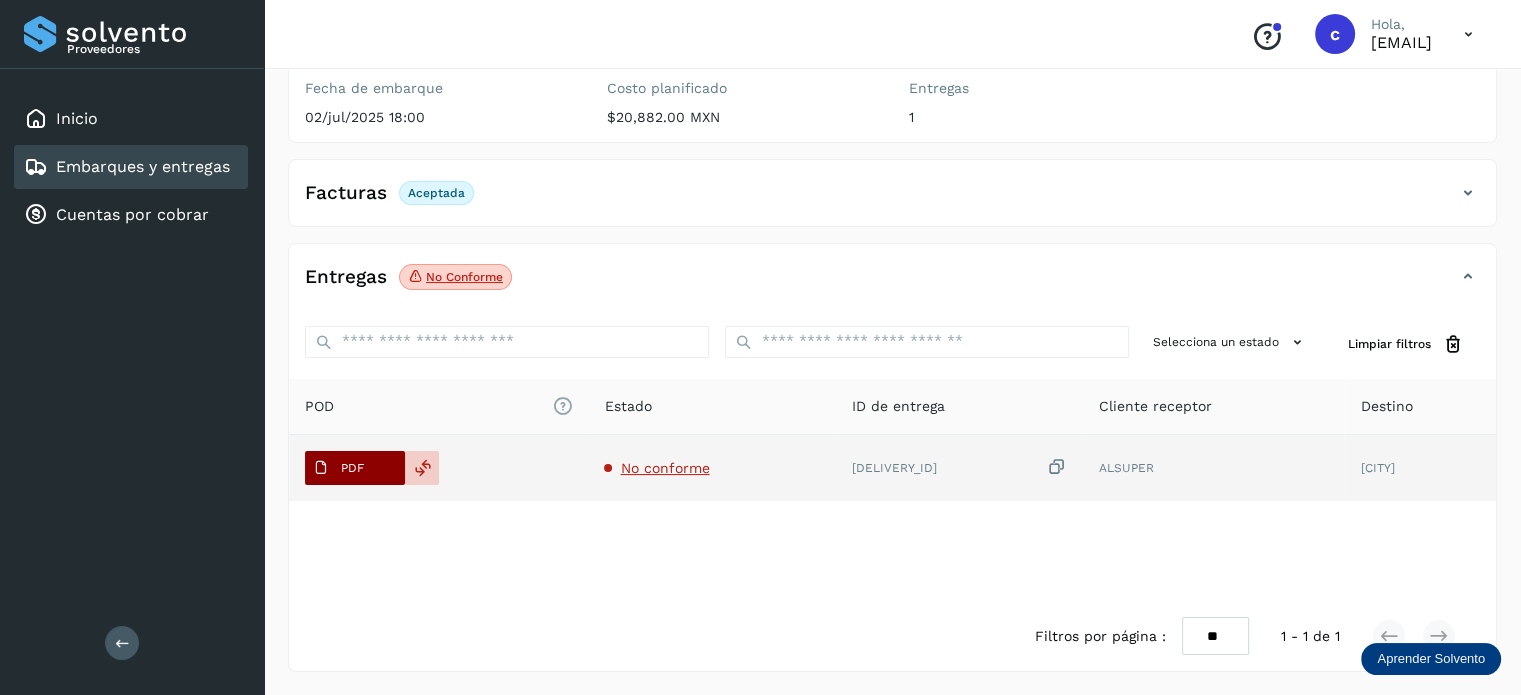 click on "PDF" at bounding box center (352, 468) 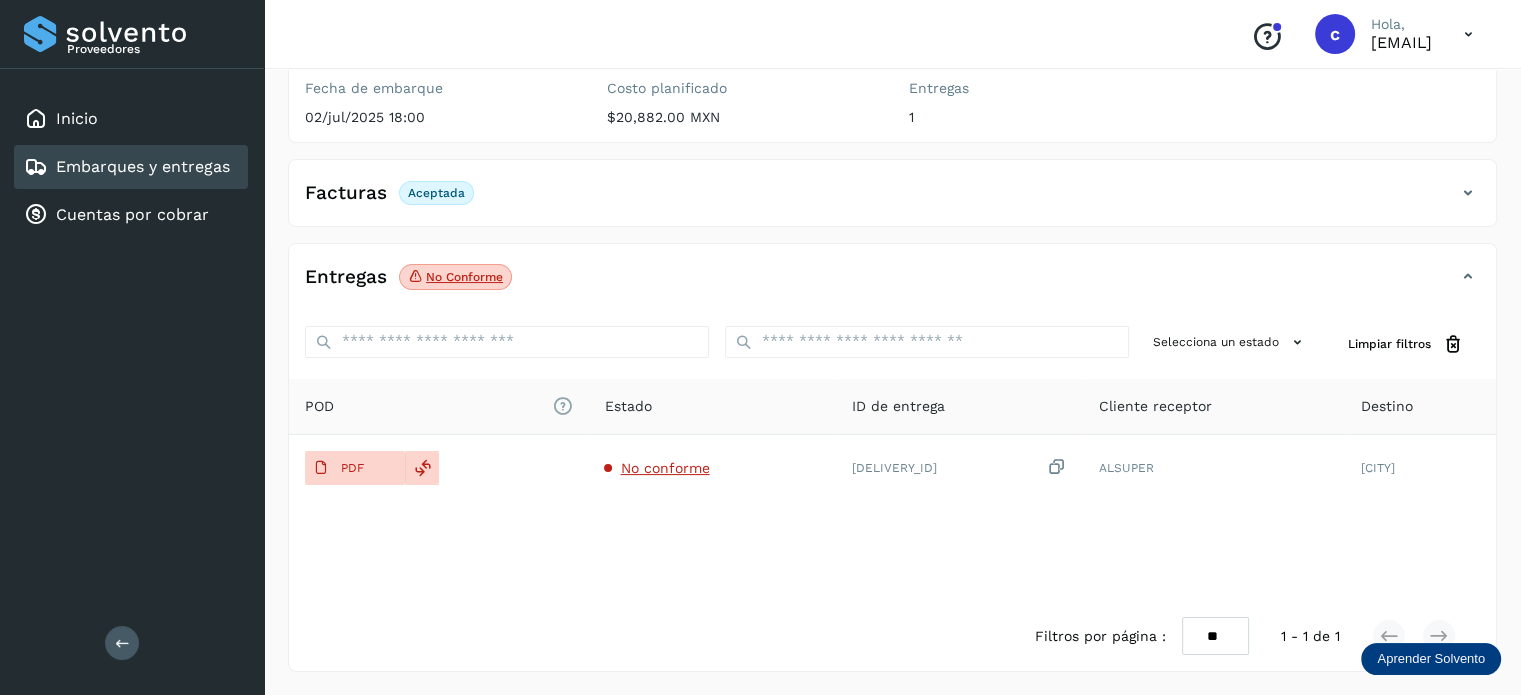 type 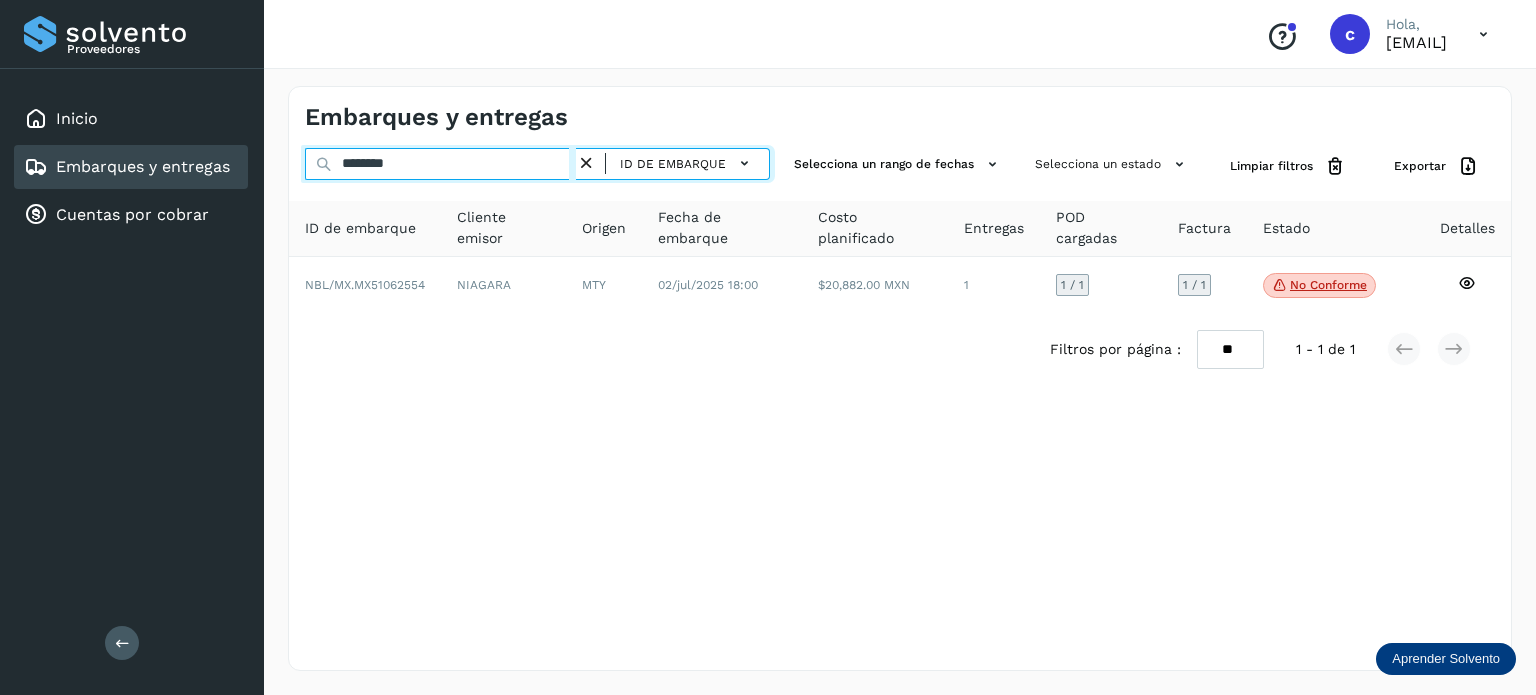 drag, startPoint x: 351, startPoint y: 171, endPoint x: 320, endPoint y: 200, distance: 42.44997 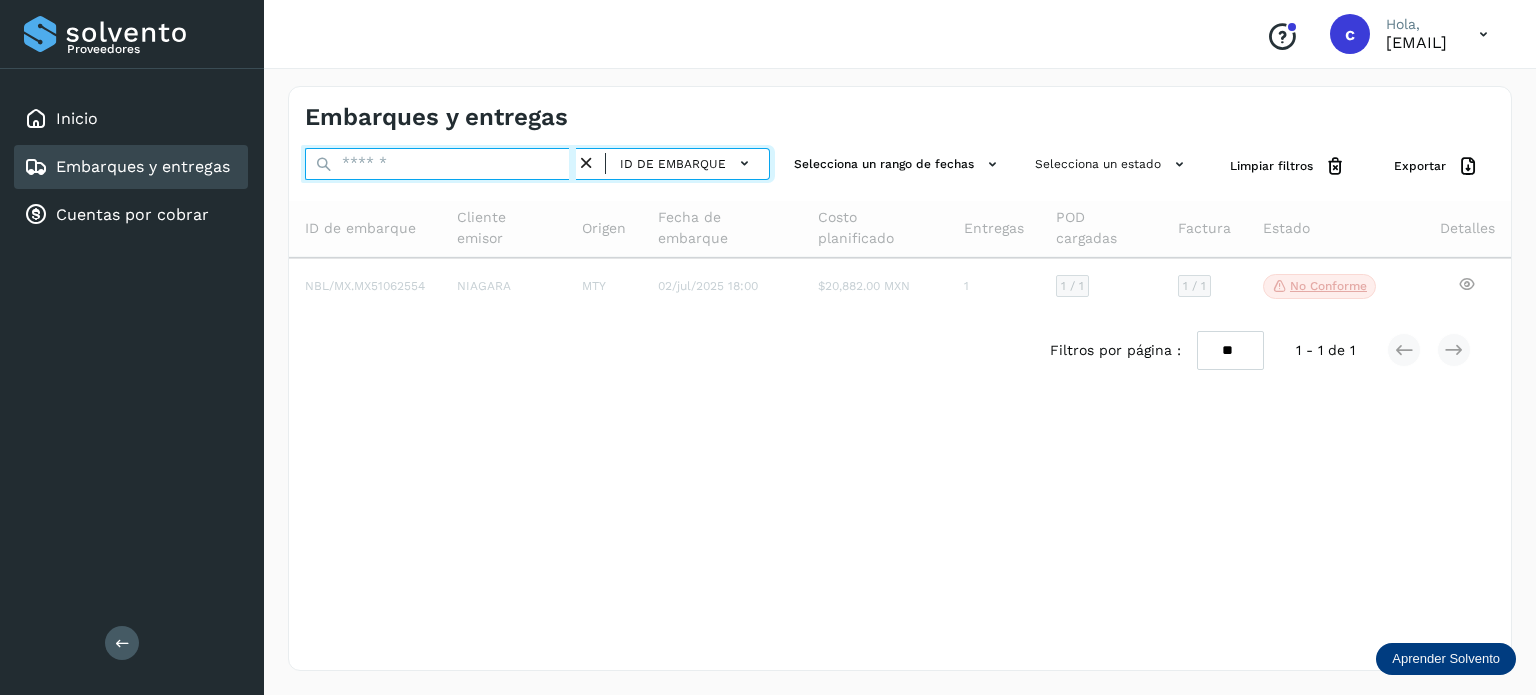 paste on "********" 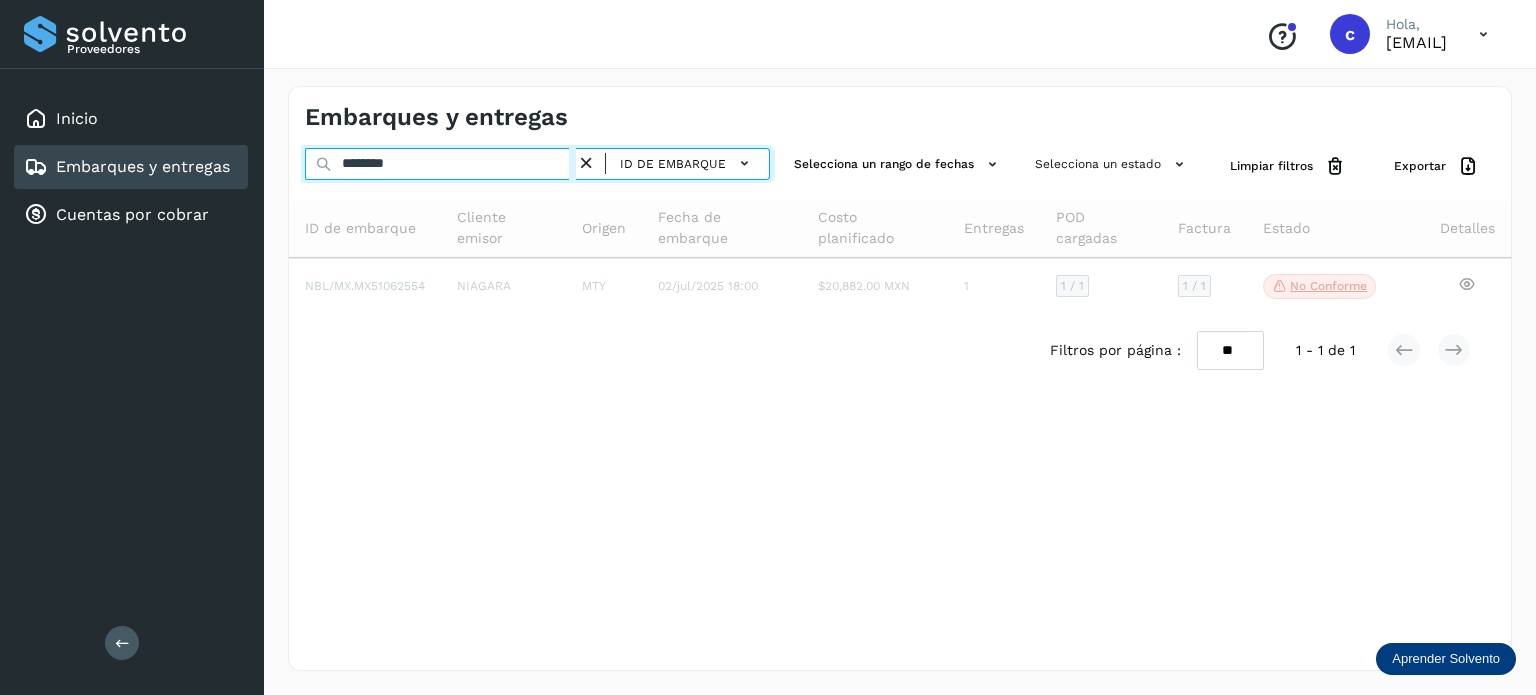 type on "********" 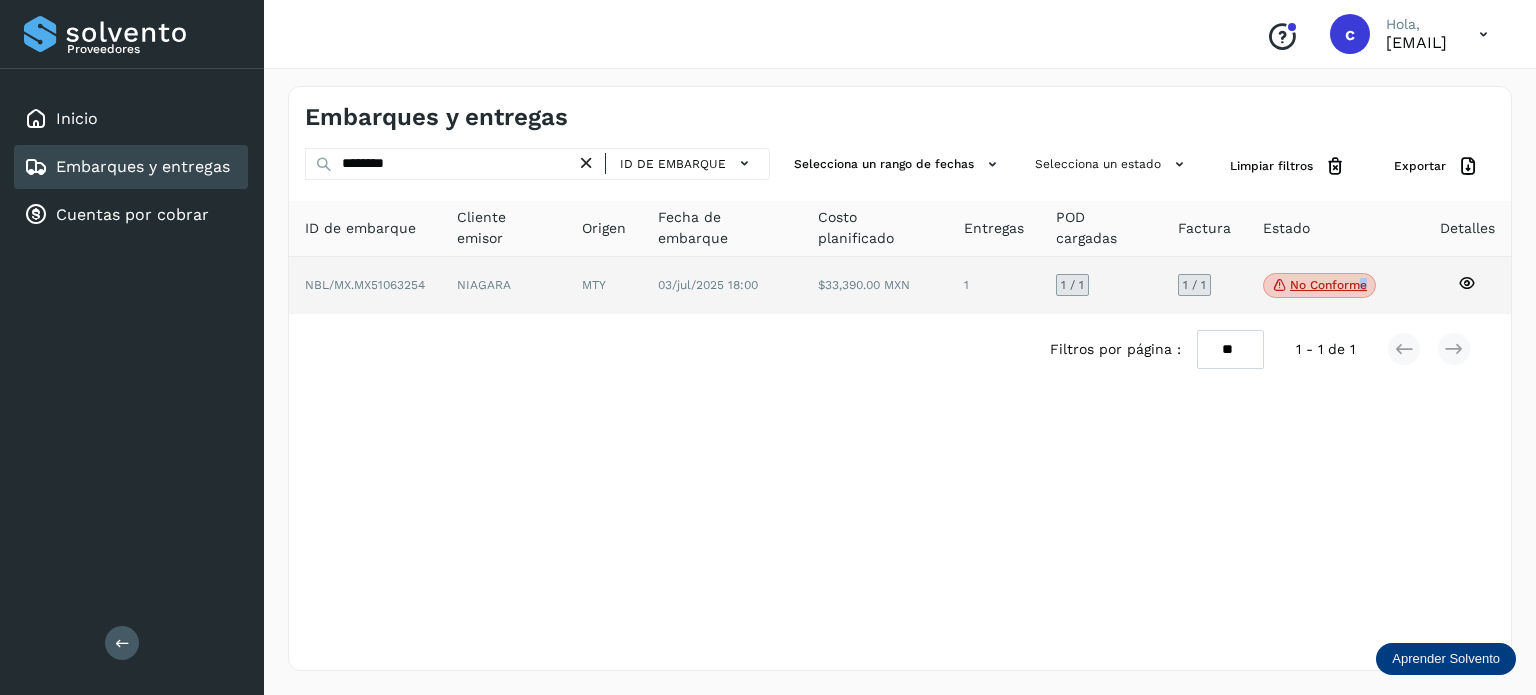 click on "No conforme" 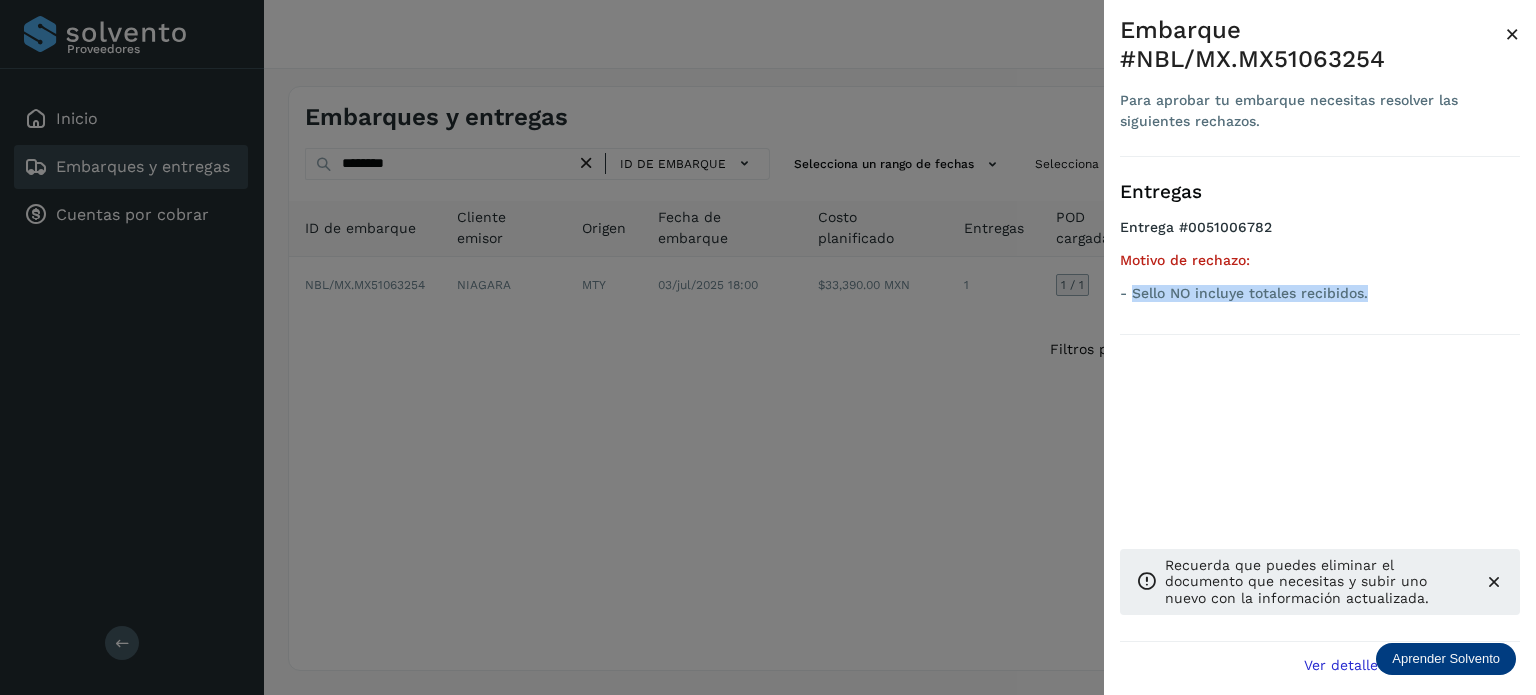 drag, startPoint x: 1377, startPoint y: 291, endPoint x: 1135, endPoint y: 291, distance: 242 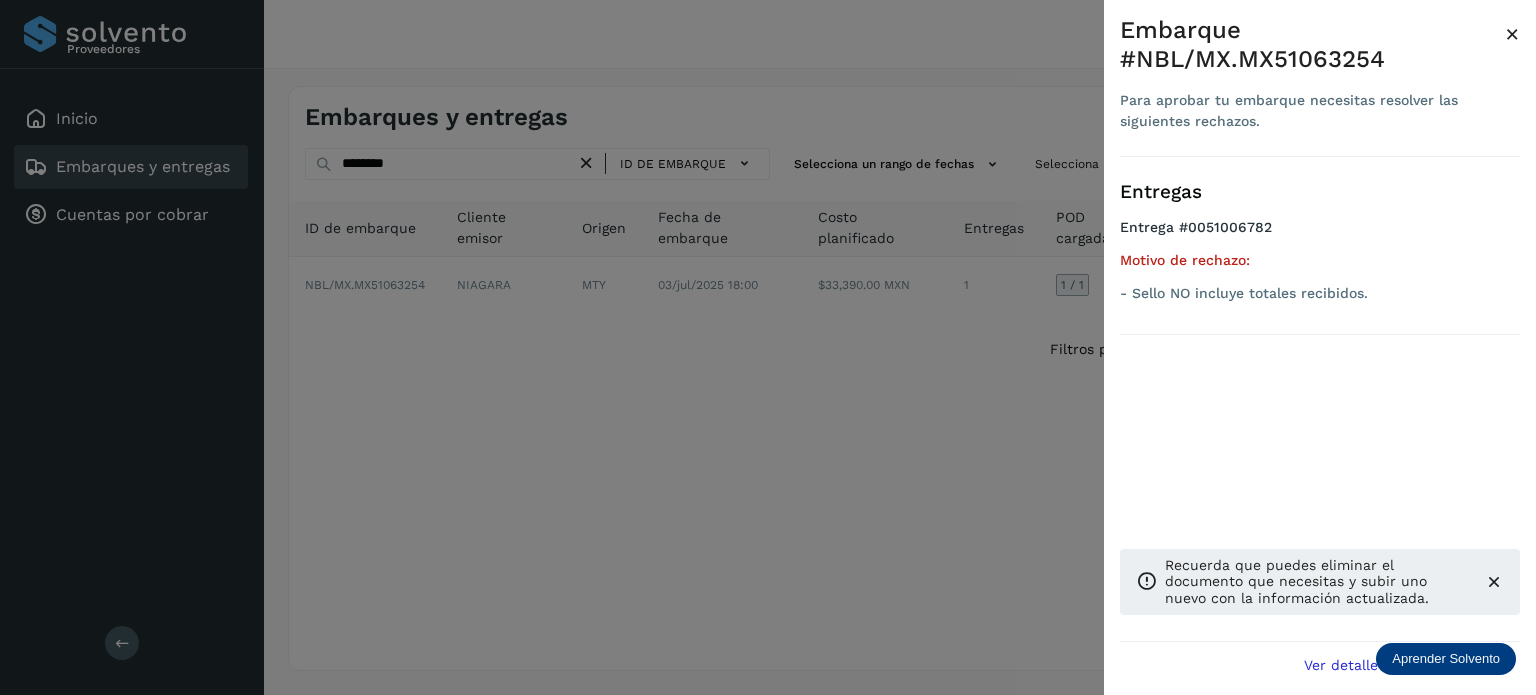 click at bounding box center [768, 347] 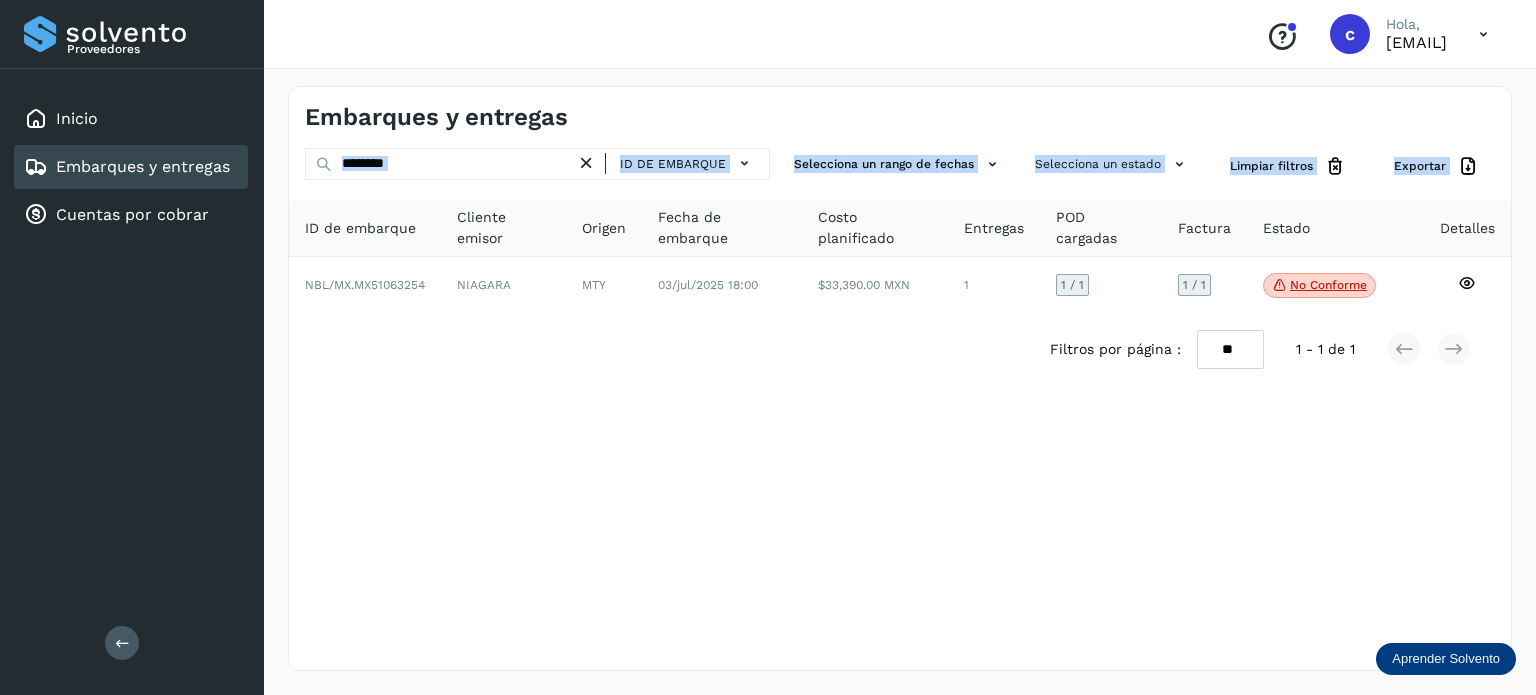 drag, startPoint x: 392, startPoint y: 161, endPoint x: 349, endPoint y: 169, distance: 43.737854 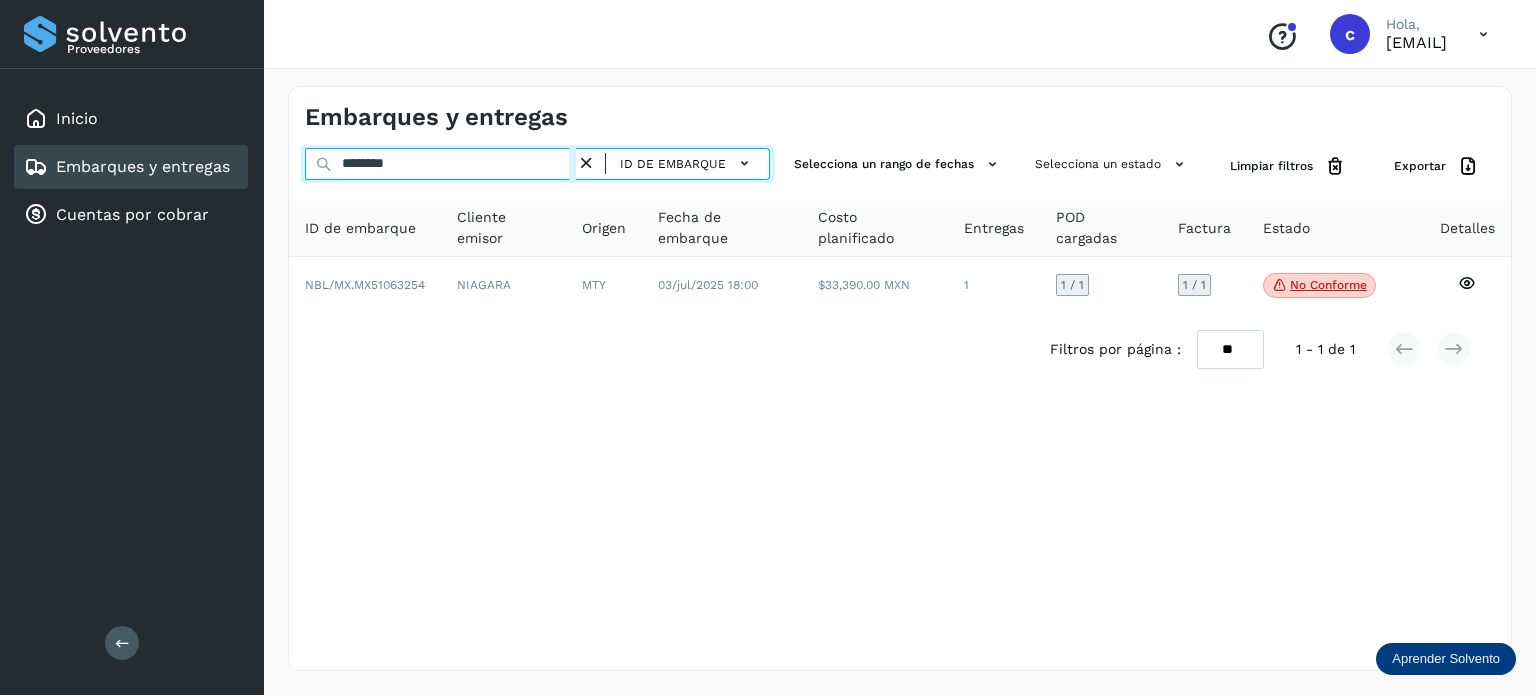 drag, startPoint x: 372, startPoint y: 168, endPoint x: 300, endPoint y: 189, distance: 75 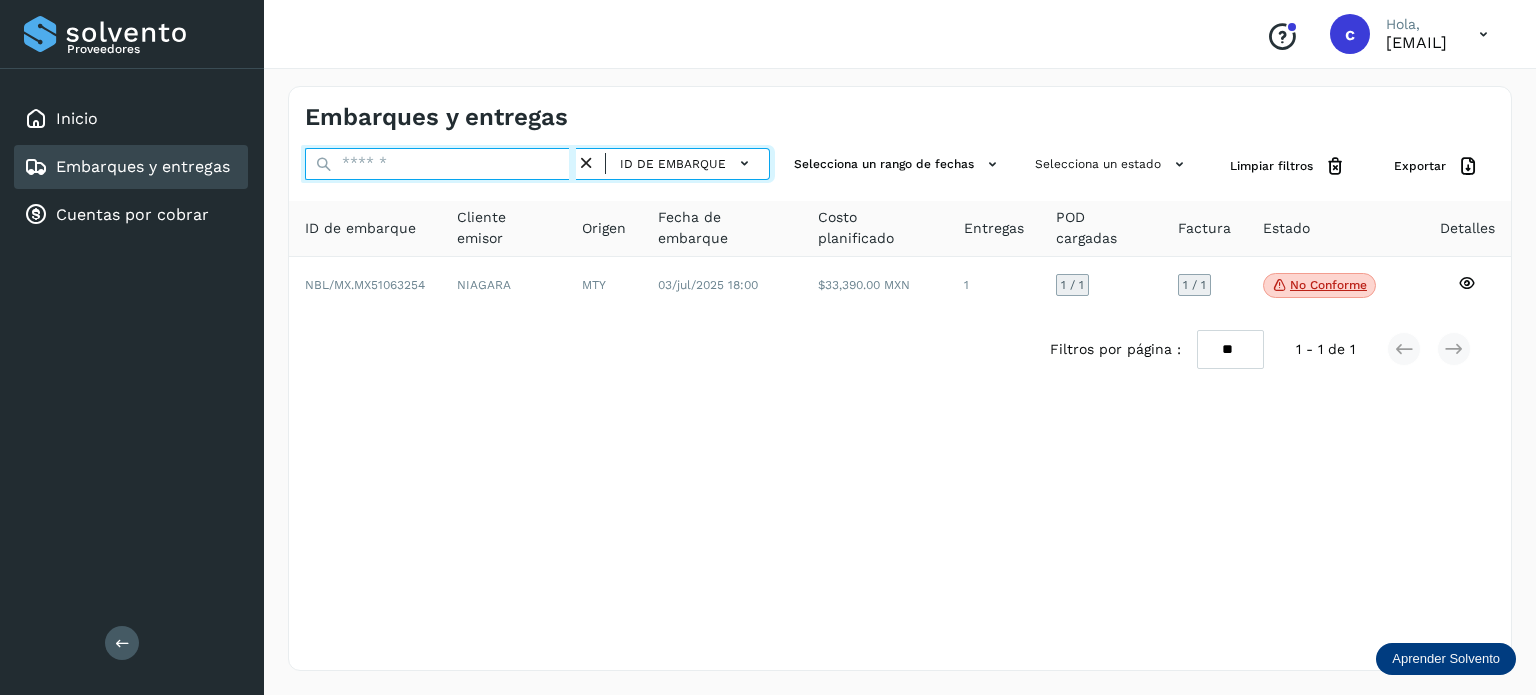 paste on "********" 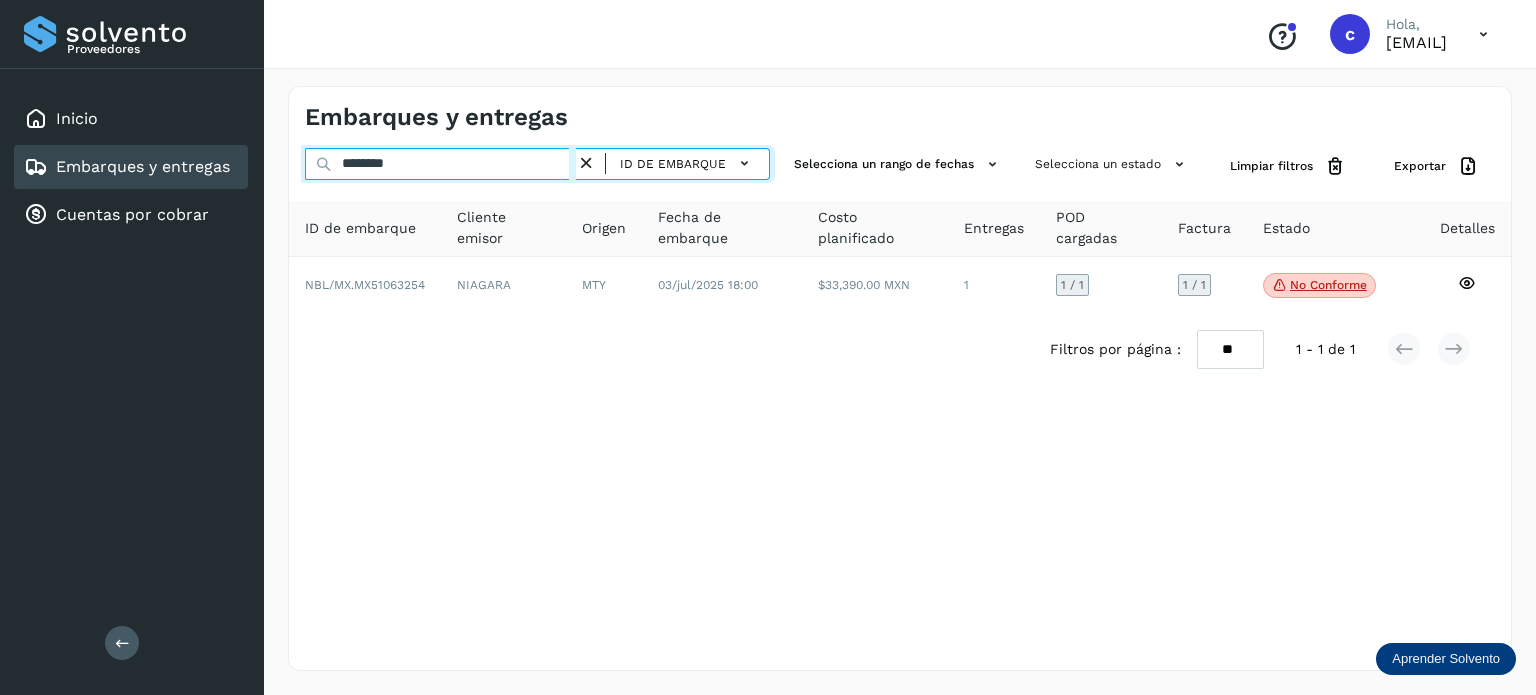type on "********" 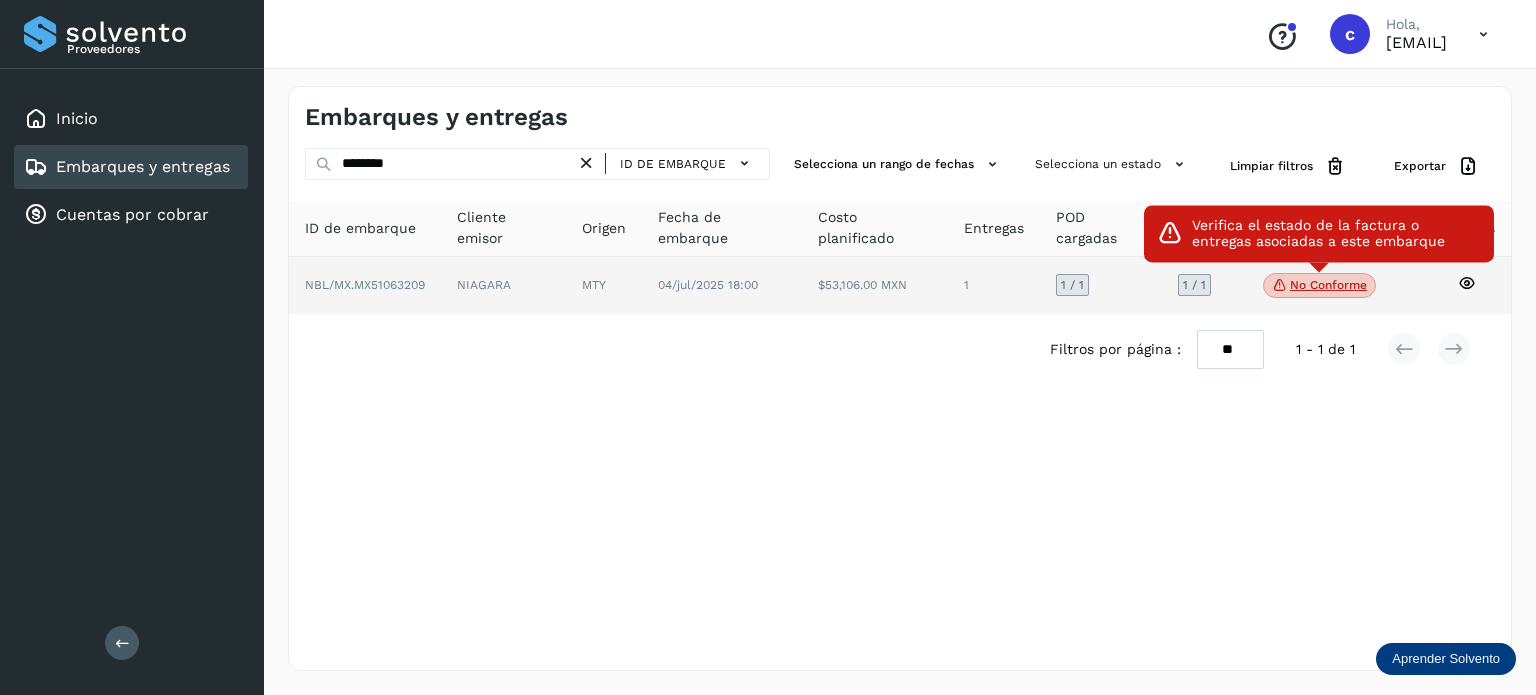 click on "No conforme" 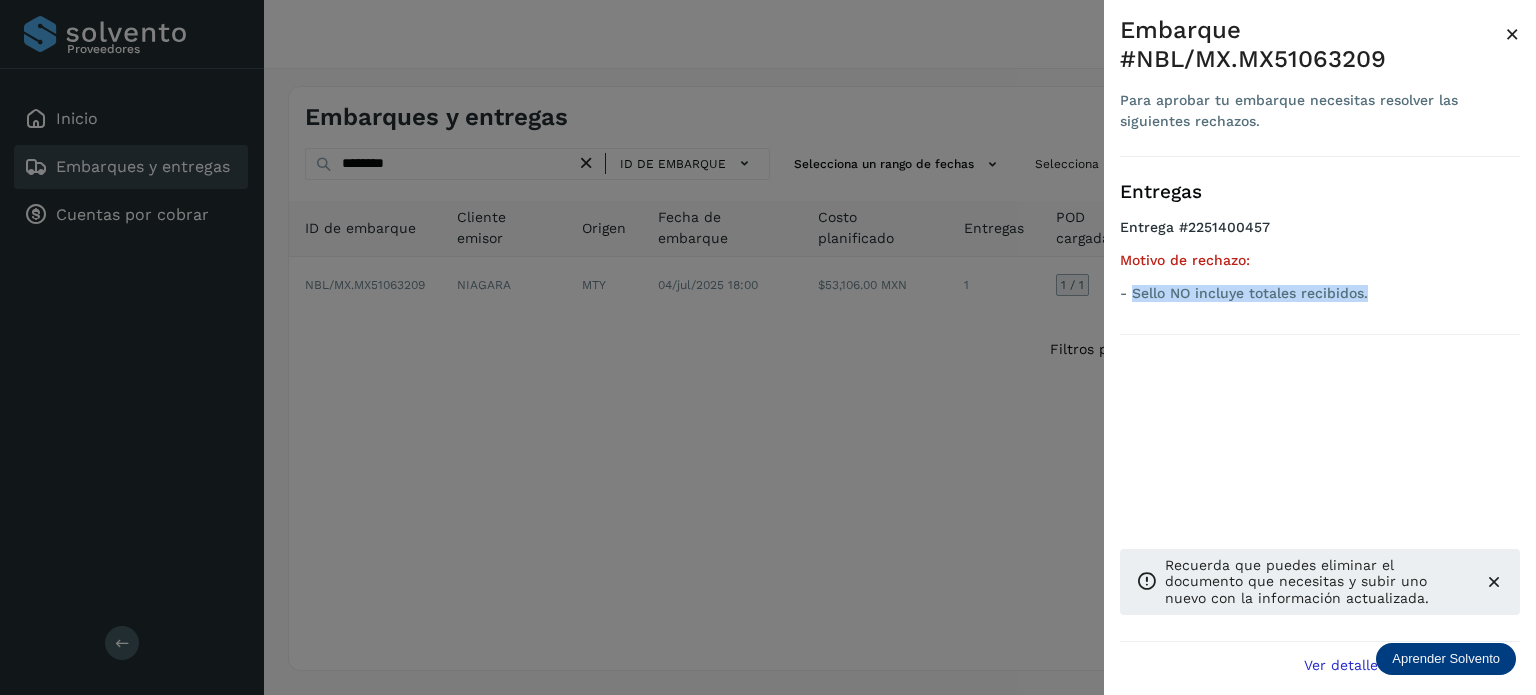 drag, startPoint x: 1304, startPoint y: 292, endPoint x: 1133, endPoint y: 299, distance: 171.14322 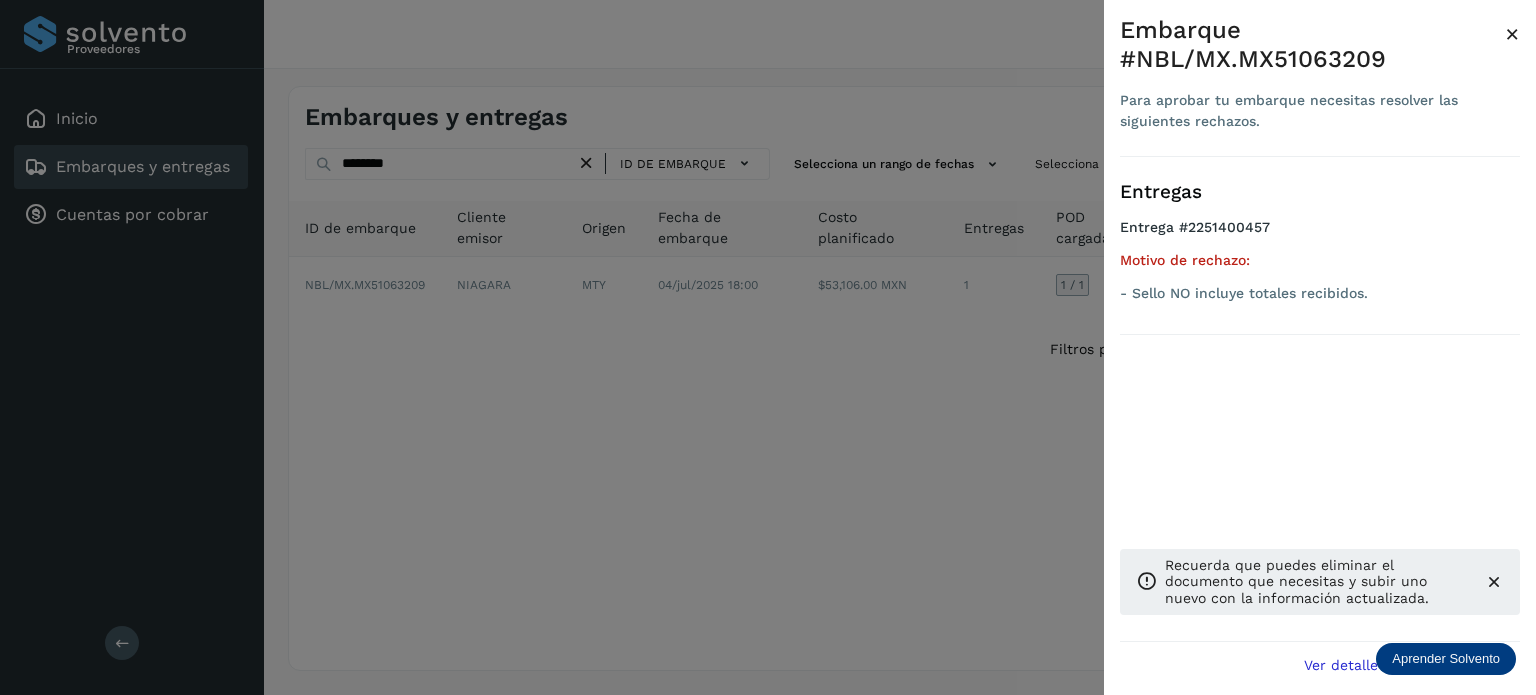 click at bounding box center [768, 347] 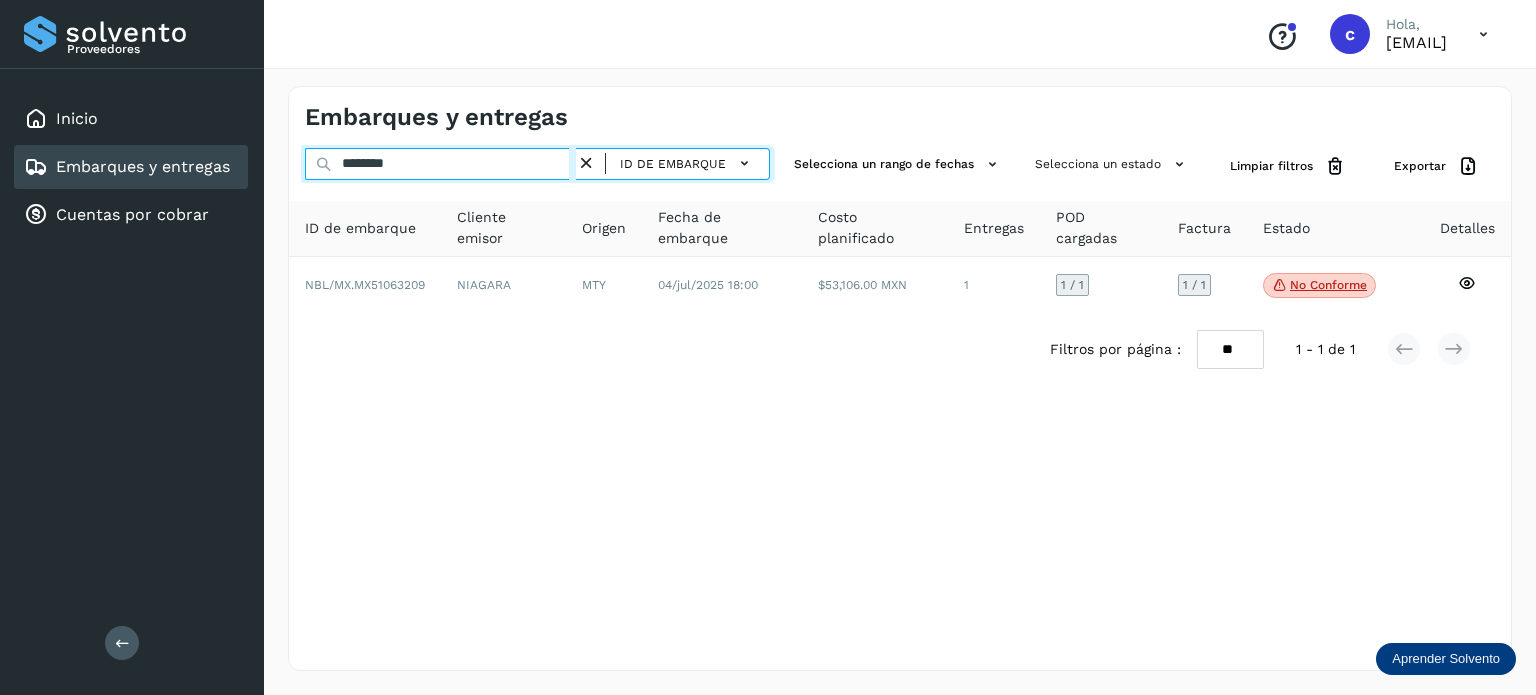 drag, startPoint x: 419, startPoint y: 166, endPoint x: 326, endPoint y: 165, distance: 93.00538 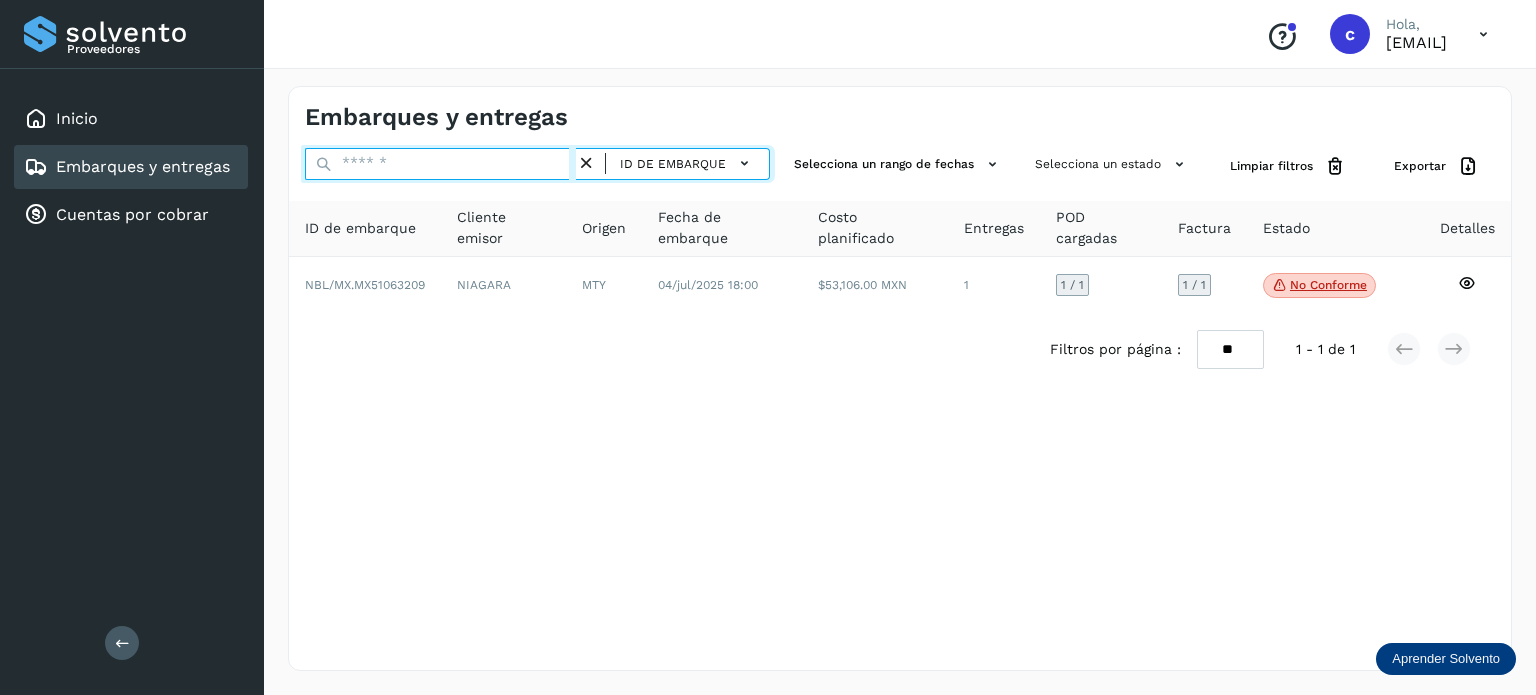 paste on "********" 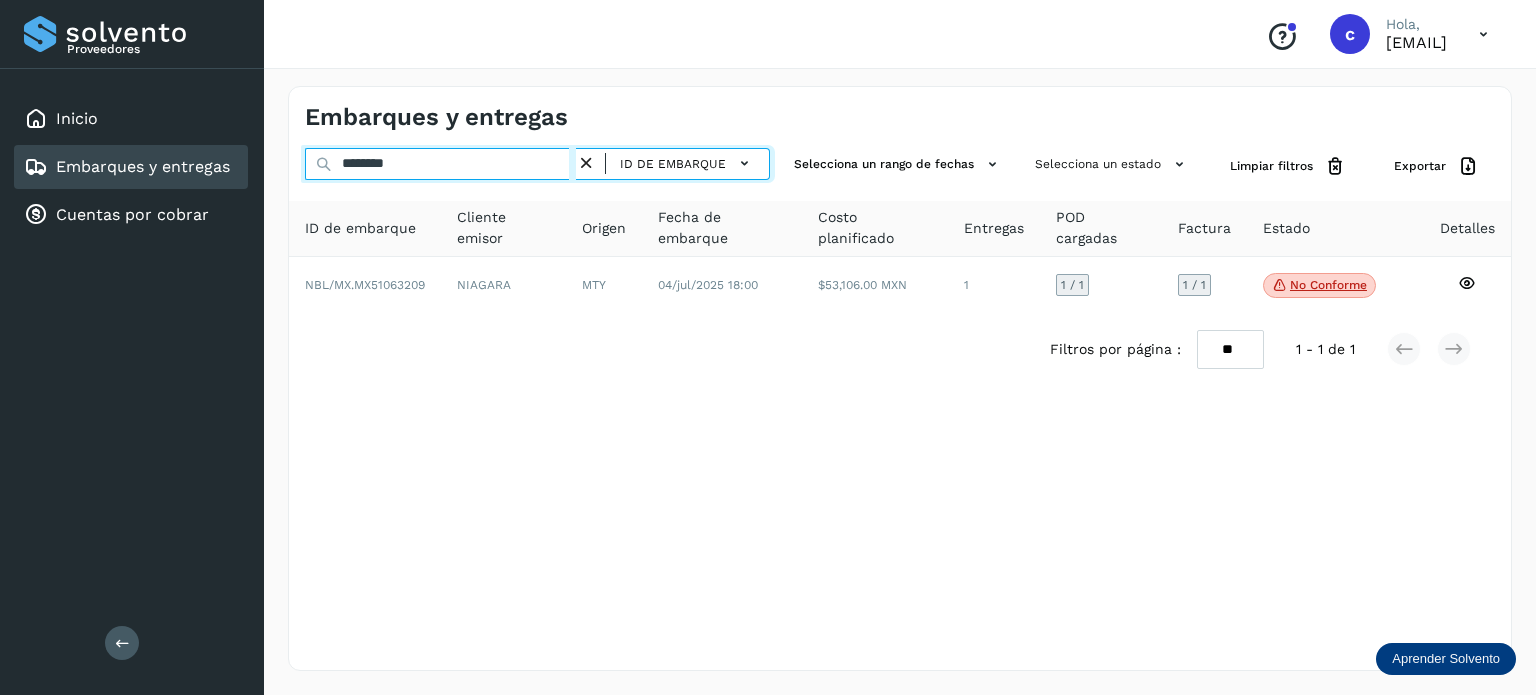 type on "********" 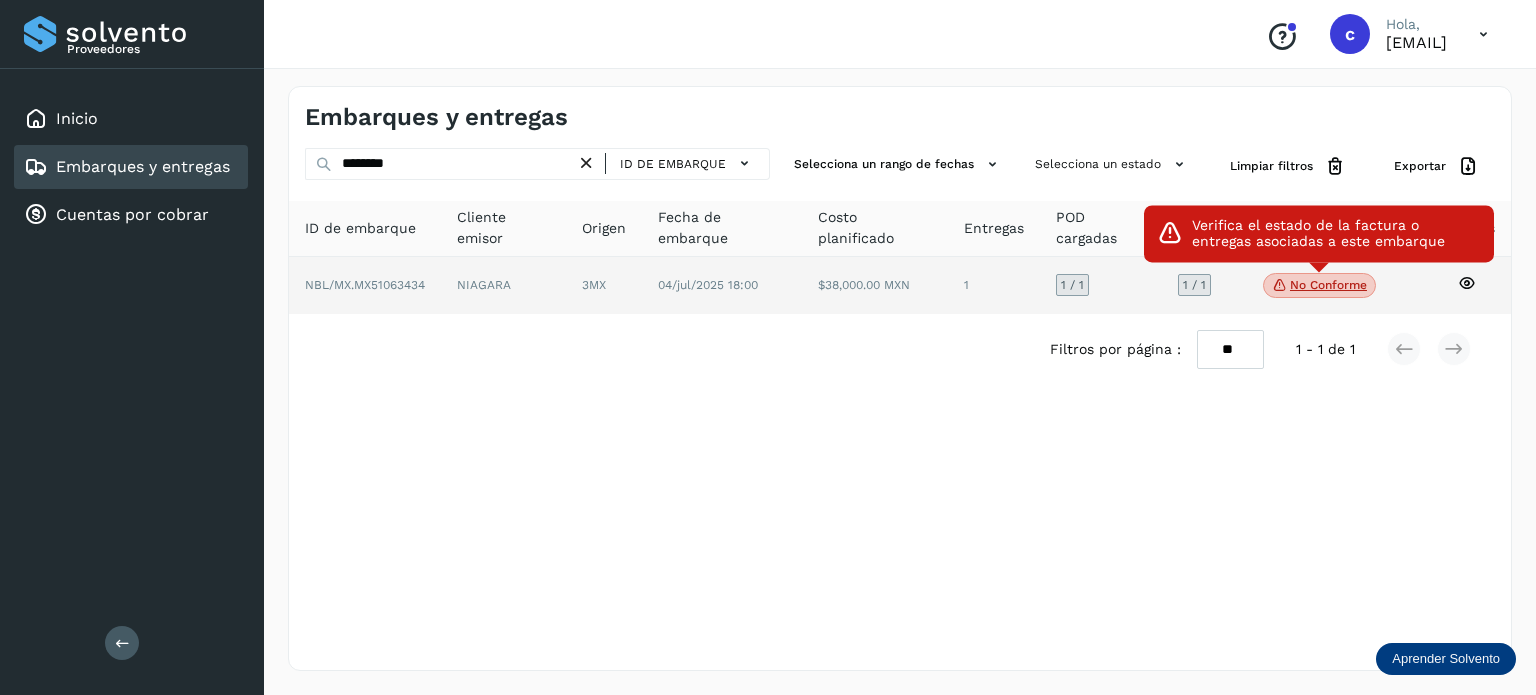 click on "No conforme" 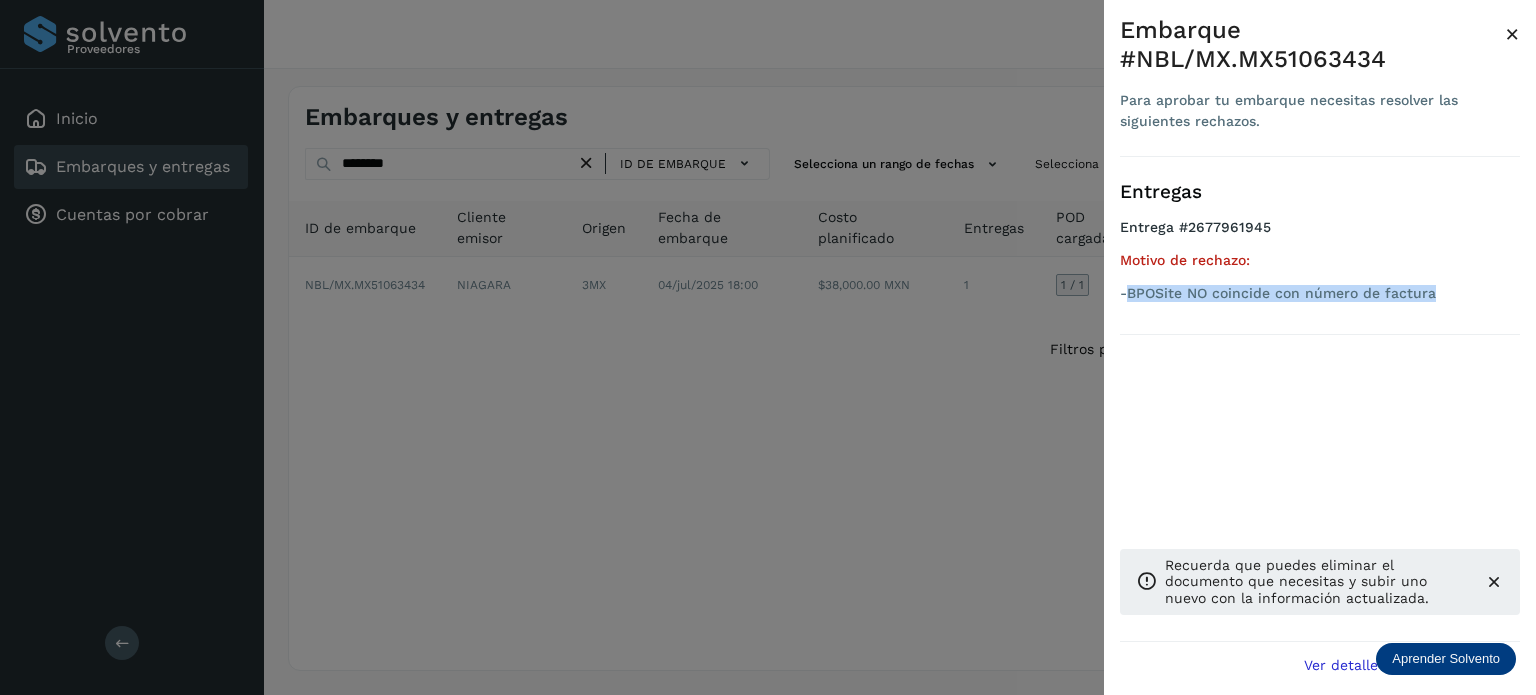 drag, startPoint x: 1446, startPoint y: 290, endPoint x: 1127, endPoint y: 302, distance: 319.22562 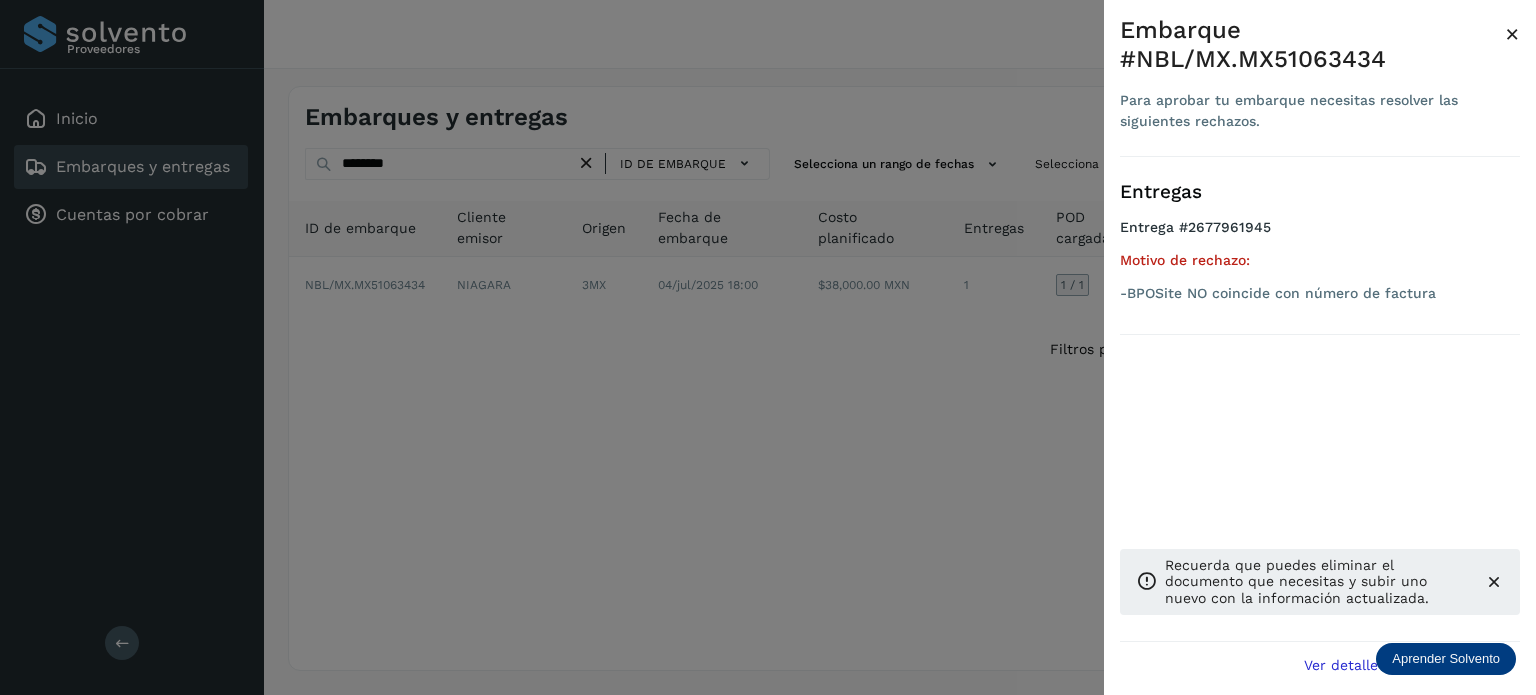 click at bounding box center [768, 347] 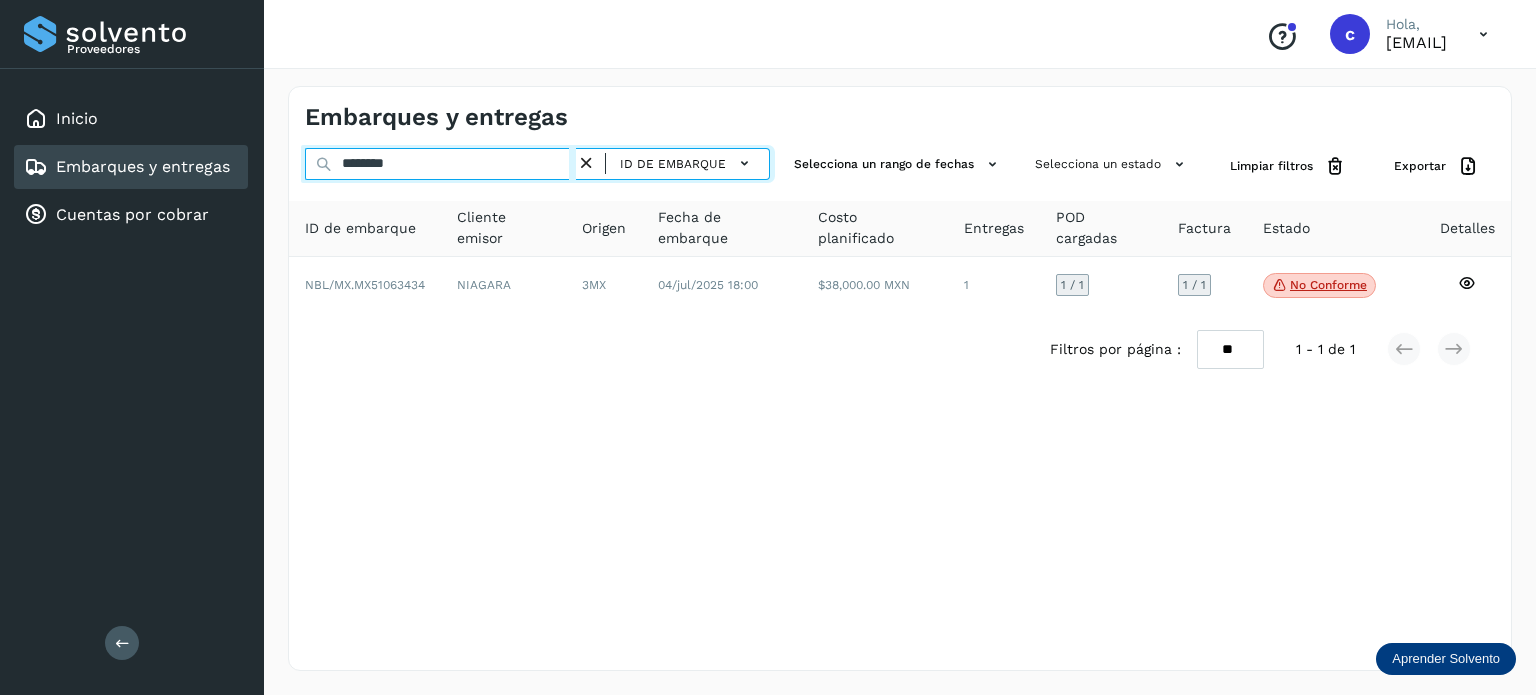 click on "********" at bounding box center (440, 164) 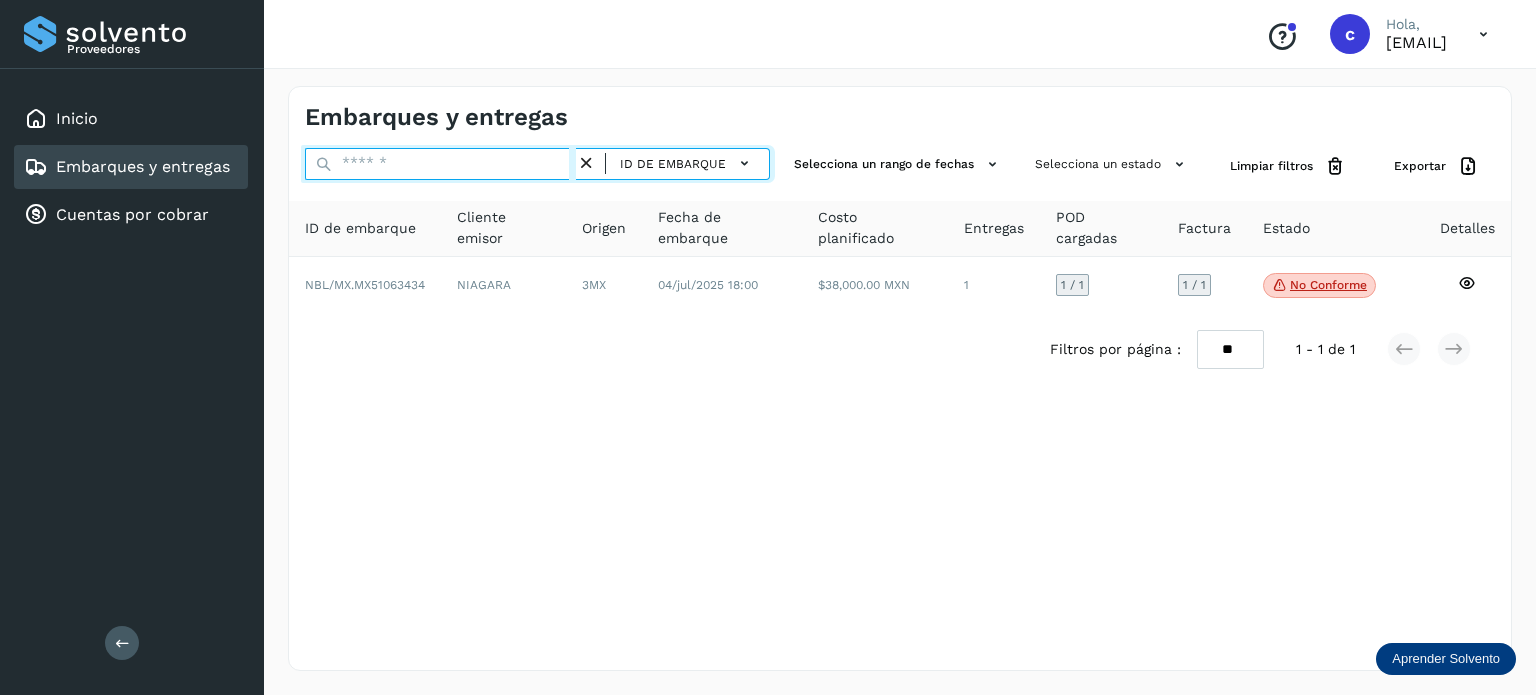 paste on "********" 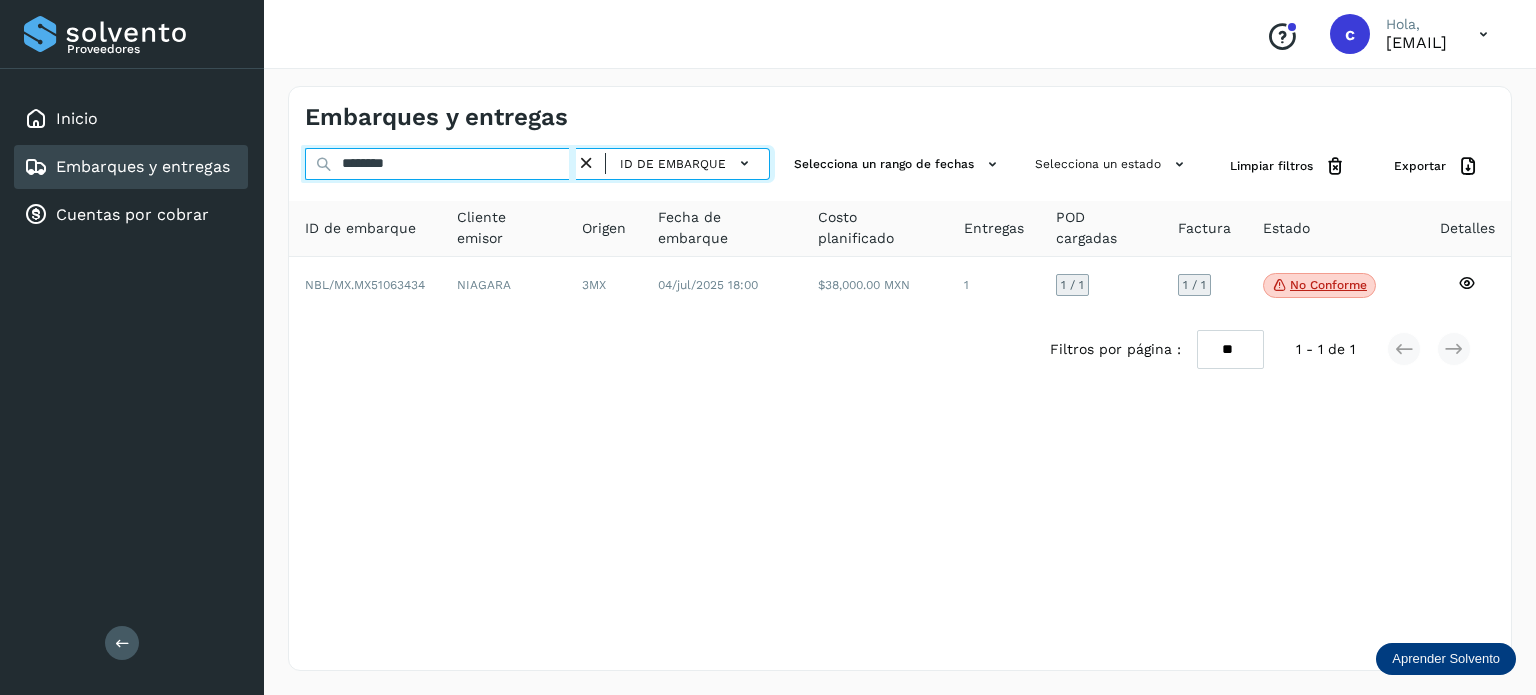 type on "********" 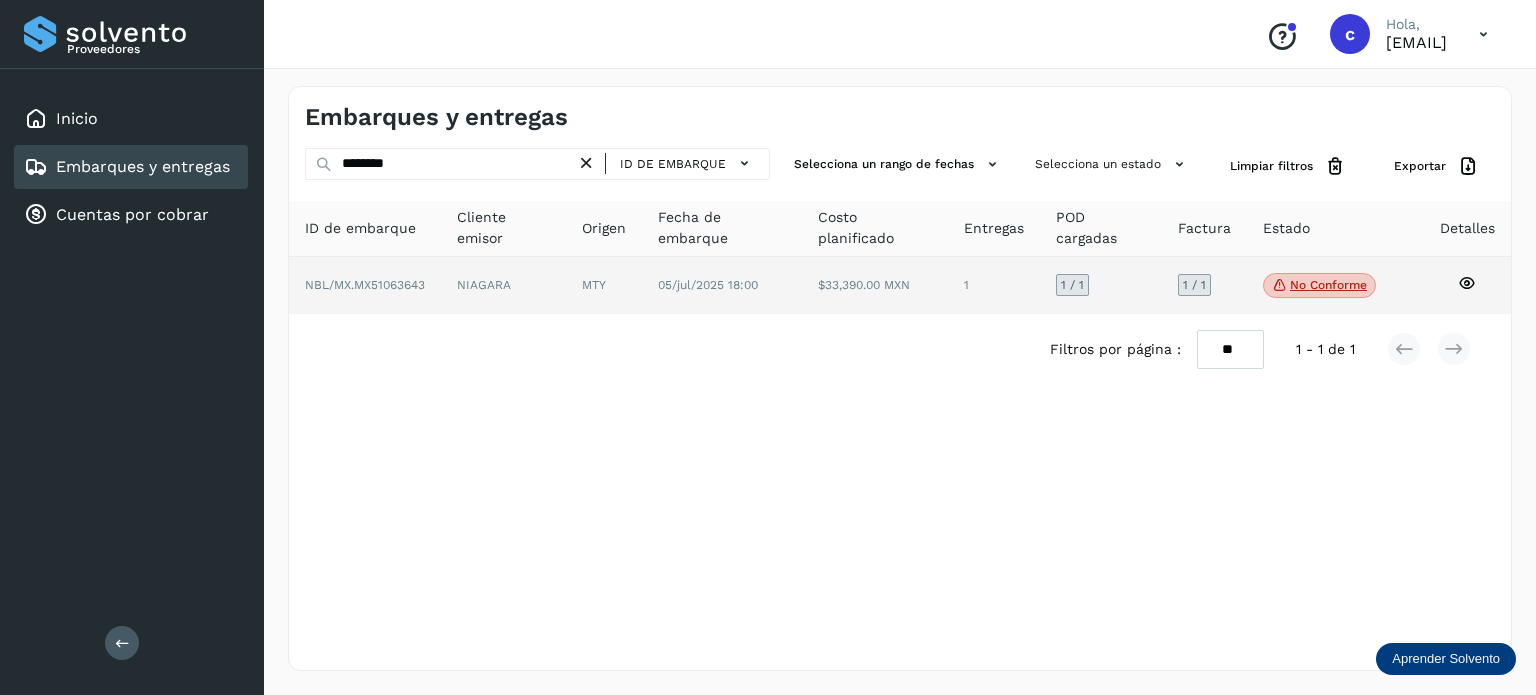 click on "No conforme" 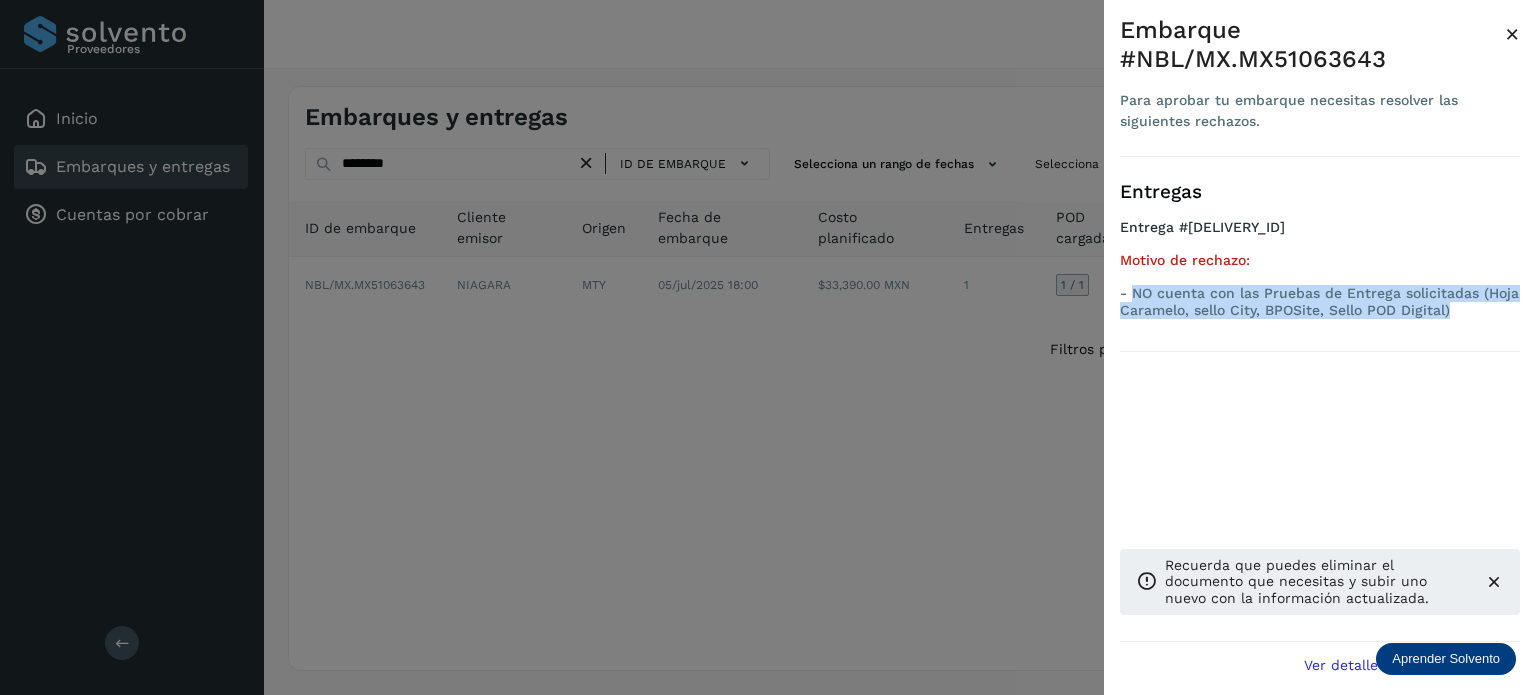 drag, startPoint x: 1455, startPoint y: 314, endPoint x: 1134, endPoint y: 290, distance: 321.89594 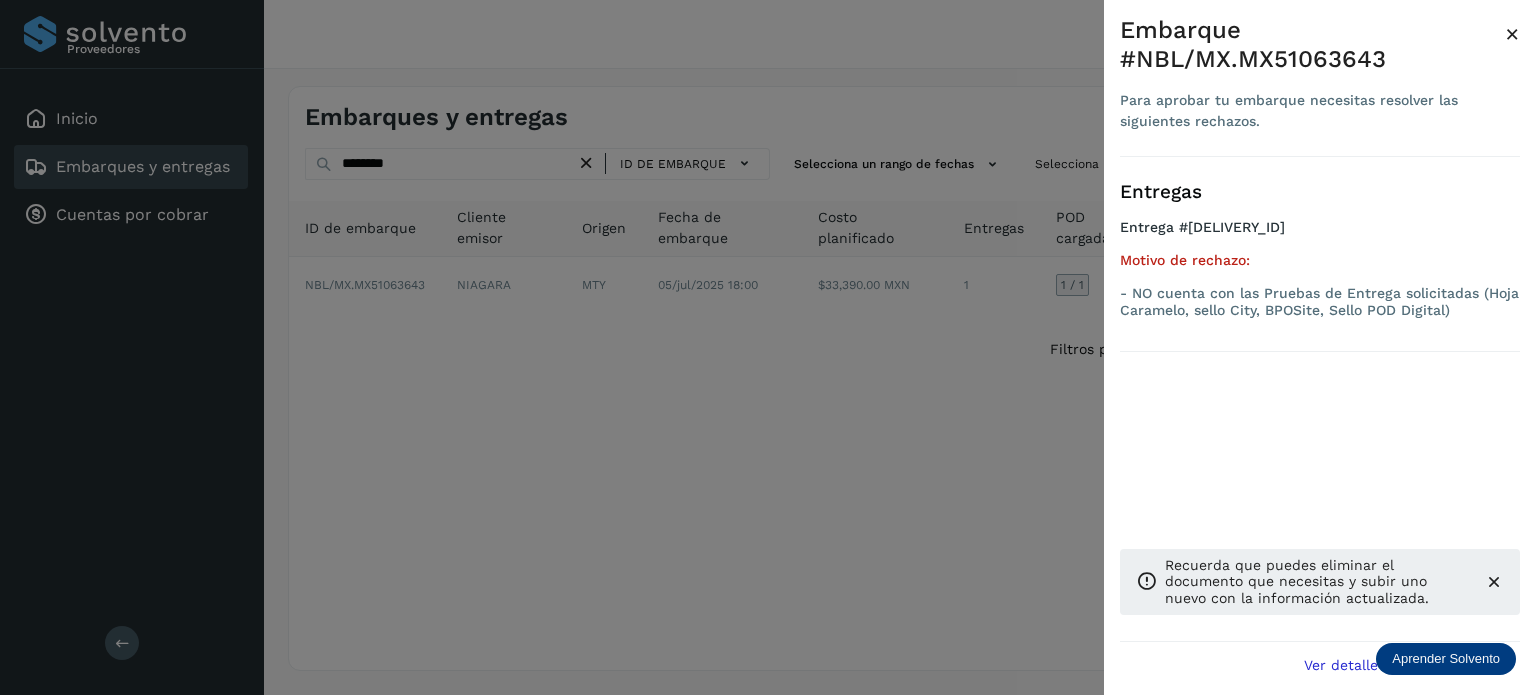 click at bounding box center (768, 347) 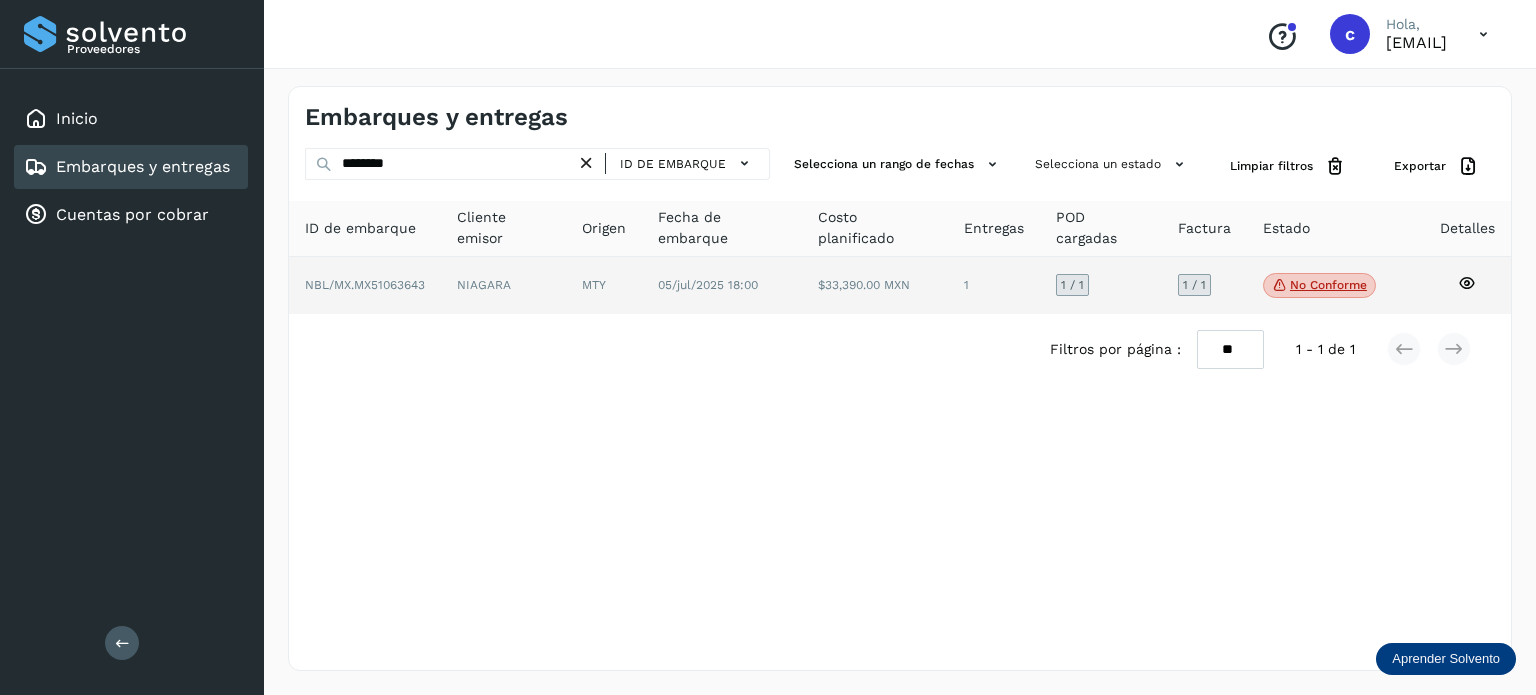 click 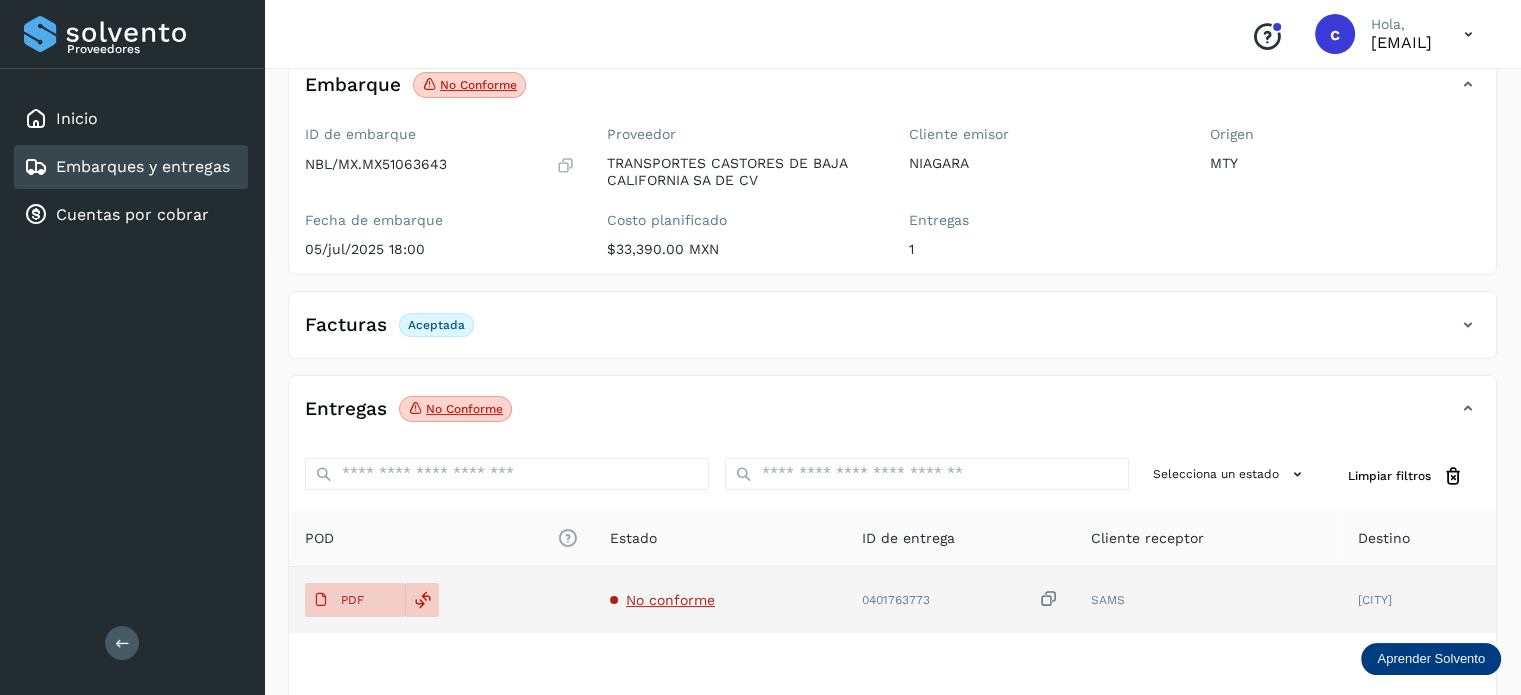 scroll, scrollTop: 264, scrollLeft: 0, axis: vertical 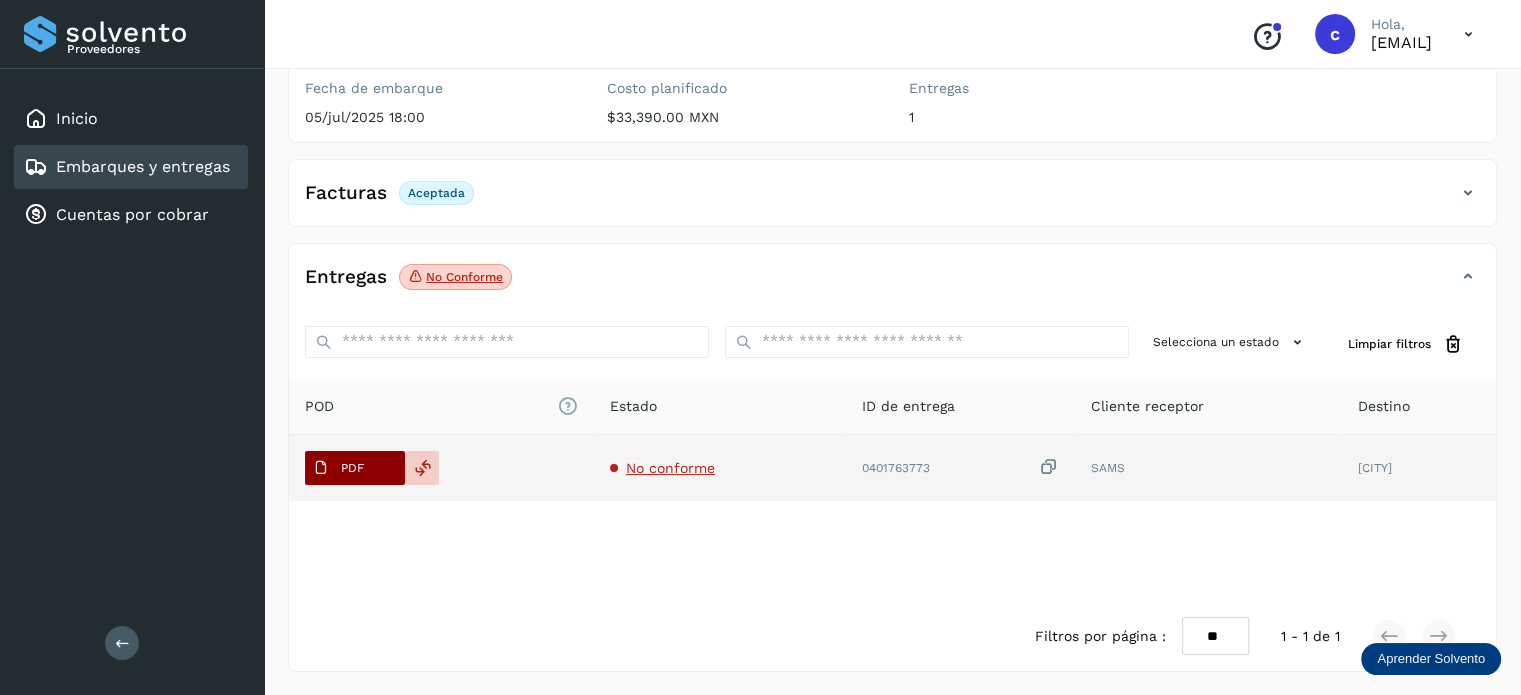 click on "PDF" at bounding box center (355, 468) 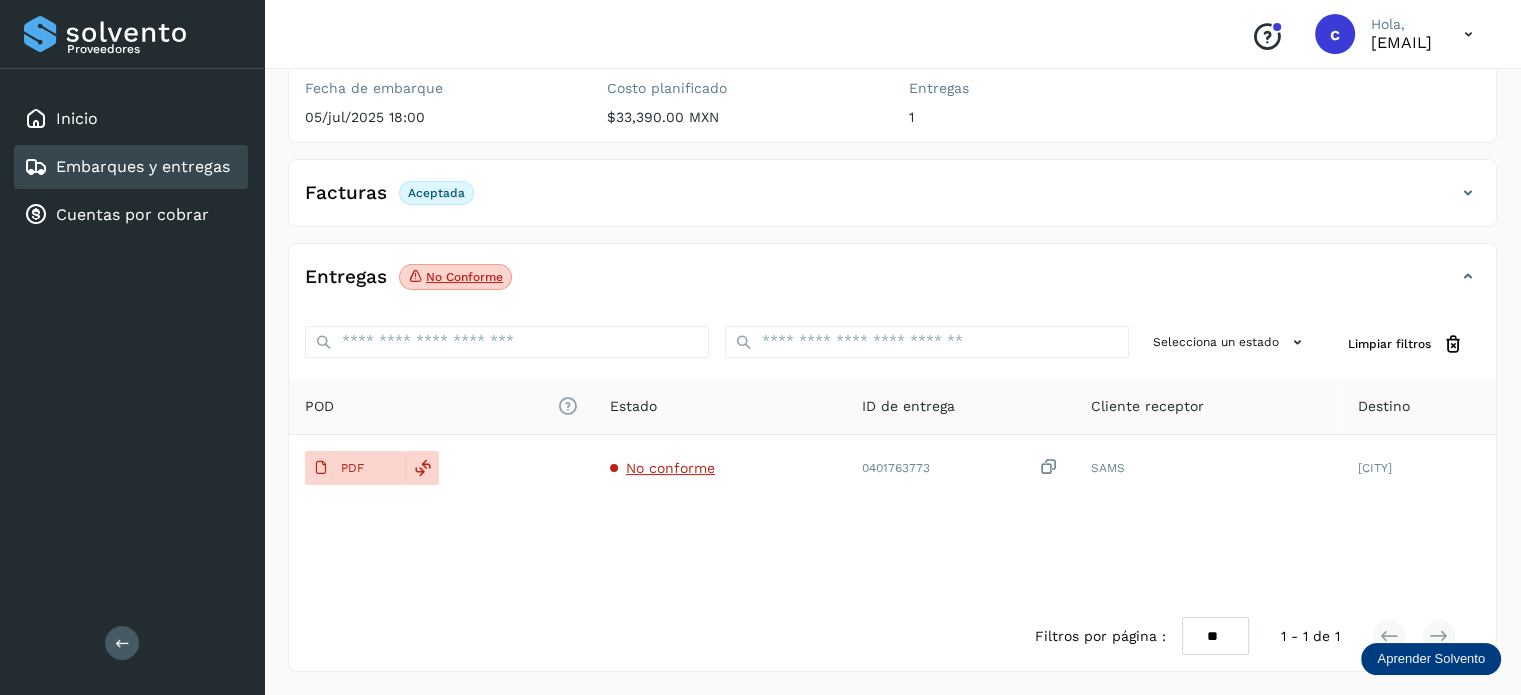 type 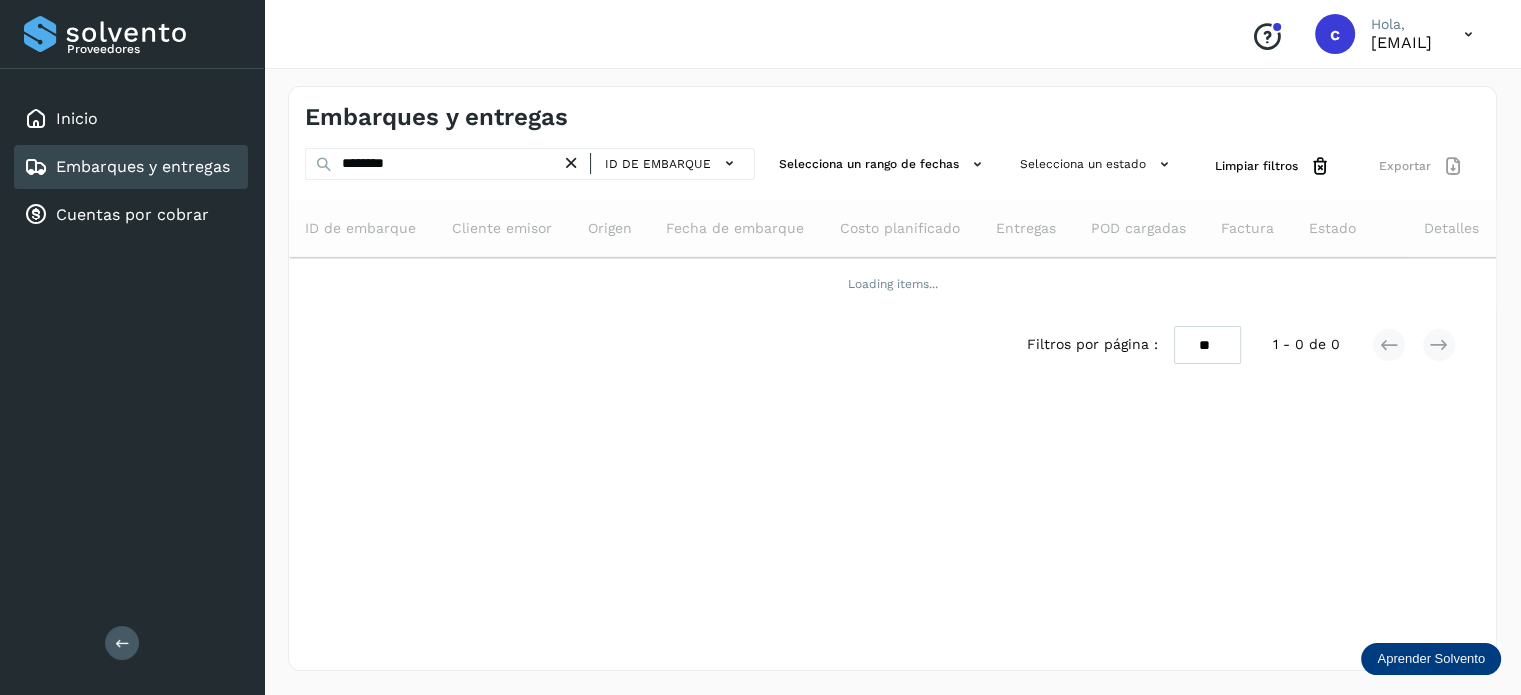 scroll, scrollTop: 0, scrollLeft: 0, axis: both 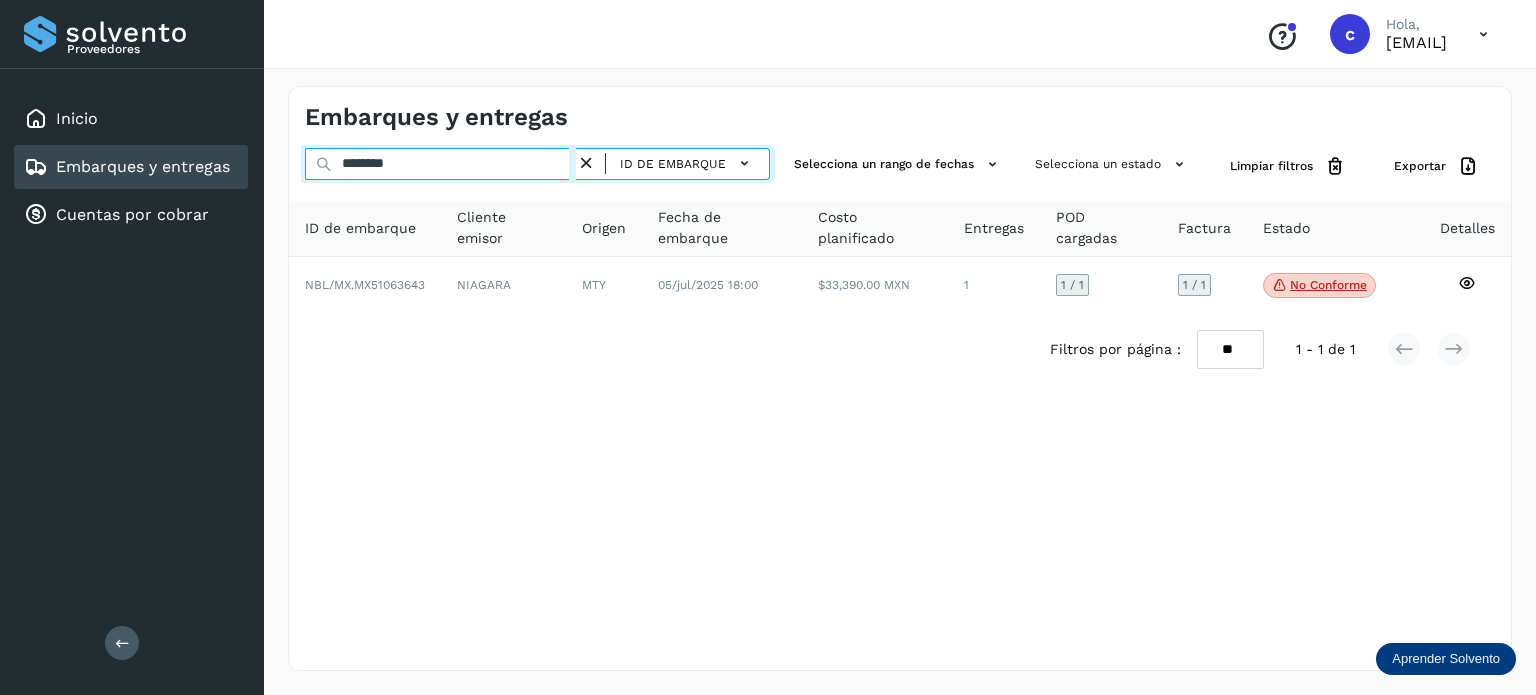 drag, startPoint x: 311, startPoint y: 174, endPoint x: 292, endPoint y: 175, distance: 19.026299 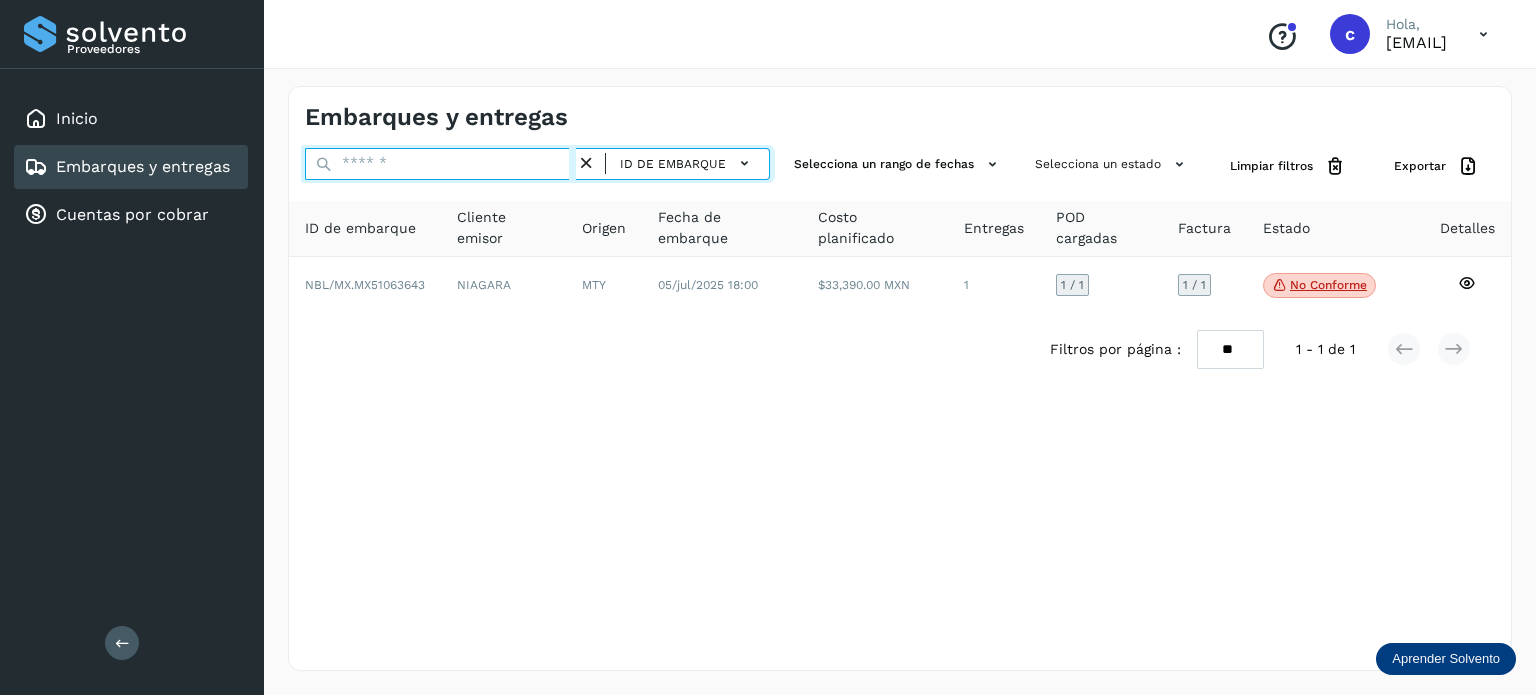 paste on "********" 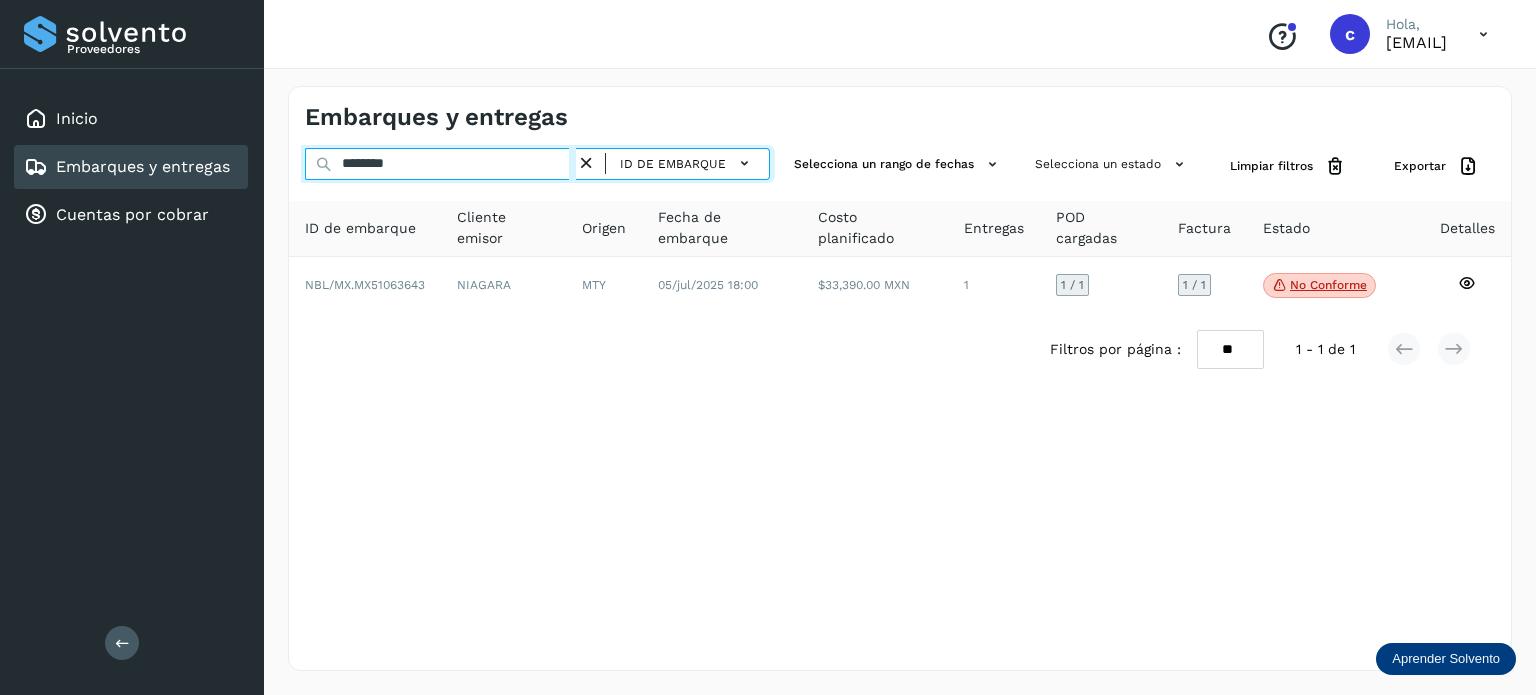 type on "********" 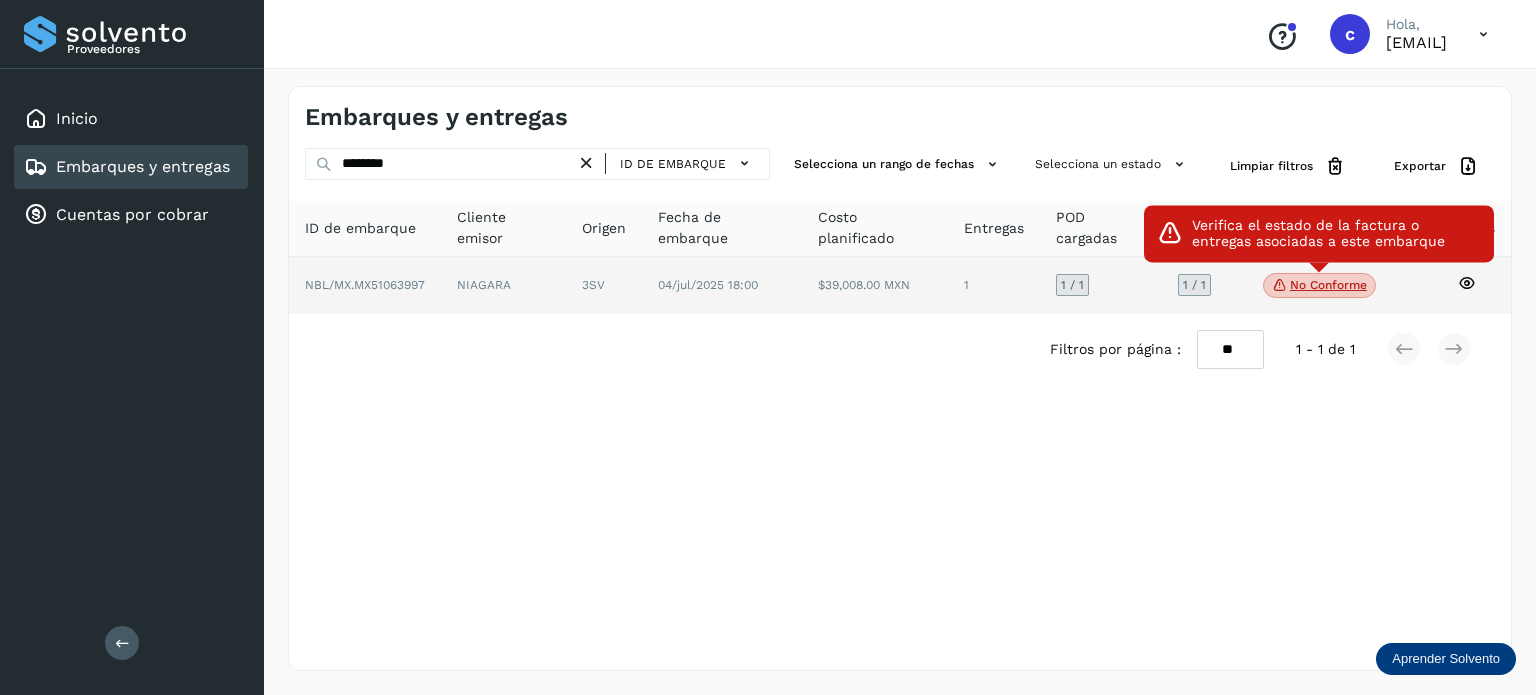 click on "No conforme" 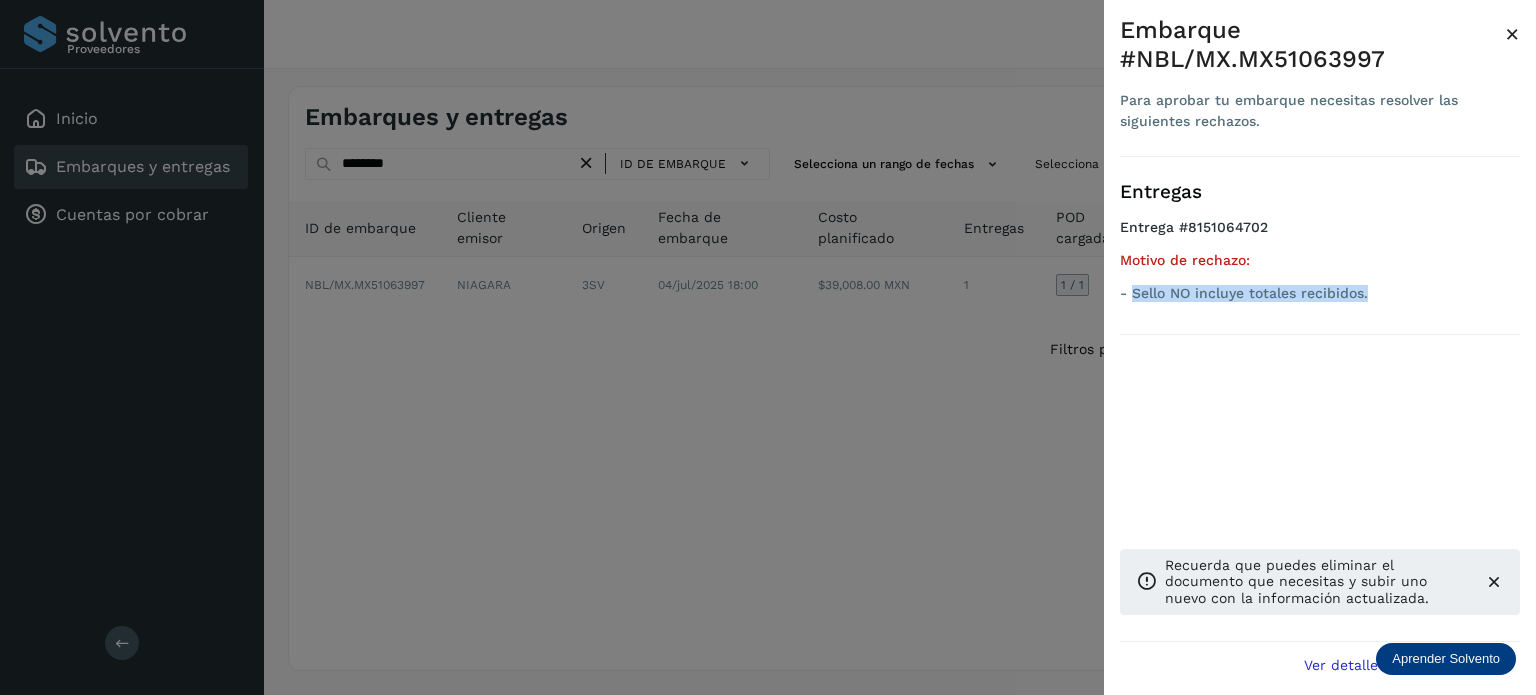 drag, startPoint x: 1256, startPoint y: 291, endPoint x: 1135, endPoint y: 294, distance: 121.037186 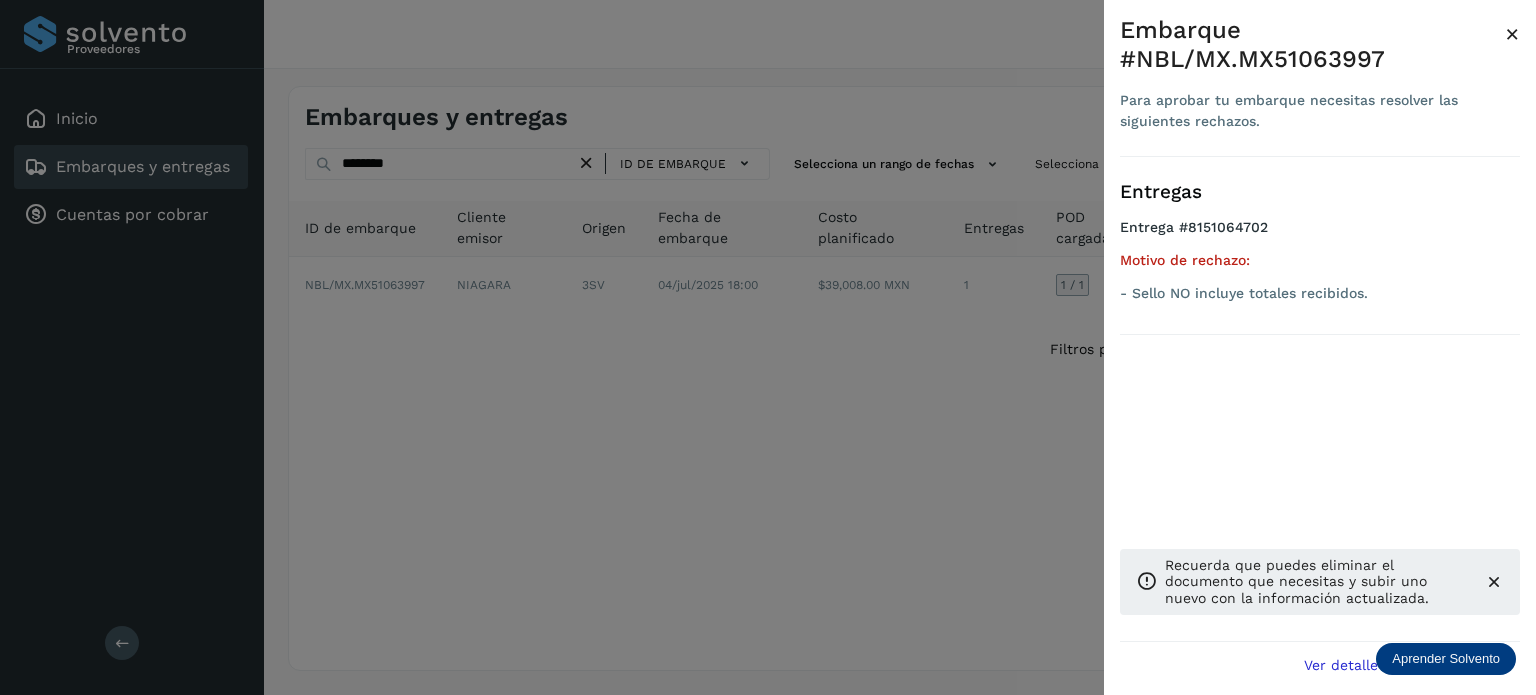 click at bounding box center (768, 347) 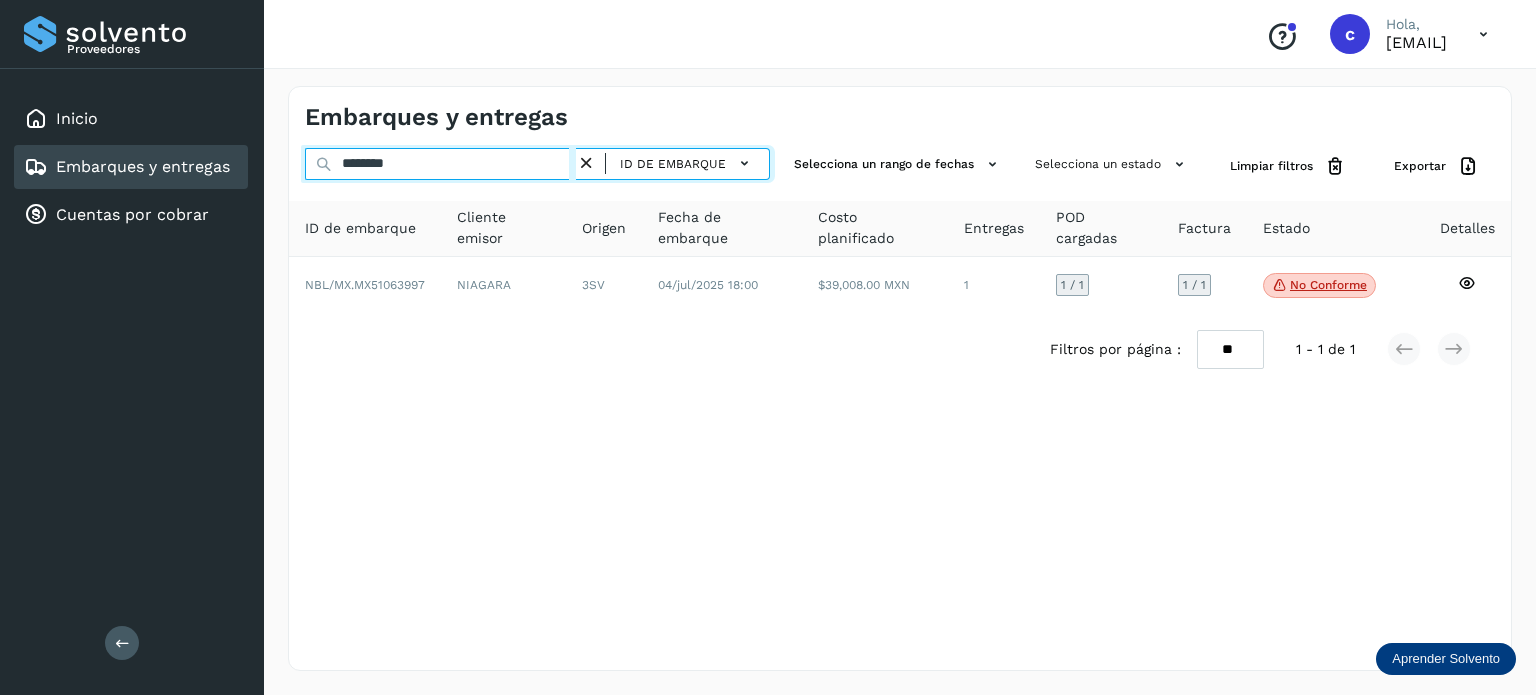 drag, startPoint x: 424, startPoint y: 164, endPoint x: 302, endPoint y: 161, distance: 122.03688 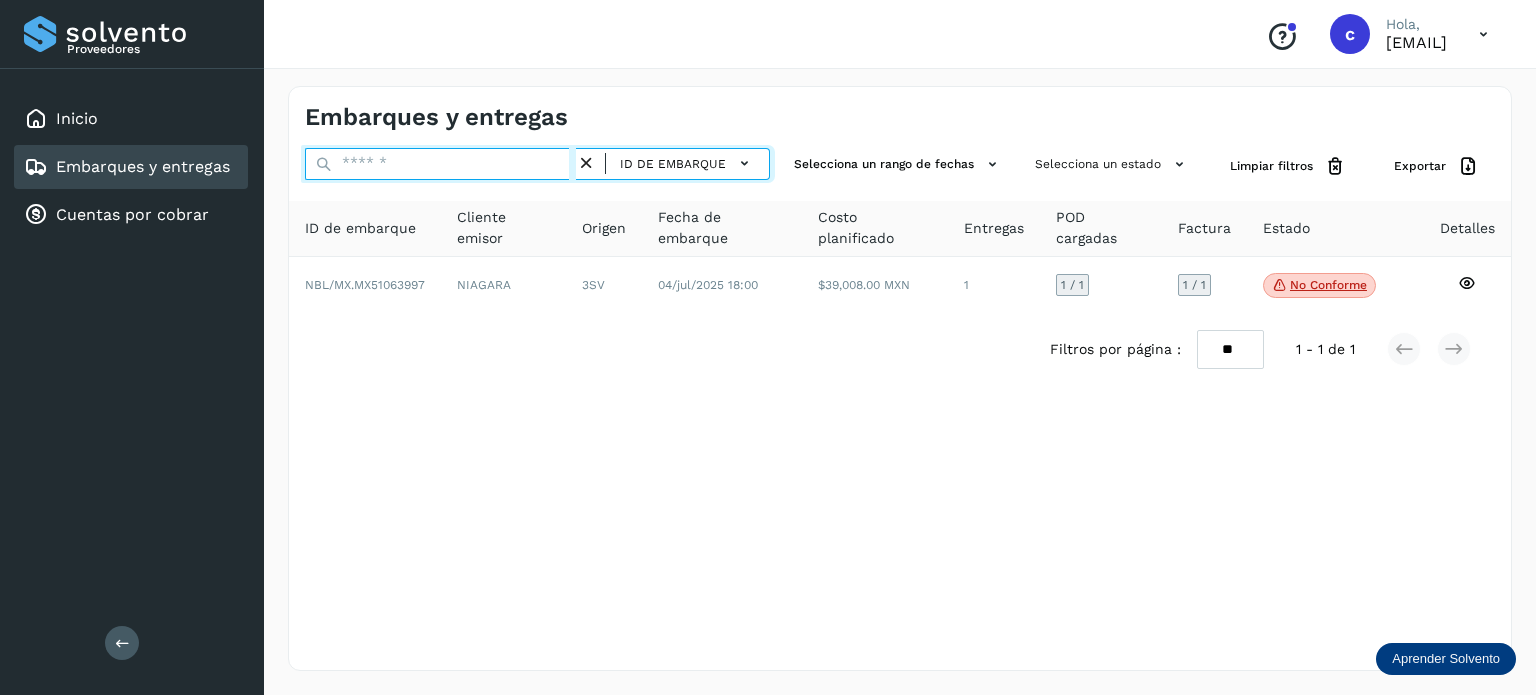 paste on "********" 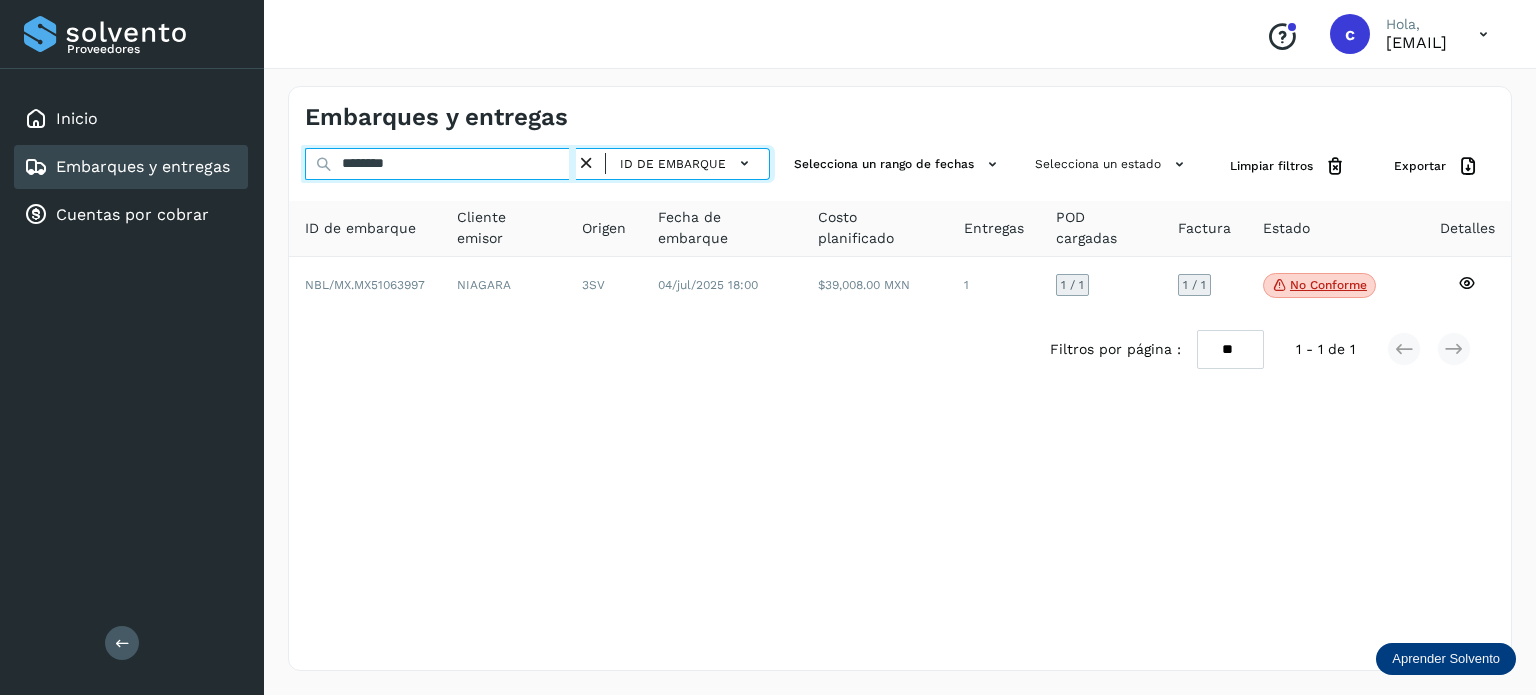 type on "********" 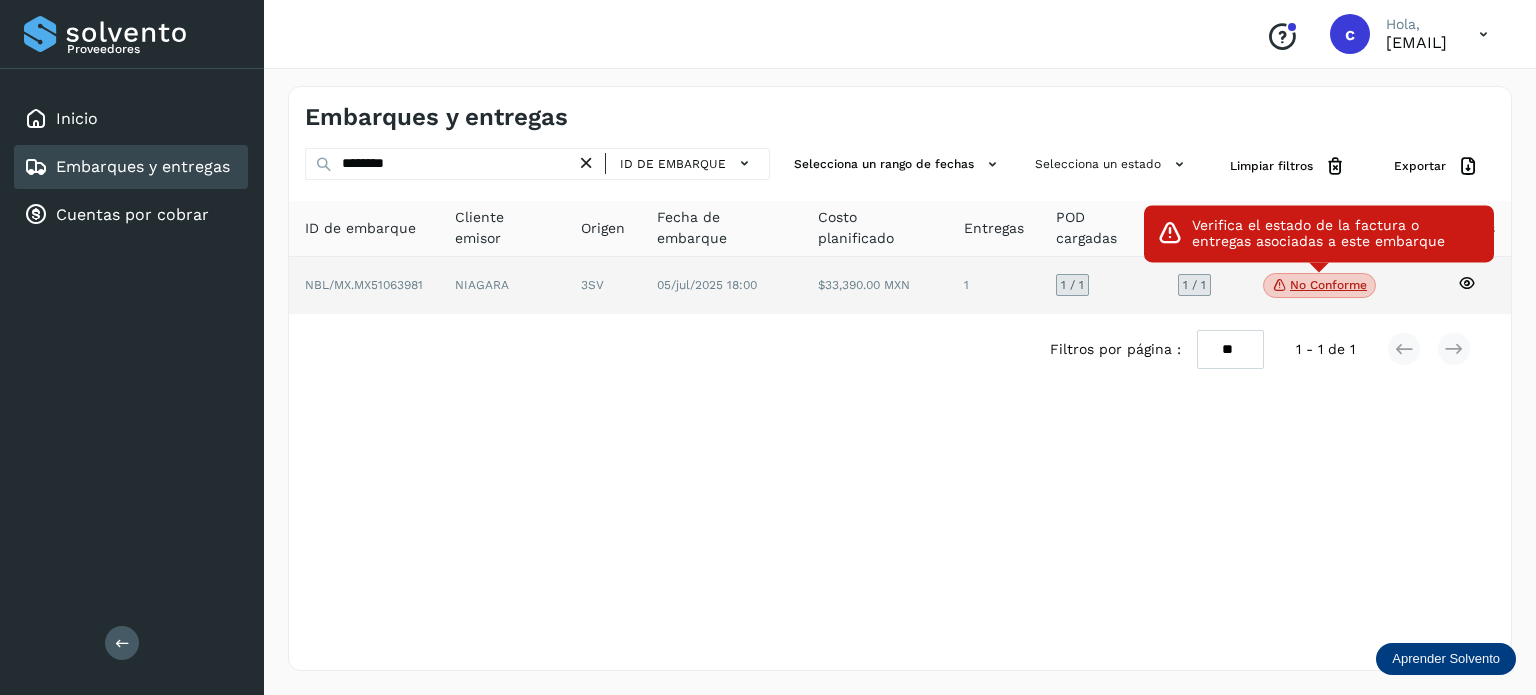 click on "No conforme" 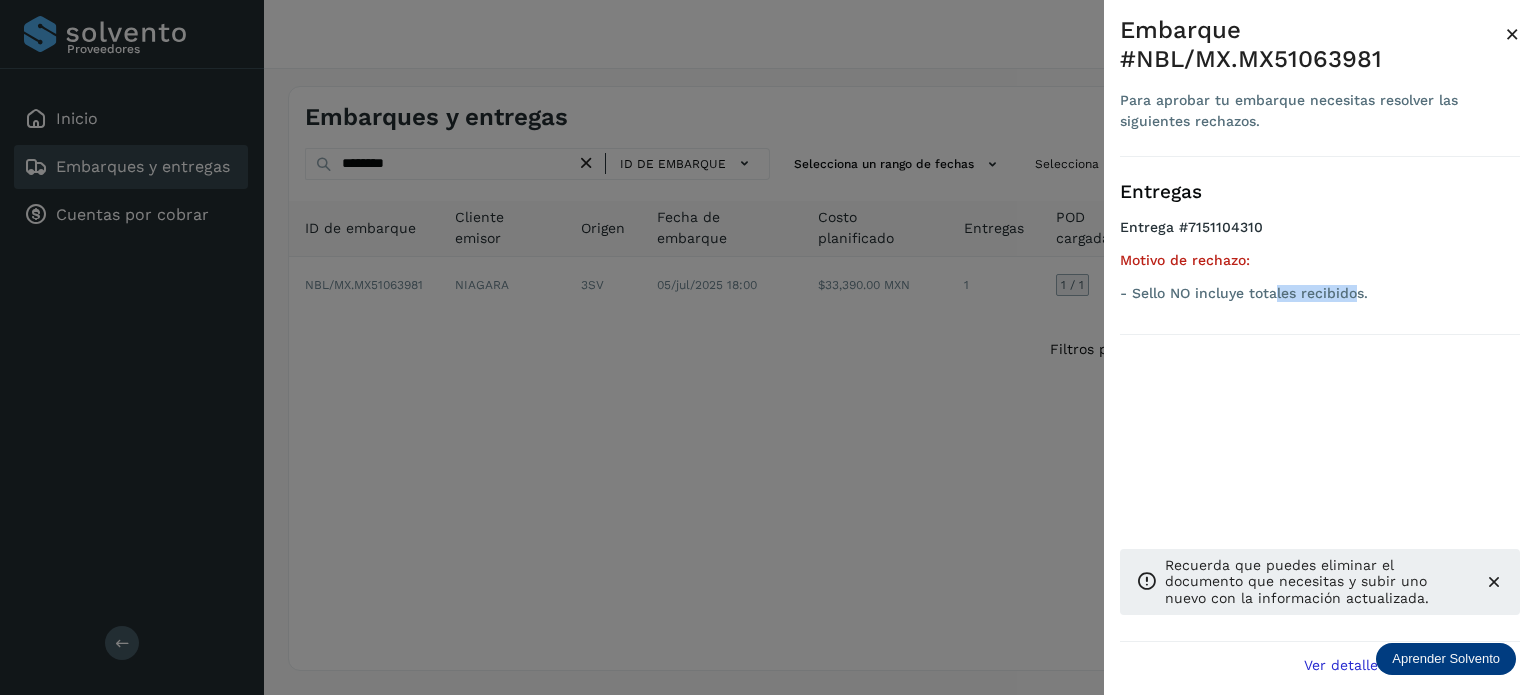 drag, startPoint x: 1357, startPoint y: 294, endPoint x: 1405, endPoint y: 291, distance: 48.09366 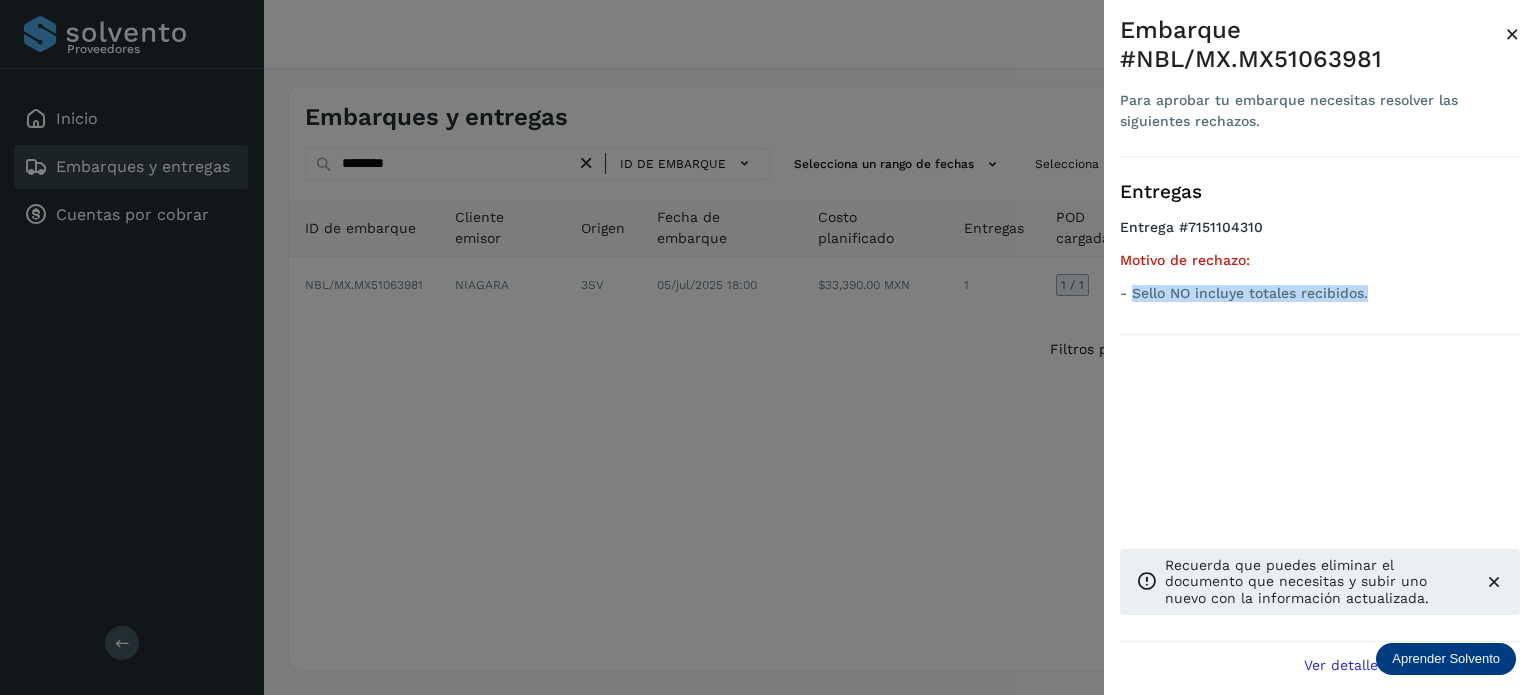 drag, startPoint x: 1377, startPoint y: 291, endPoint x: 1132, endPoint y: 292, distance: 245.00204 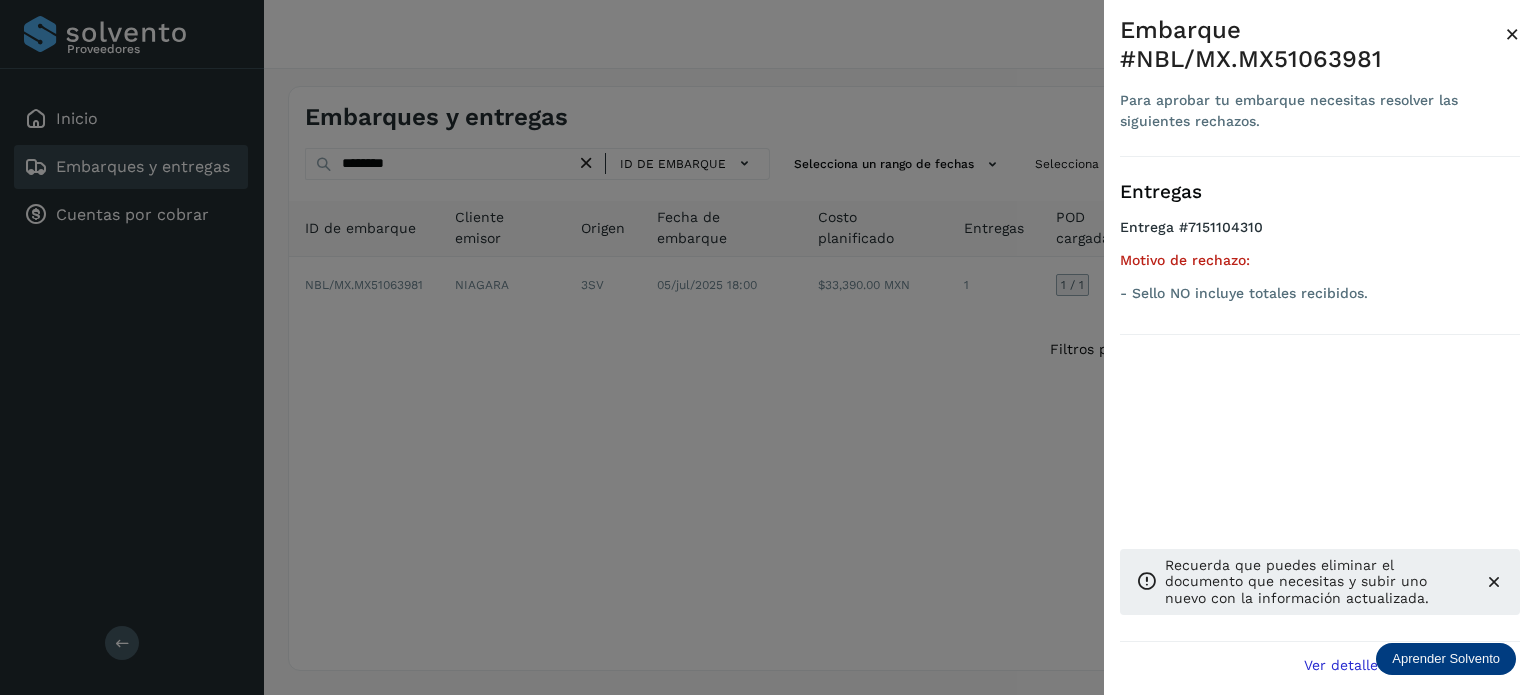 click at bounding box center (768, 347) 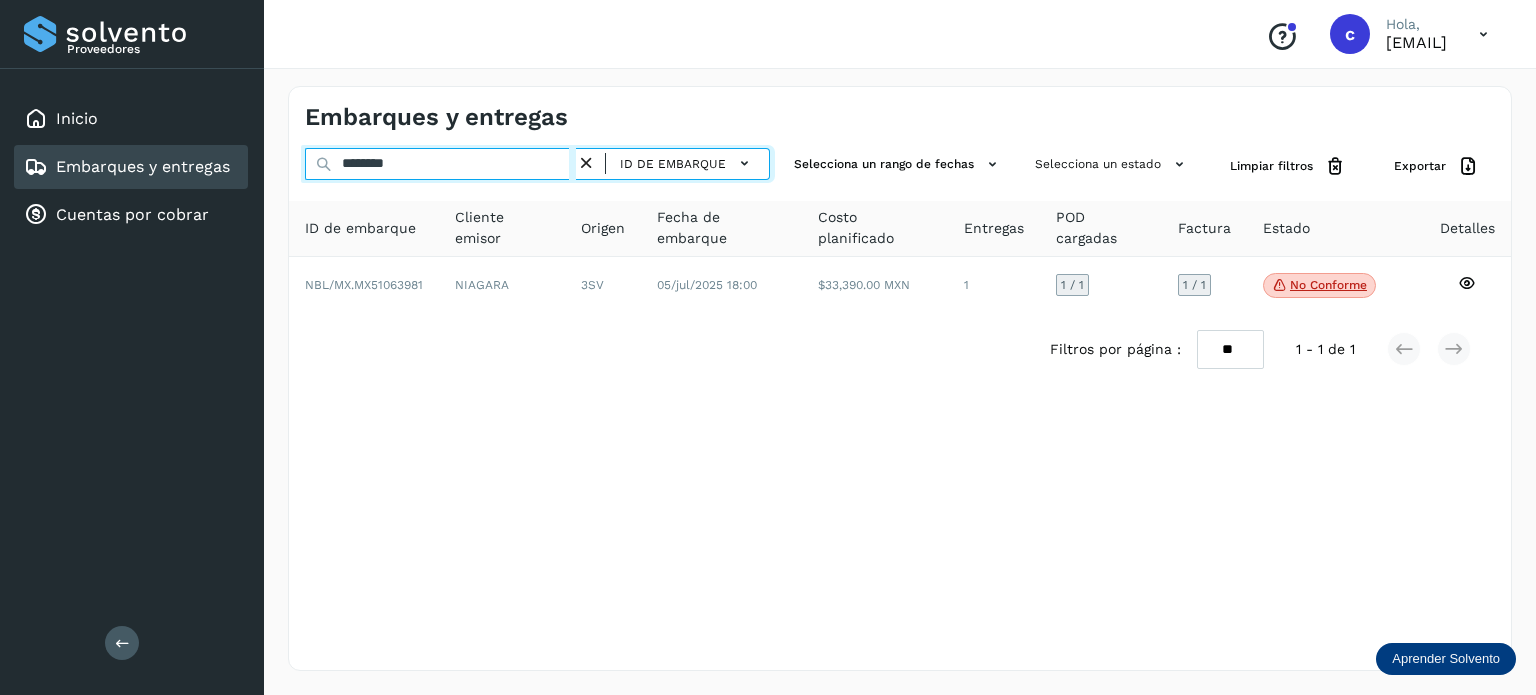 drag, startPoint x: 383, startPoint y: 164, endPoint x: 330, endPoint y: 172, distance: 53.600372 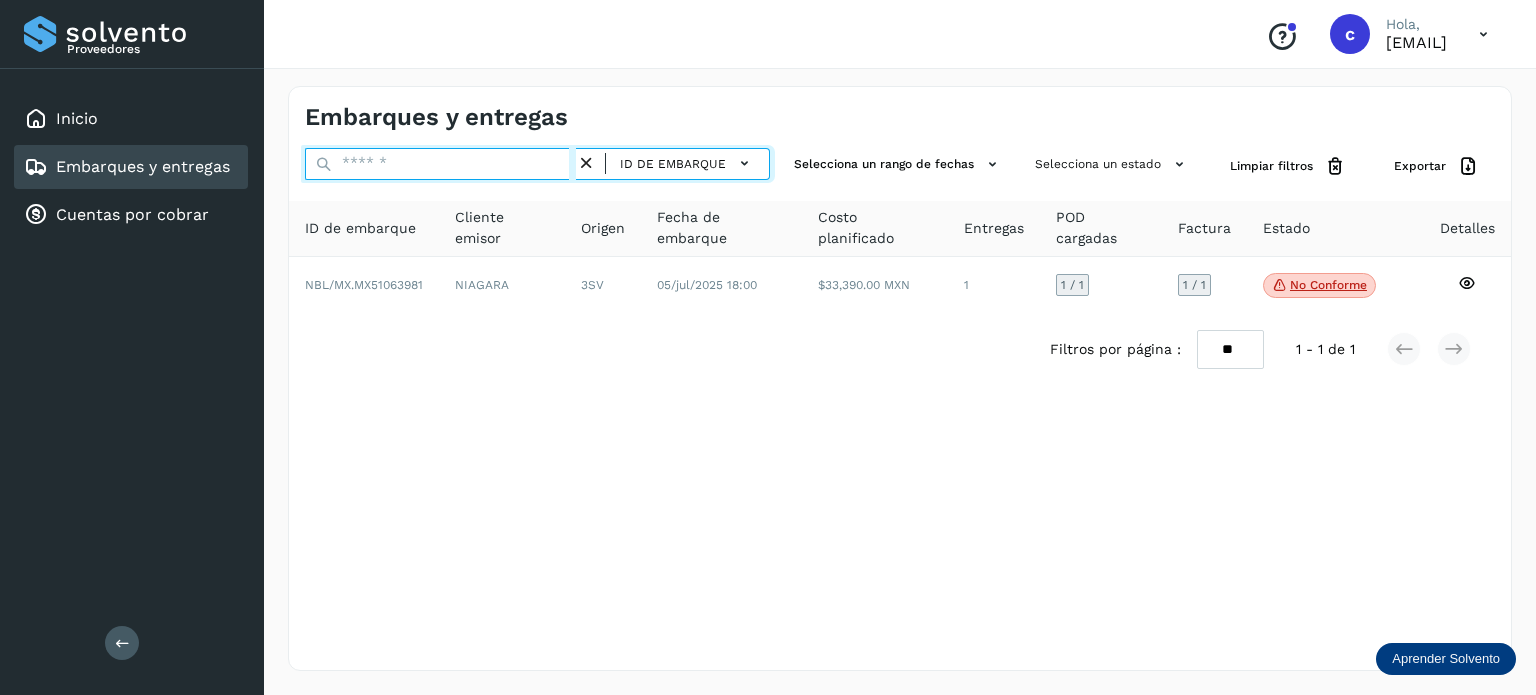 paste on "********" 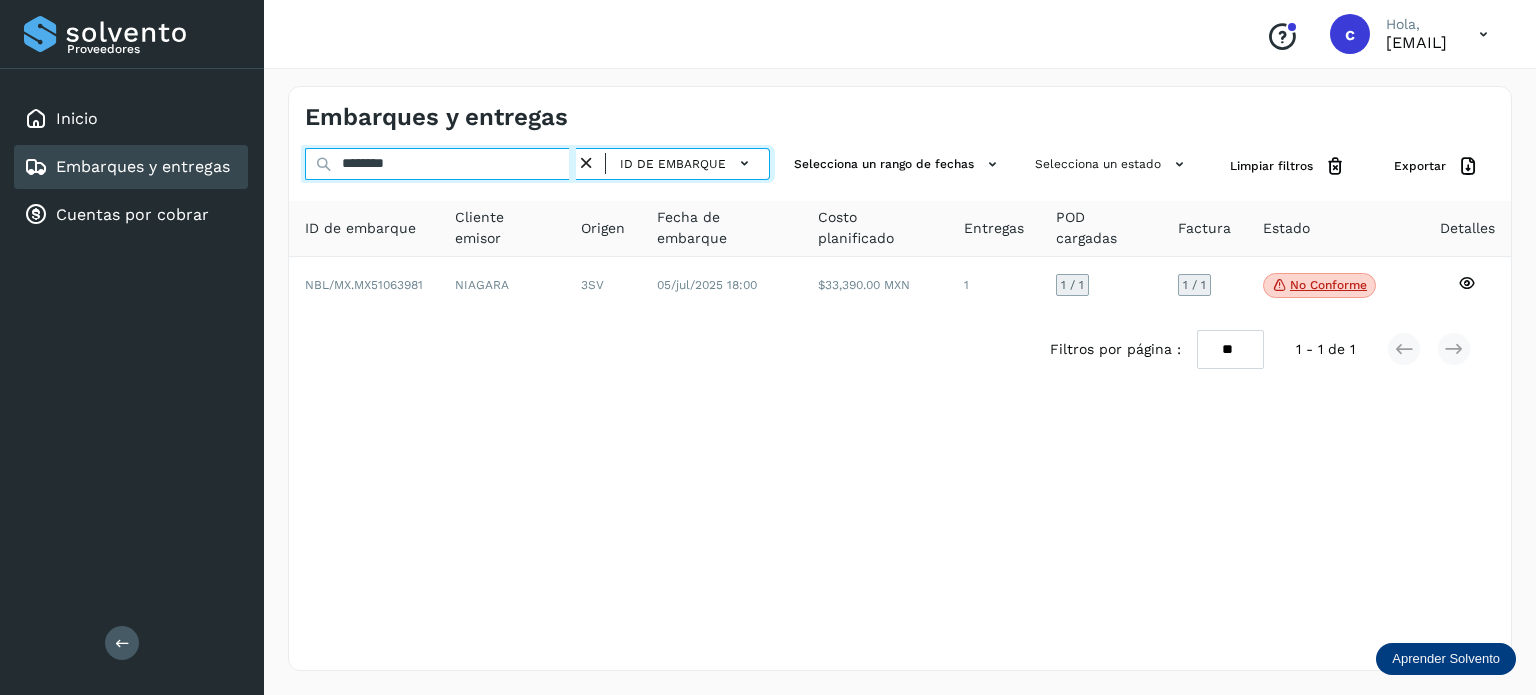 type on "********" 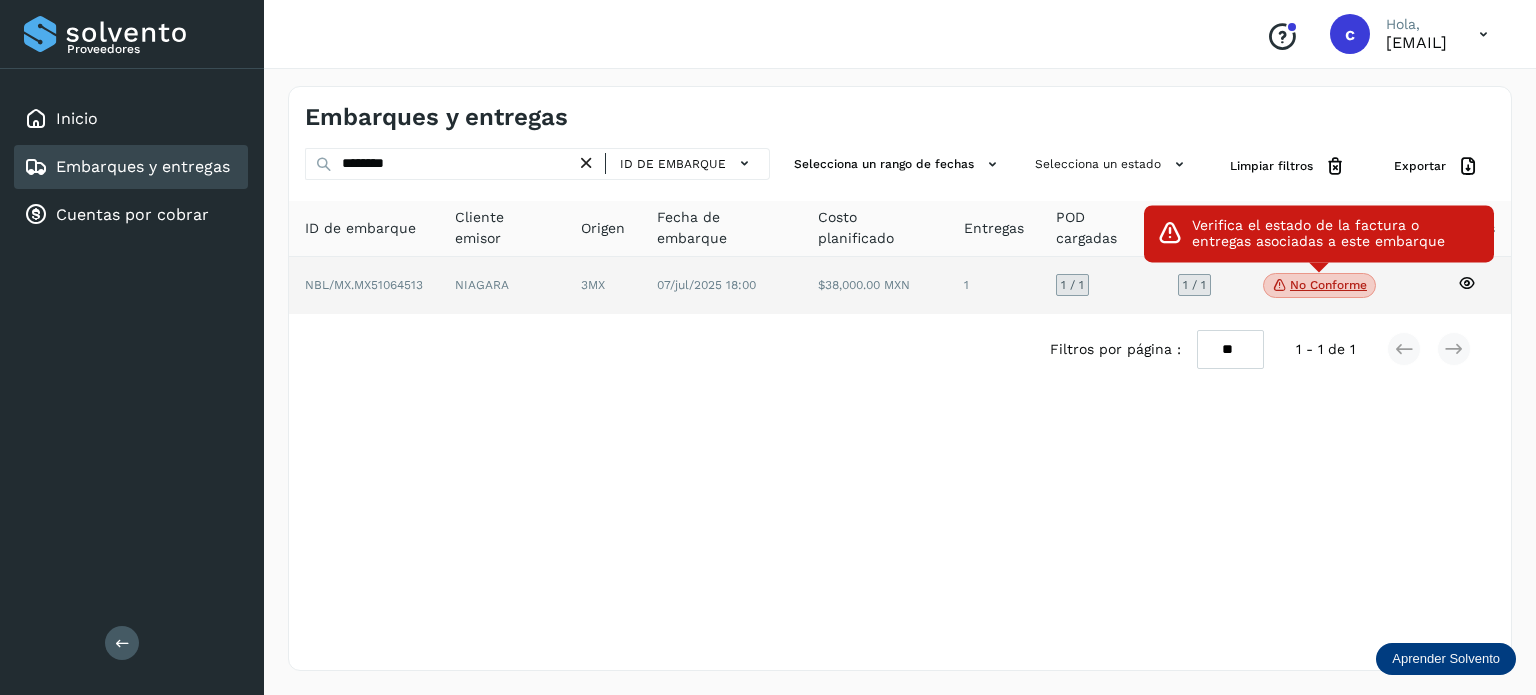 click on "No conforme" 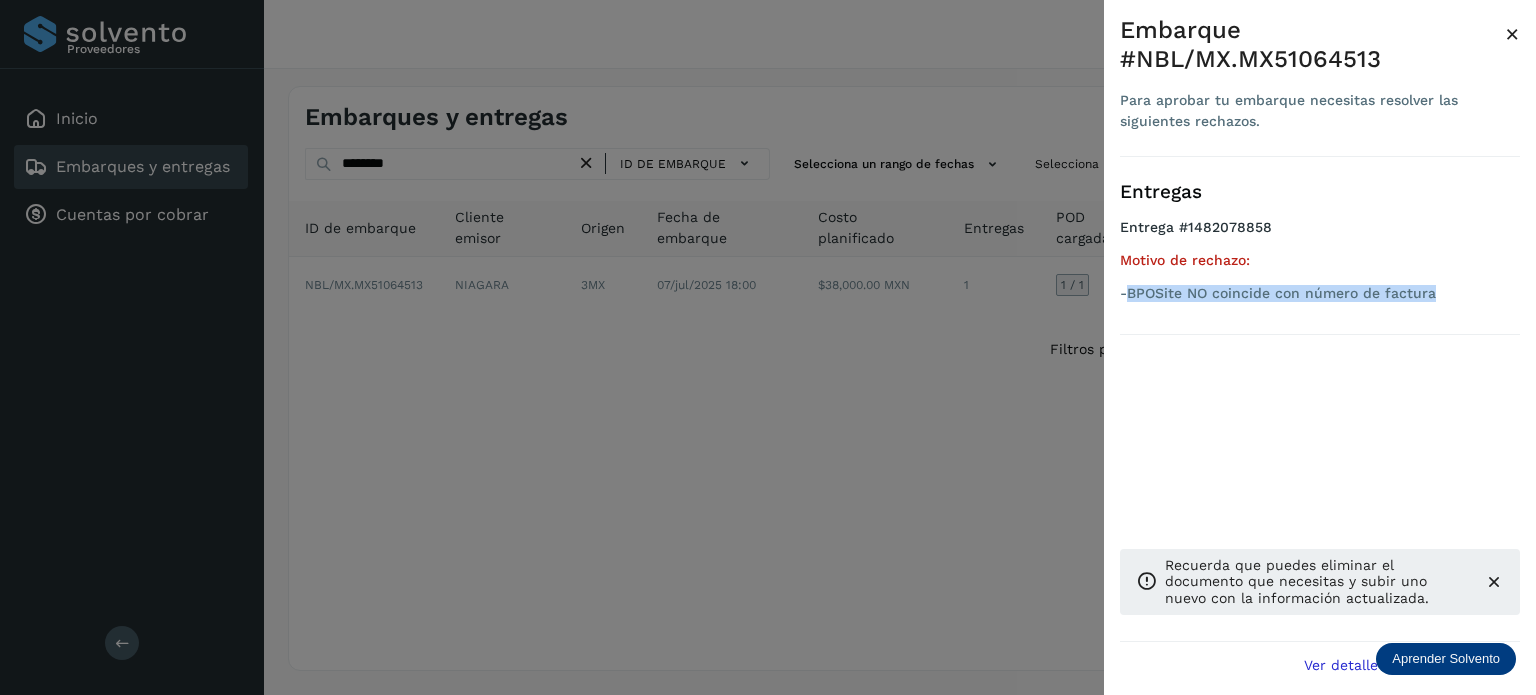 drag, startPoint x: 1398, startPoint y: 295, endPoint x: 1128, endPoint y: 297, distance: 270.00742 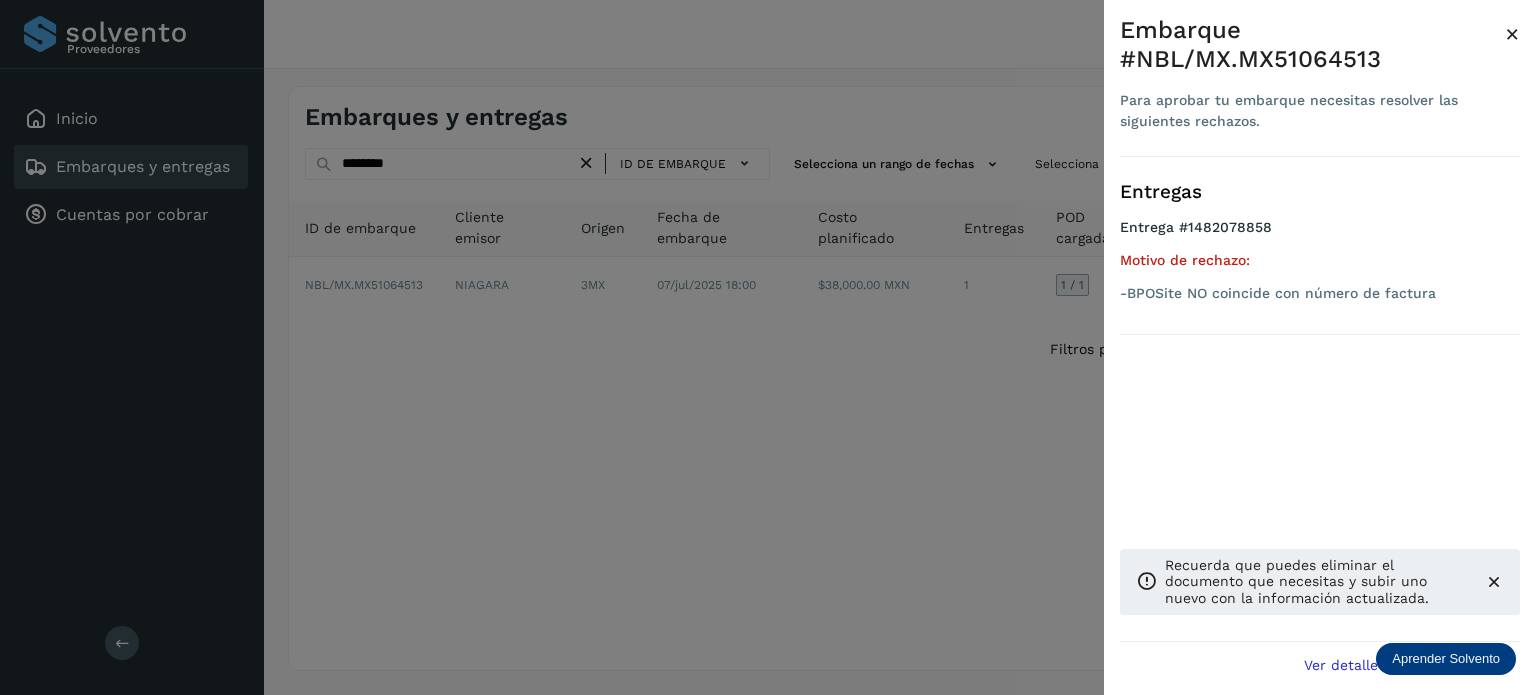 drag, startPoint x: 438, startPoint y: 346, endPoint x: 415, endPoint y: 248, distance: 100.6628 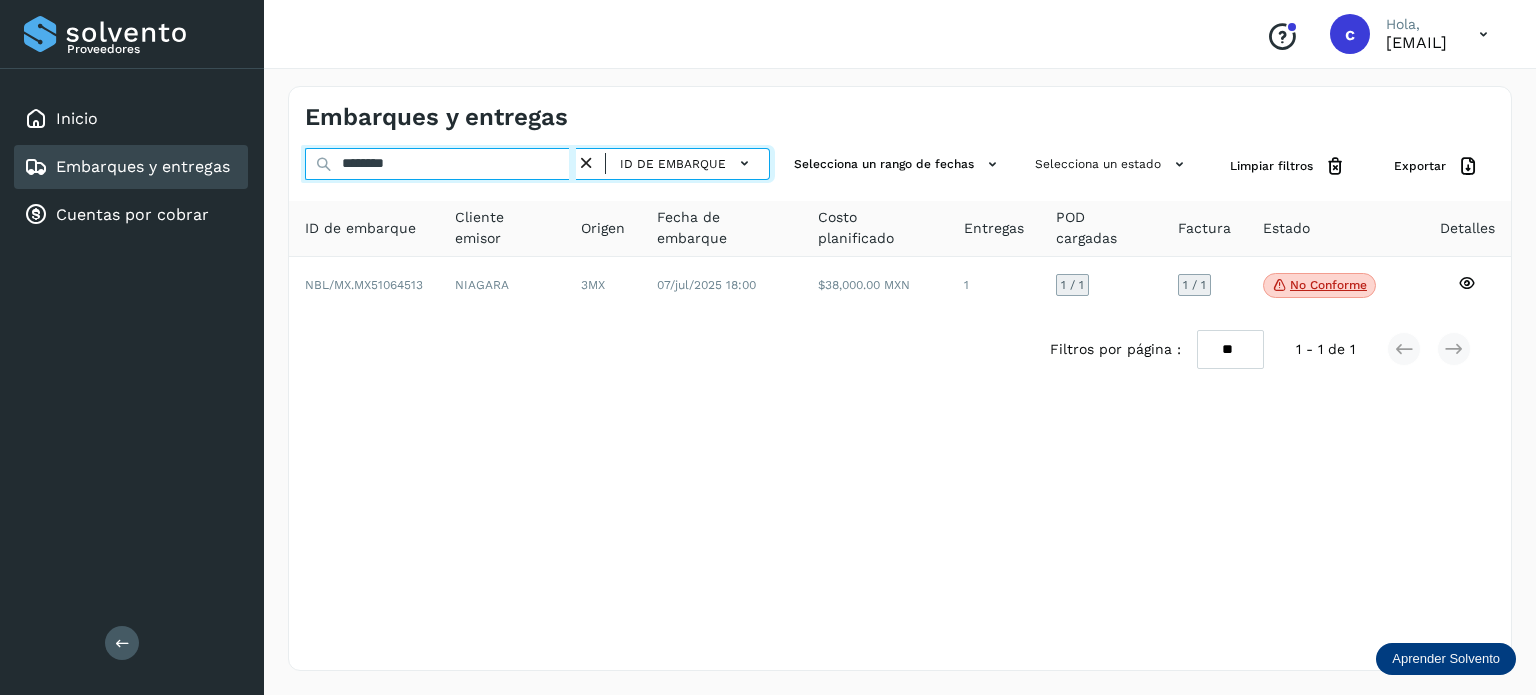 drag, startPoint x: 403, startPoint y: 164, endPoint x: 325, endPoint y: 175, distance: 78.77182 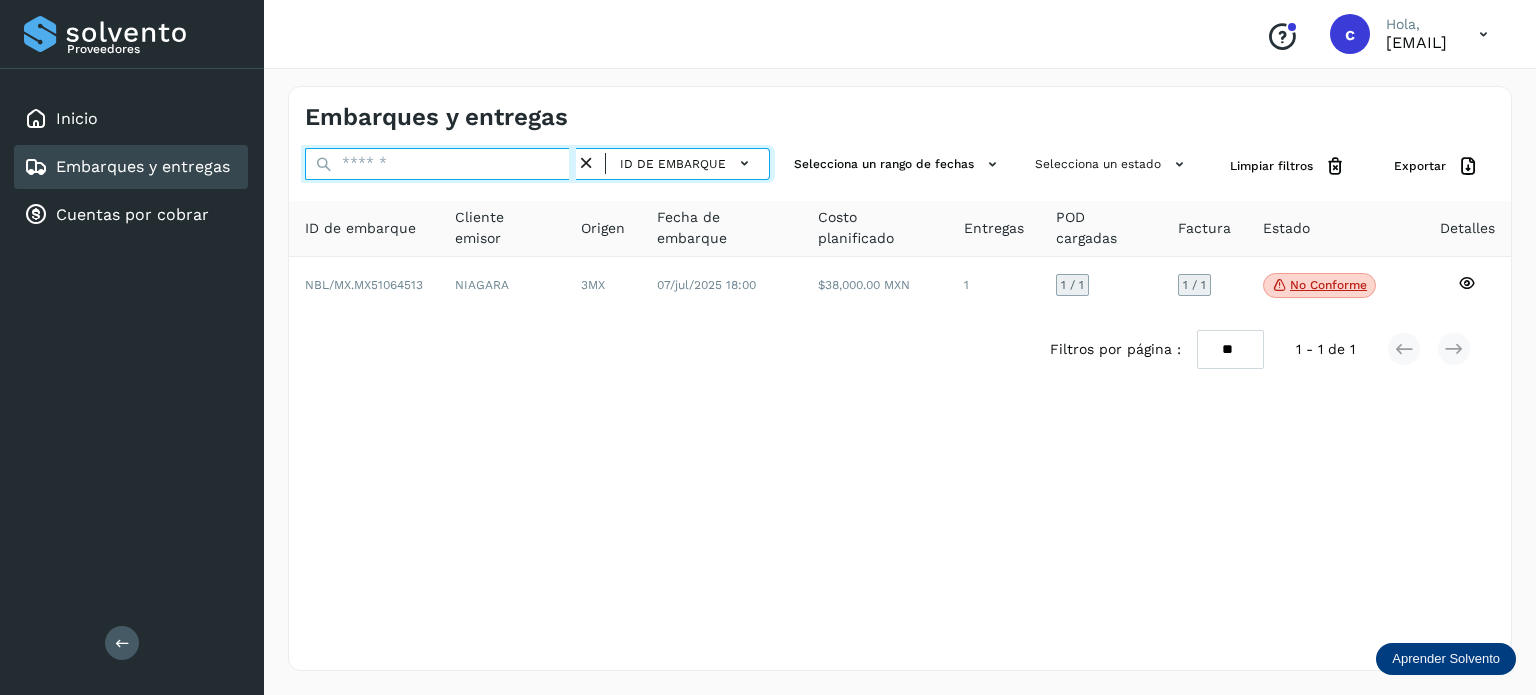 paste on "********" 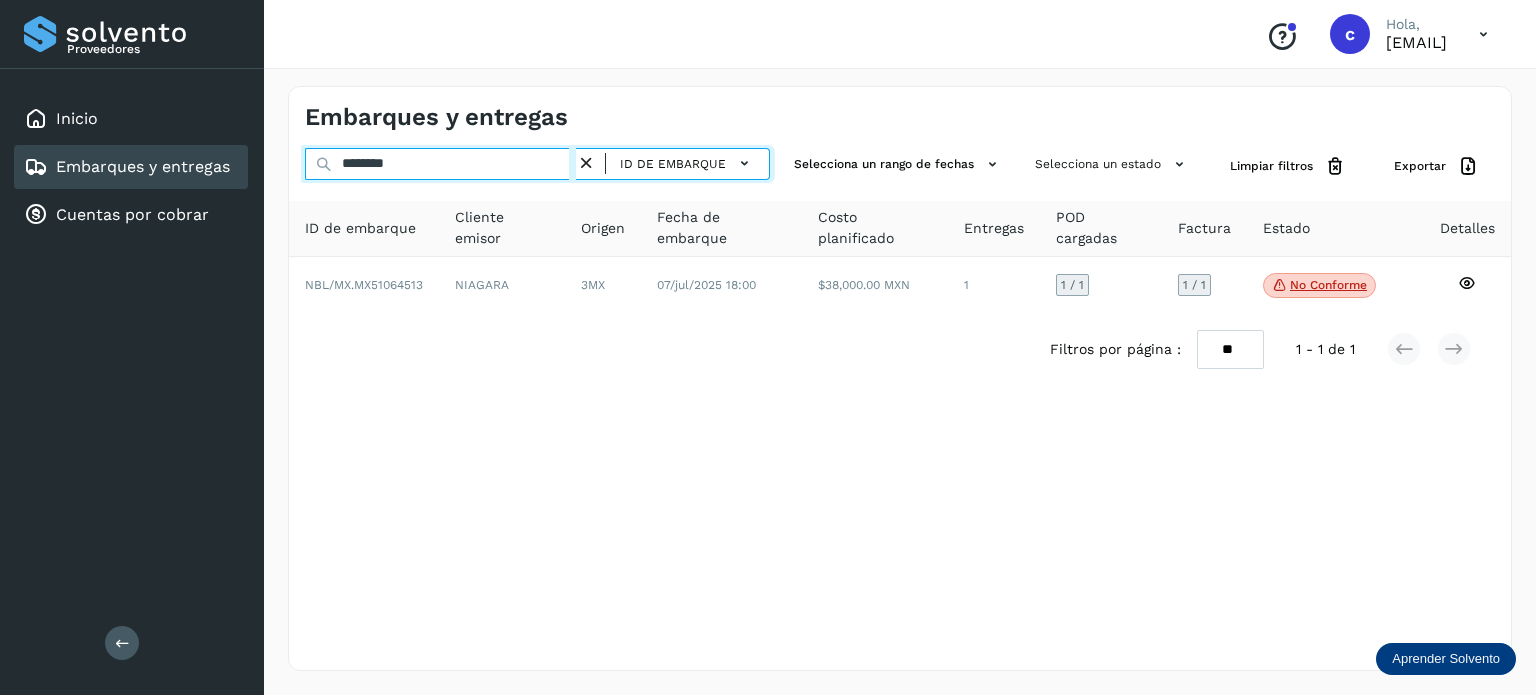 type on "********" 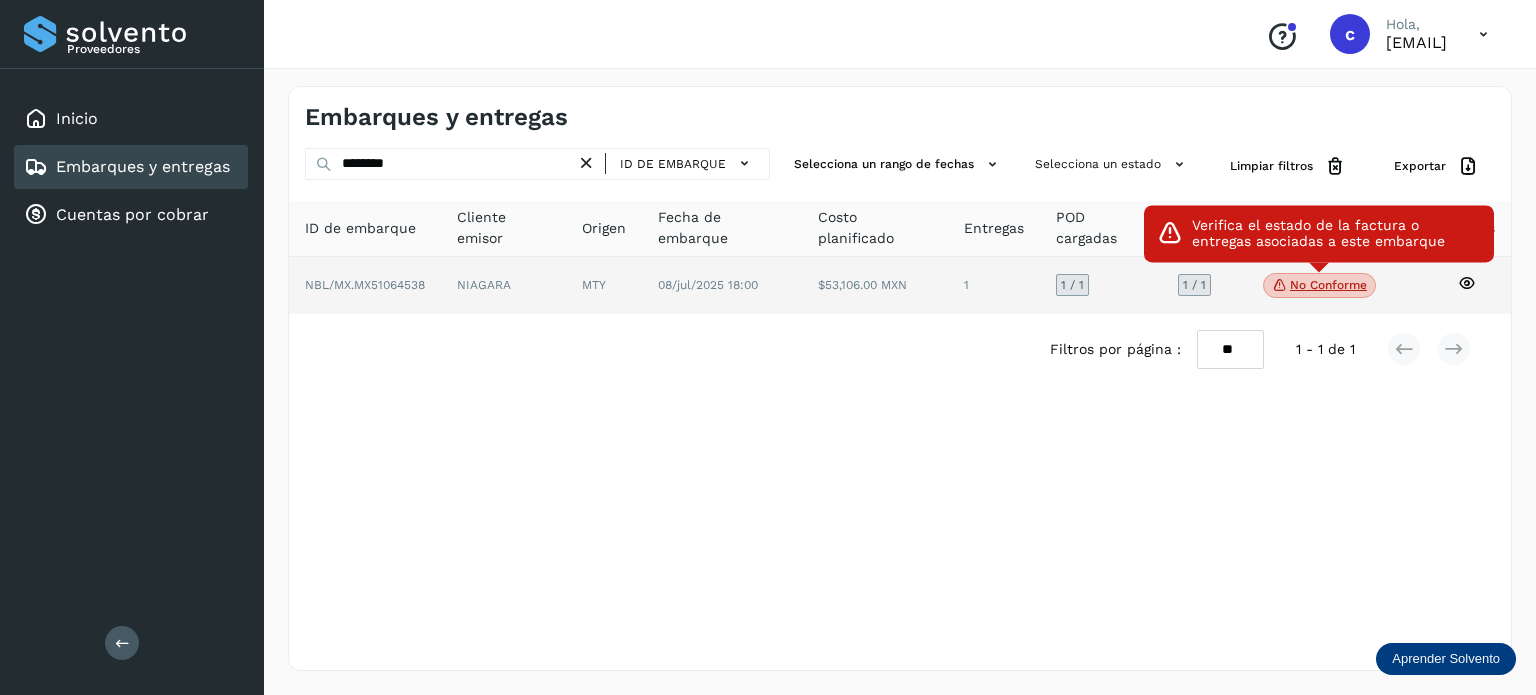 click on "No conforme" 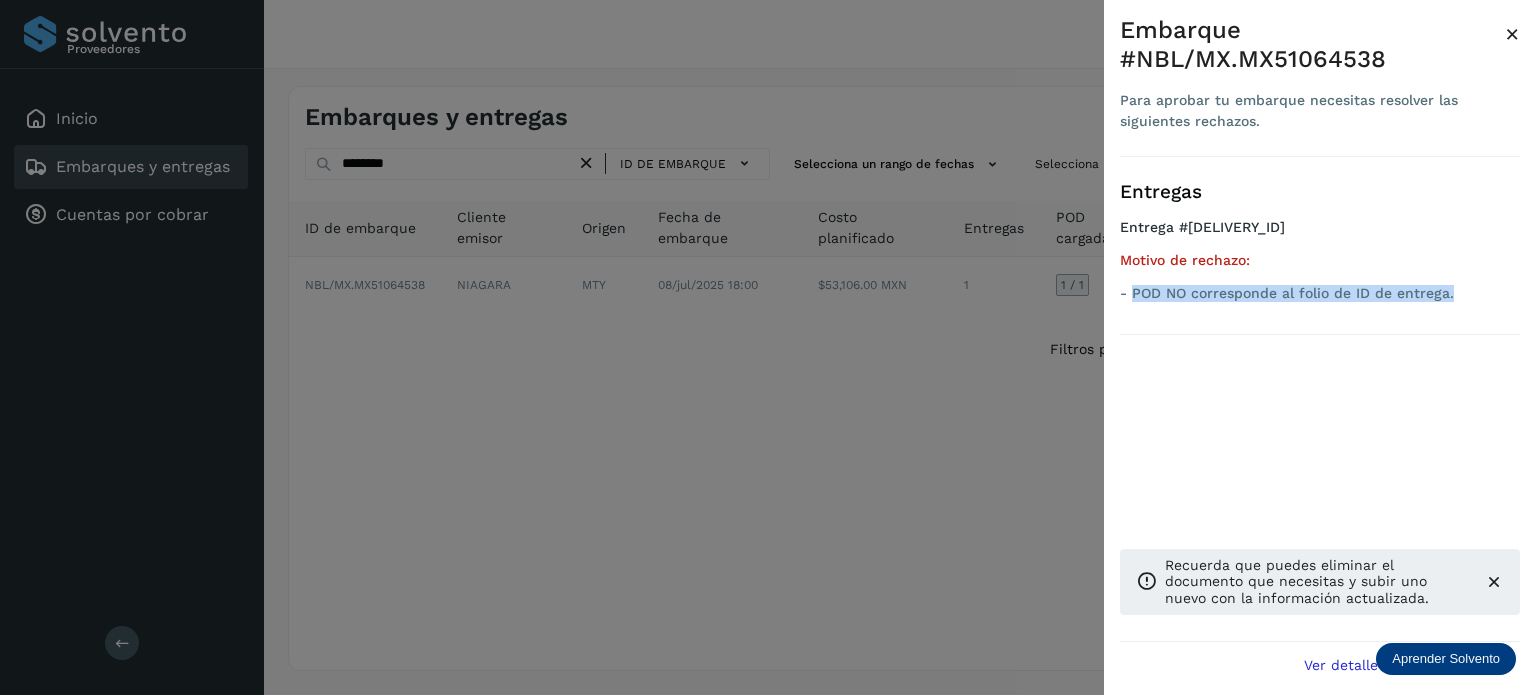 drag, startPoint x: 1466, startPoint y: 292, endPoint x: 1132, endPoint y: 298, distance: 334.0539 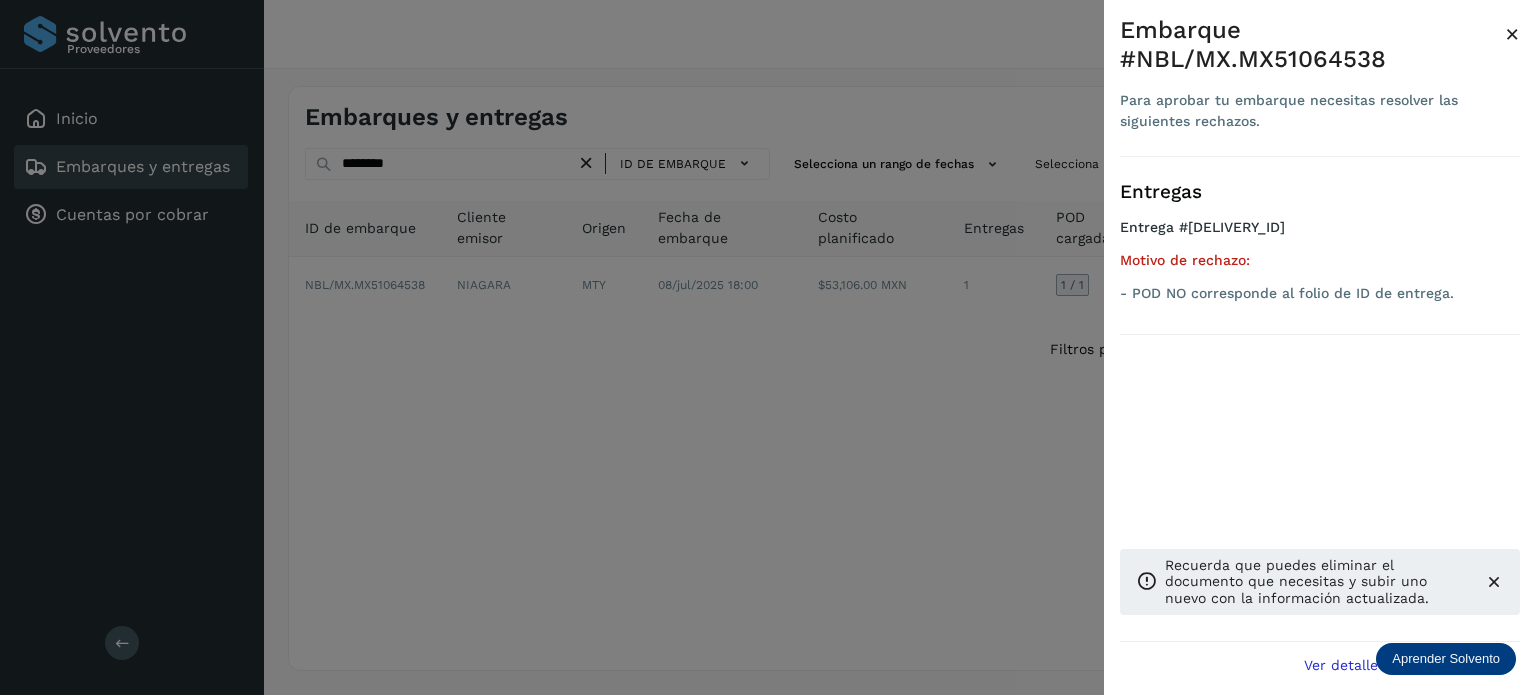 click at bounding box center [768, 347] 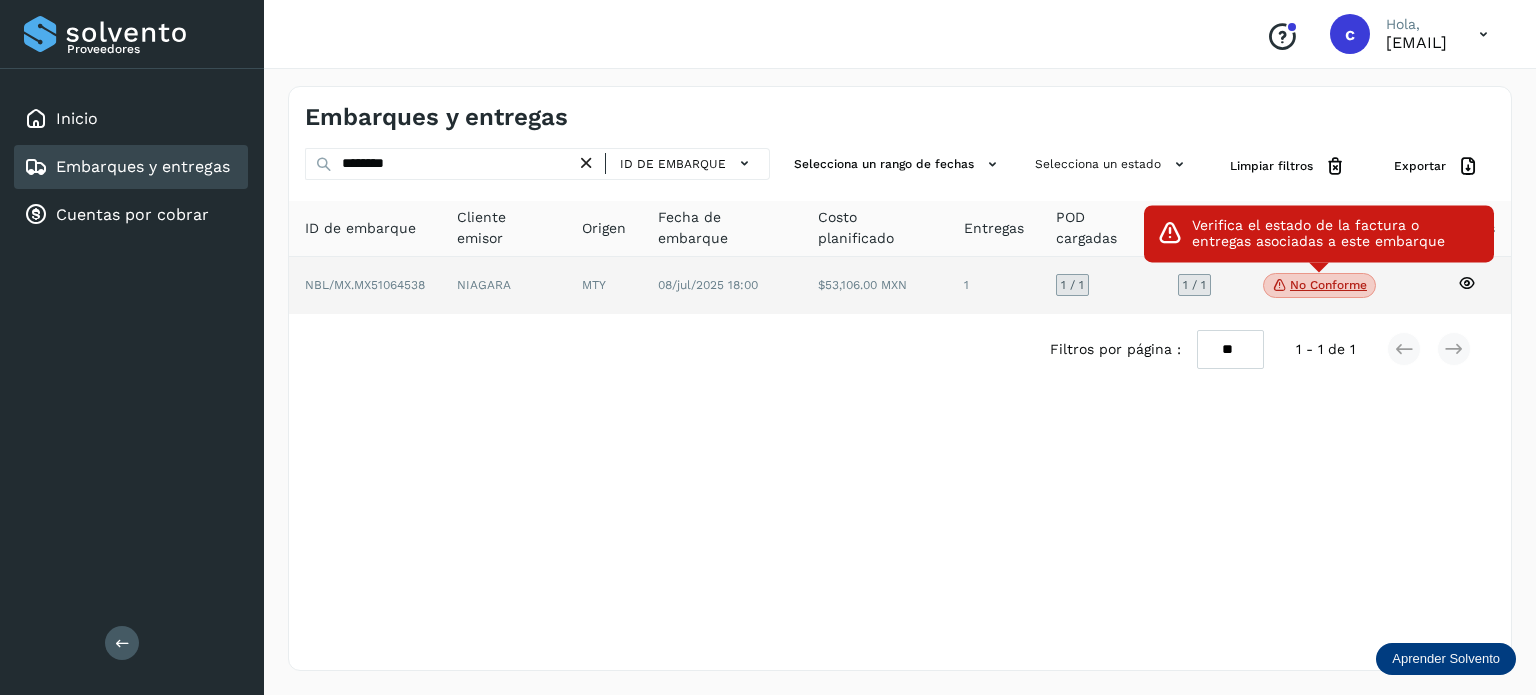 click on "No conforme" 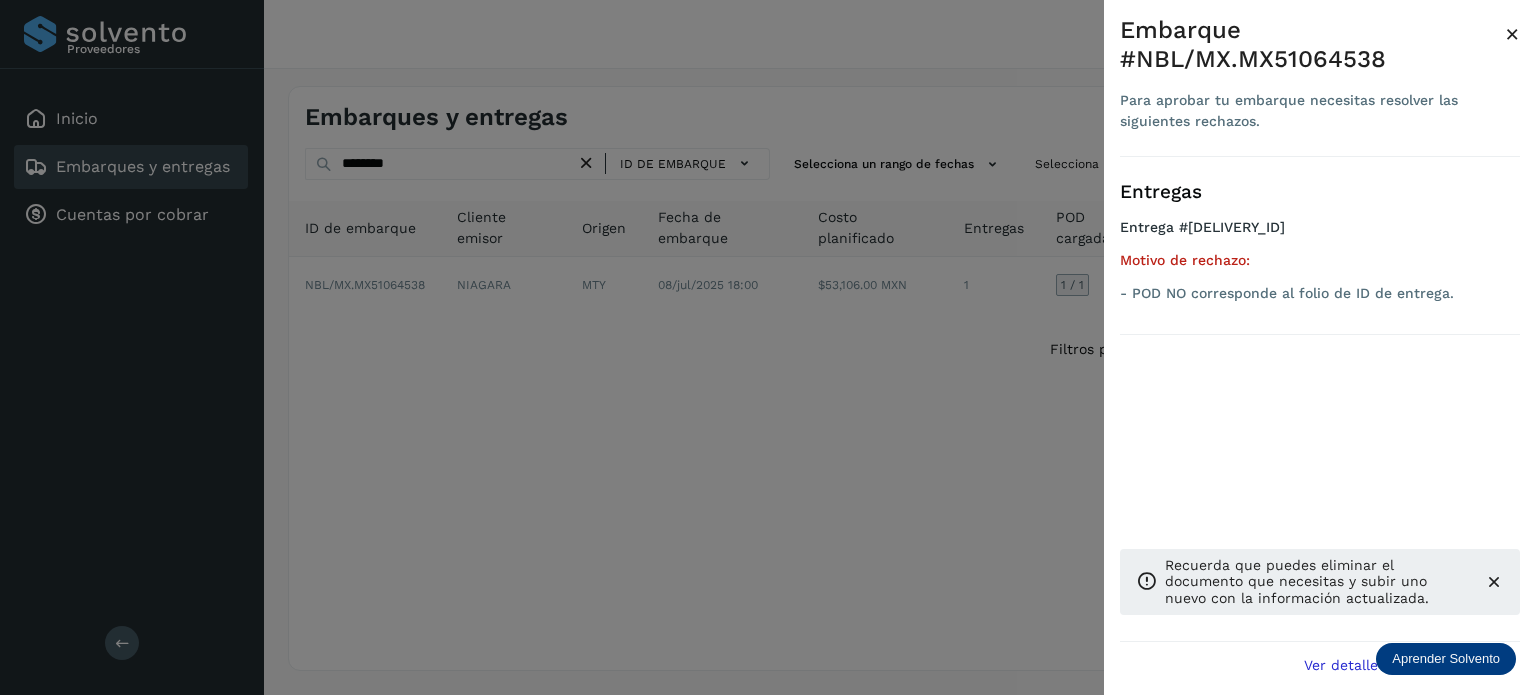 drag, startPoint x: 924, startPoint y: 424, endPoint x: 1087, endPoint y: 358, distance: 175.85506 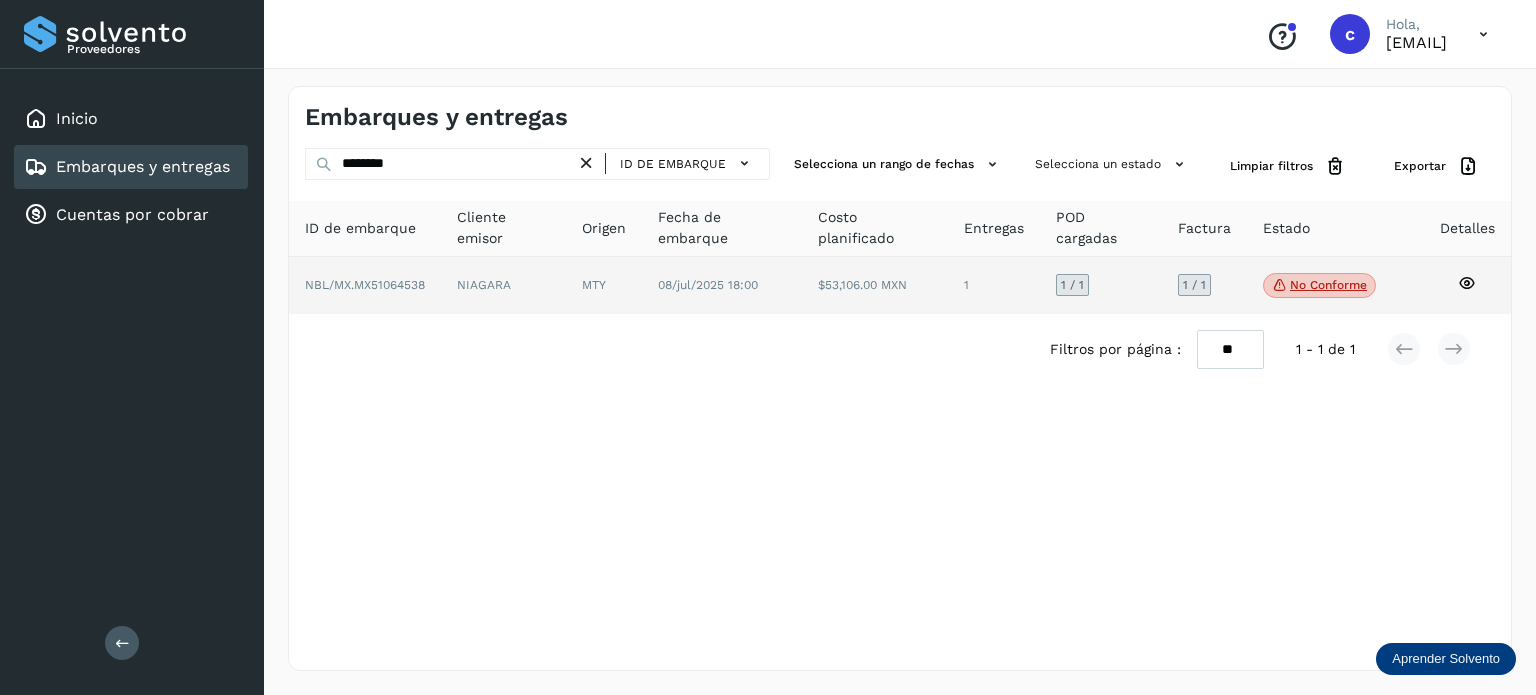 click 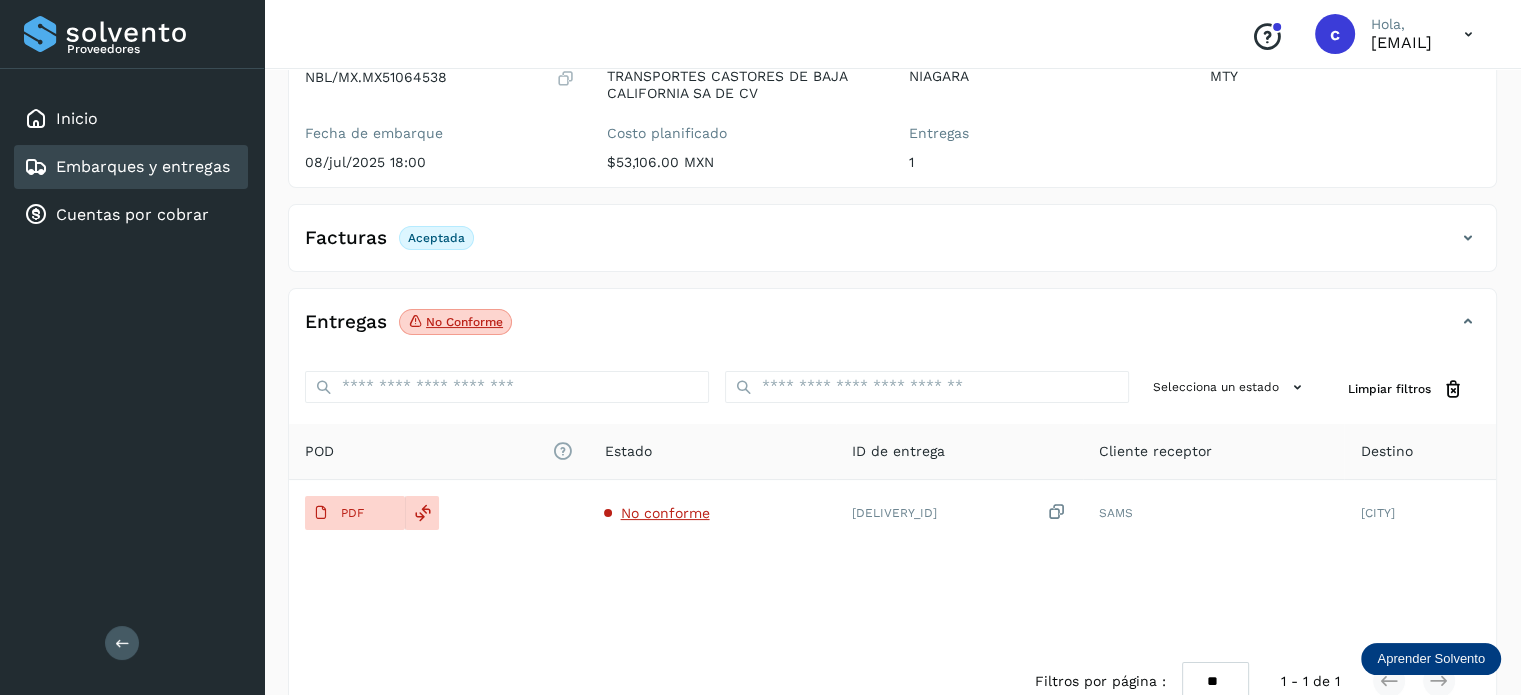 scroll, scrollTop: 264, scrollLeft: 0, axis: vertical 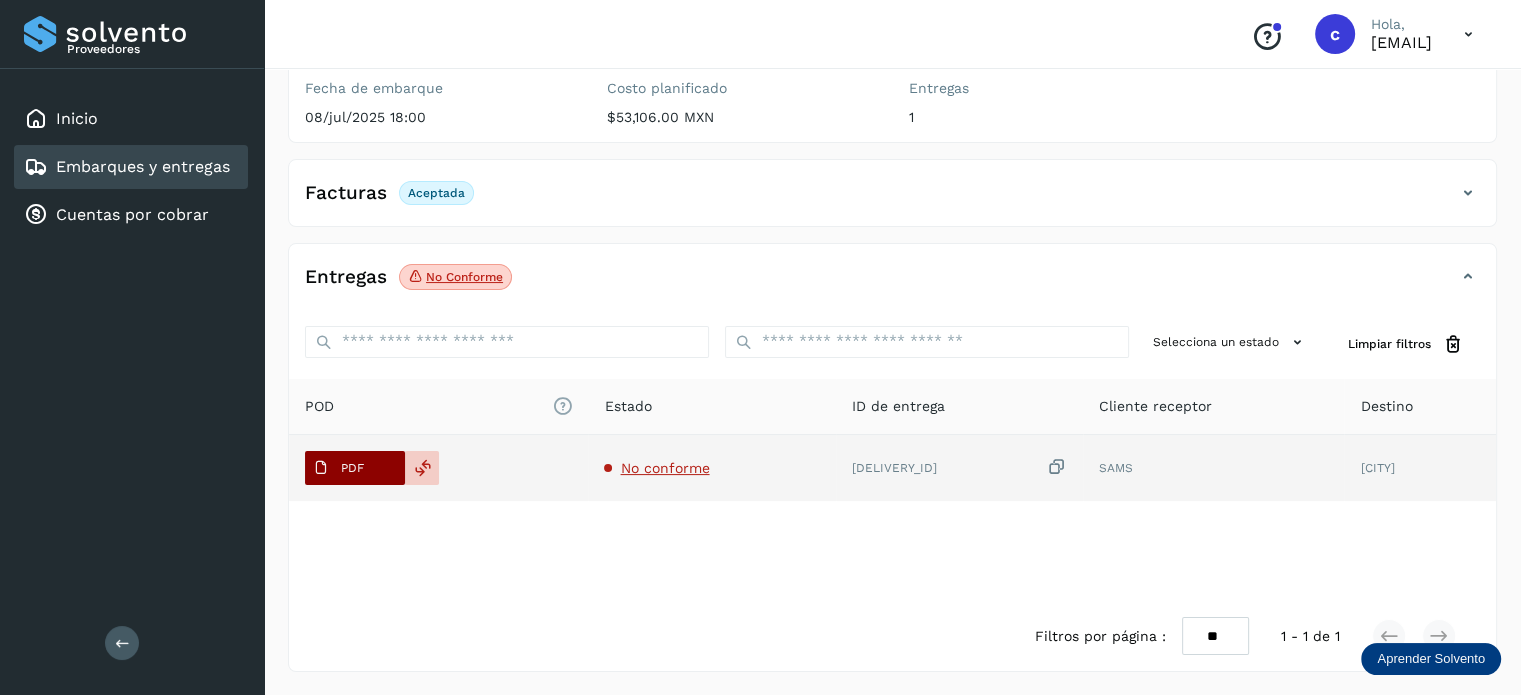 click on "PDF" at bounding box center [355, 468] 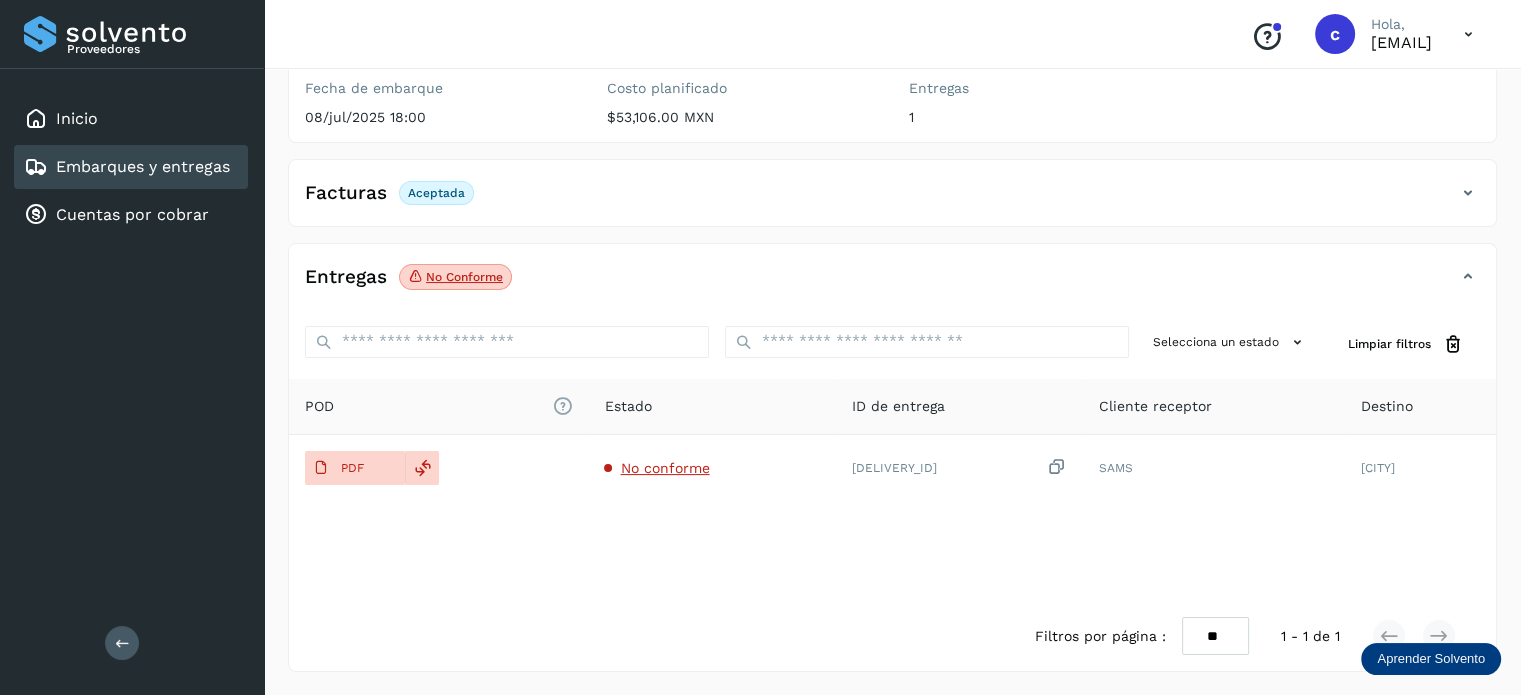 click on "Embarques y entregas" at bounding box center [143, 166] 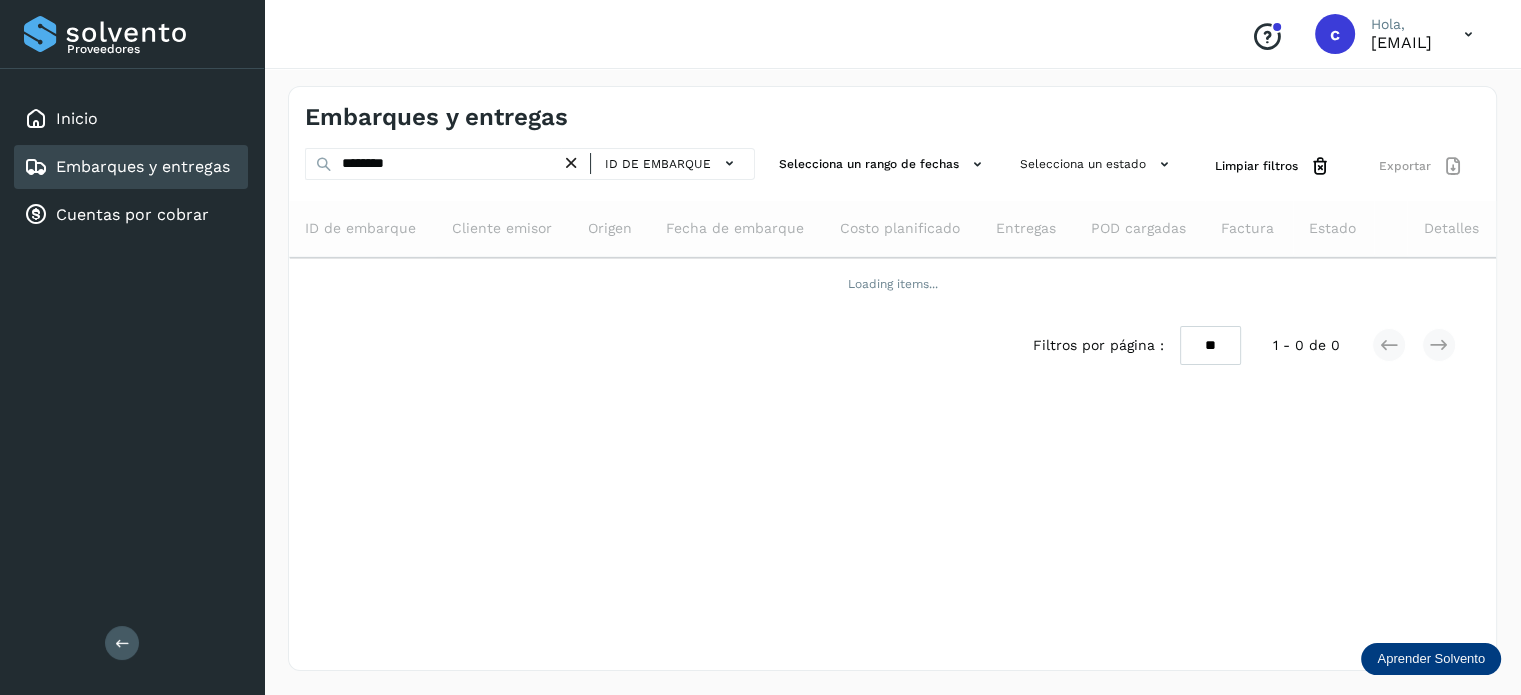scroll, scrollTop: 0, scrollLeft: 0, axis: both 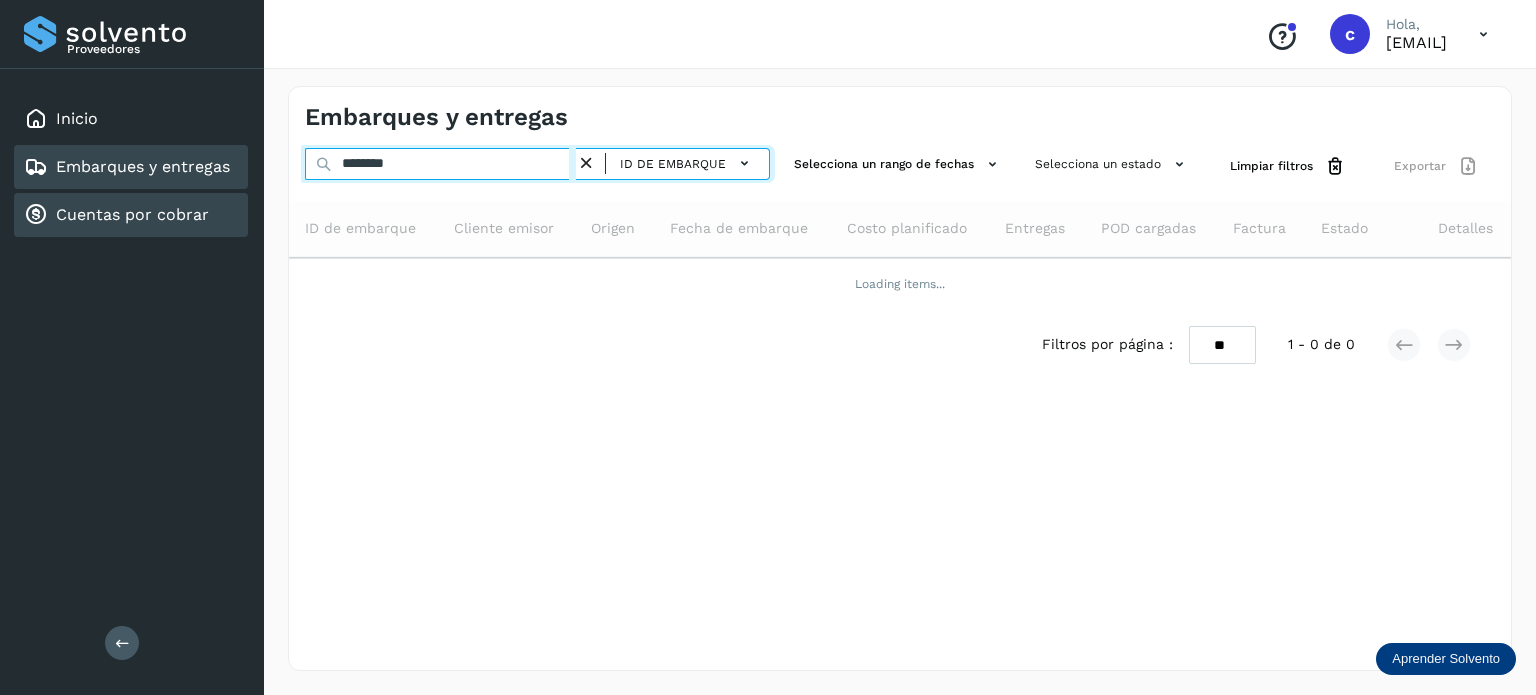 drag, startPoint x: 464, startPoint y: 163, endPoint x: 209, endPoint y: 224, distance: 262.19458 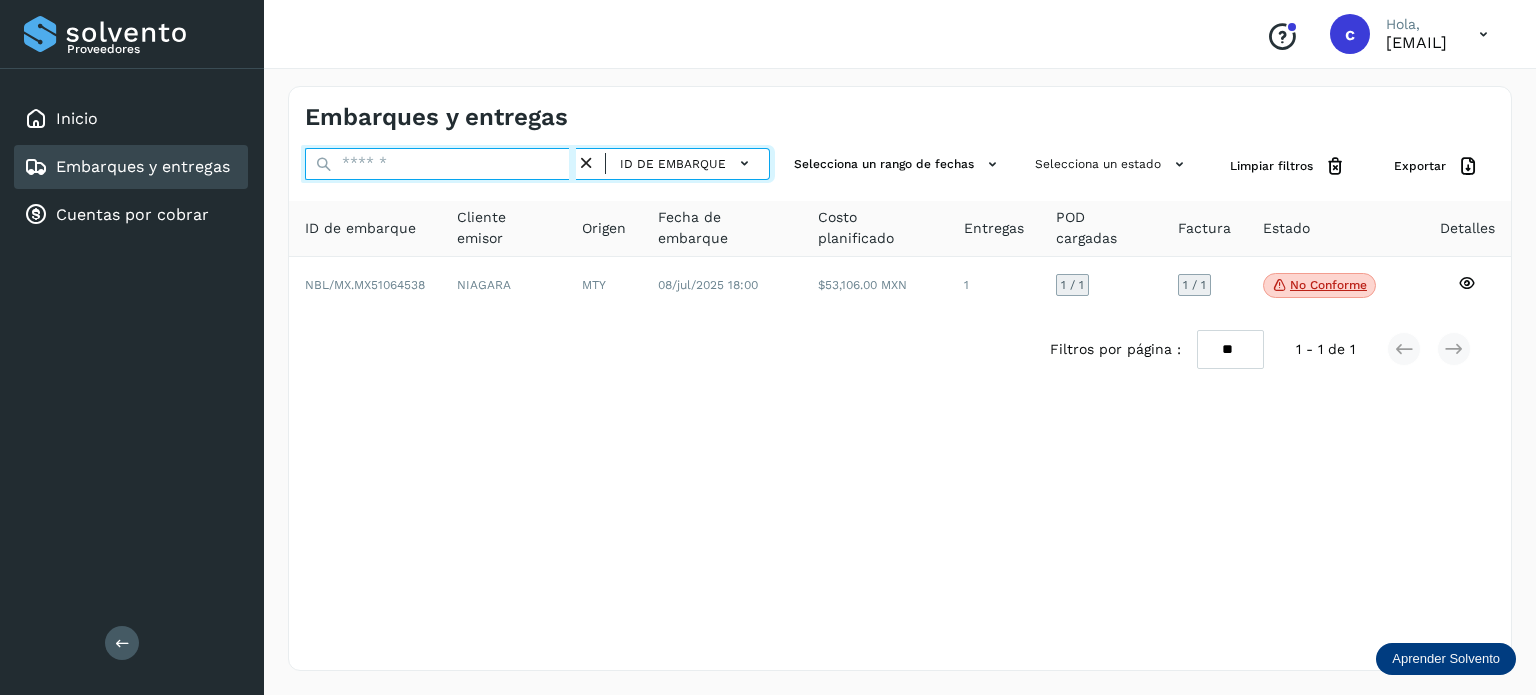 paste on "********" 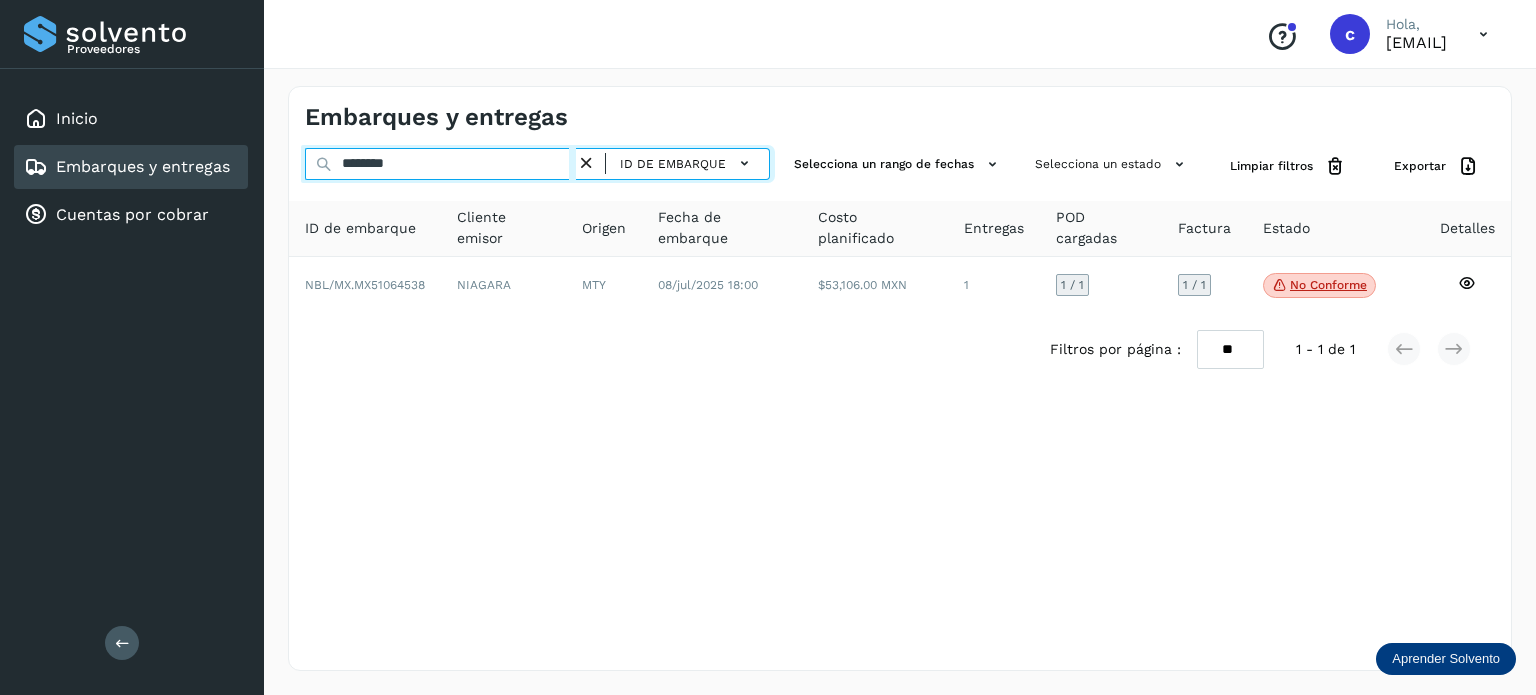 type on "********" 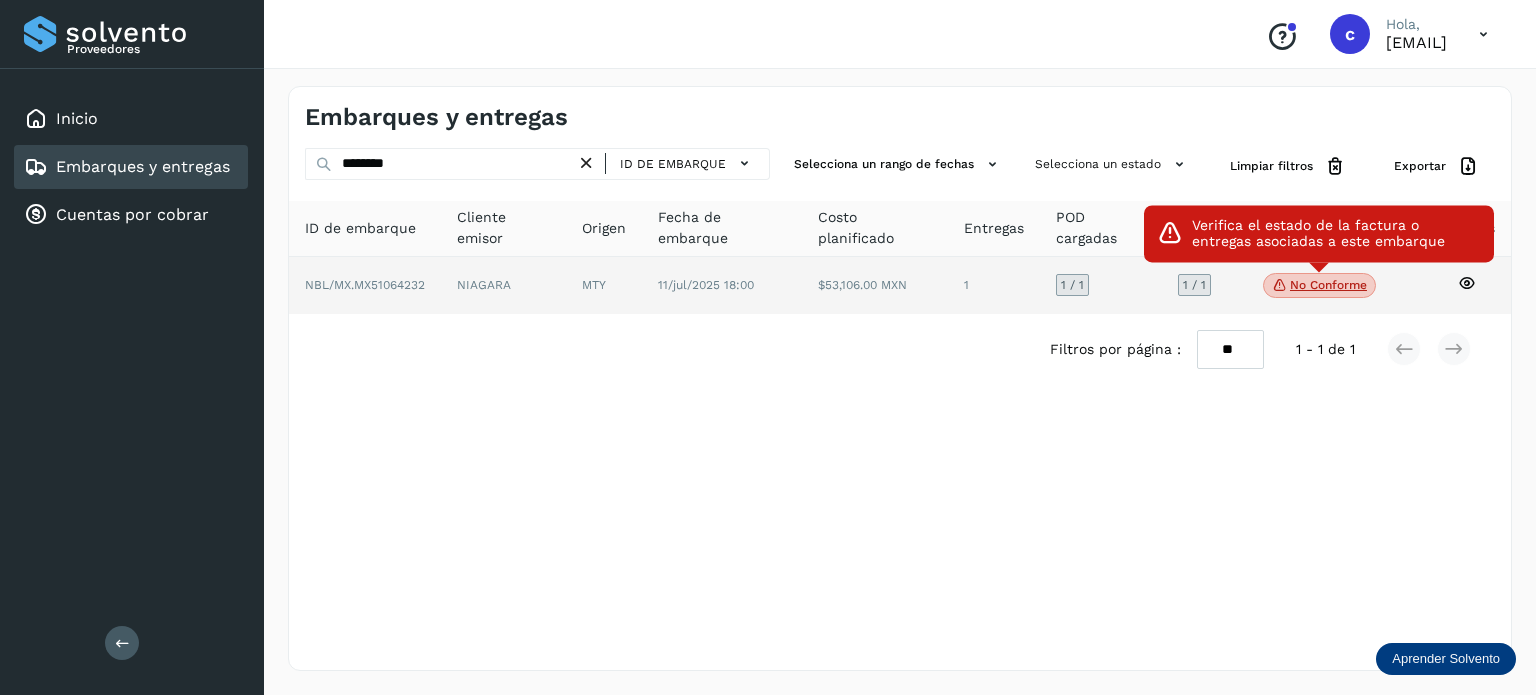 click on "No conforme
Verifica el estado de la factura o entregas asociadas a este embarque" 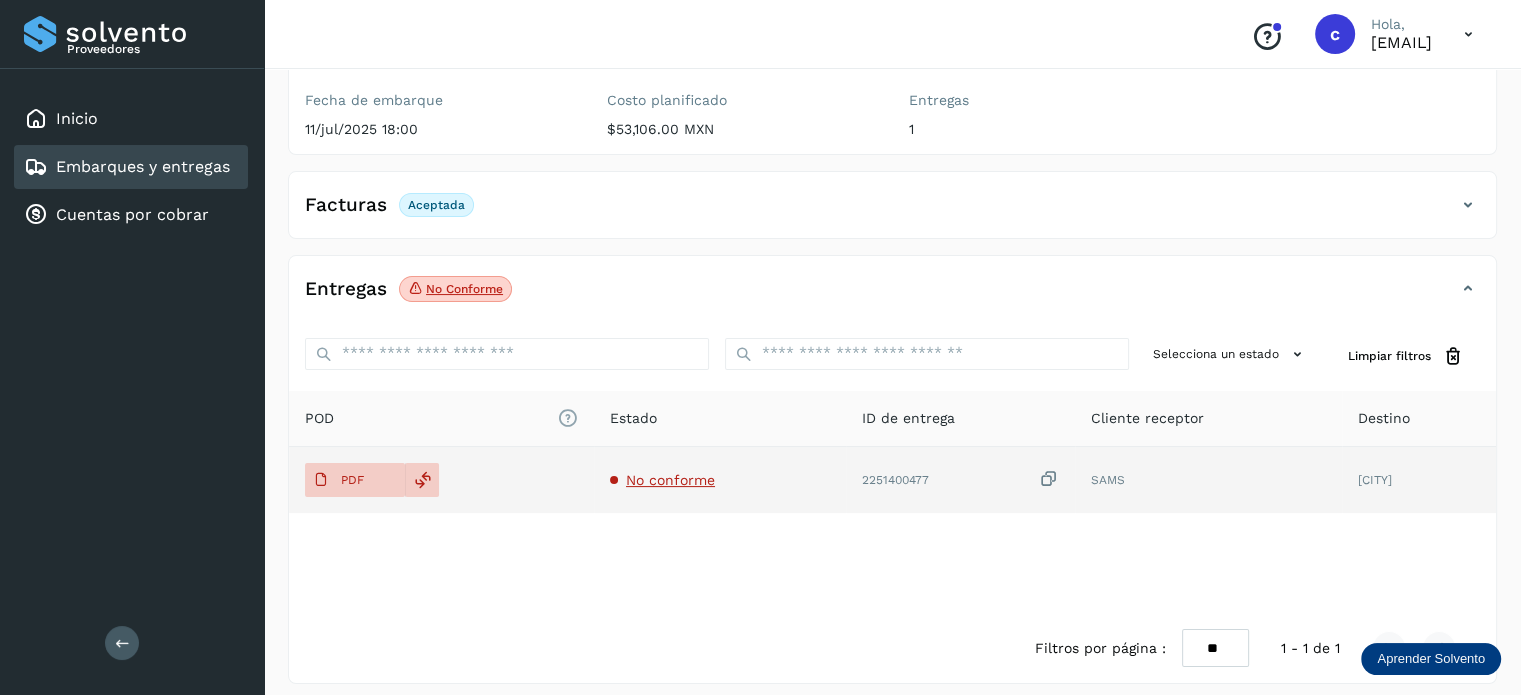 scroll, scrollTop: 264, scrollLeft: 0, axis: vertical 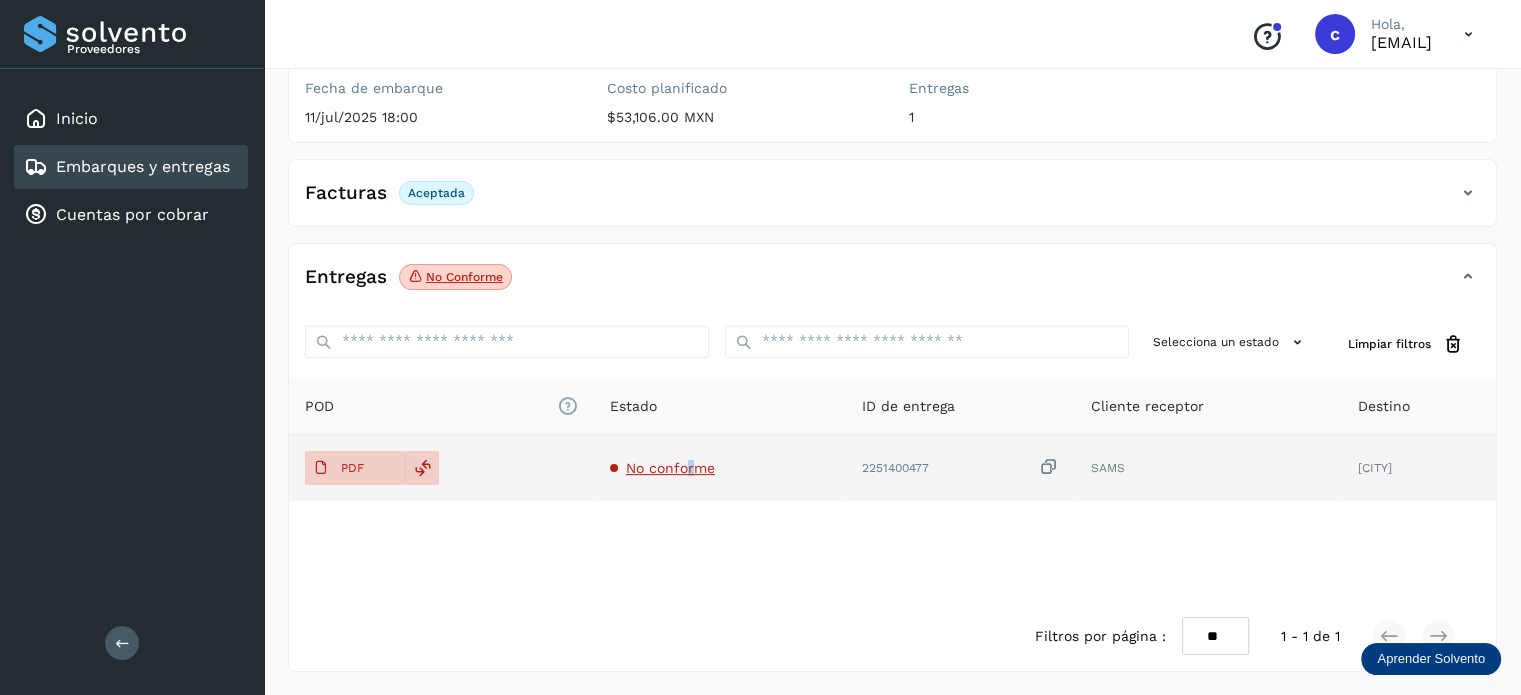 click on "No conforme" 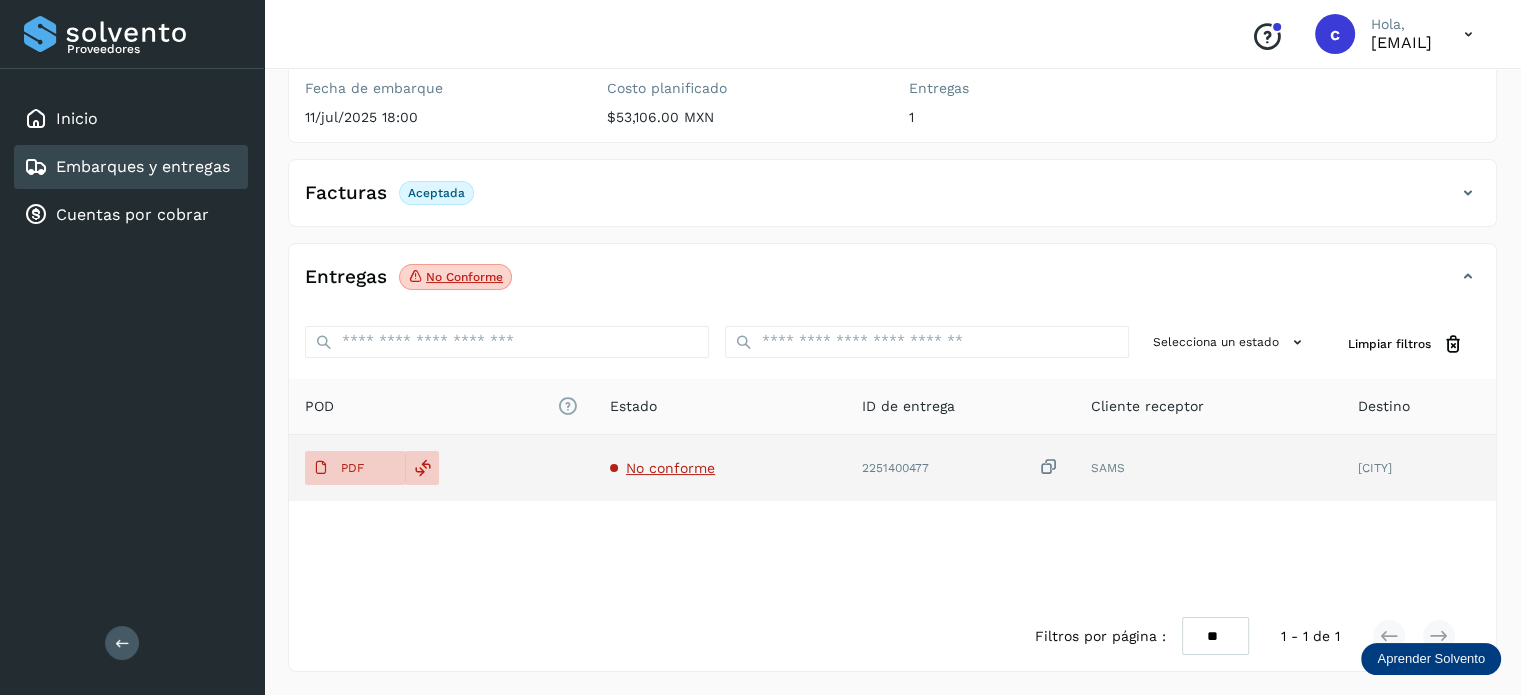 click on "No conforme" at bounding box center [670, 468] 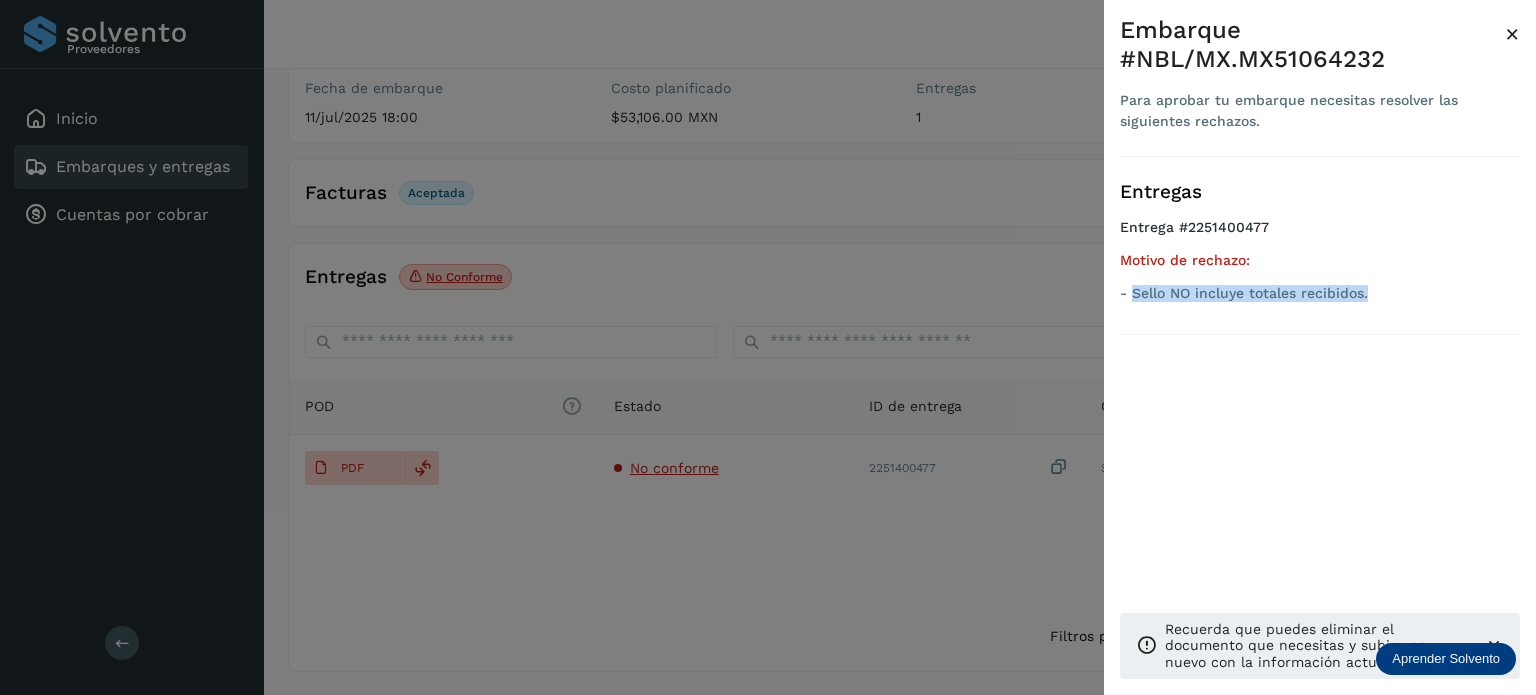 drag, startPoint x: 1377, startPoint y: 291, endPoint x: 1133, endPoint y: 295, distance: 244.03279 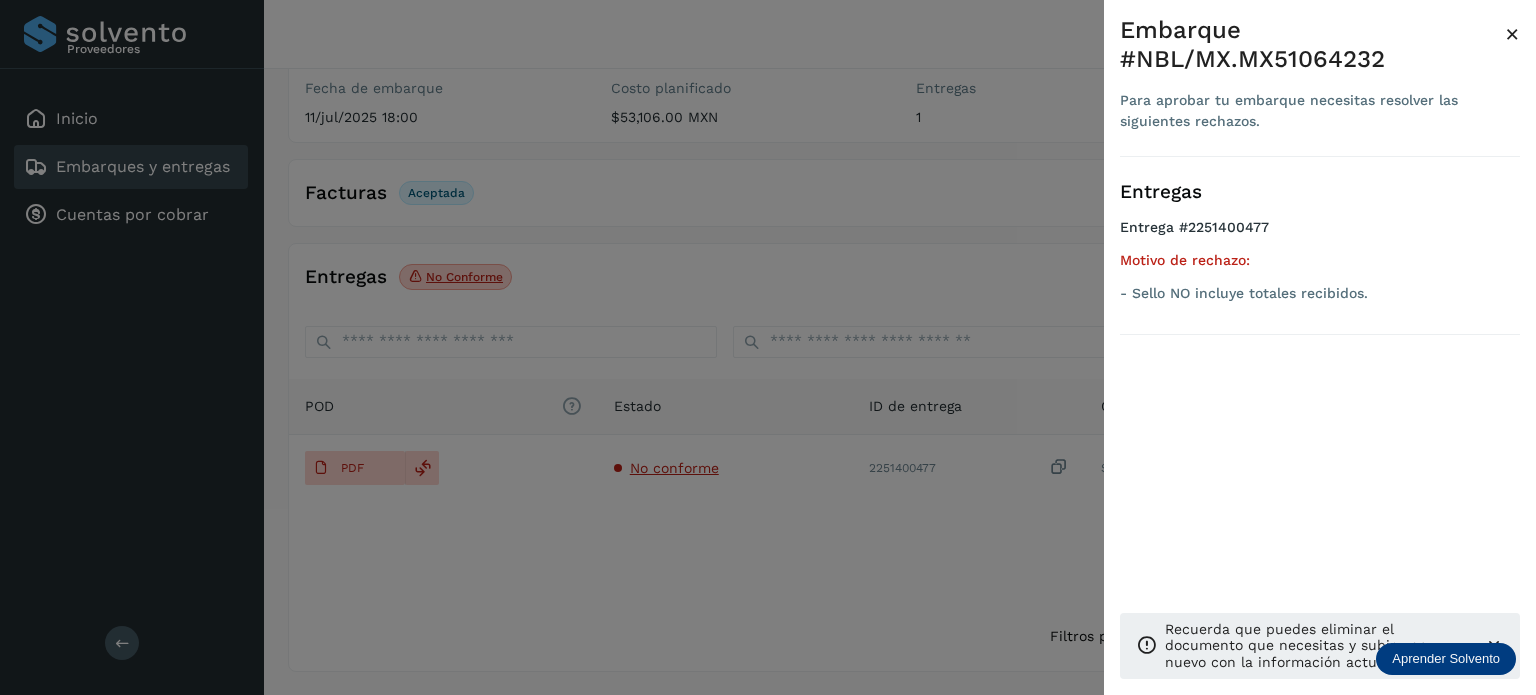 click at bounding box center [768, 347] 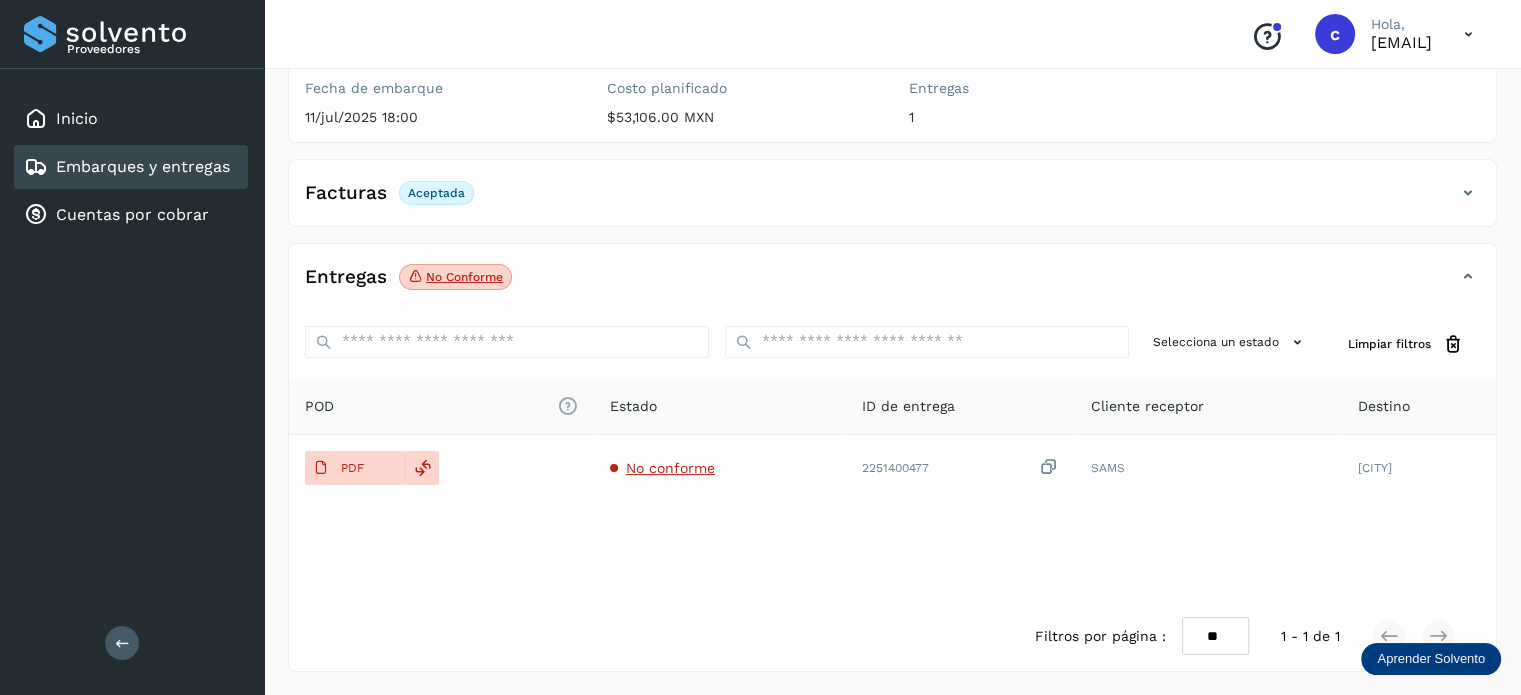 drag, startPoint x: 127, startPoint y: 159, endPoint x: 160, endPoint y: 159, distance: 33 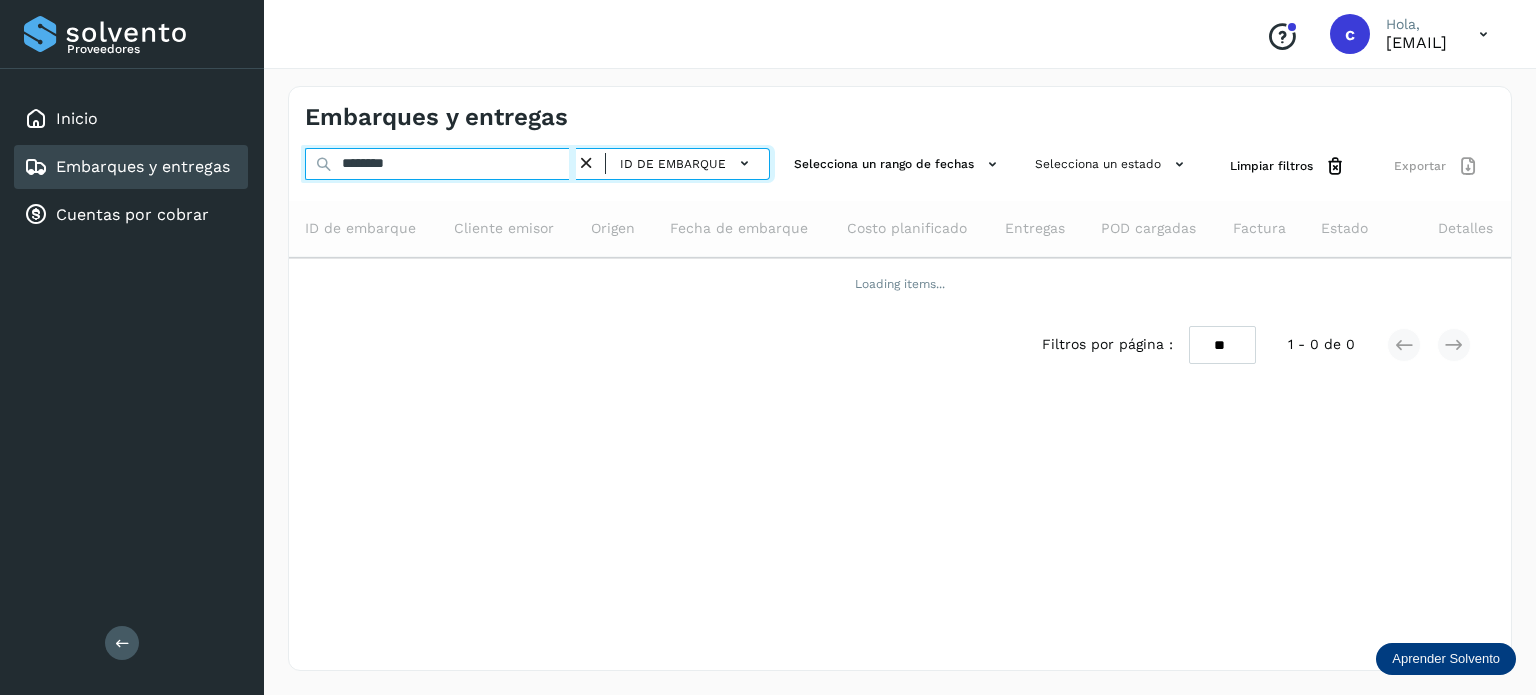 click on "Embarques y entregas ******** ID de embarque Selecciona un rango de fechas  Selecciona un estado Limpiar filtros Exportar ID de embarque Cliente emisor Origen Fecha de embarque Costo planificado Entregas POD cargadas Factura Estado Detalles Loading items... Filtros por página : ** ** ** 1 - 0 de 0" at bounding box center (900, 378) 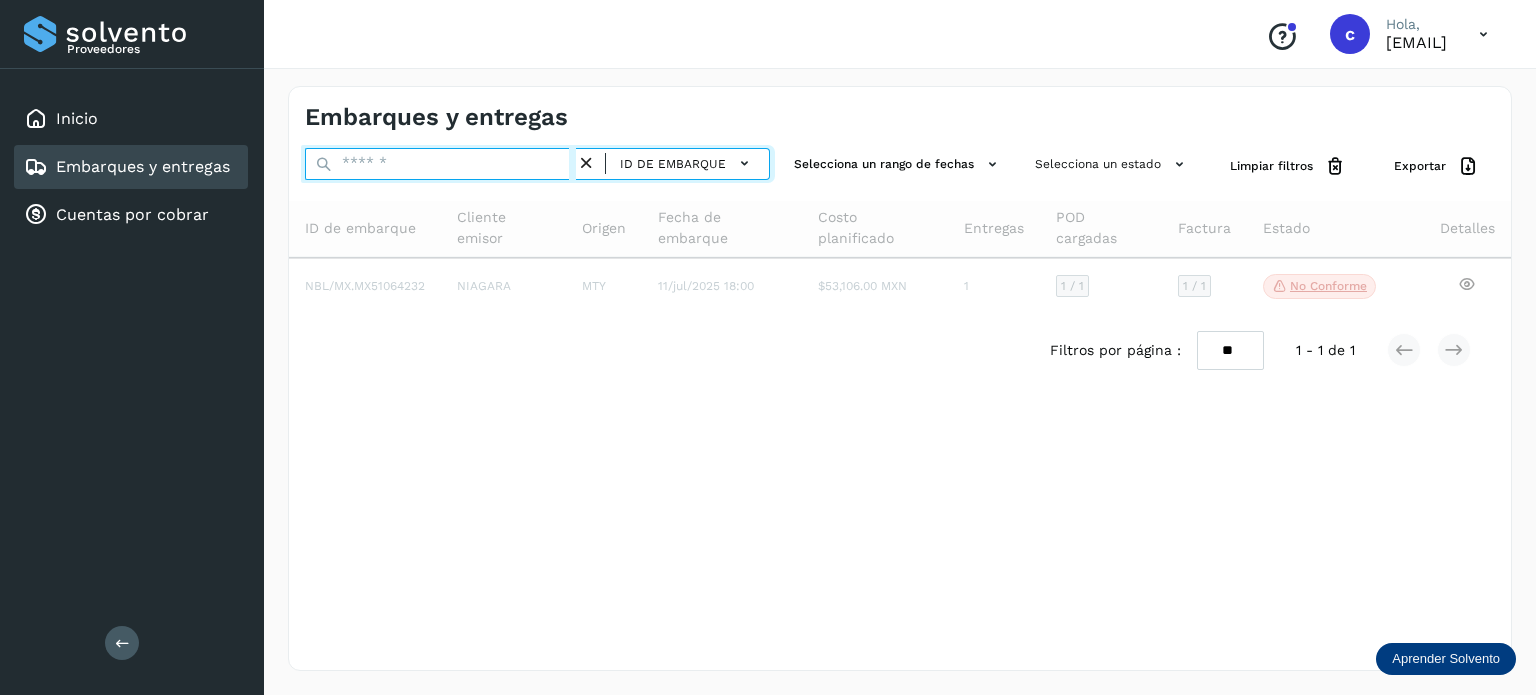 paste on "********" 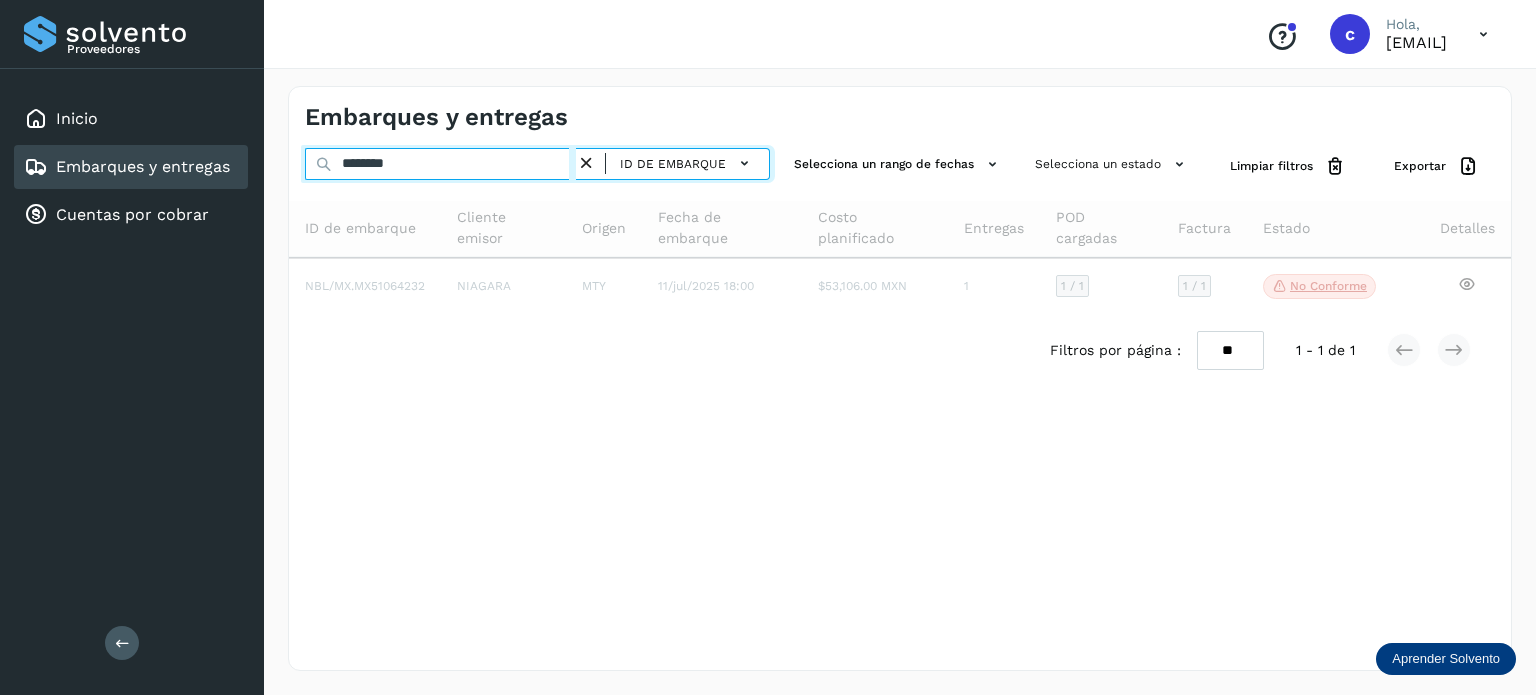 type on "********" 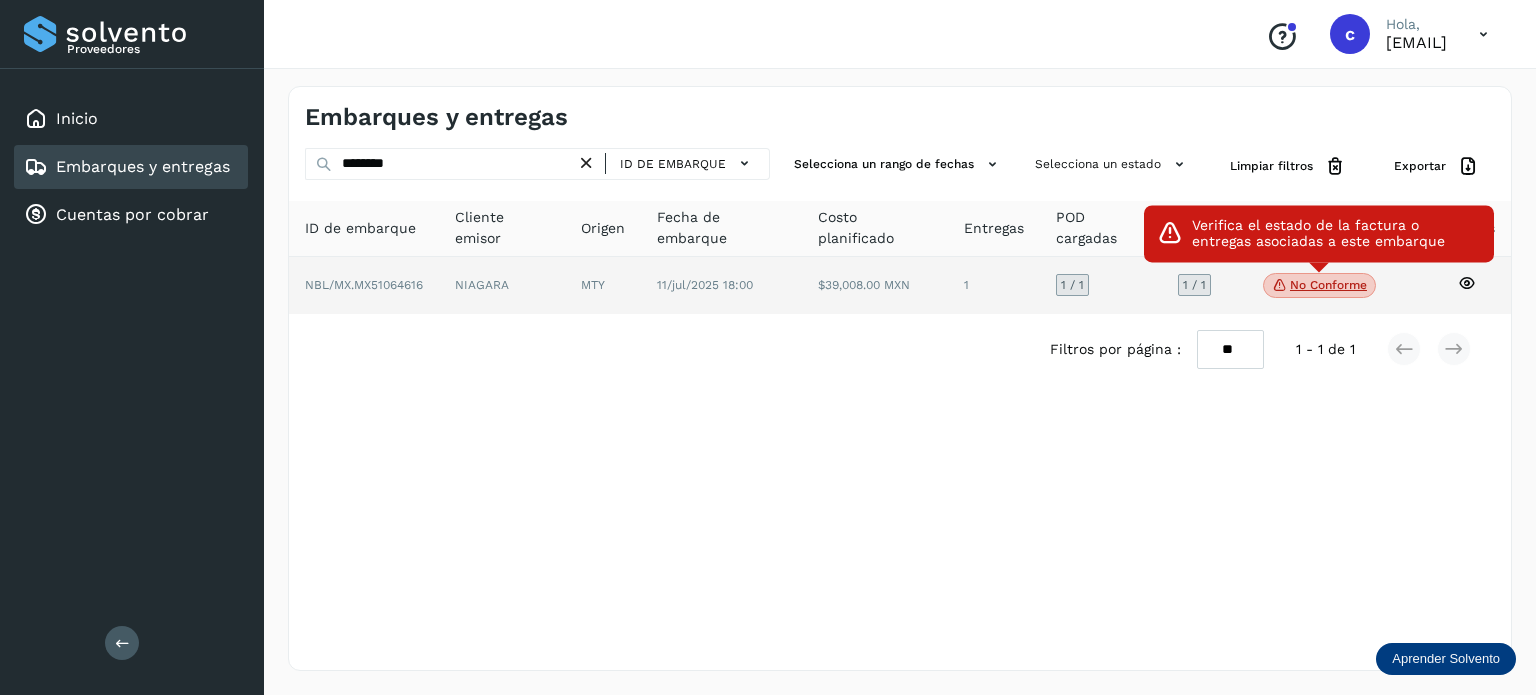 click on "No conforme" 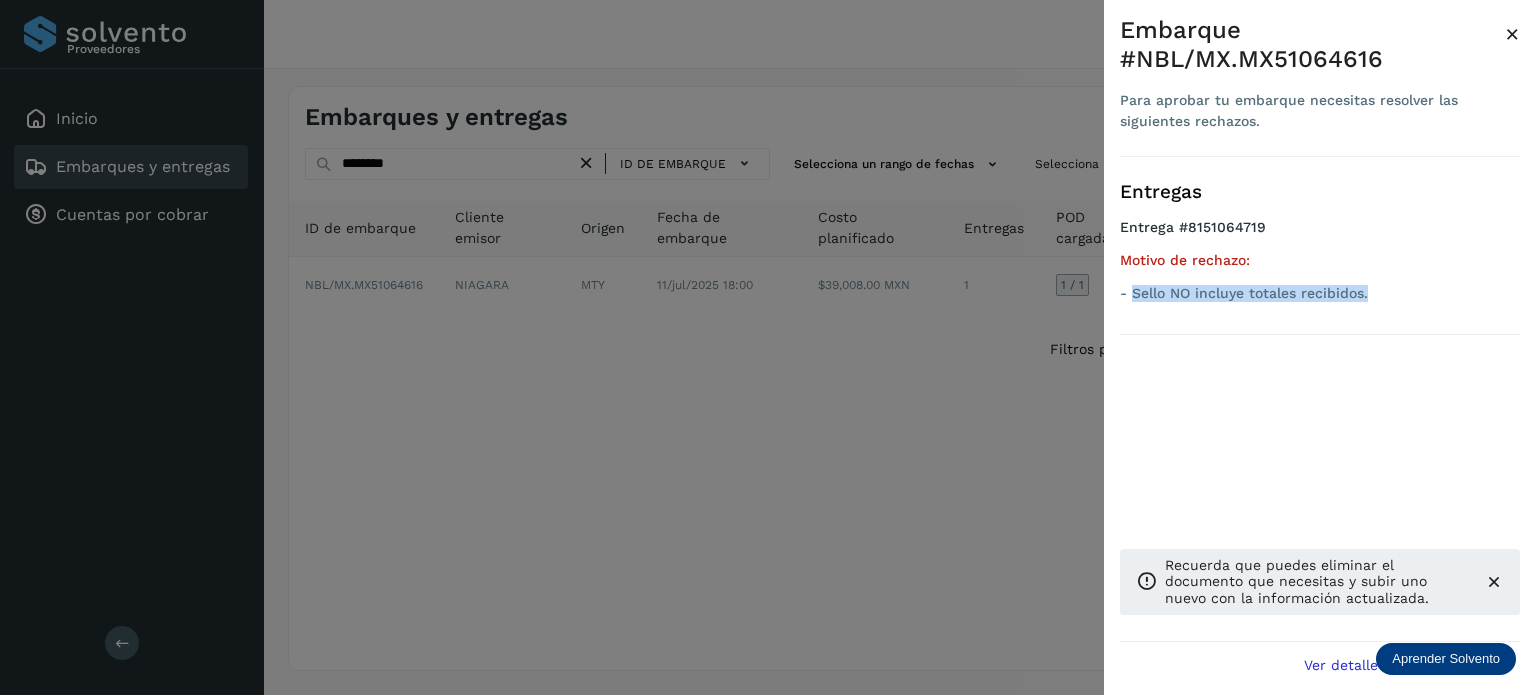 drag, startPoint x: 1392, startPoint y: 298, endPoint x: 1132, endPoint y: 295, distance: 260.0173 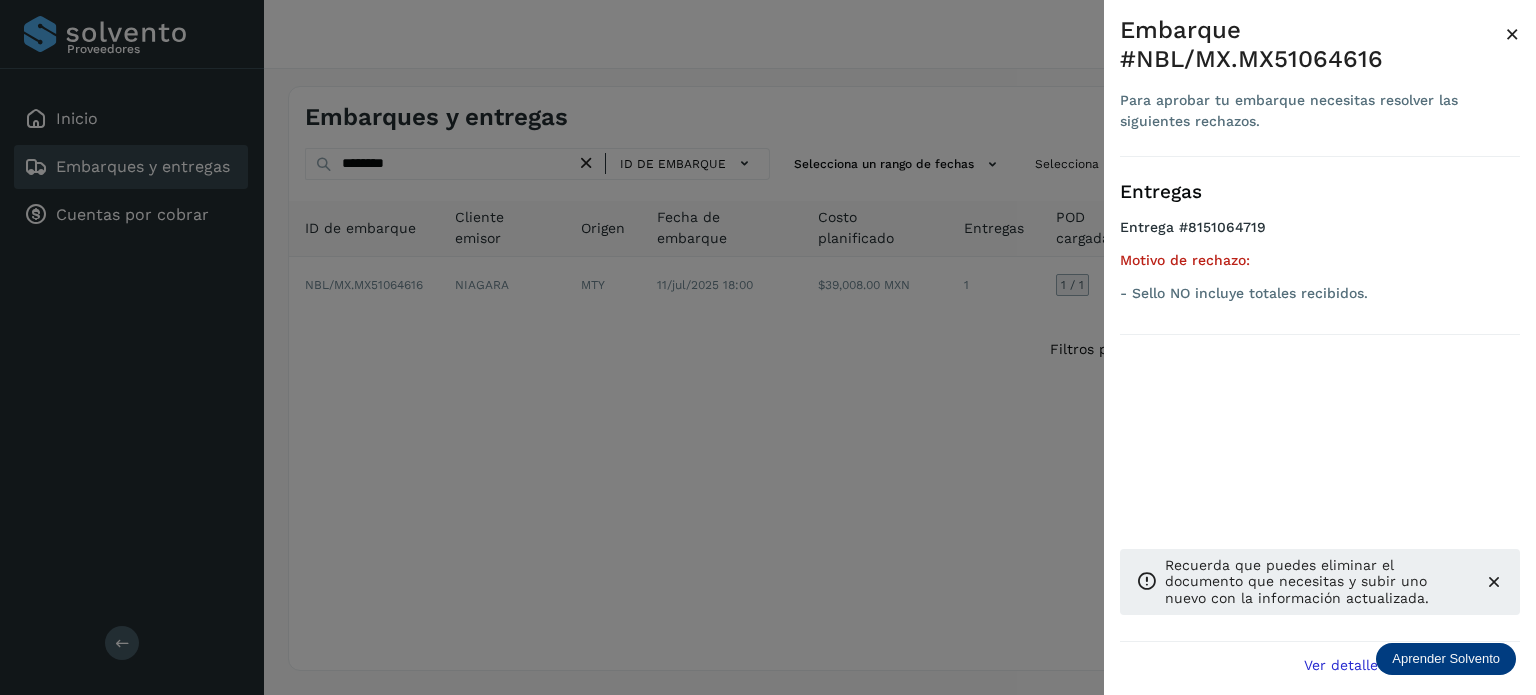click at bounding box center (768, 347) 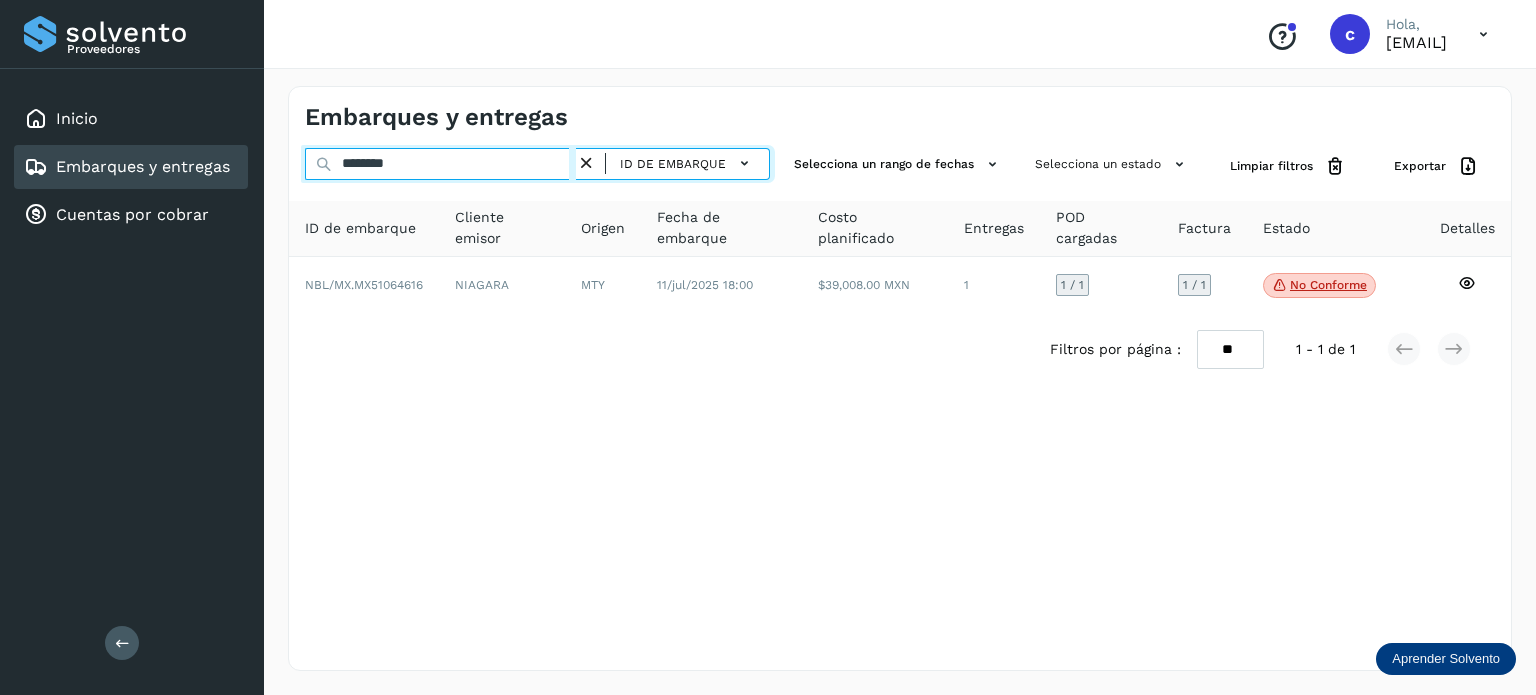 drag, startPoint x: 412, startPoint y: 163, endPoint x: 294, endPoint y: 168, distance: 118.10589 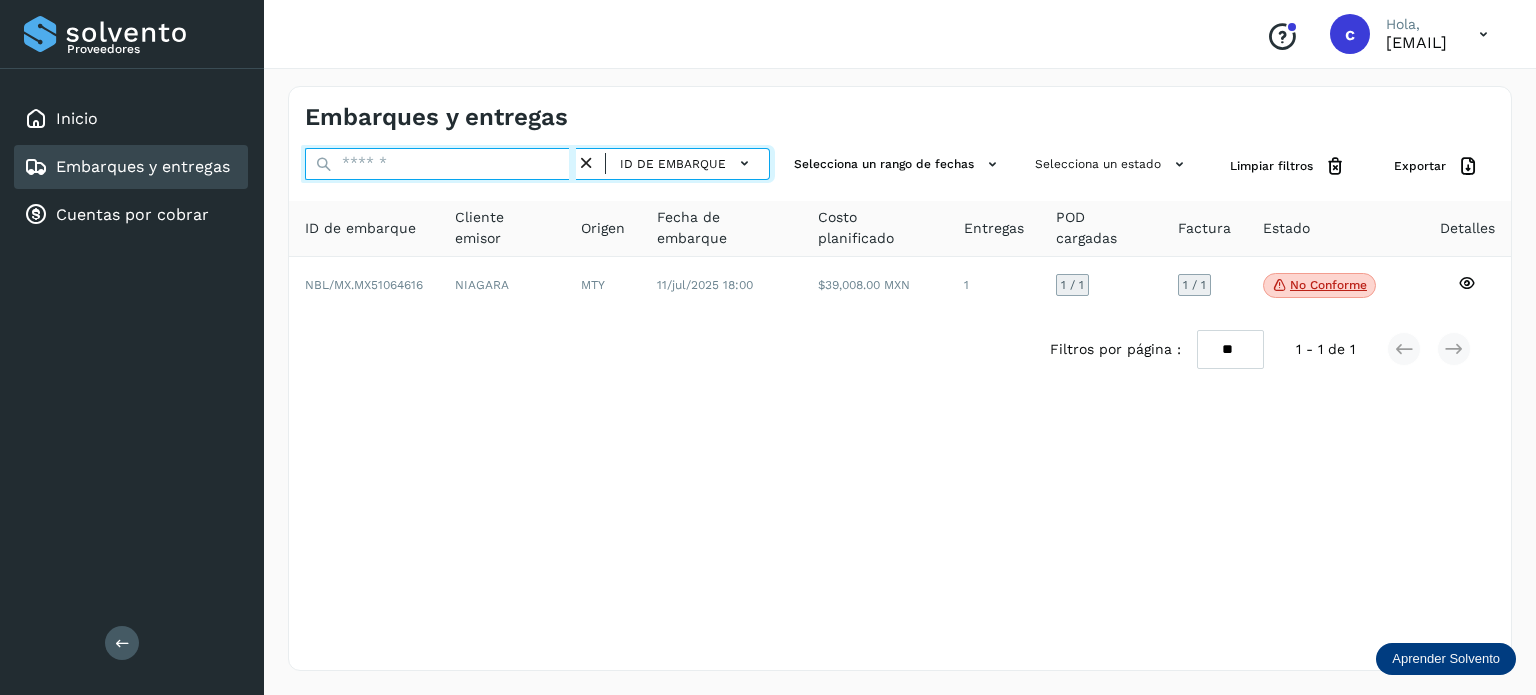 paste on "********" 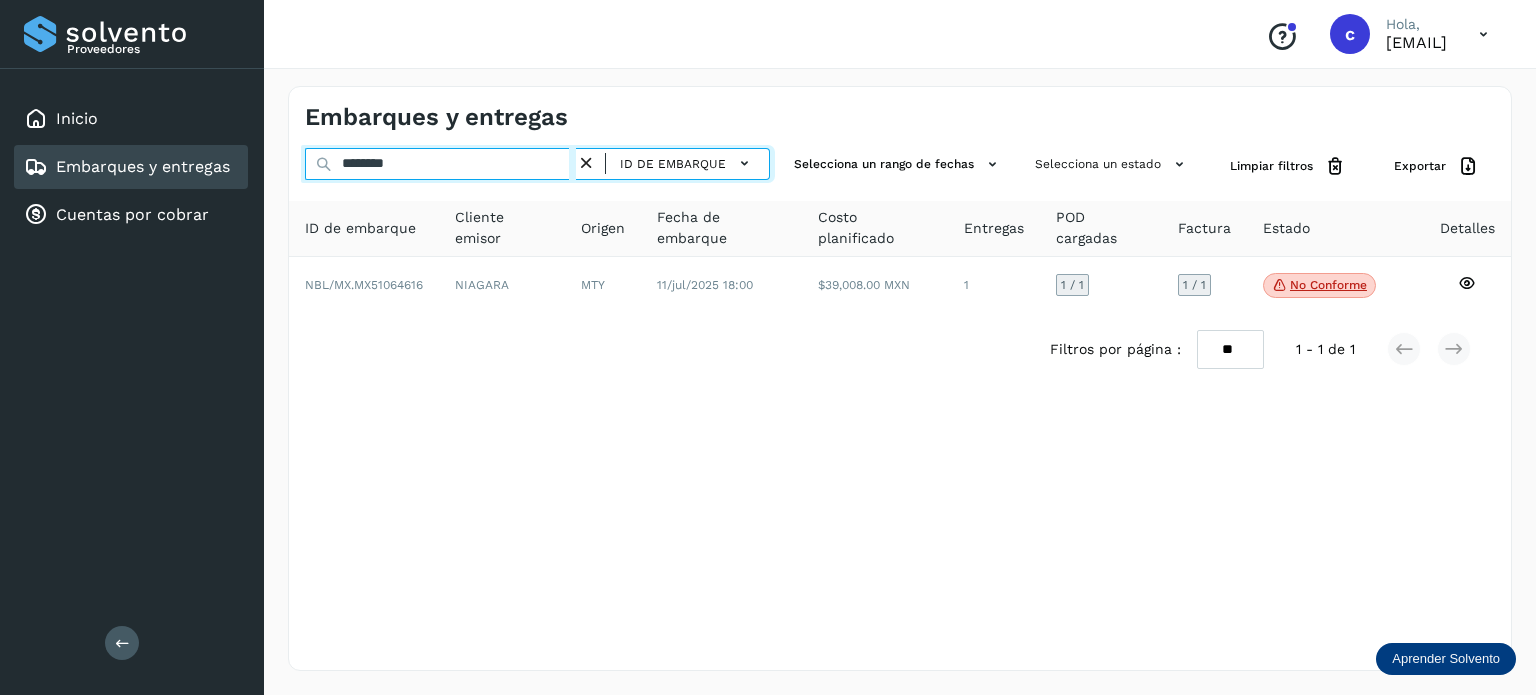 type on "********" 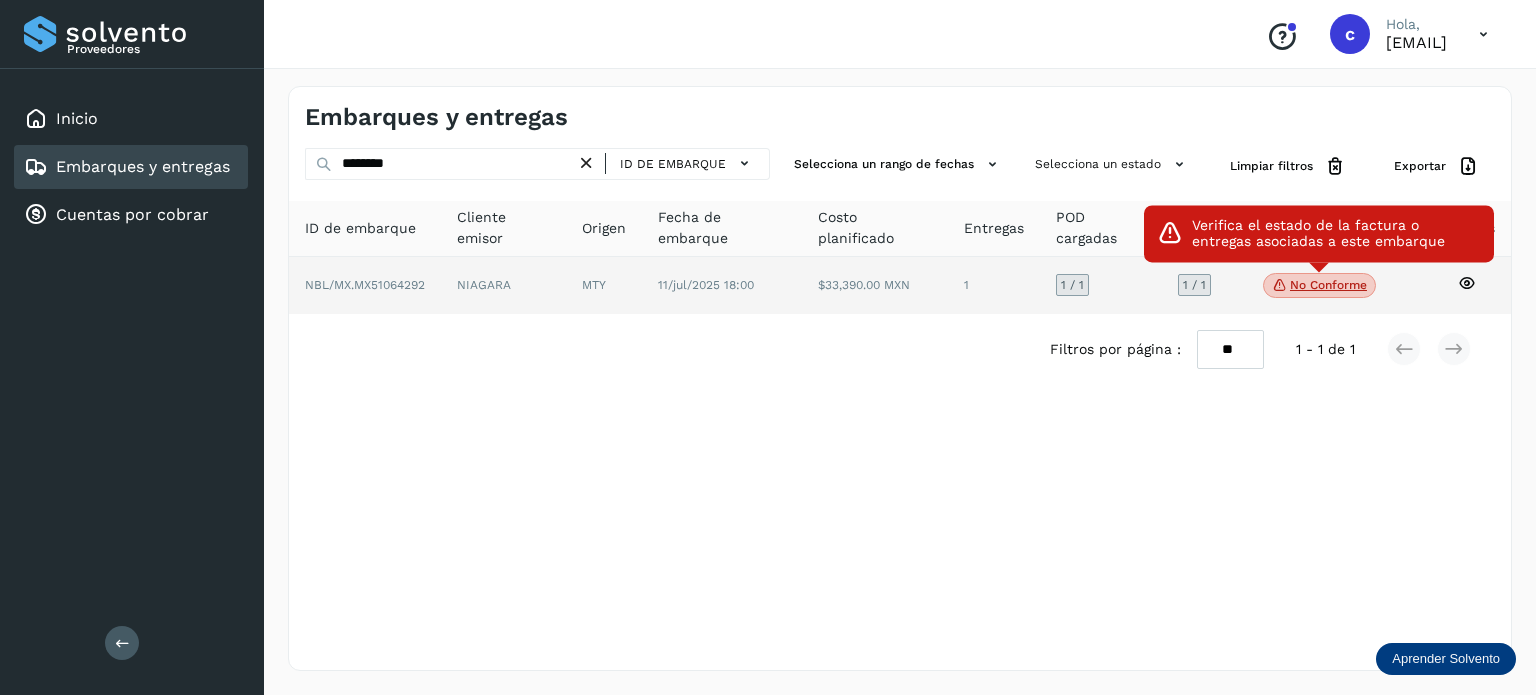 click on "No conforme" 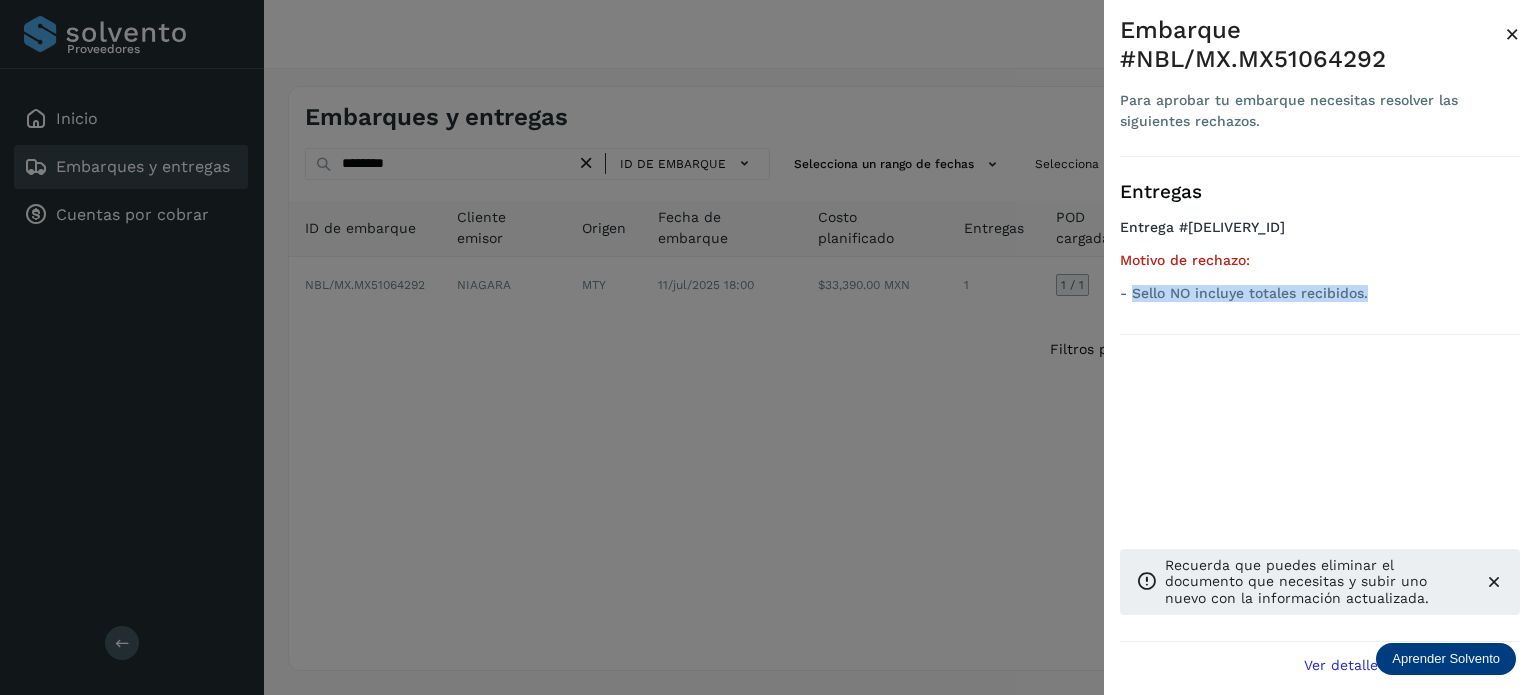 drag, startPoint x: 1354, startPoint y: 292, endPoint x: 1132, endPoint y: 295, distance: 222.02026 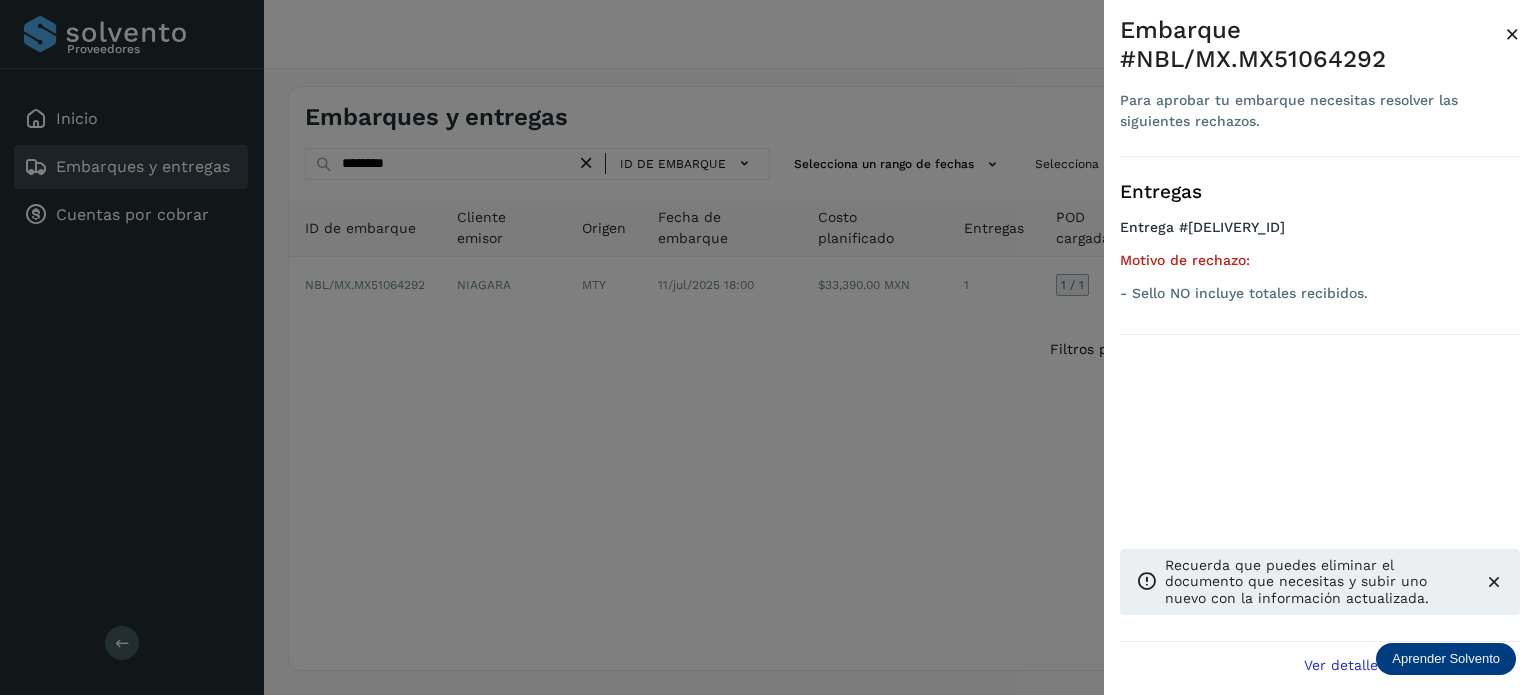 click at bounding box center [768, 347] 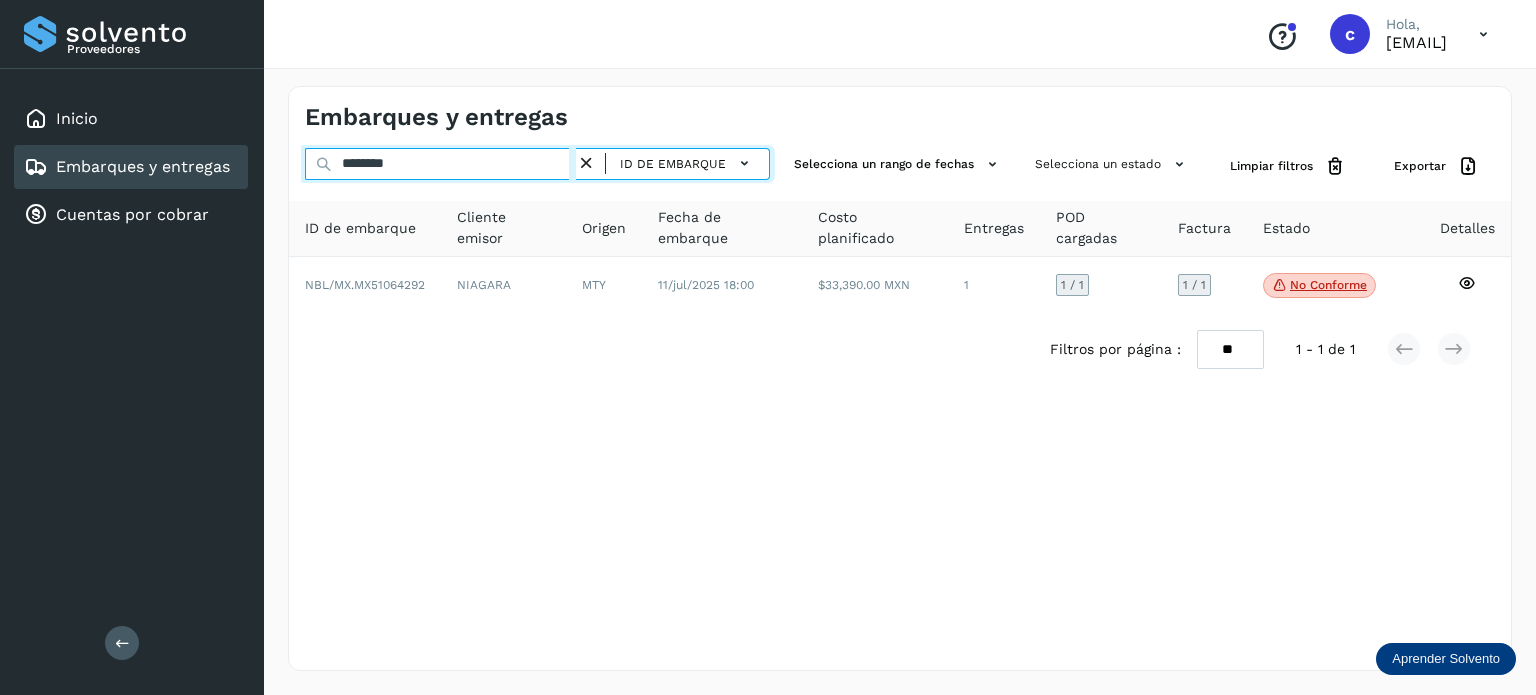 drag, startPoint x: 421, startPoint y: 164, endPoint x: 316, endPoint y: 183, distance: 106.7052 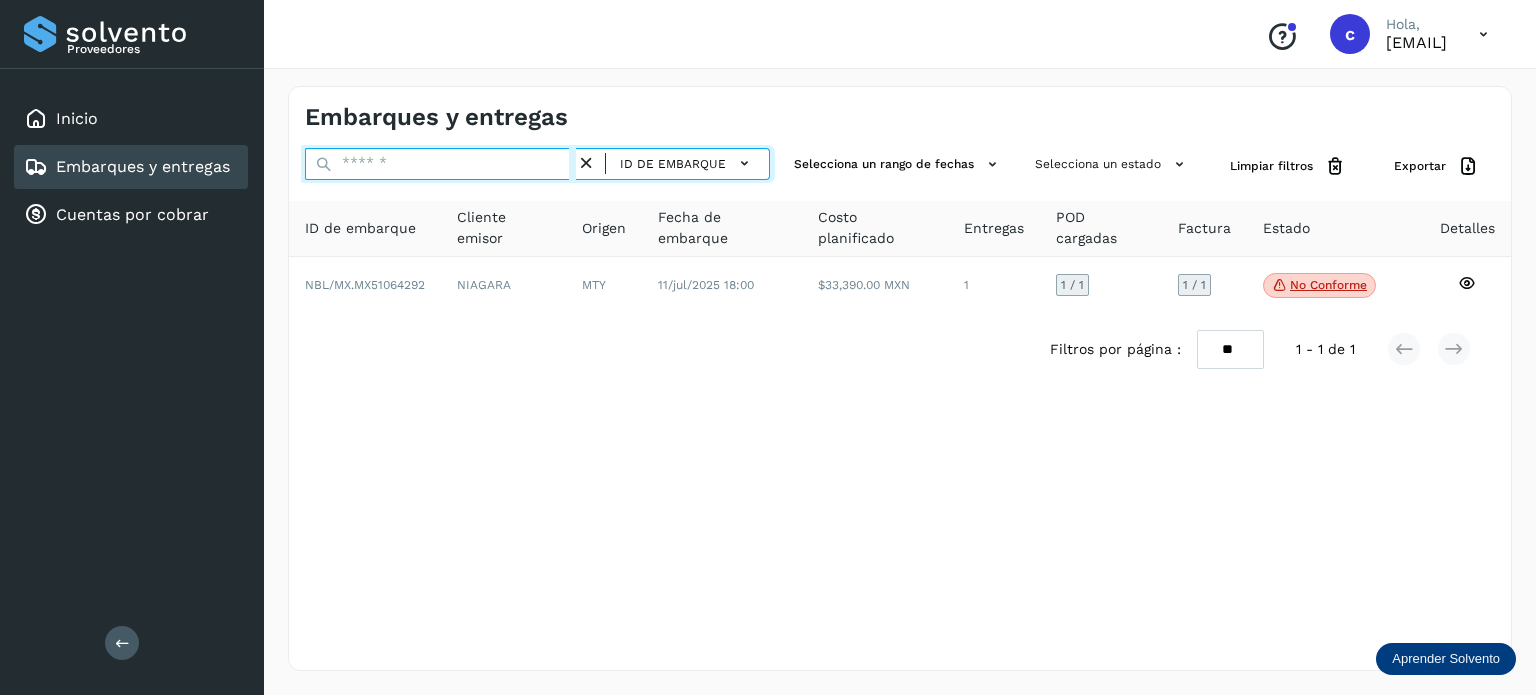 paste on "********" 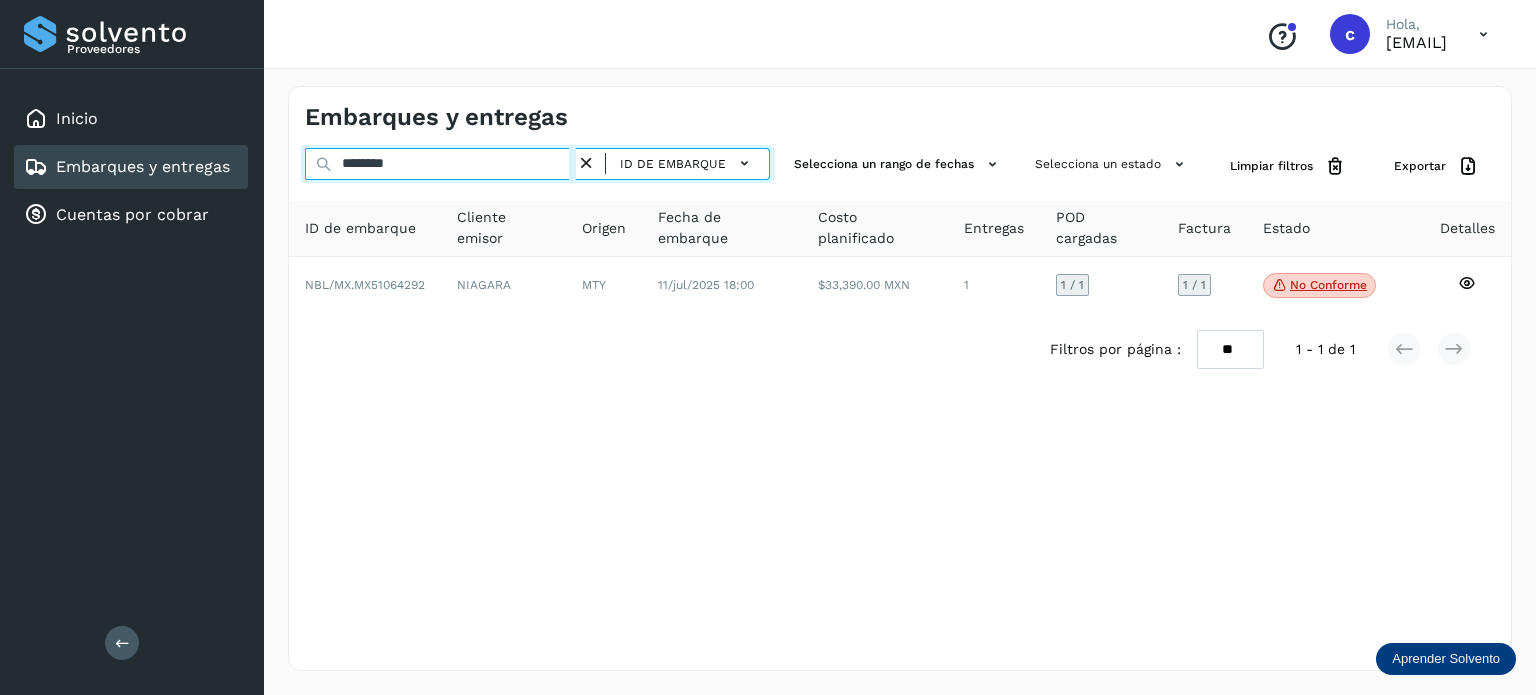 type on "********" 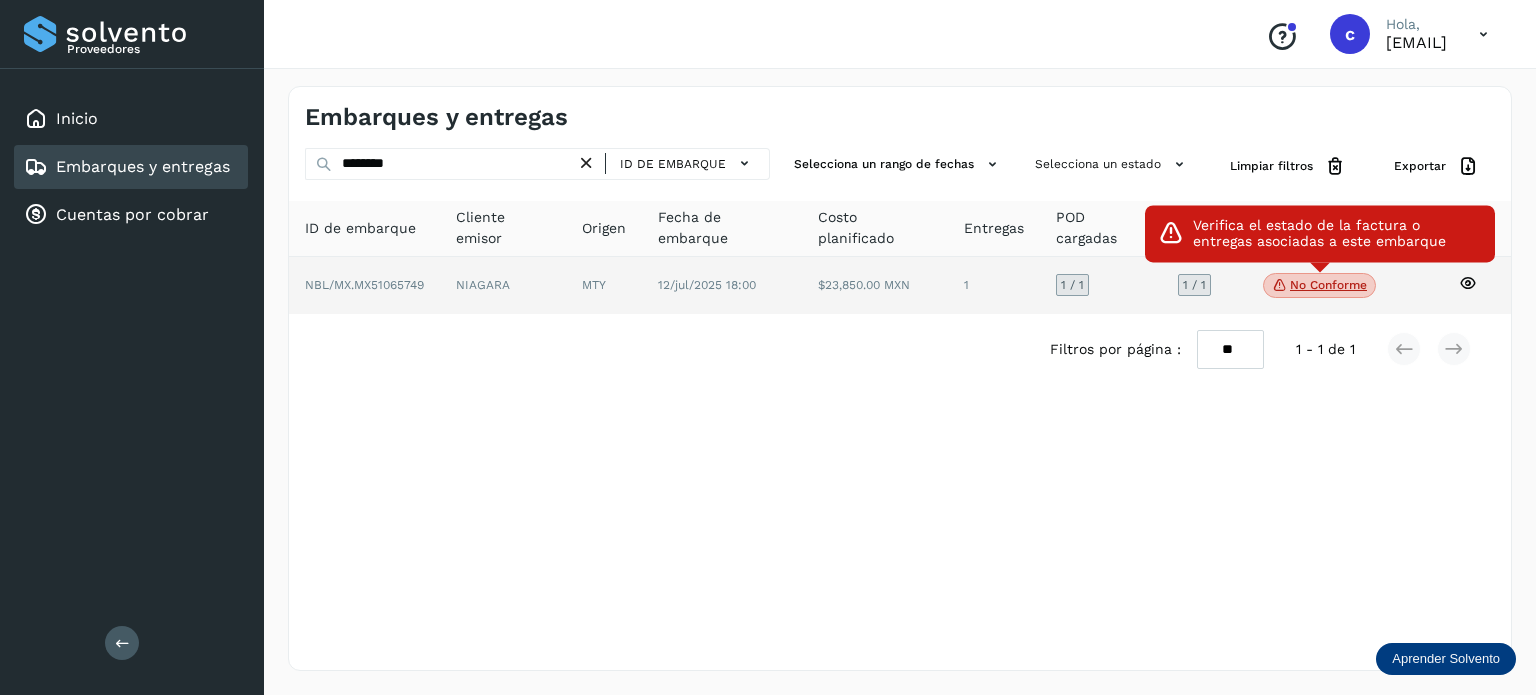 click on "No conforme" at bounding box center [1319, 286] 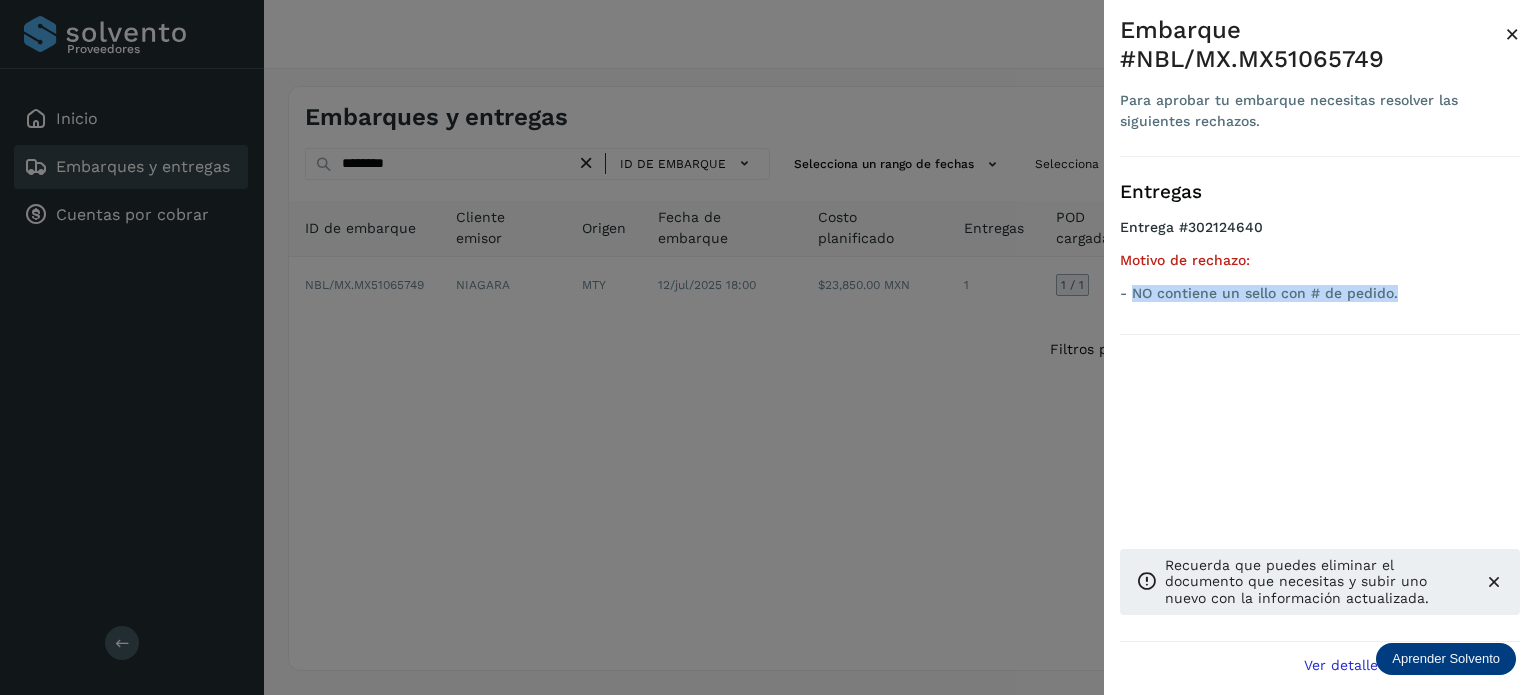 drag, startPoint x: 1361, startPoint y: 287, endPoint x: 1131, endPoint y: 293, distance: 230.07825 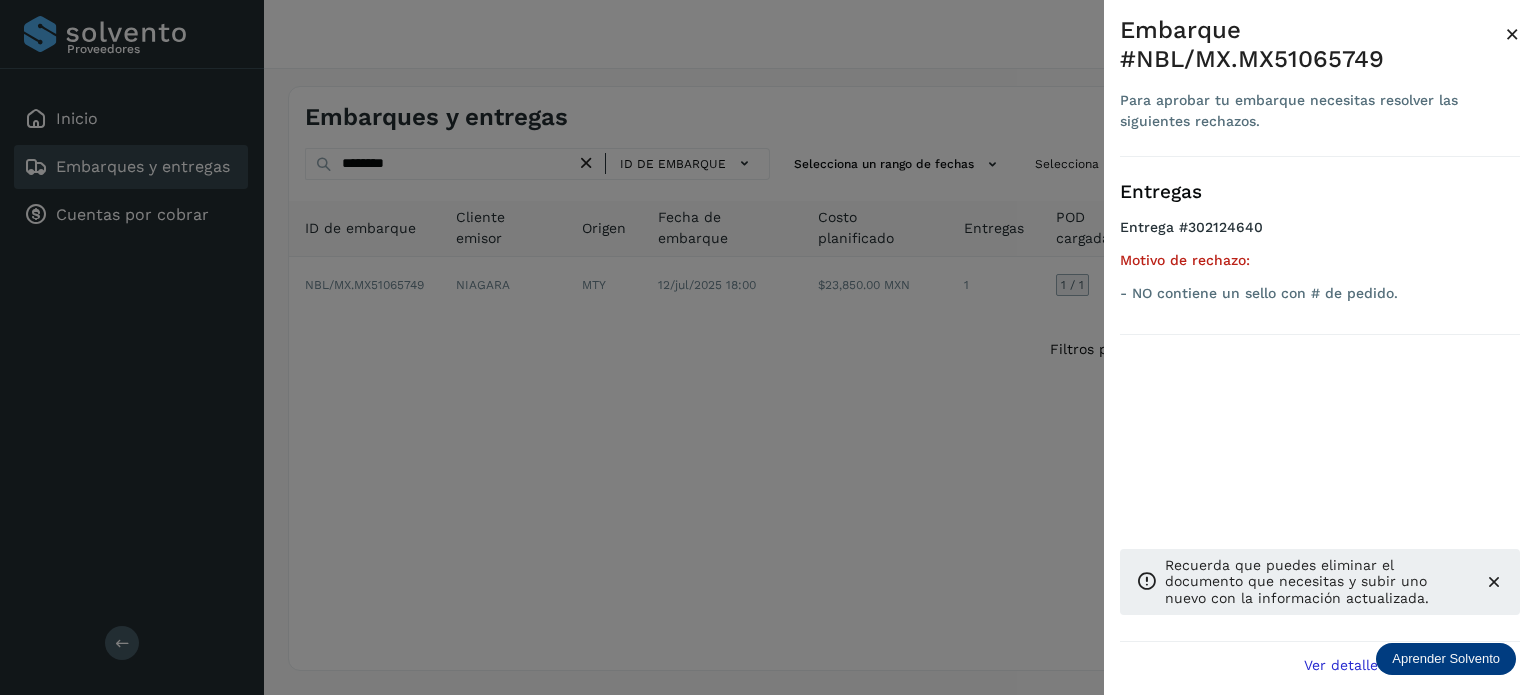 drag, startPoint x: 863, startPoint y: 406, endPoint x: 1279, endPoint y: 349, distance: 419.8869 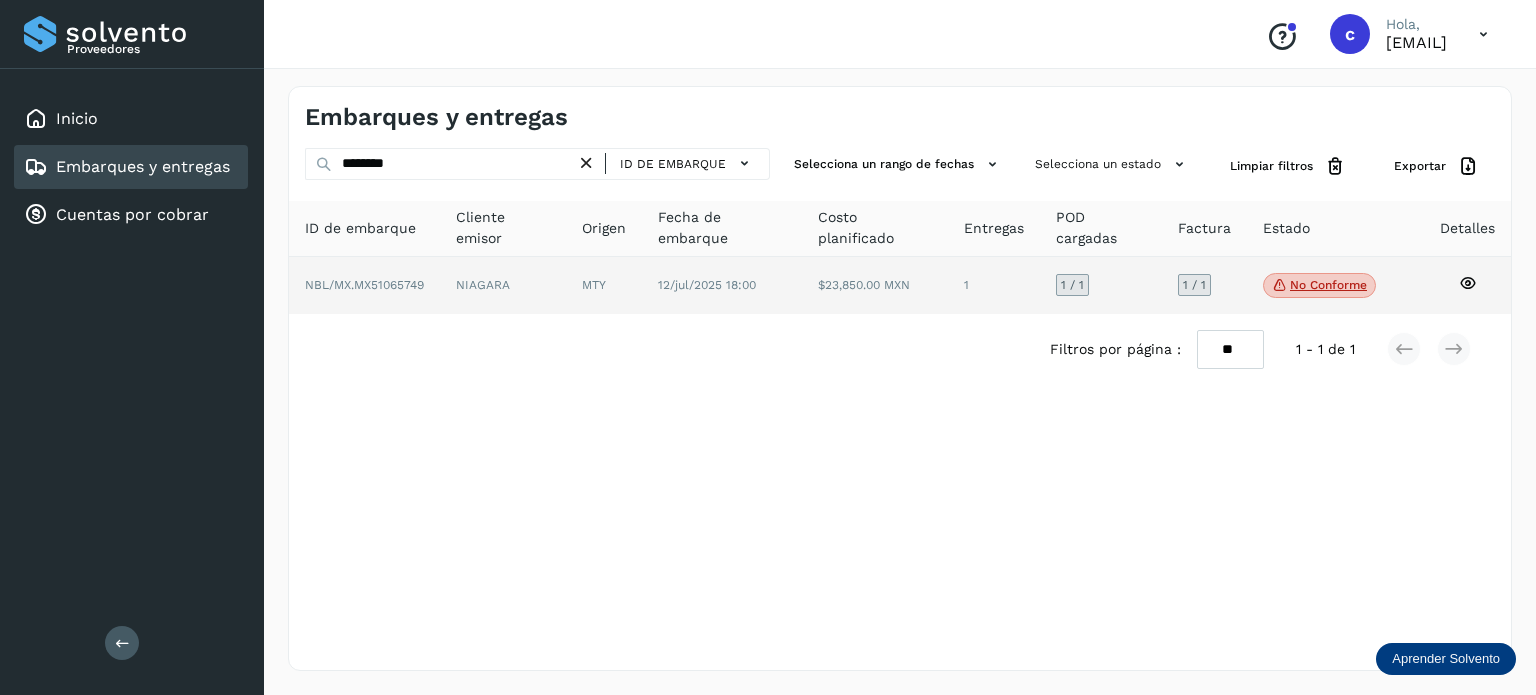 click 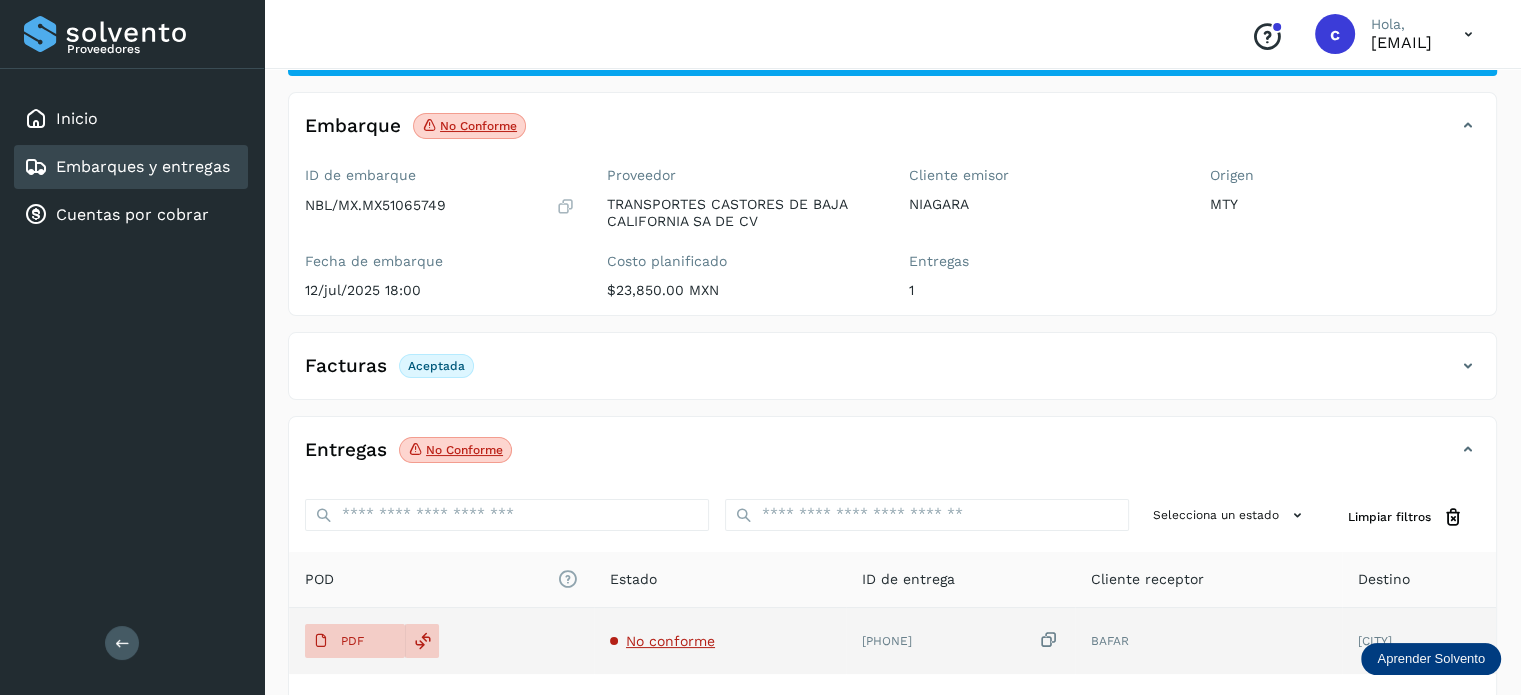 scroll, scrollTop: 200, scrollLeft: 0, axis: vertical 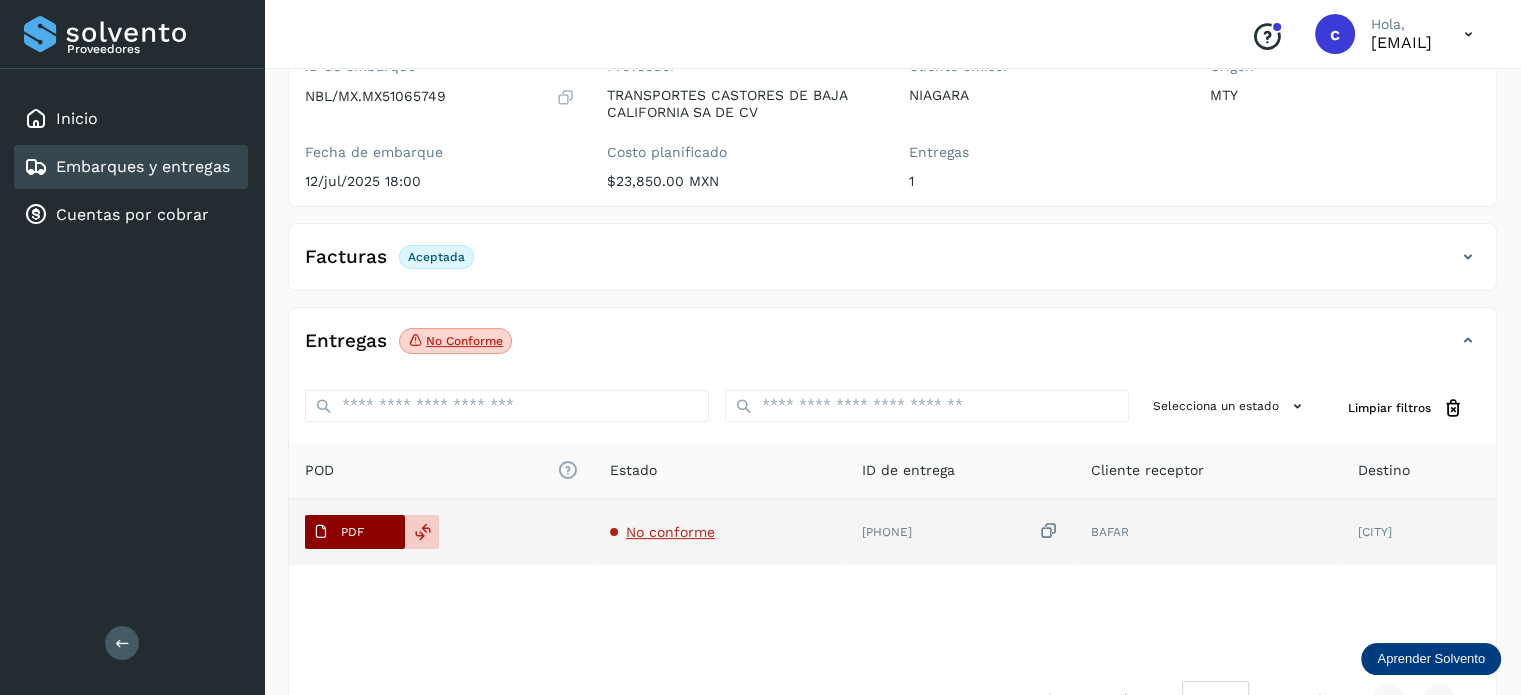 click on "PDF" at bounding box center [355, 532] 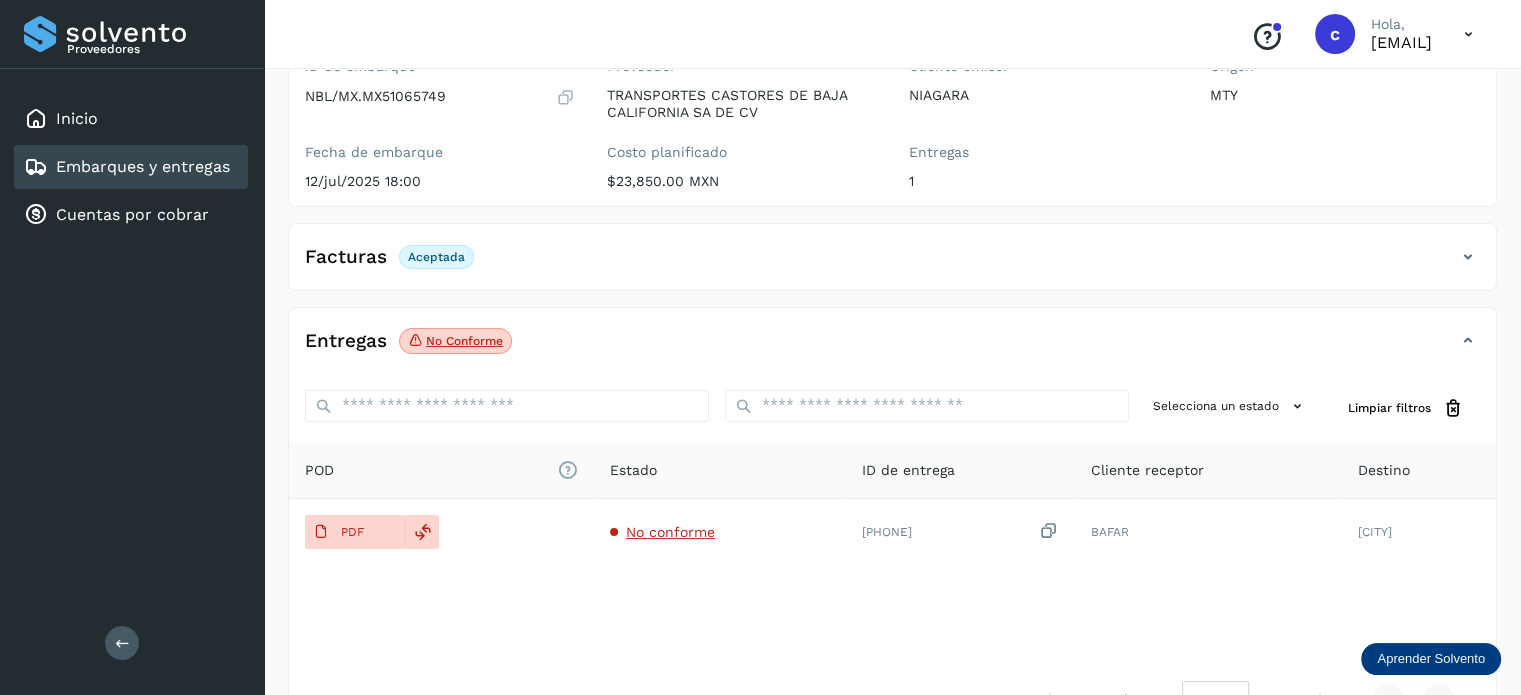 click on "Embarques y entregas" at bounding box center (143, 166) 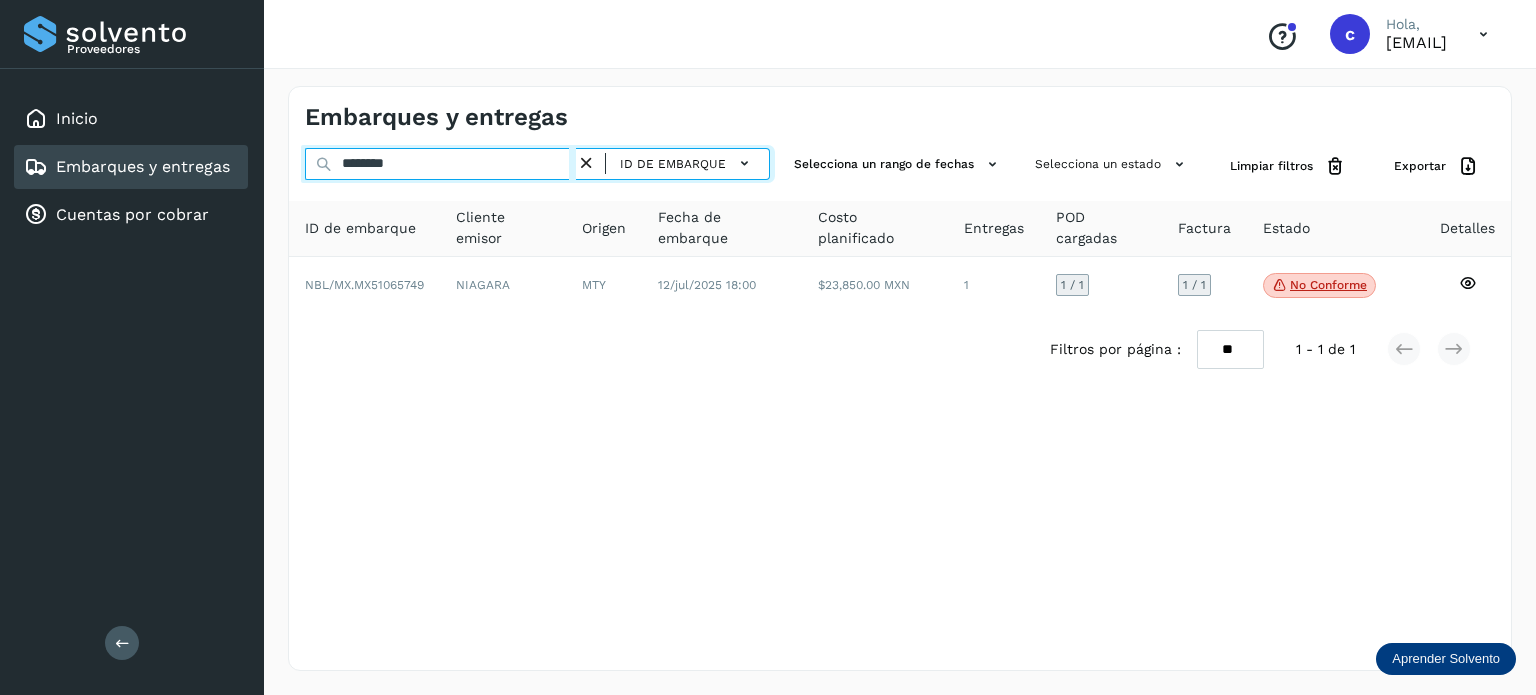 drag, startPoint x: 402, startPoint y: 167, endPoint x: 311, endPoint y: 178, distance: 91.66242 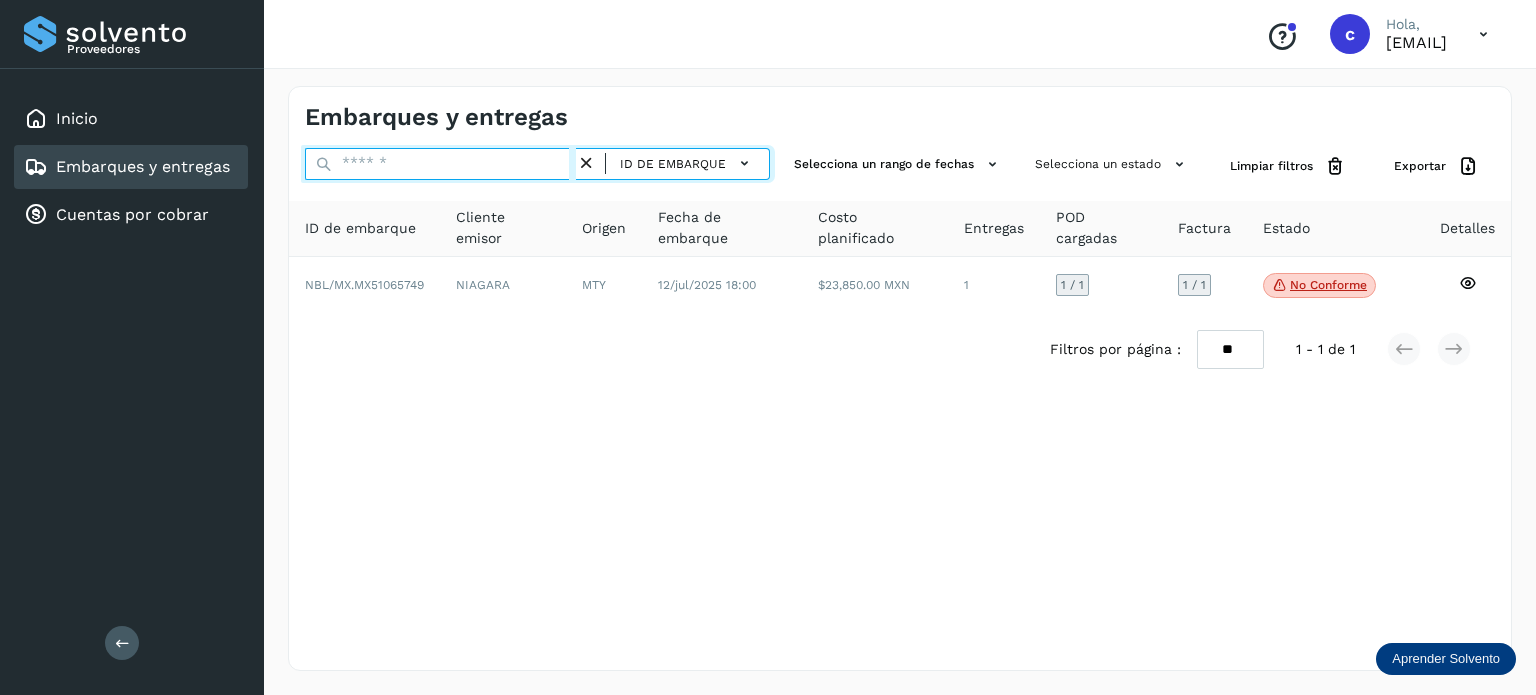 paste on "********" 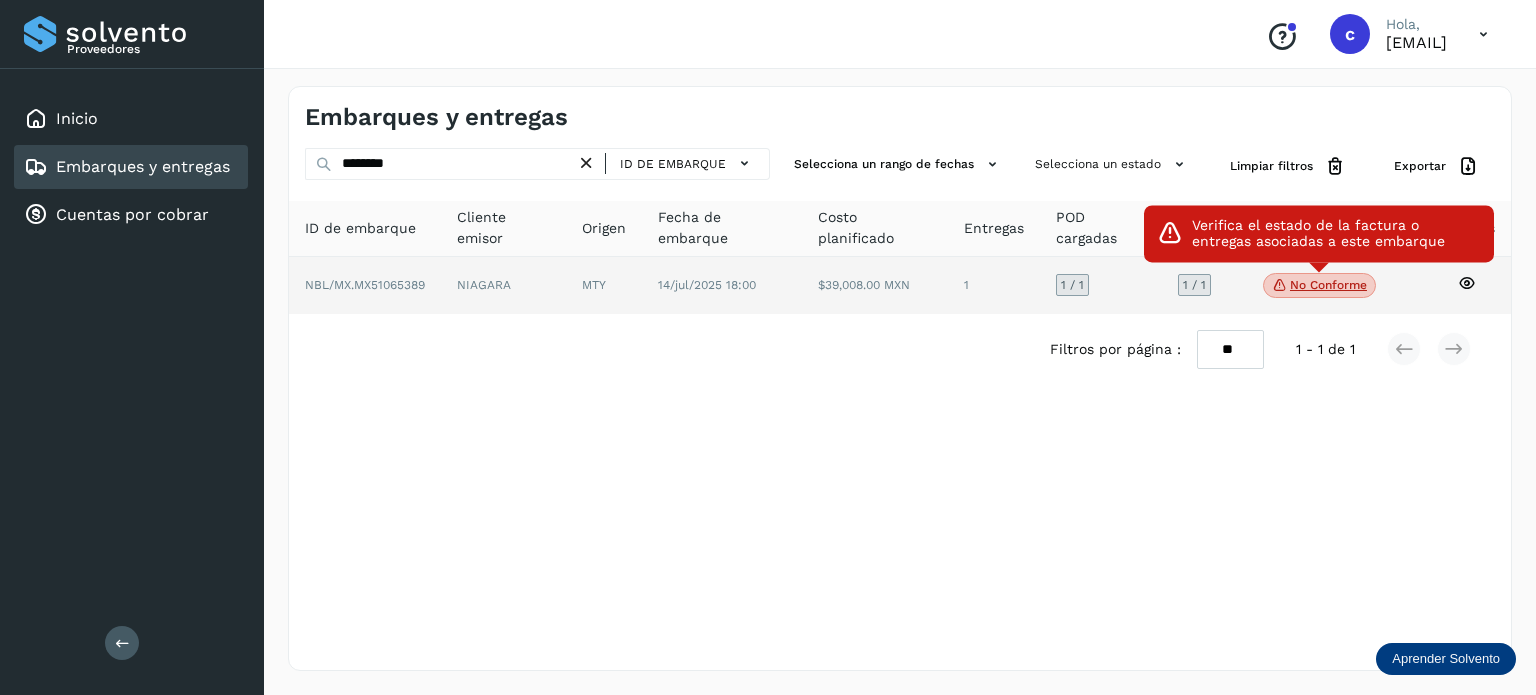 click on "No conforme" at bounding box center (1319, 286) 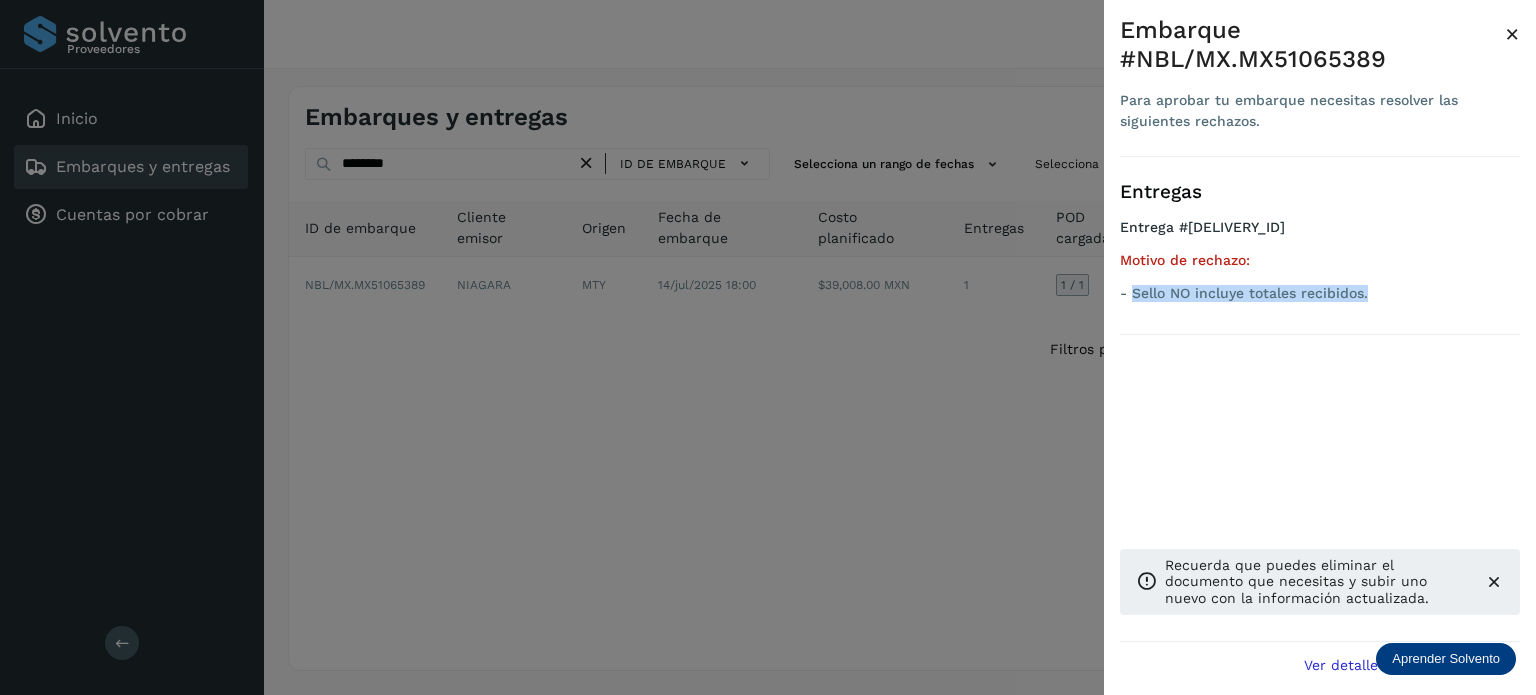 drag, startPoint x: 1390, startPoint y: 296, endPoint x: 1132, endPoint y: 296, distance: 258 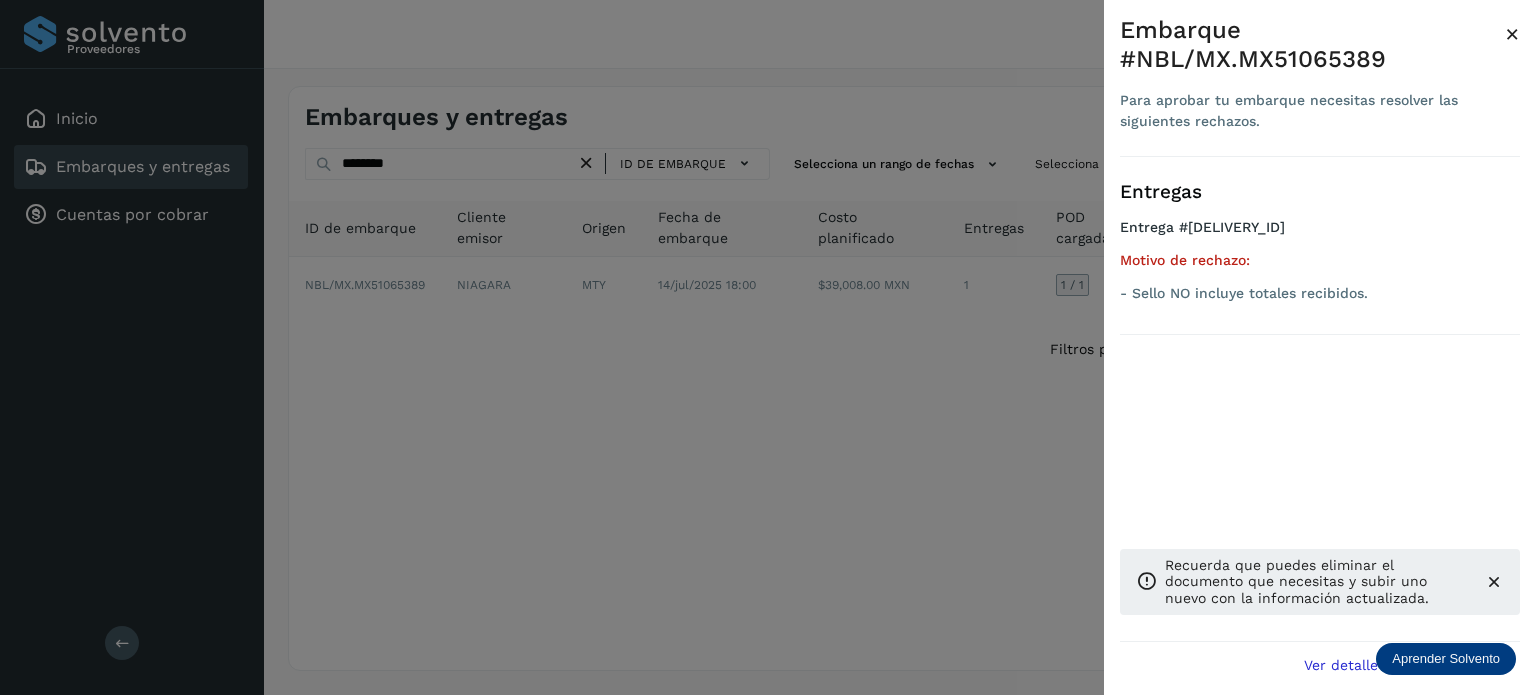click at bounding box center [768, 347] 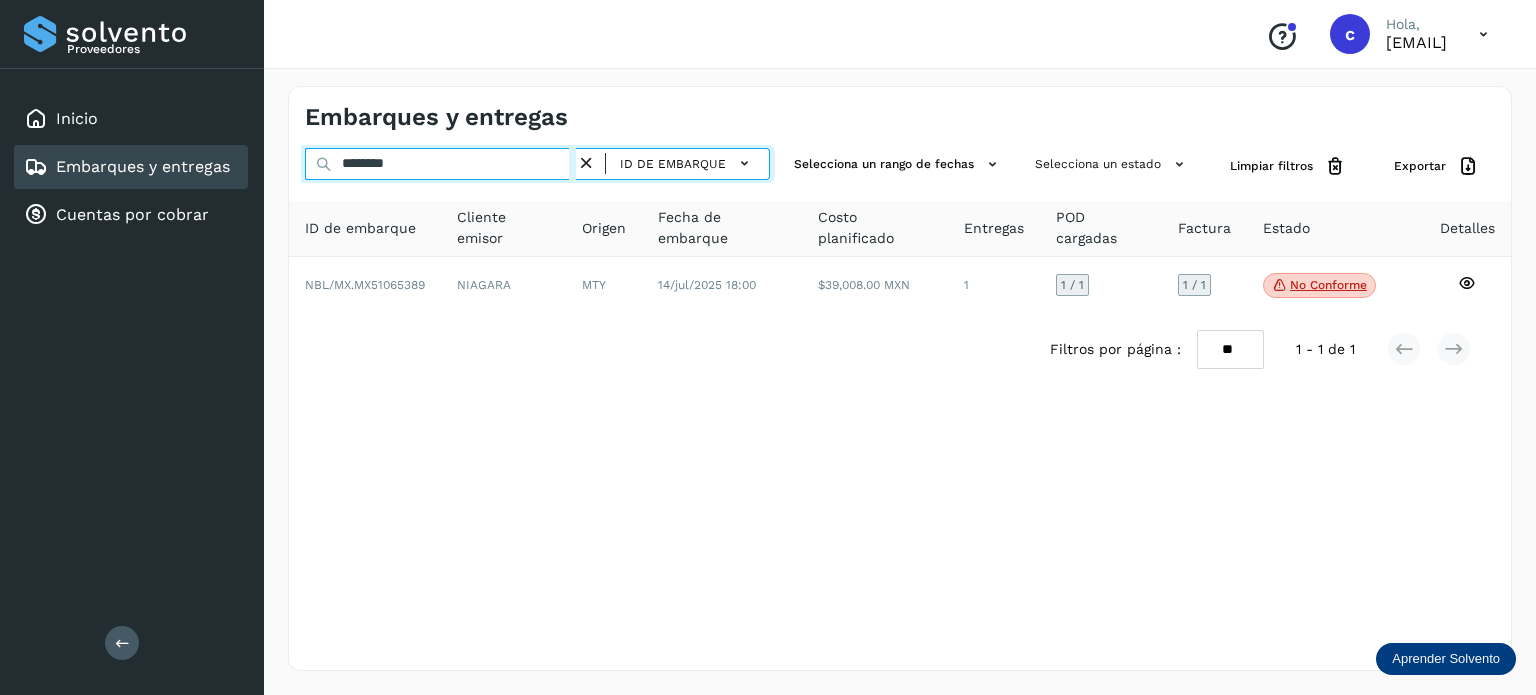 click on "********" at bounding box center (440, 164) 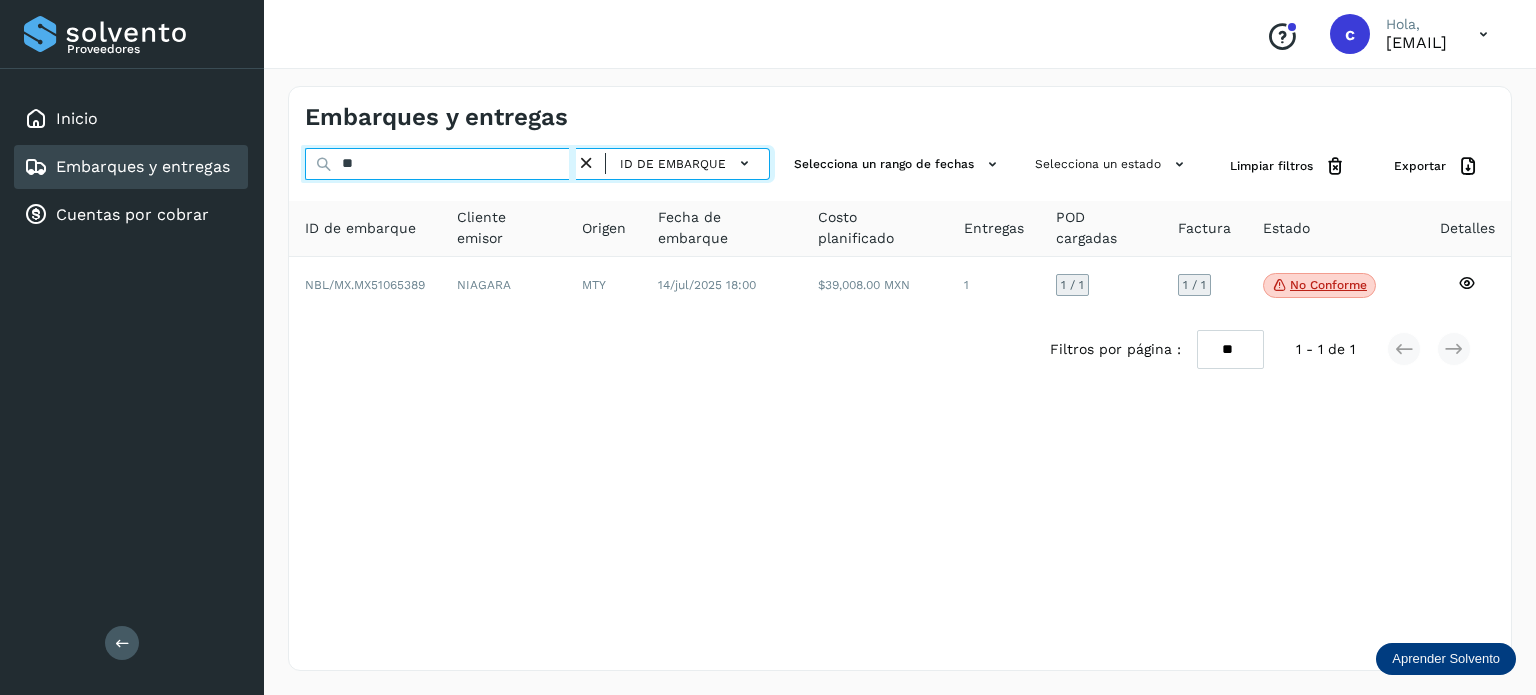 type on "*" 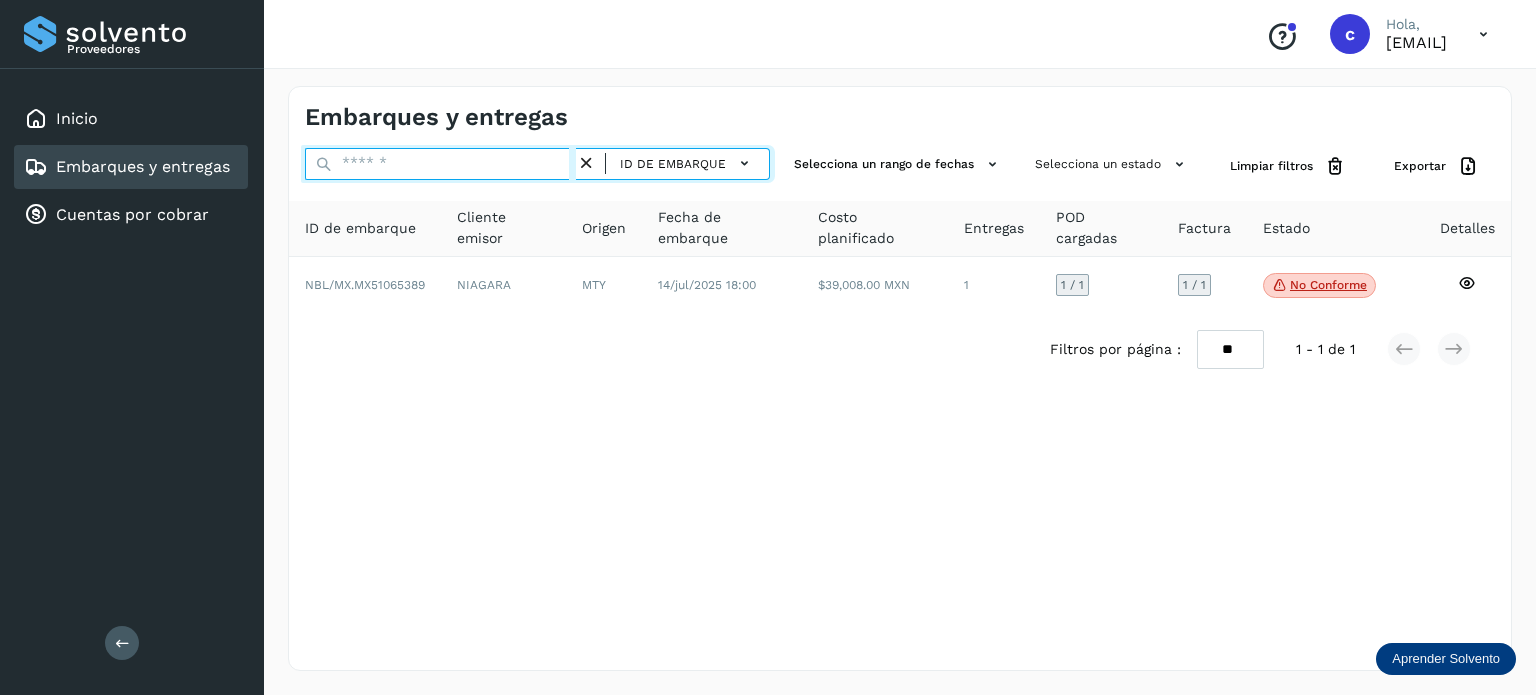 paste on "********" 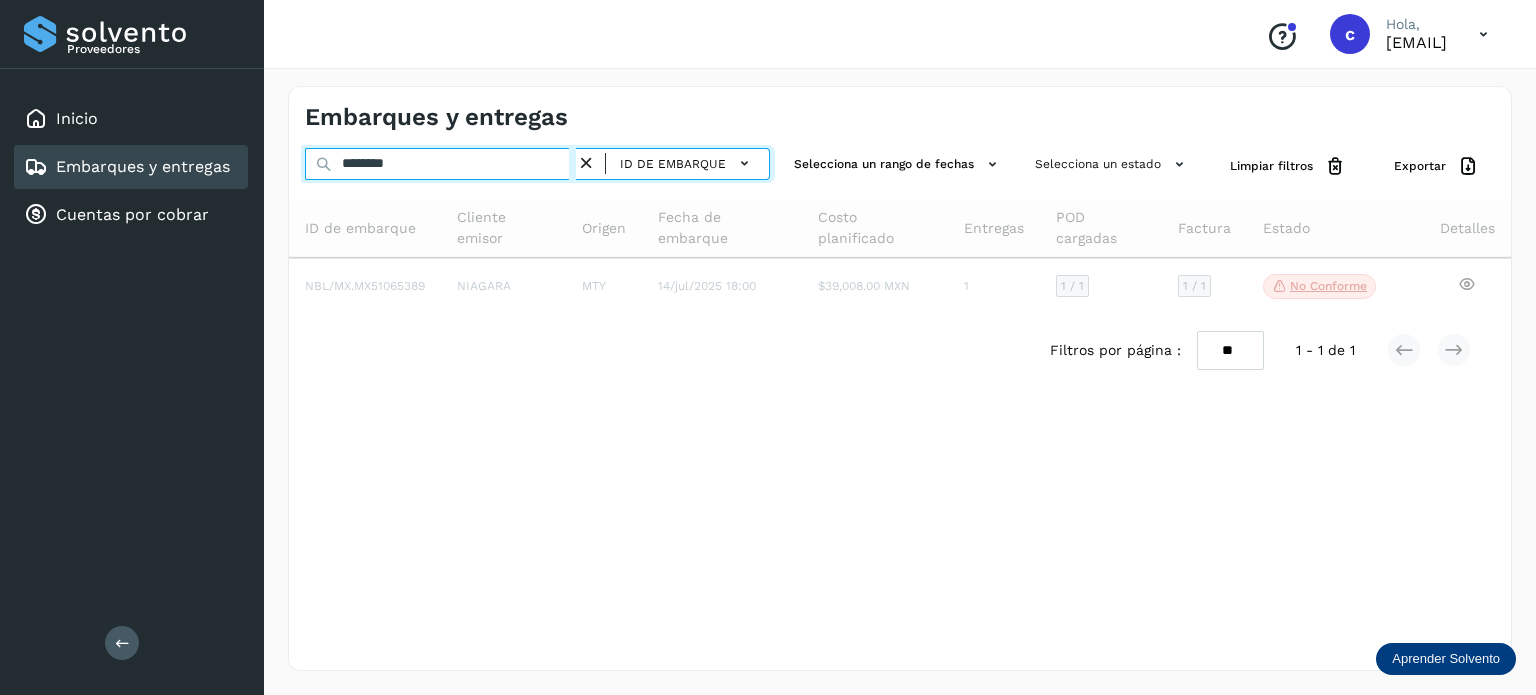 type on "********" 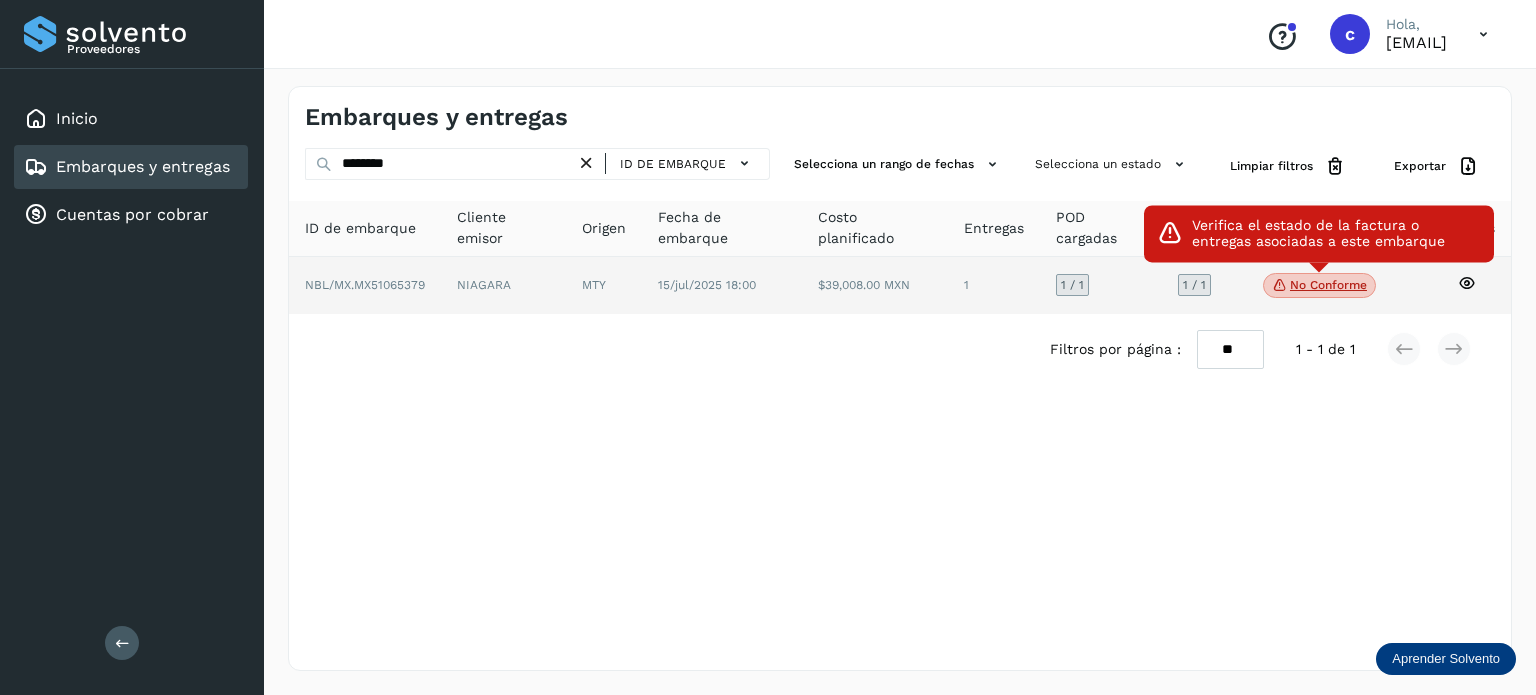 click on "No conforme" 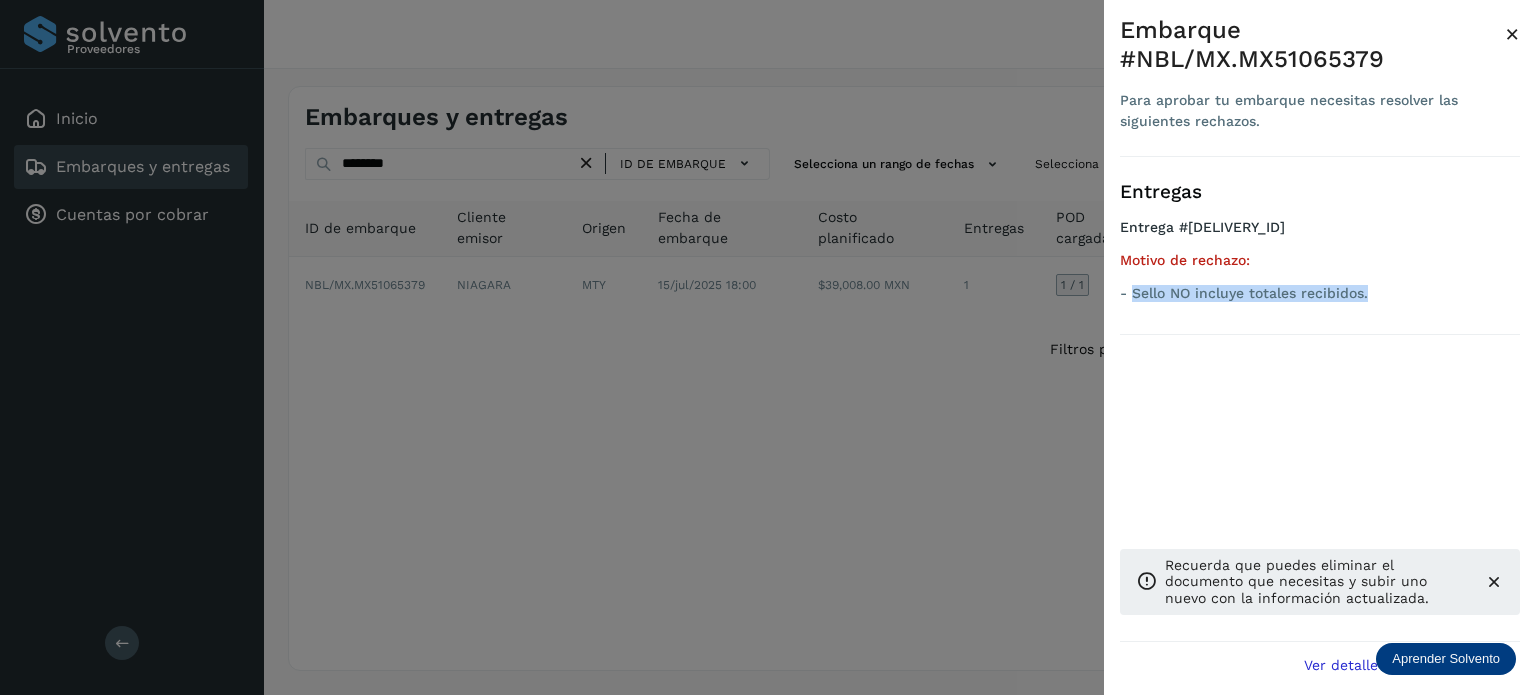 drag, startPoint x: 1350, startPoint y: 288, endPoint x: 1135, endPoint y: 289, distance: 215.00232 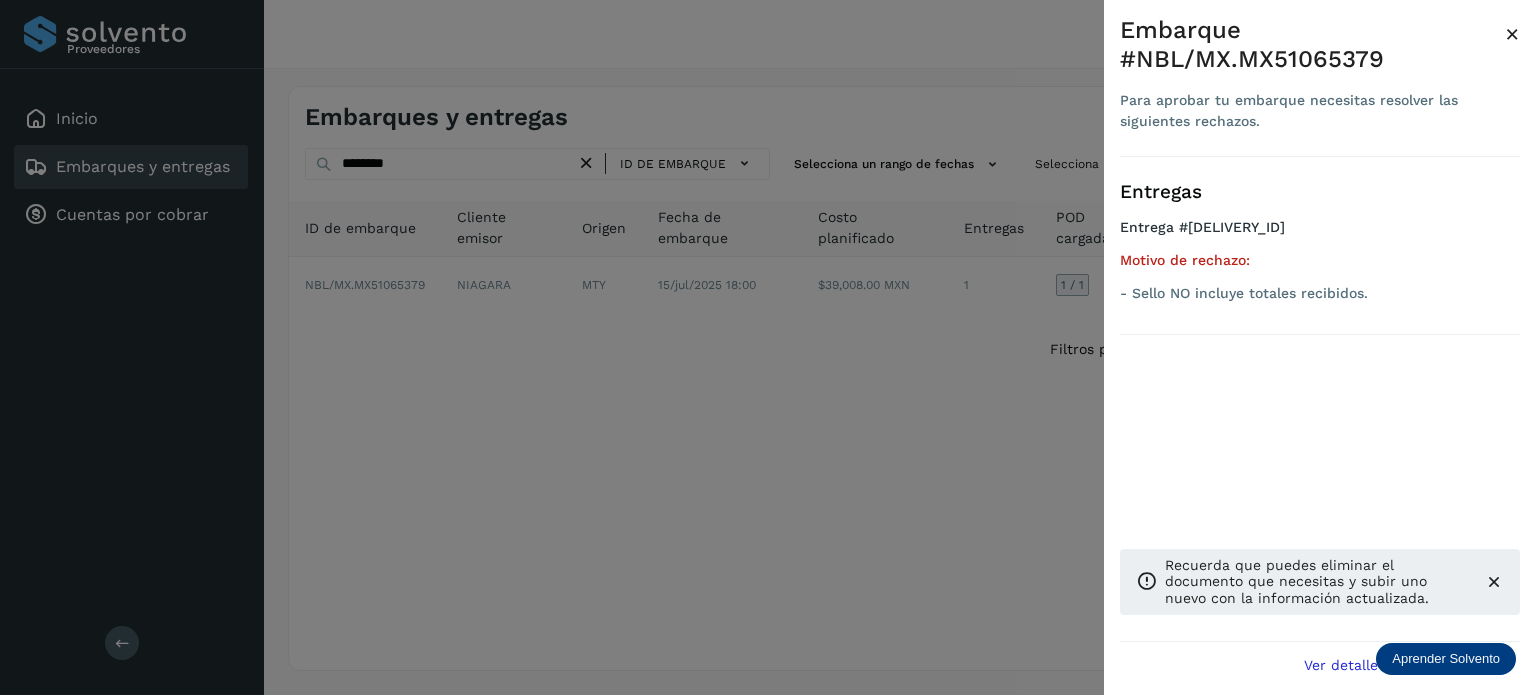 click at bounding box center [768, 347] 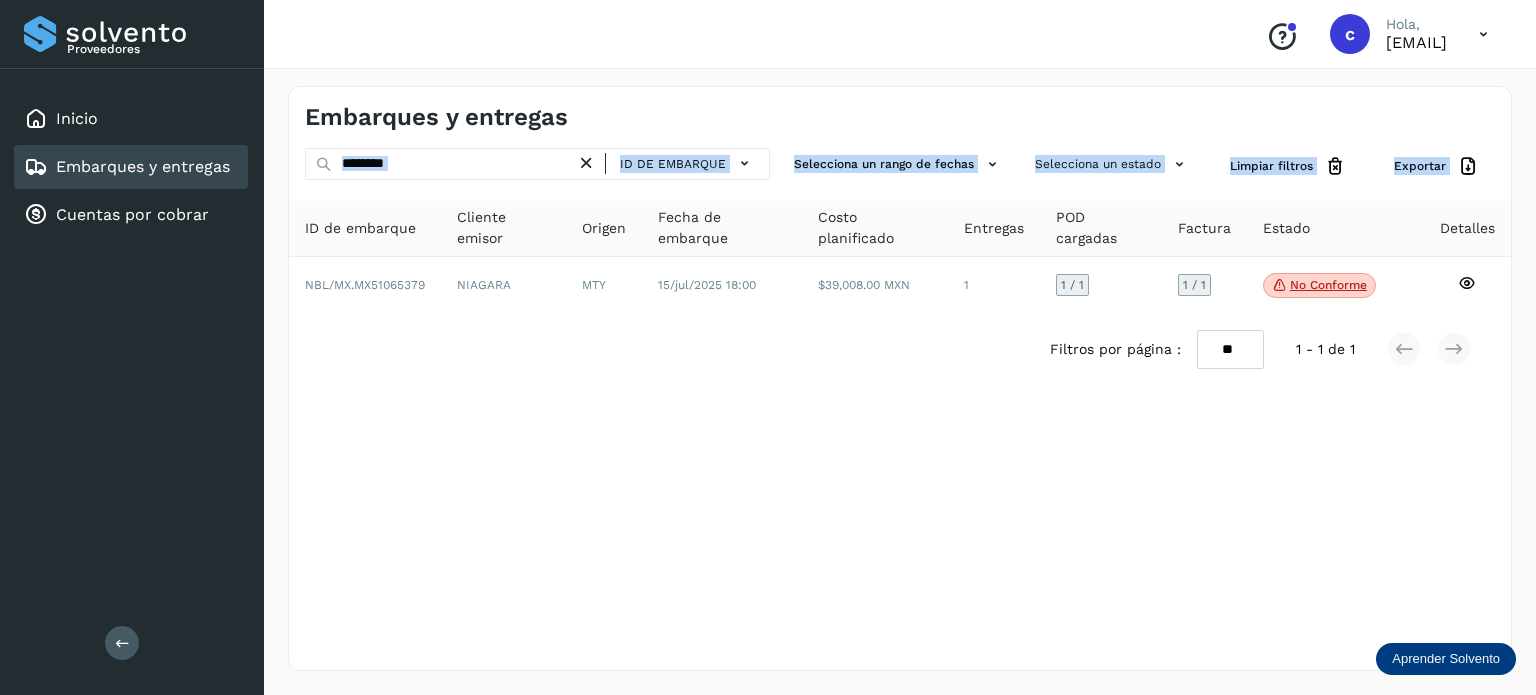 drag, startPoint x: 395, startPoint y: 163, endPoint x: 310, endPoint y: 192, distance: 89.81091 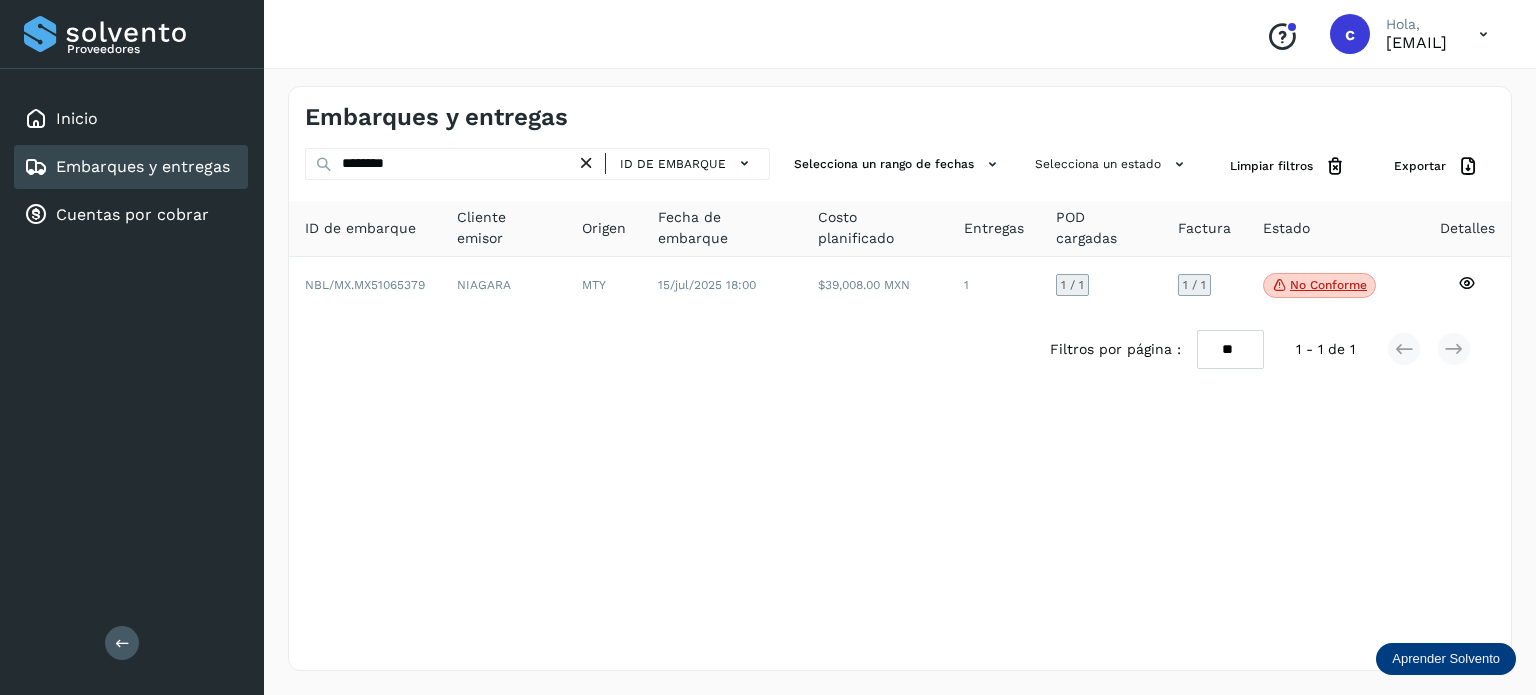 drag, startPoint x: 417, startPoint y: 379, endPoint x: 422, endPoint y: 240, distance: 139.0899 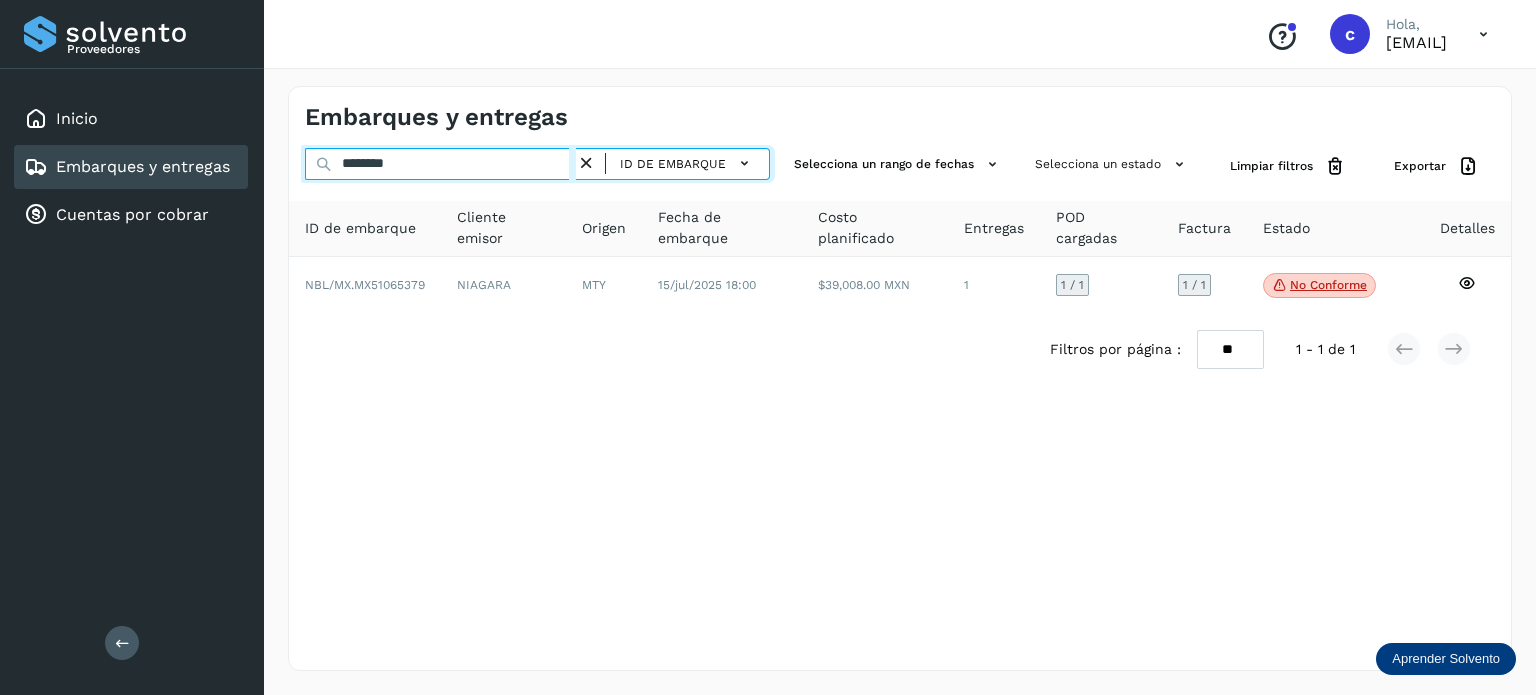 drag, startPoint x: 411, startPoint y: 163, endPoint x: 327, endPoint y: 163, distance: 84 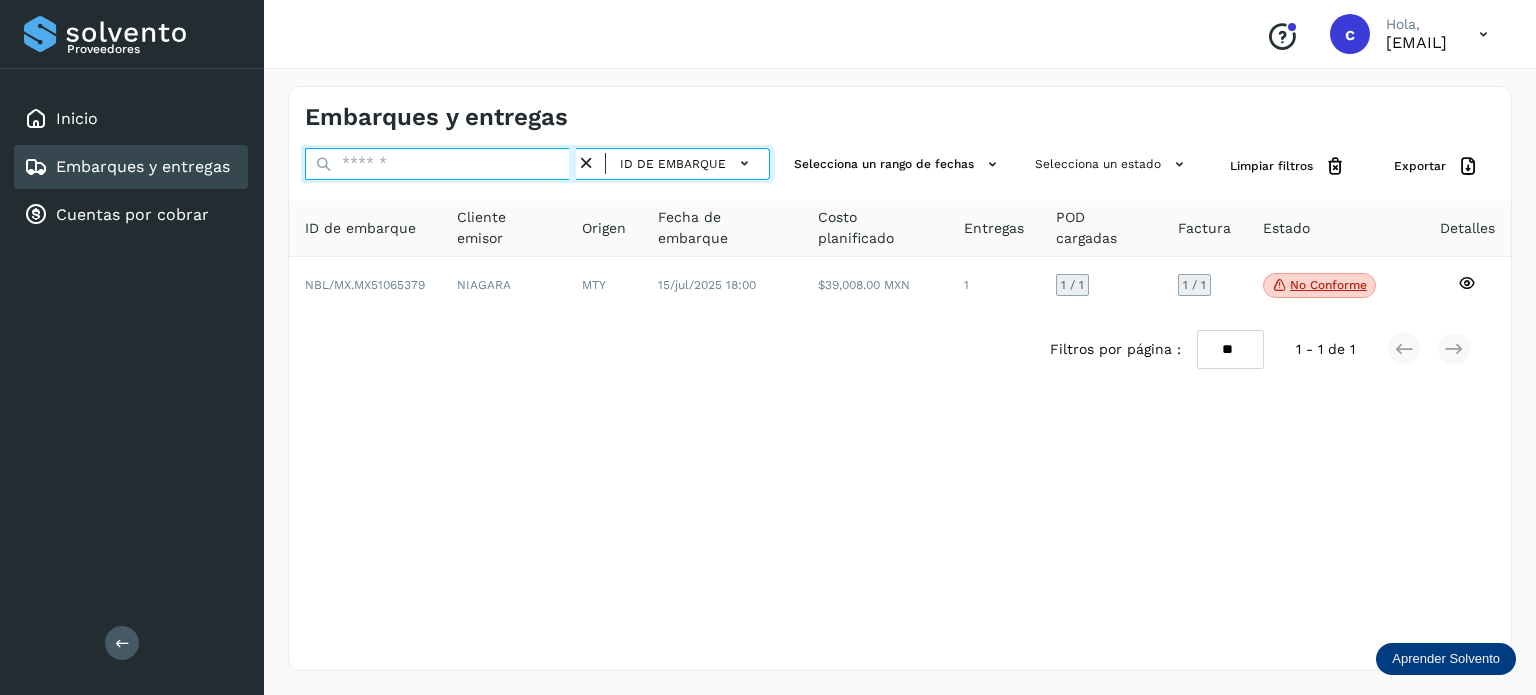 paste on "********" 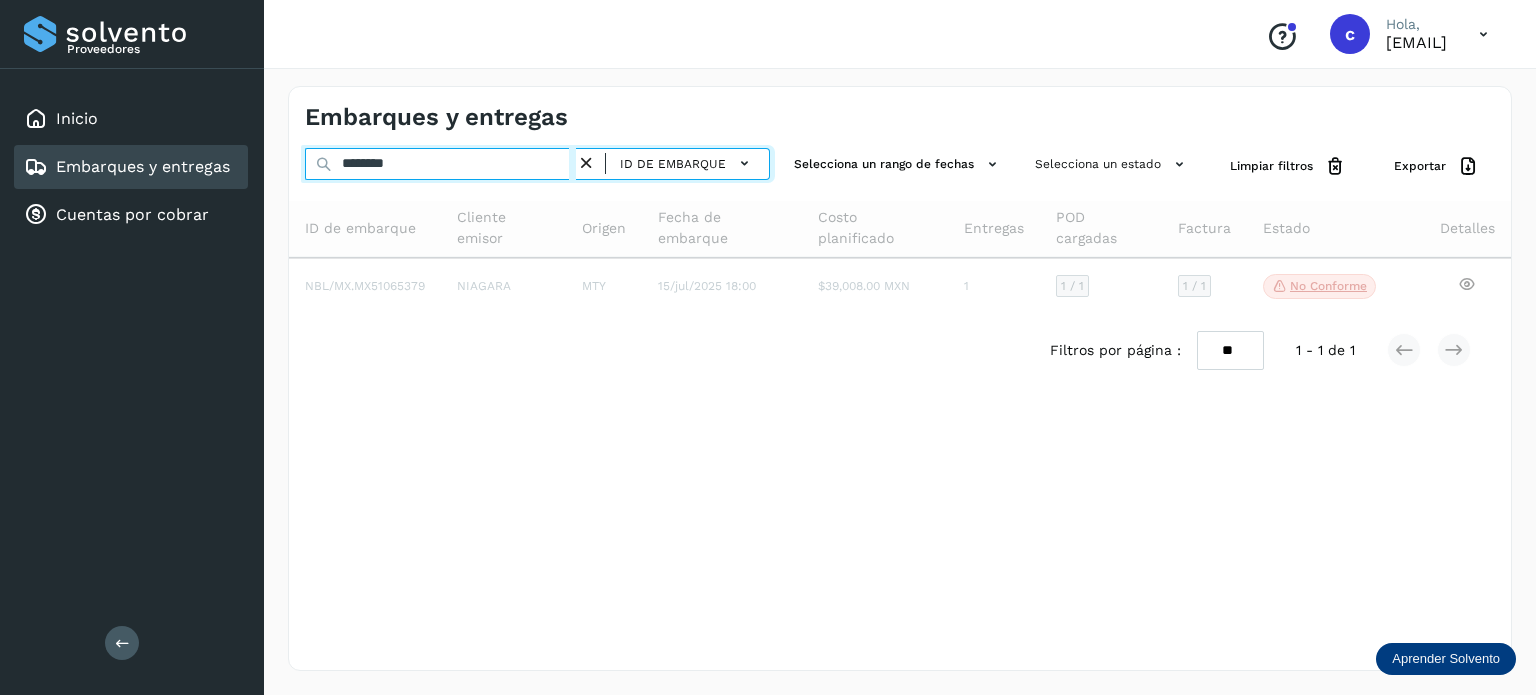 type on "********" 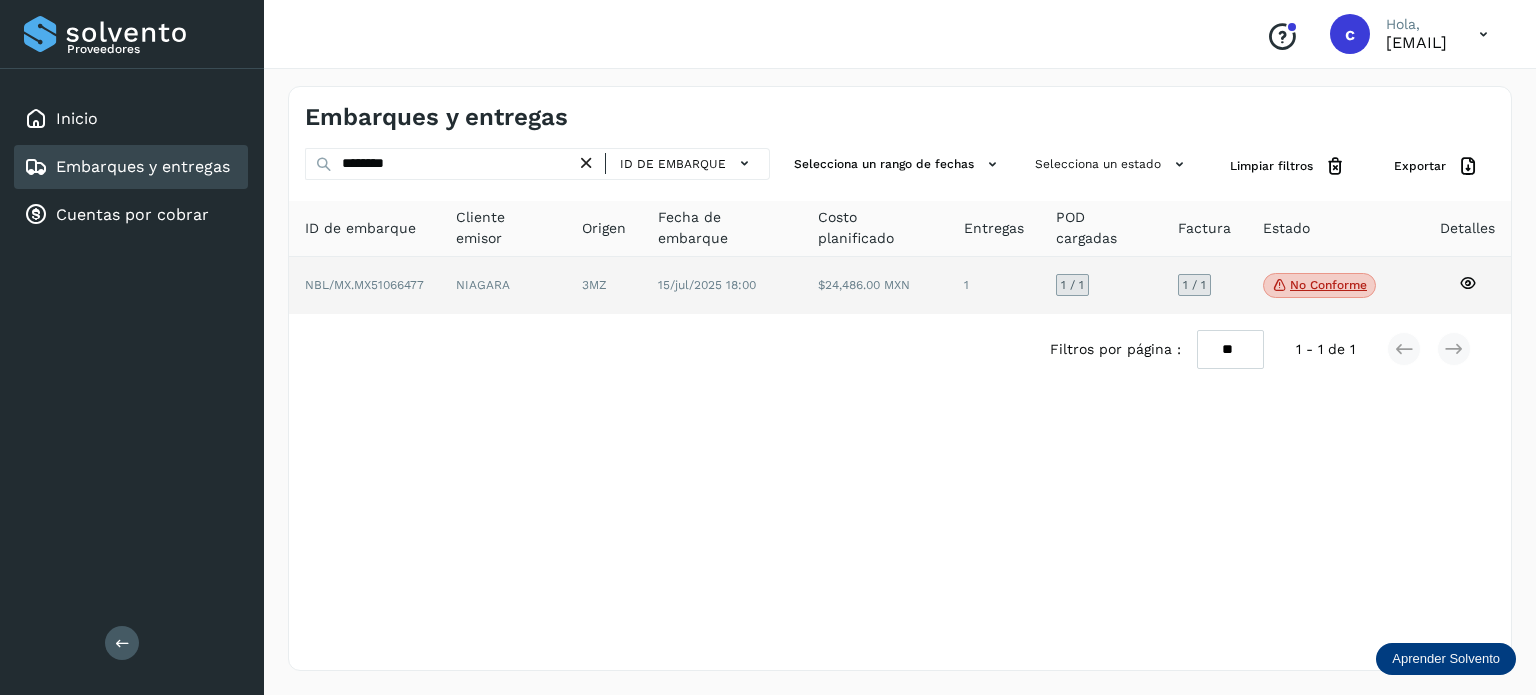 click on "No conforme" 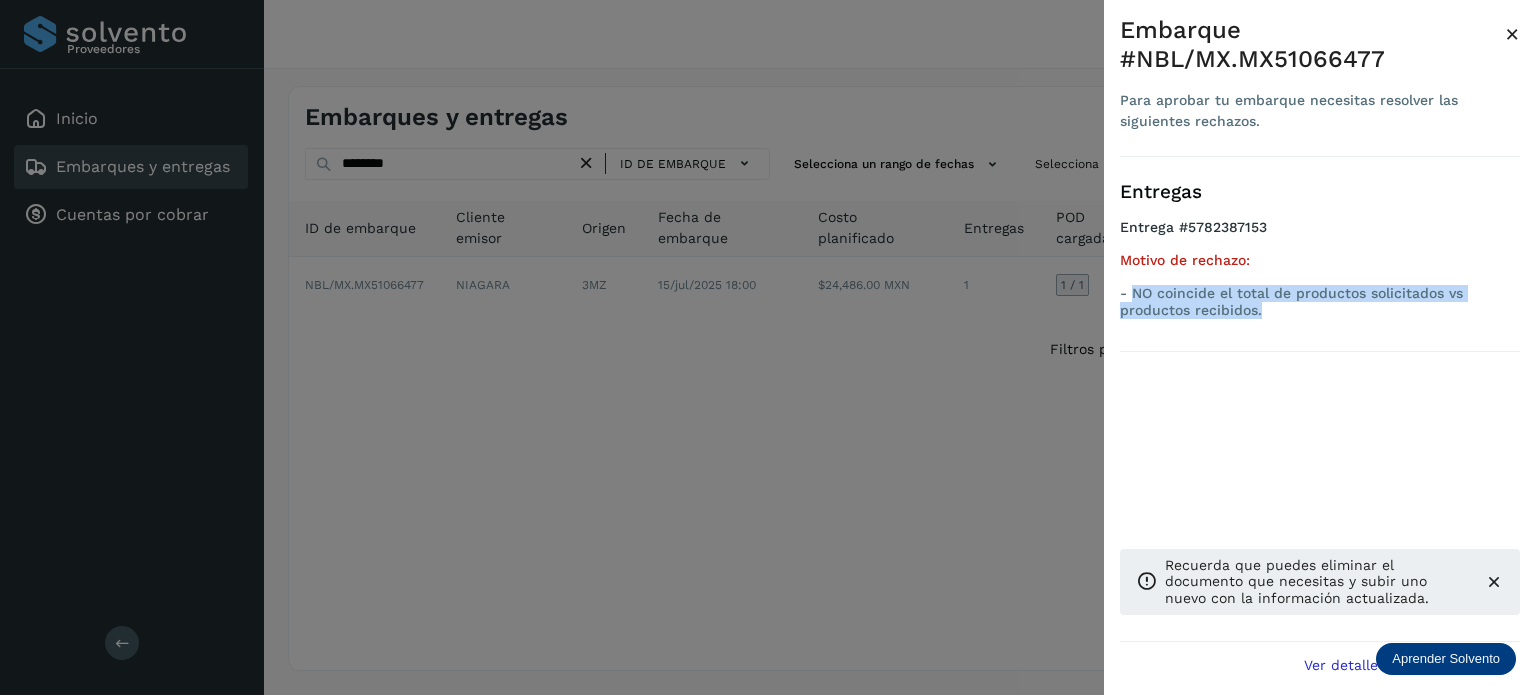 drag, startPoint x: 1263, startPoint y: 307, endPoint x: 1134, endPoint y: 286, distance: 130.69812 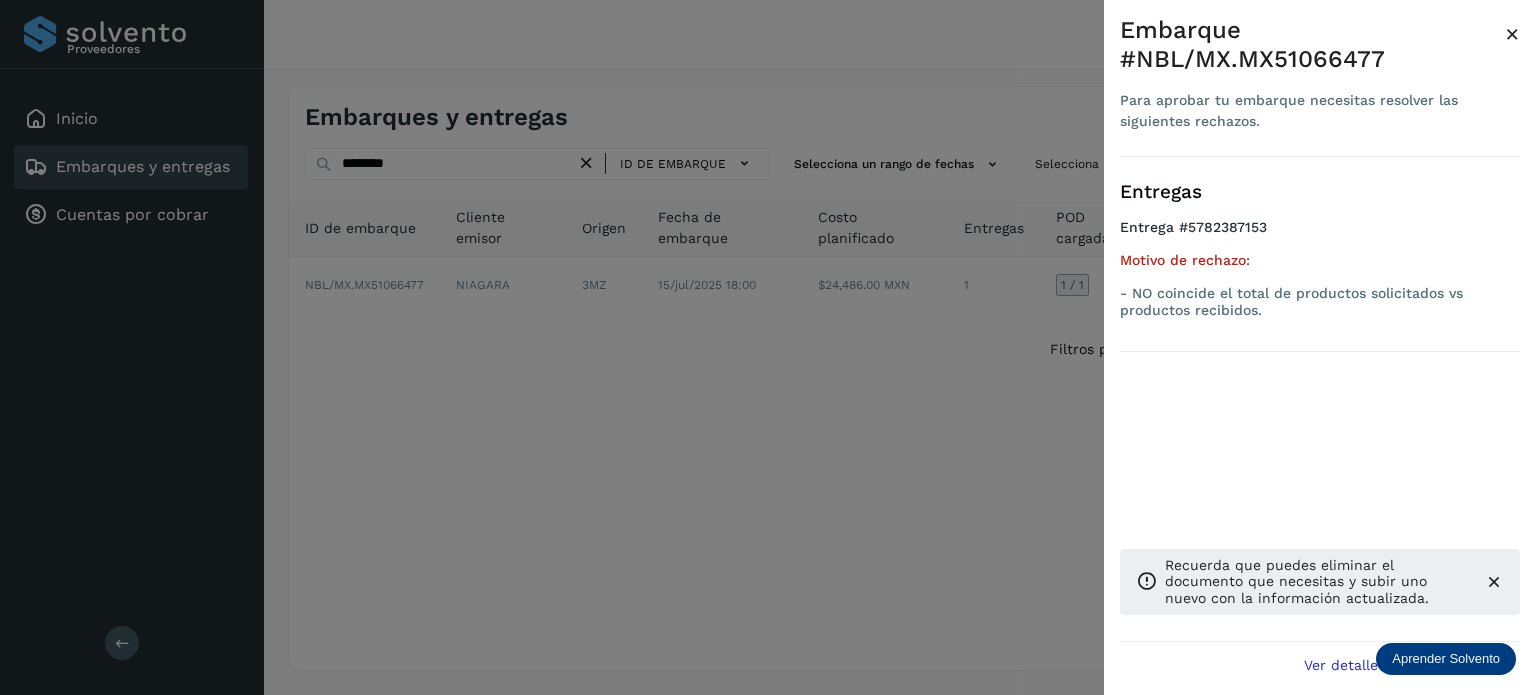 click at bounding box center (768, 347) 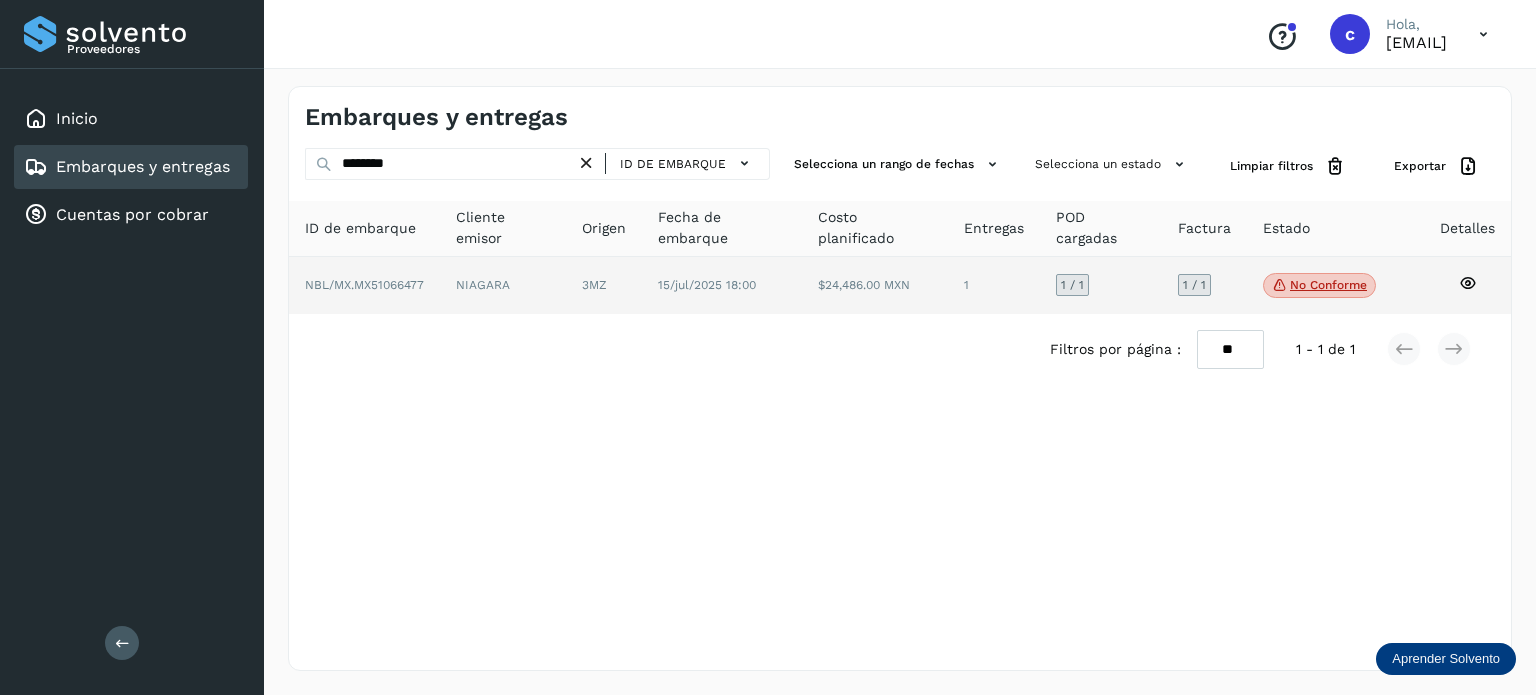 click 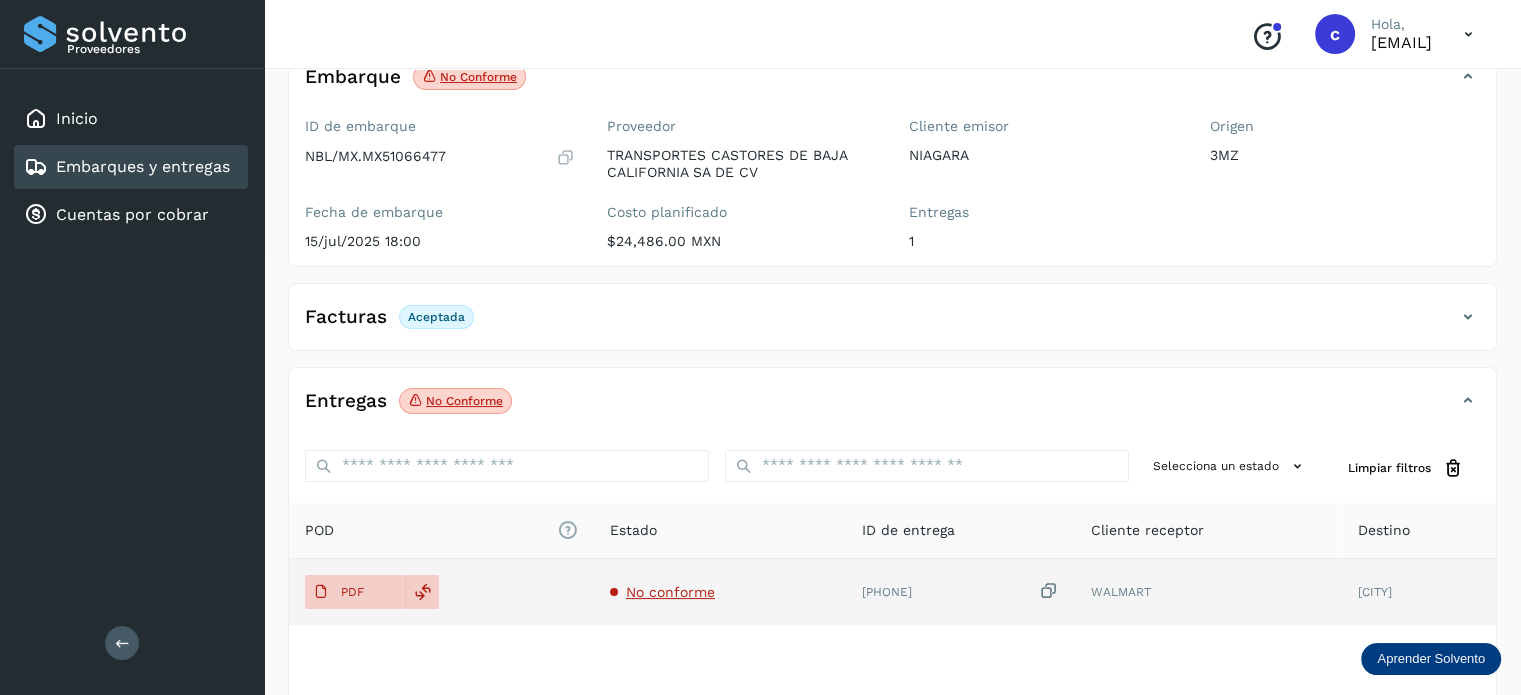 scroll, scrollTop: 264, scrollLeft: 0, axis: vertical 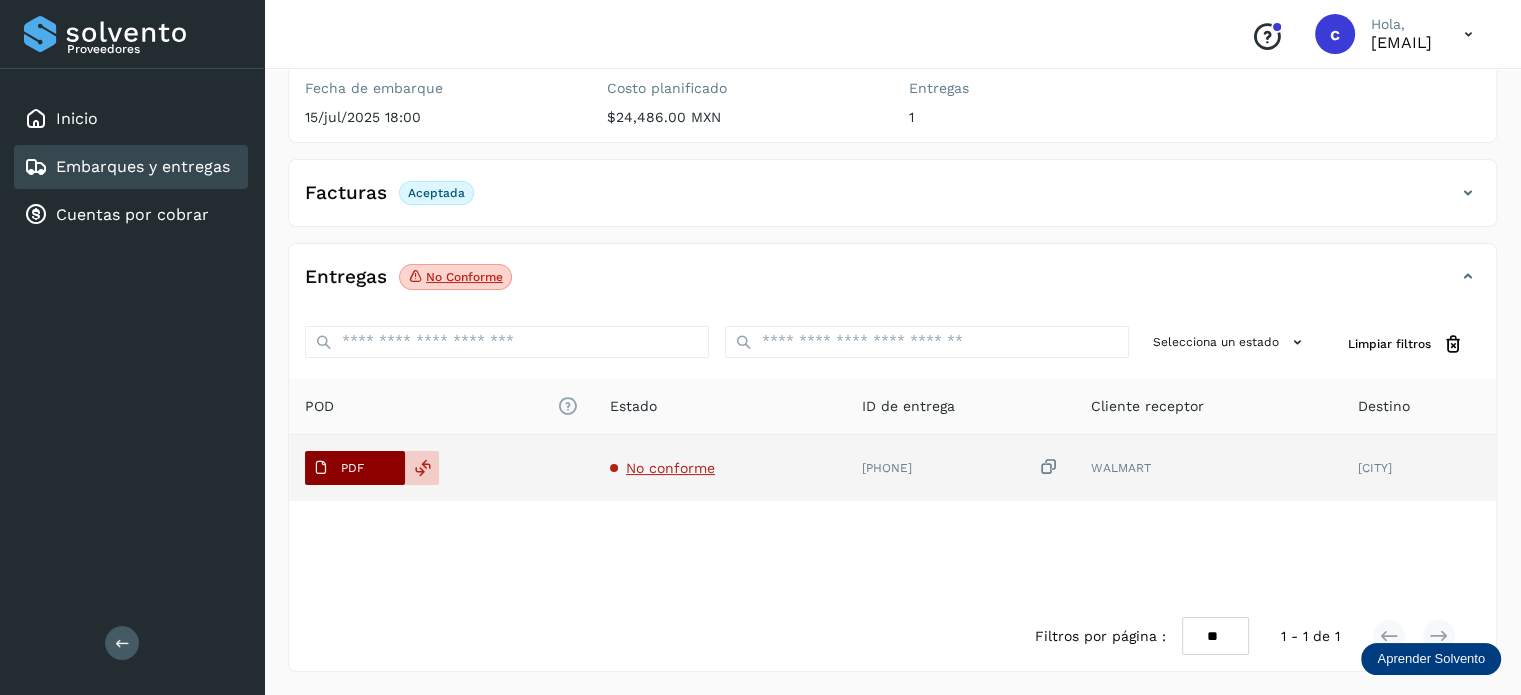 click on "PDF" at bounding box center (352, 468) 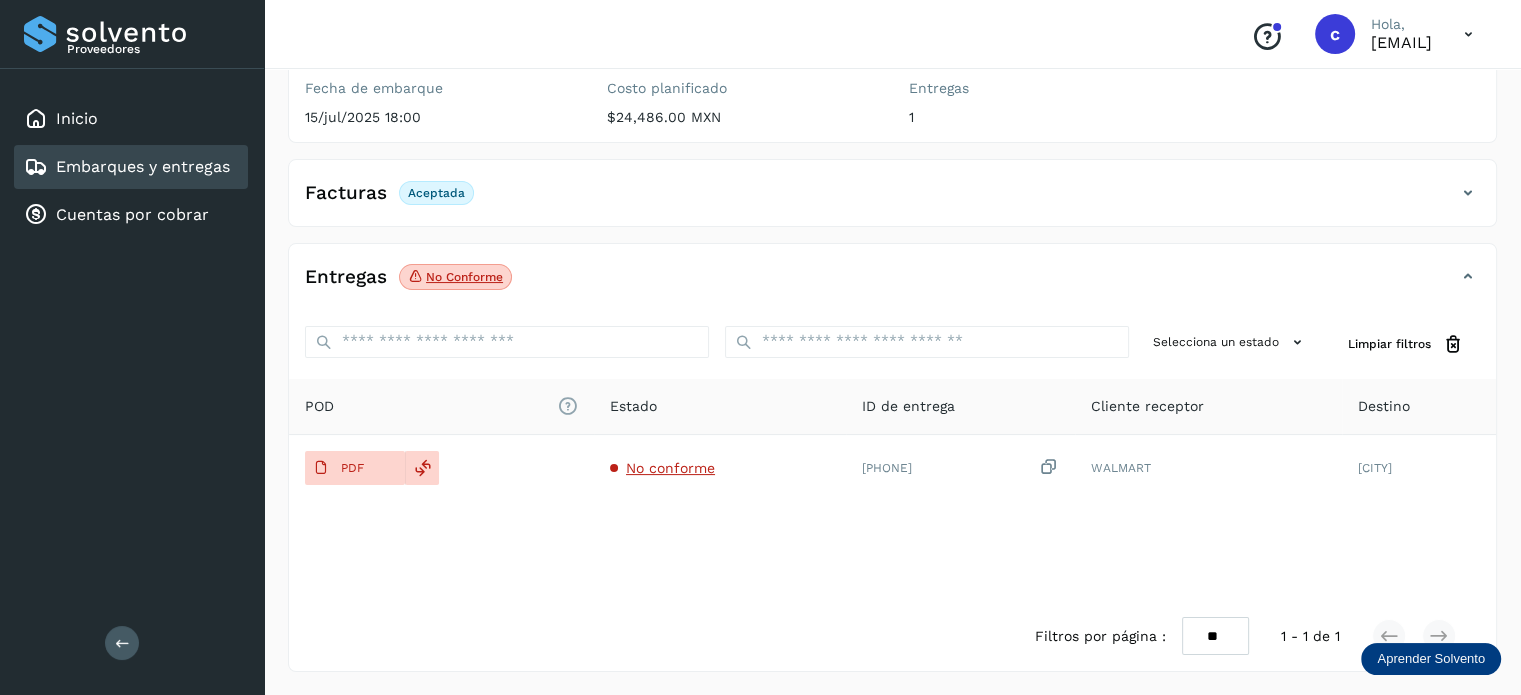 click on "Embarques y entregas" at bounding box center [127, 167] 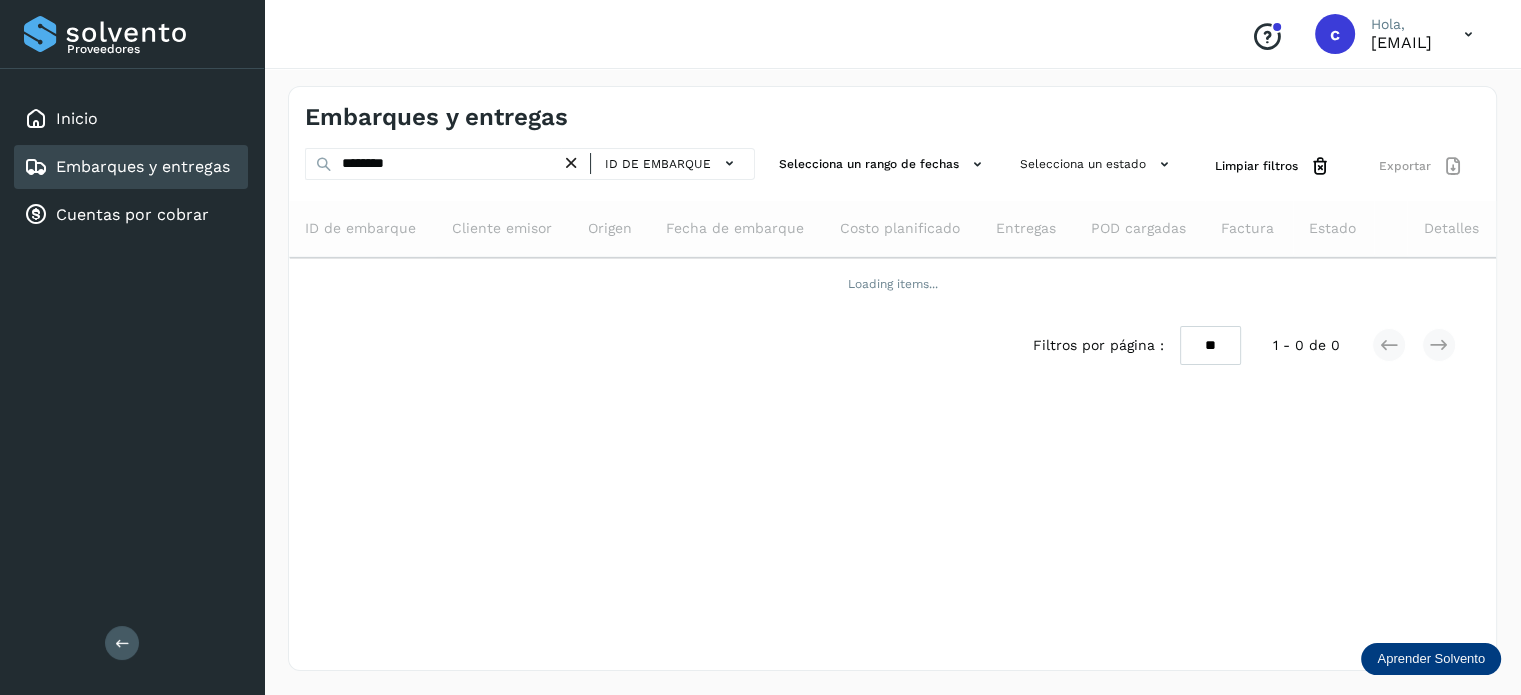 scroll, scrollTop: 0, scrollLeft: 0, axis: both 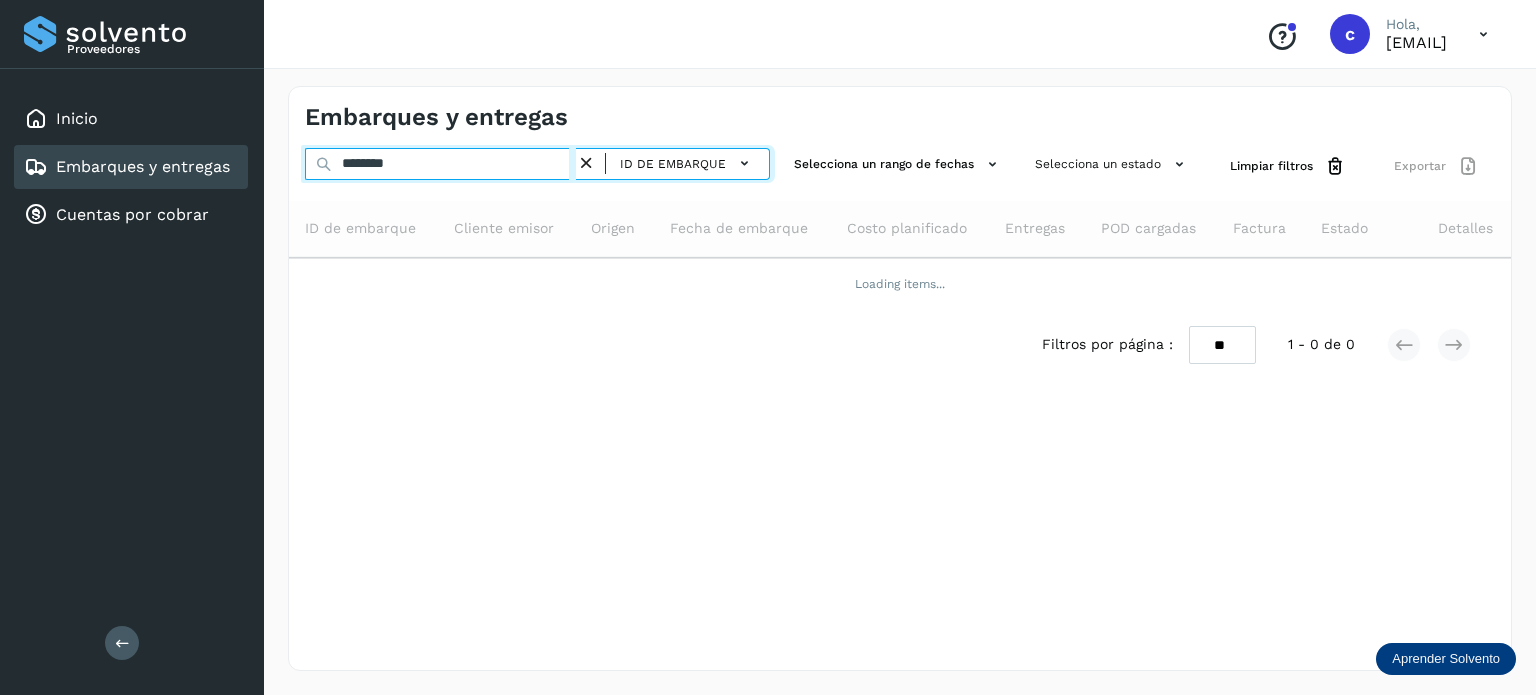 click on "********" at bounding box center [440, 164] 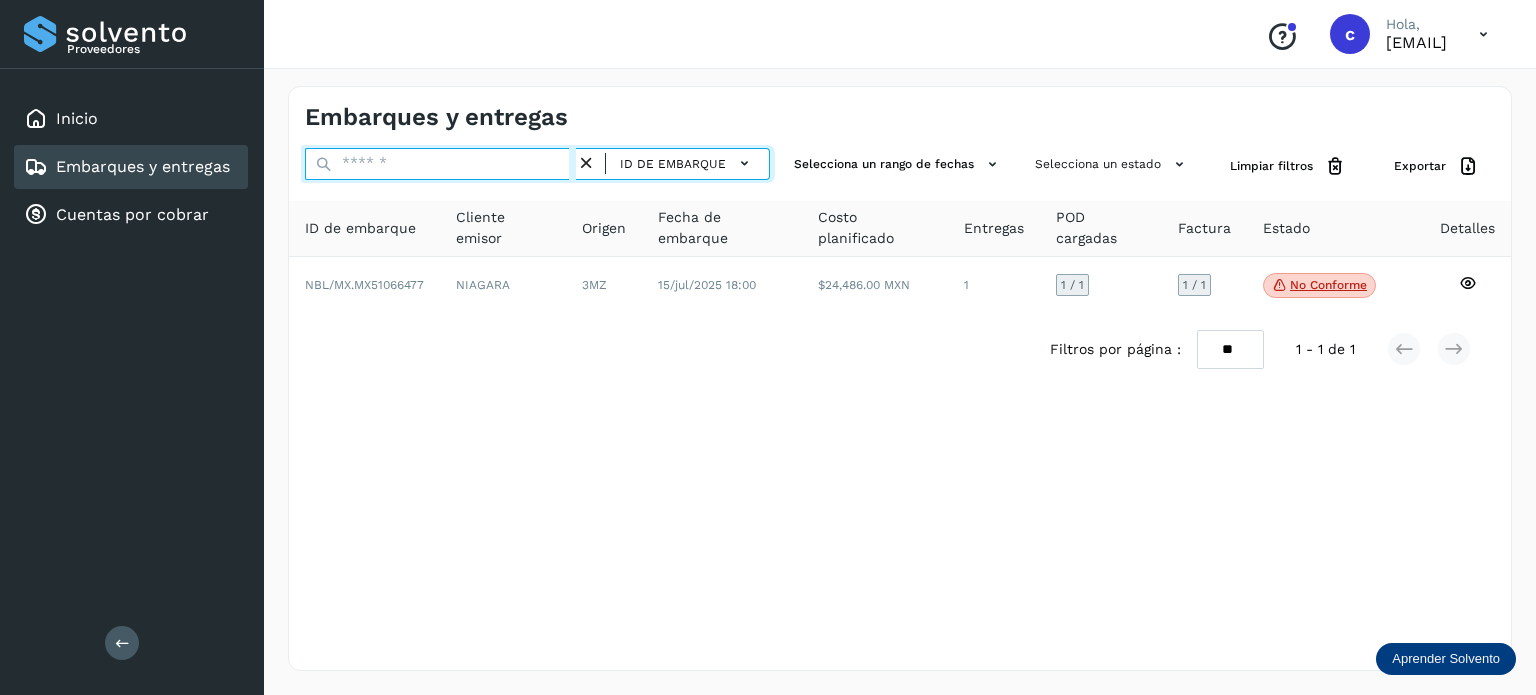 paste on "********" 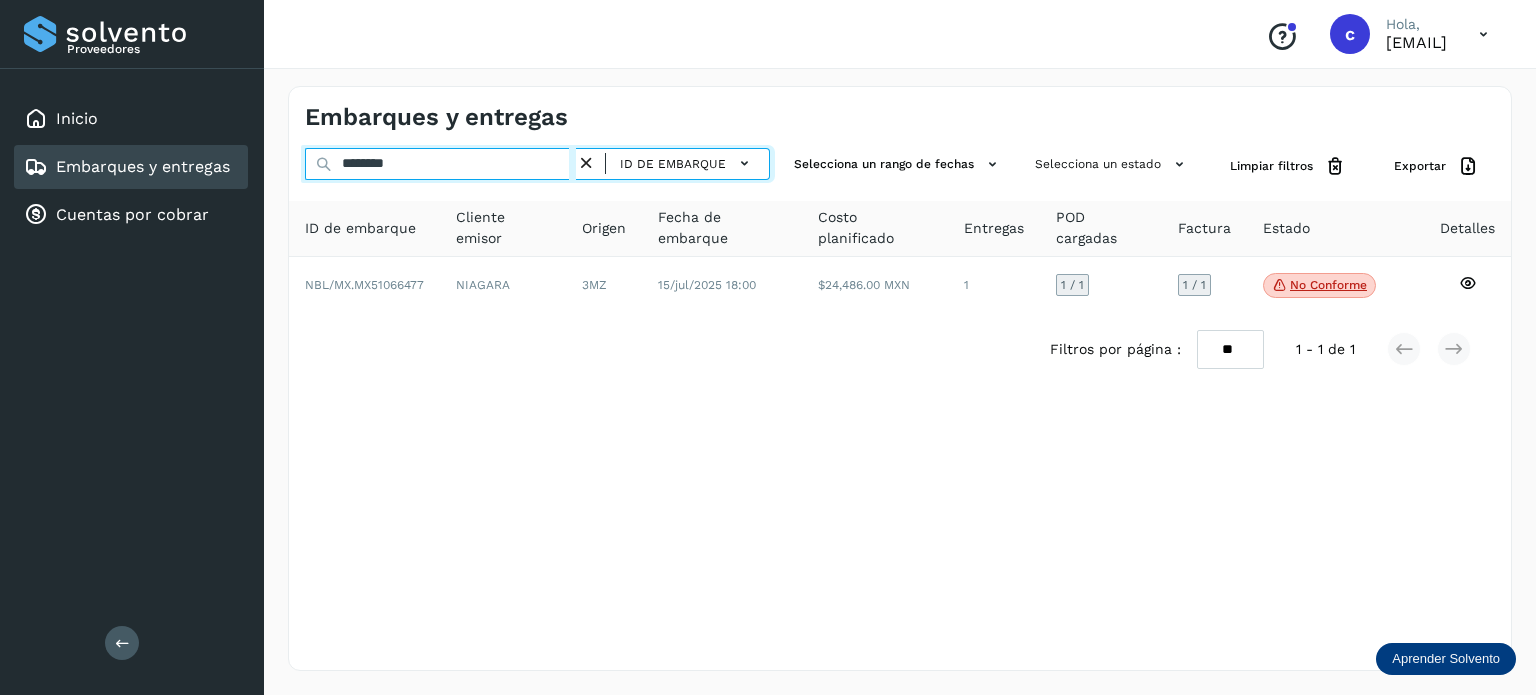 type on "********" 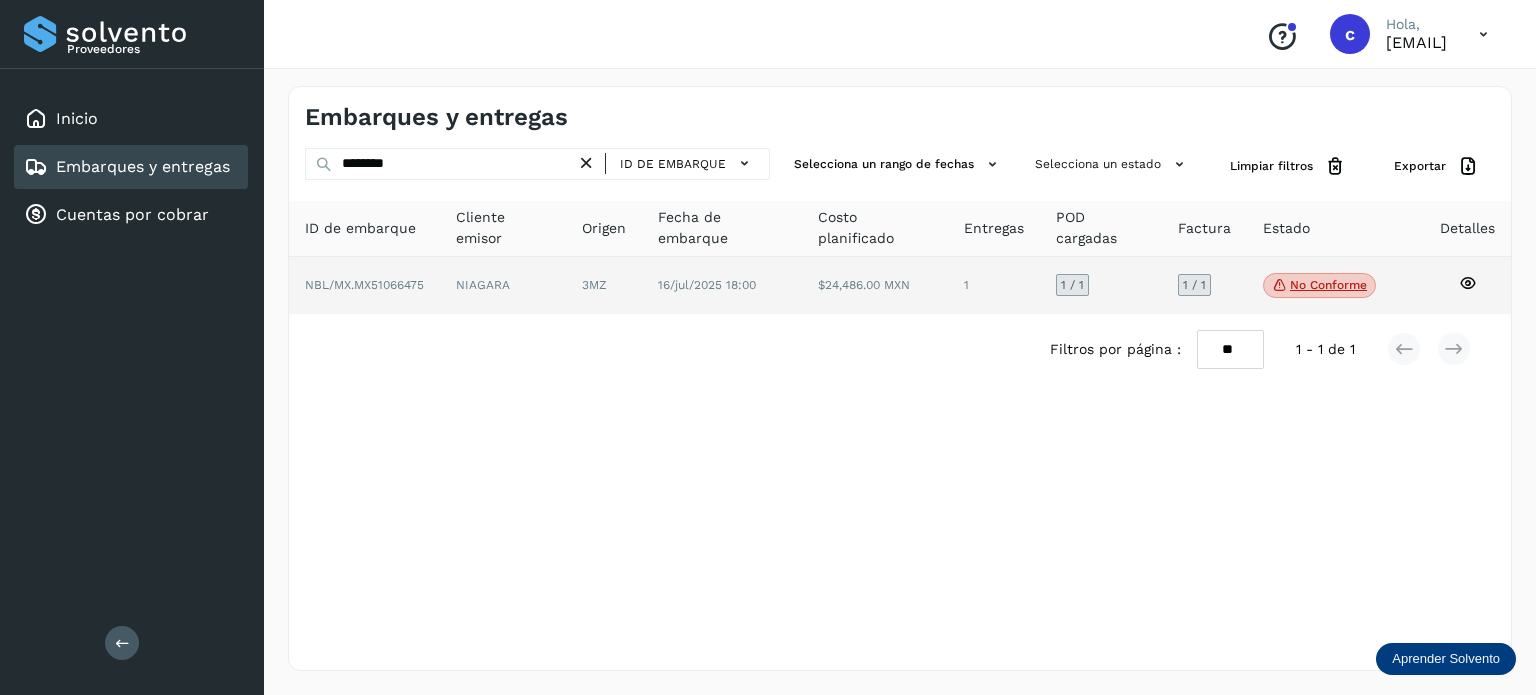 click on "No conforme
Verifica el estado de la factura o entregas asociadas a este embarque" 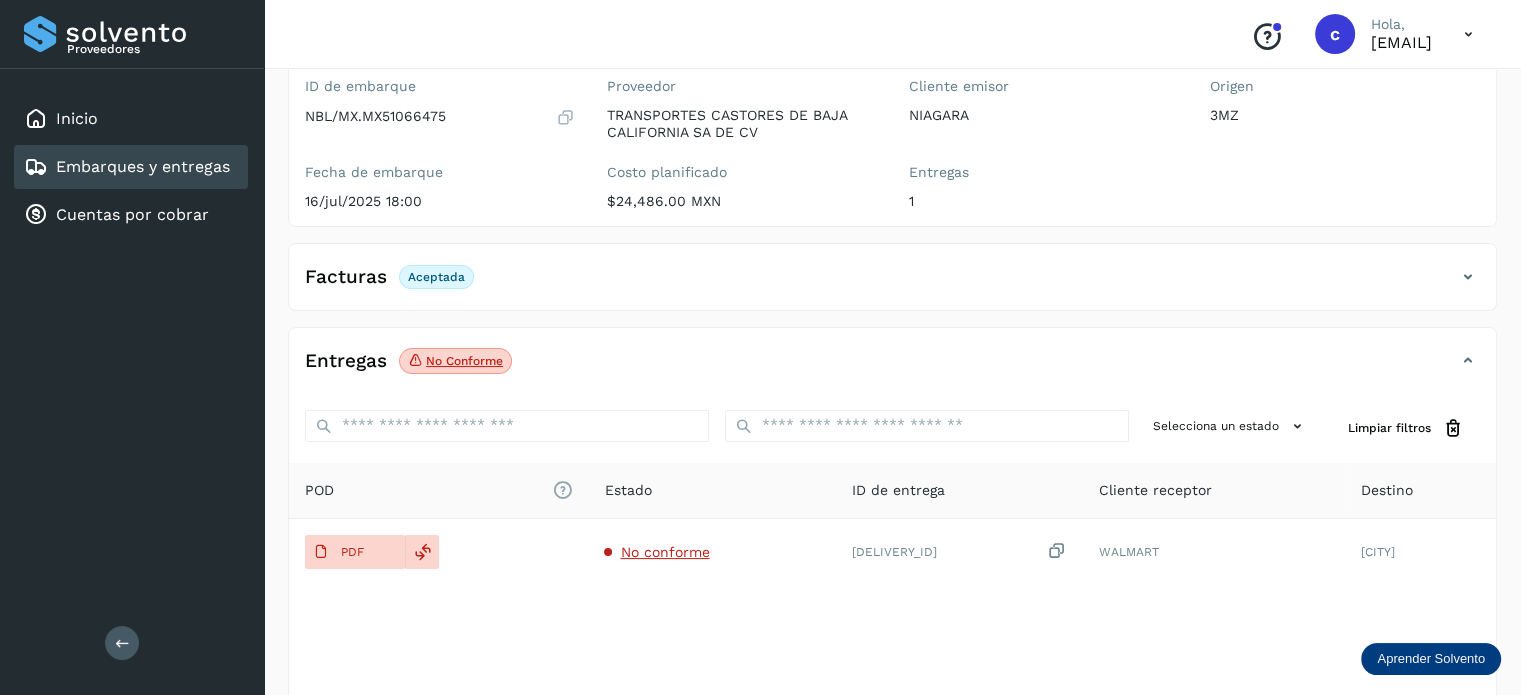 scroll, scrollTop: 264, scrollLeft: 0, axis: vertical 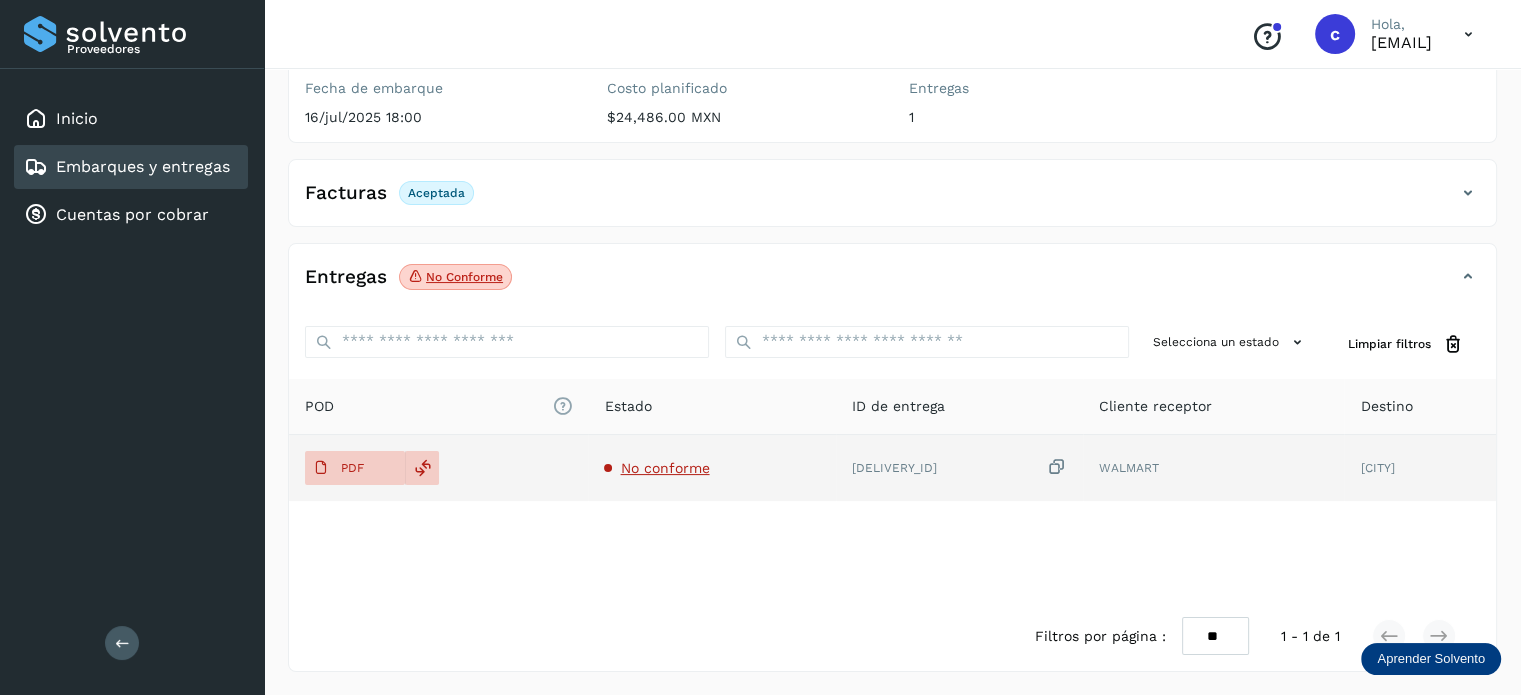 click on "No conforme" at bounding box center [664, 468] 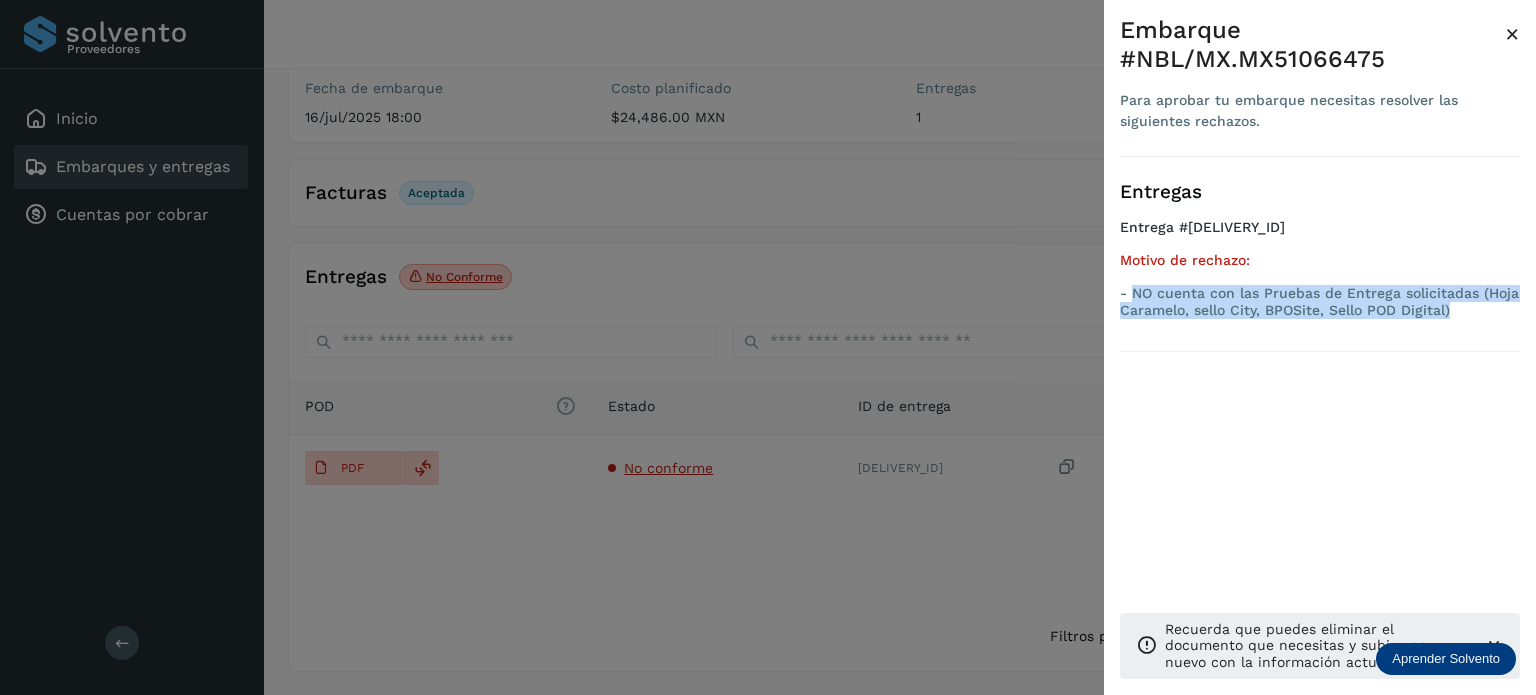 drag, startPoint x: 1449, startPoint y: 307, endPoint x: 1131, endPoint y: 287, distance: 318.6283 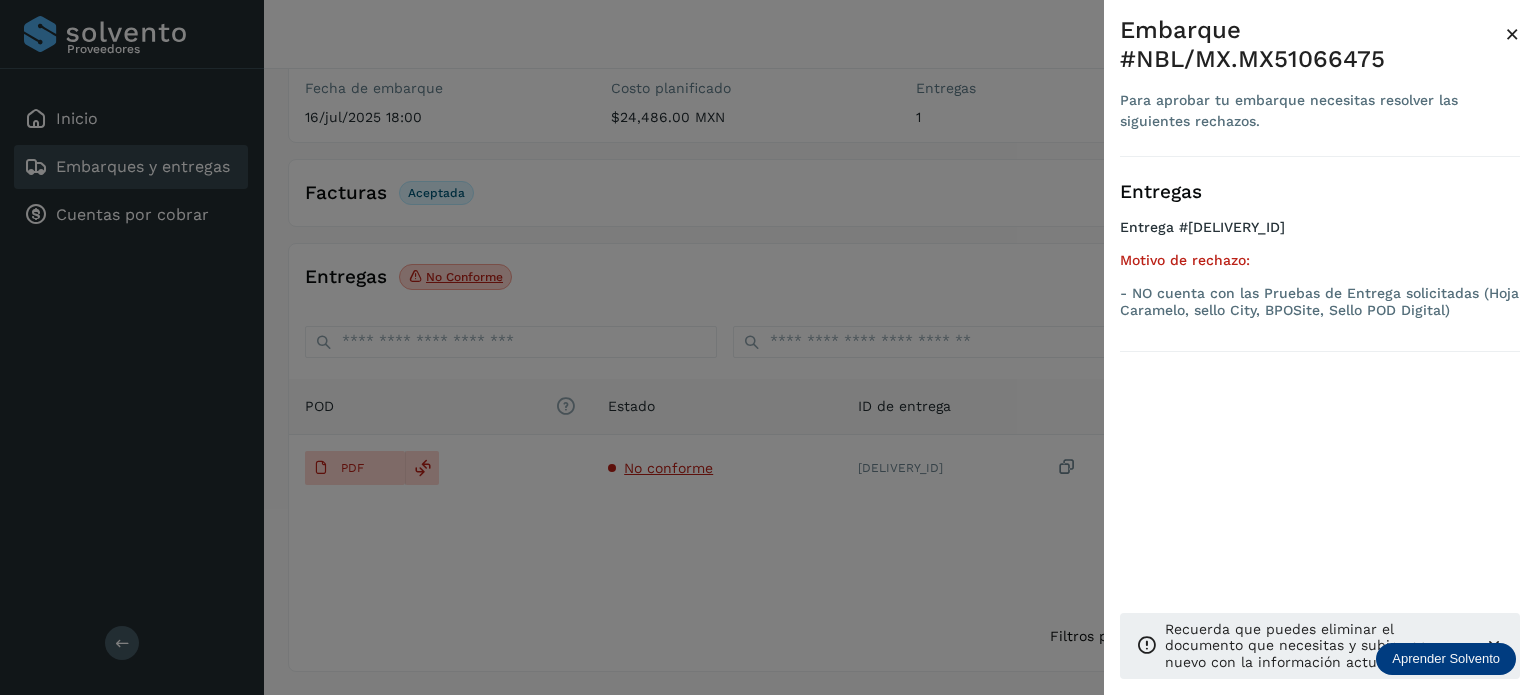 click at bounding box center (768, 347) 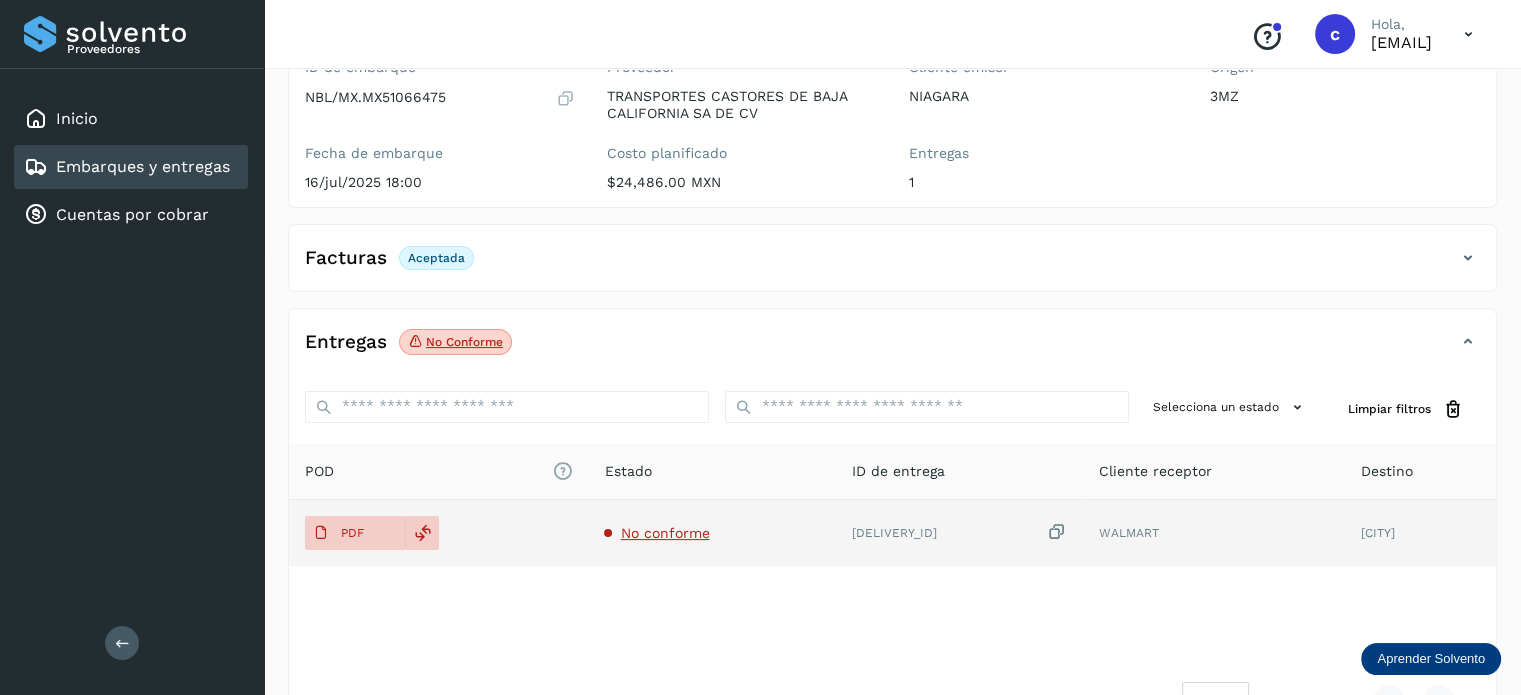 scroll, scrollTop: 164, scrollLeft: 0, axis: vertical 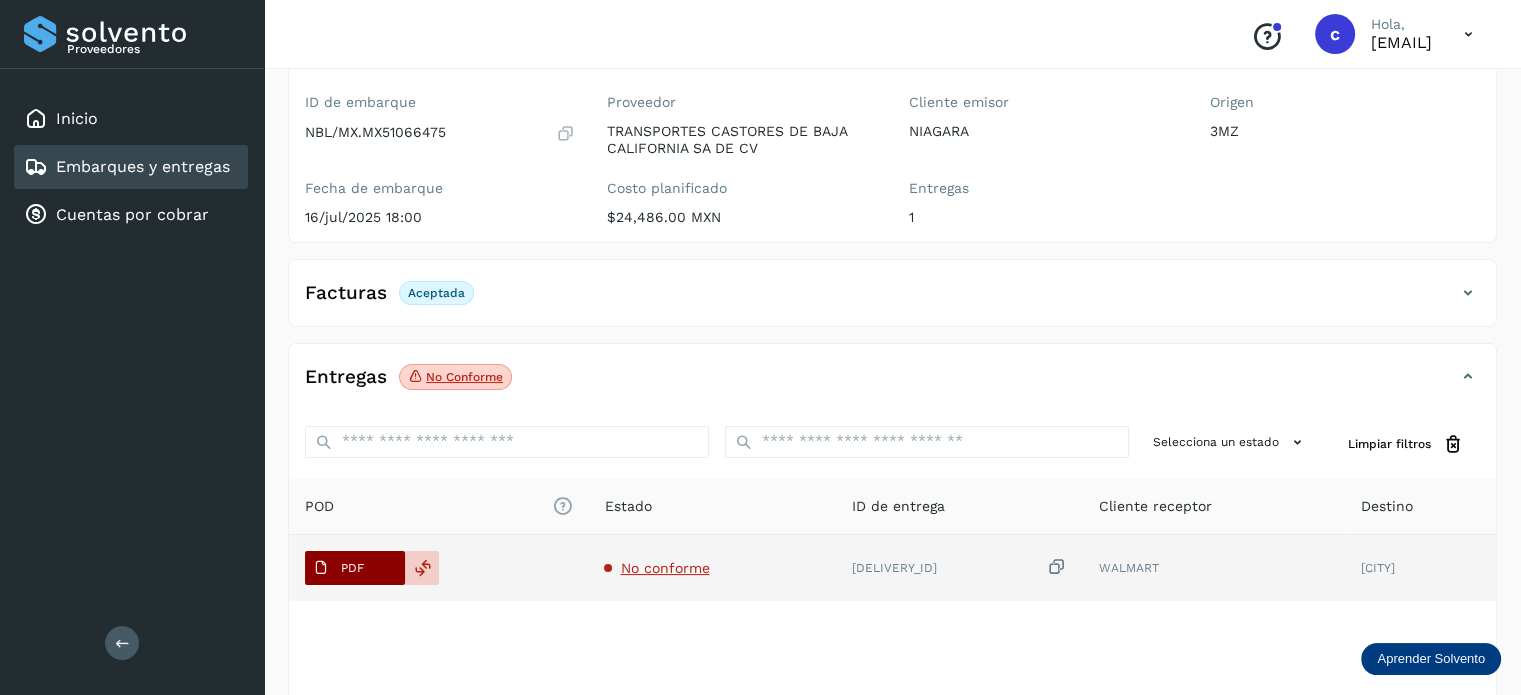 click on "PDF" at bounding box center [355, 568] 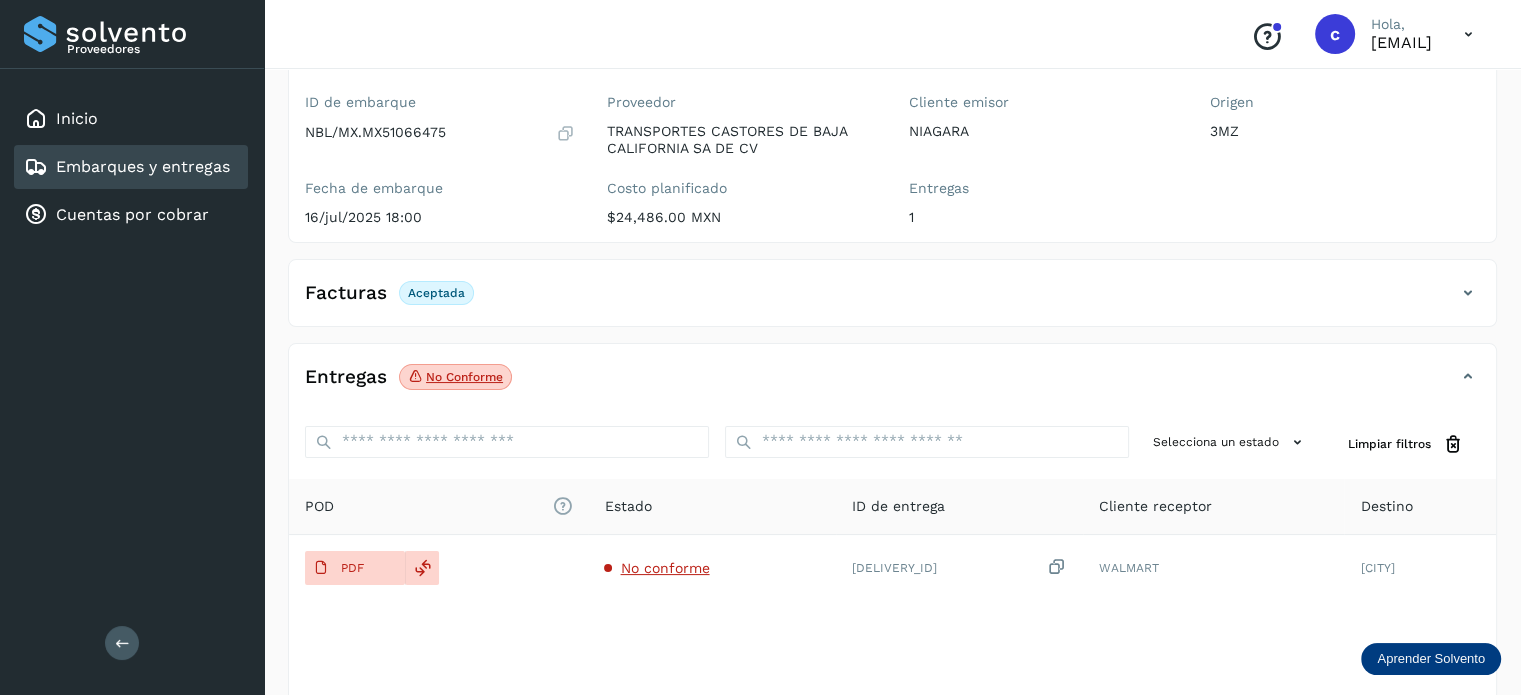 click on "Embarques y entregas" at bounding box center (143, 166) 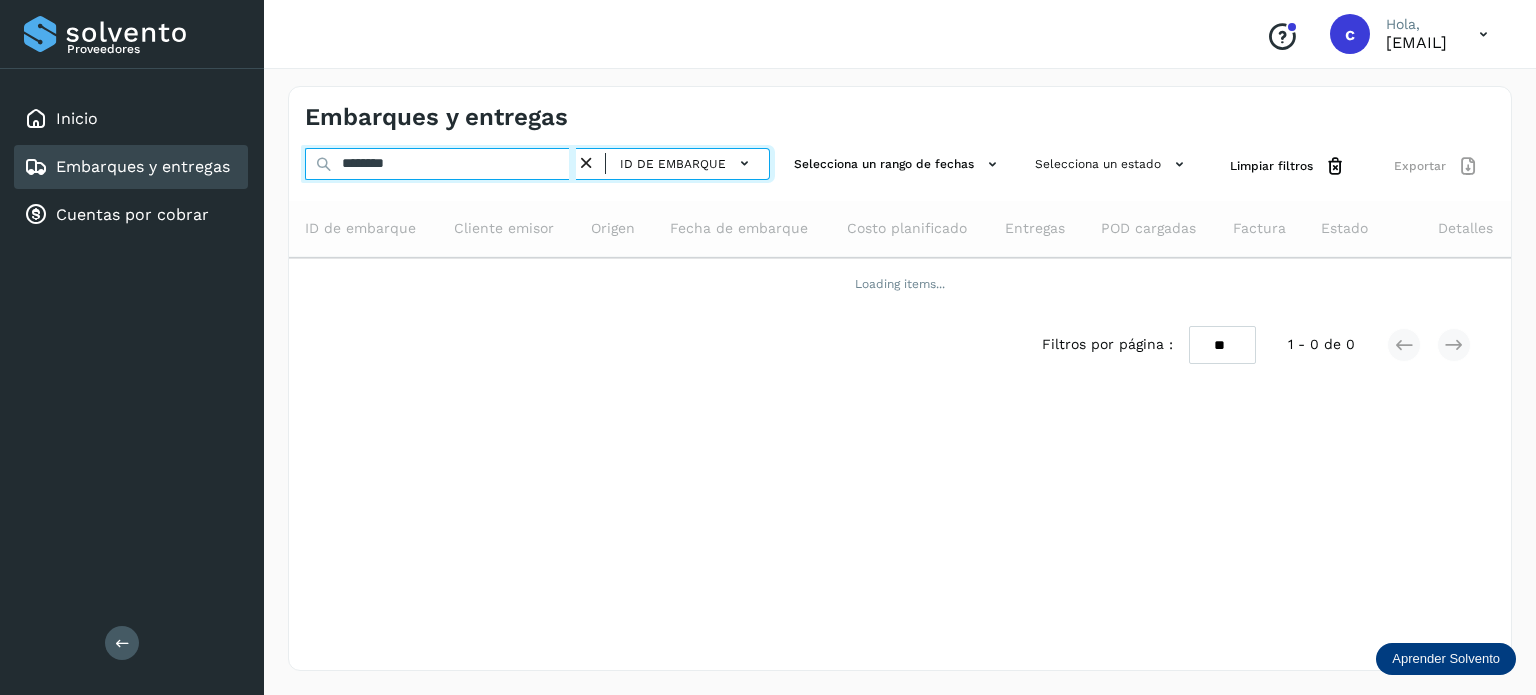 drag, startPoint x: 289, startPoint y: 190, endPoint x: 124, endPoint y: 178, distance: 165.43579 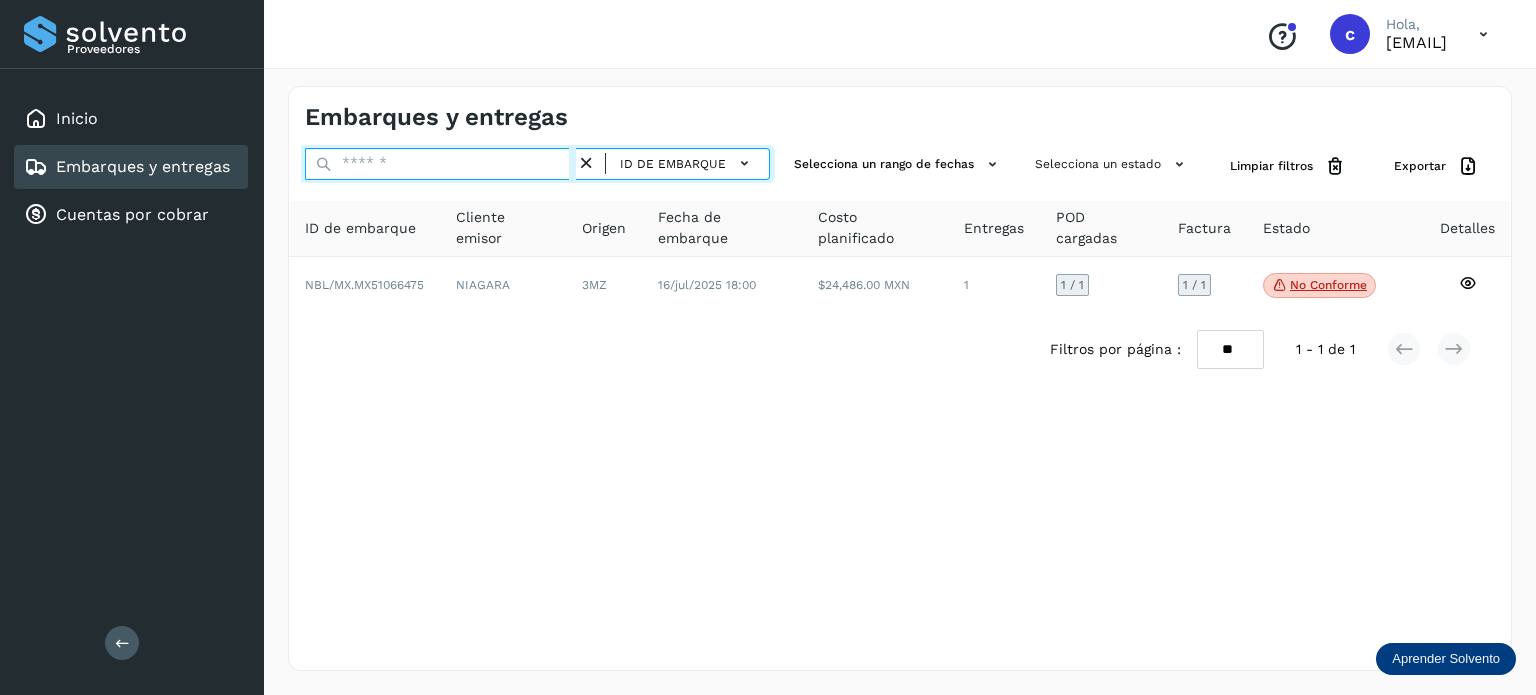 paste on "********" 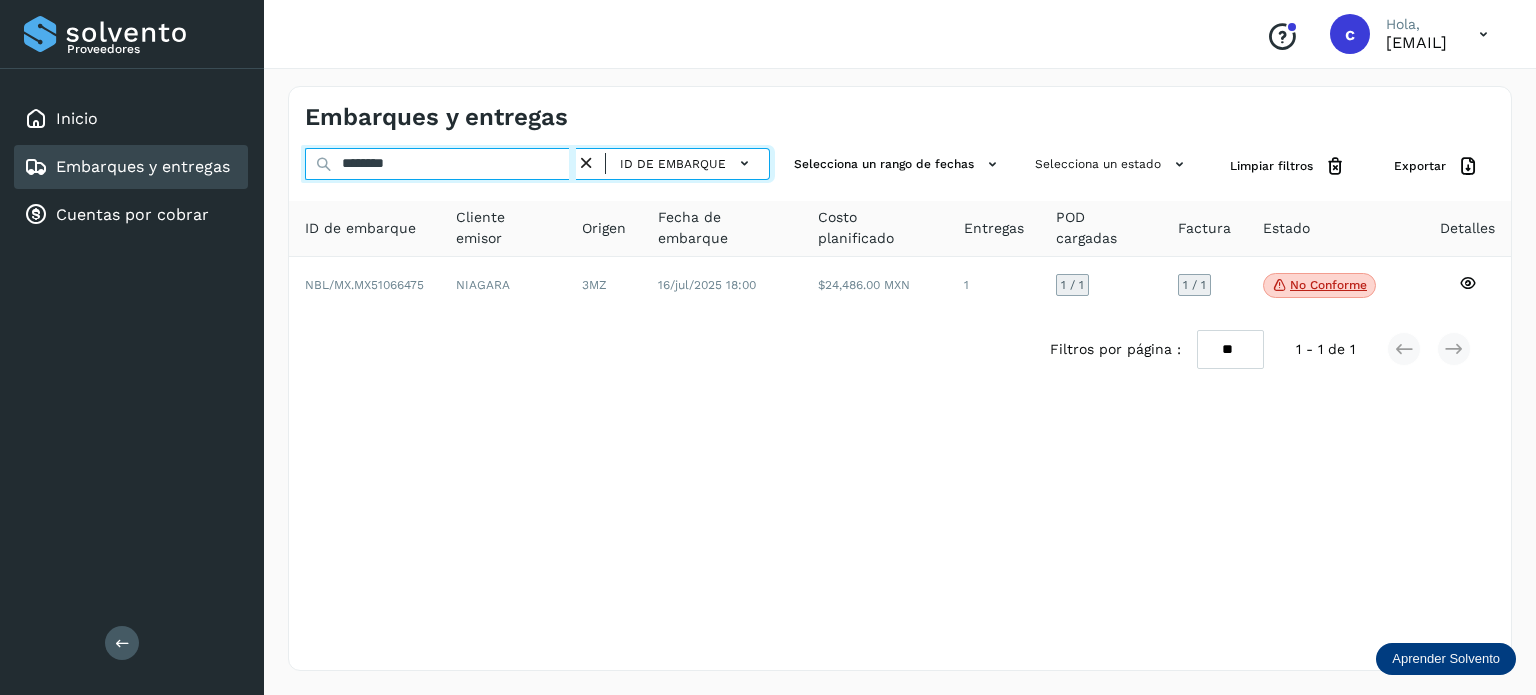 type on "********" 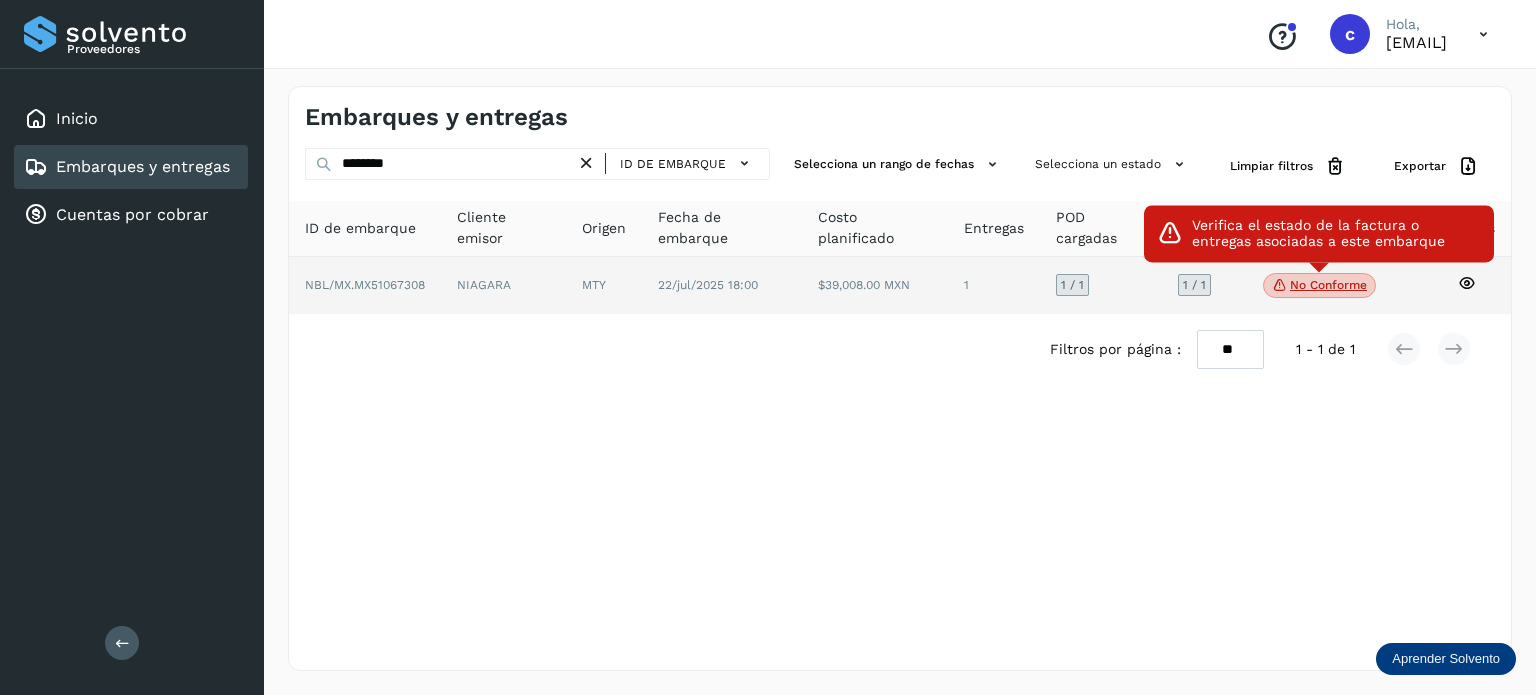 click on "No conforme" 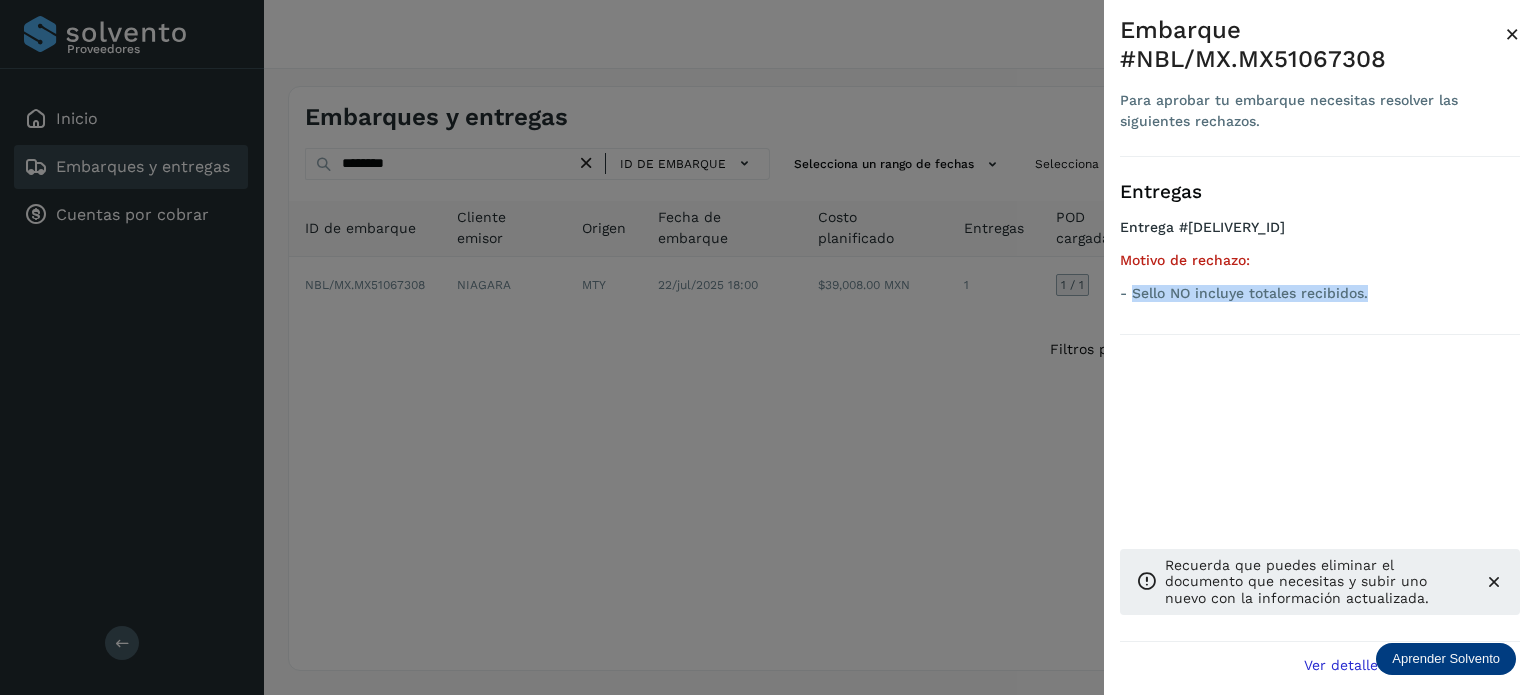 drag, startPoint x: 1382, startPoint y: 289, endPoint x: 1135, endPoint y: 291, distance: 247.0081 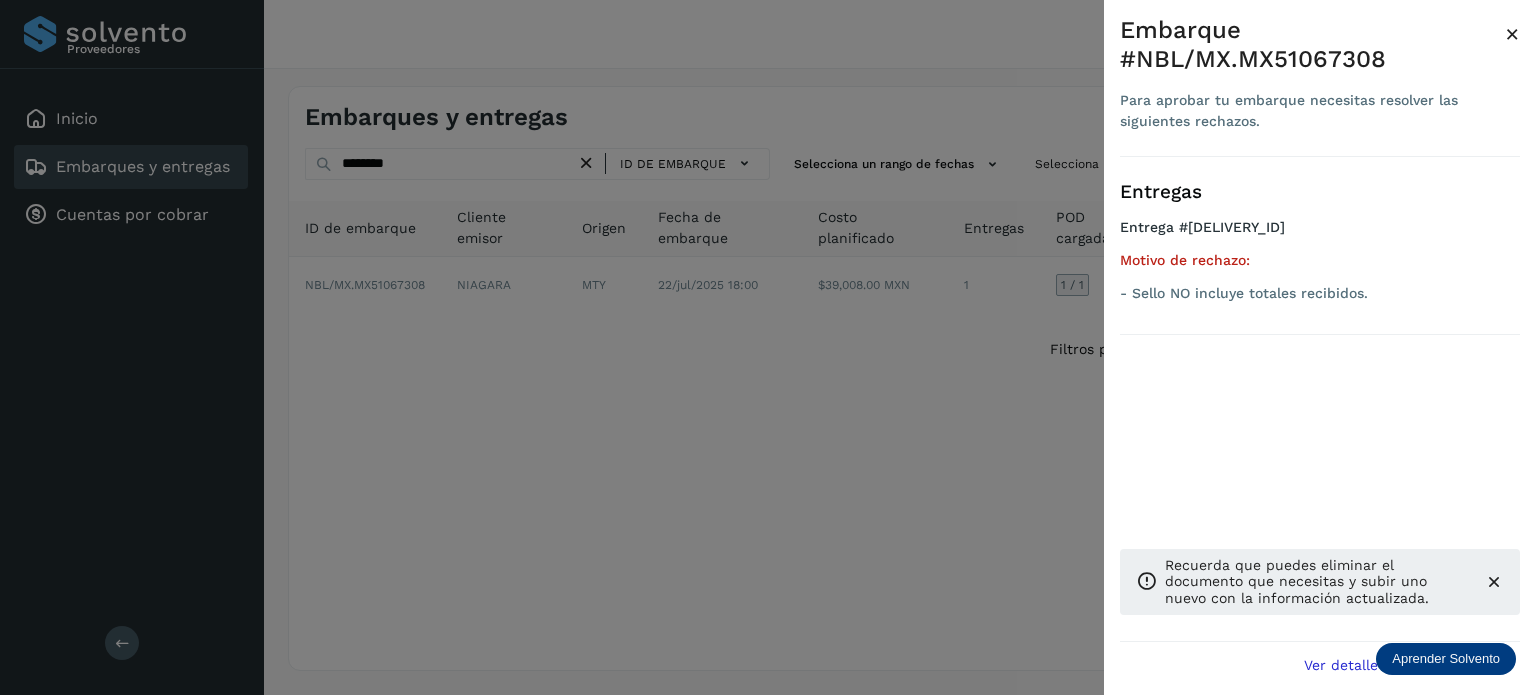click at bounding box center (768, 347) 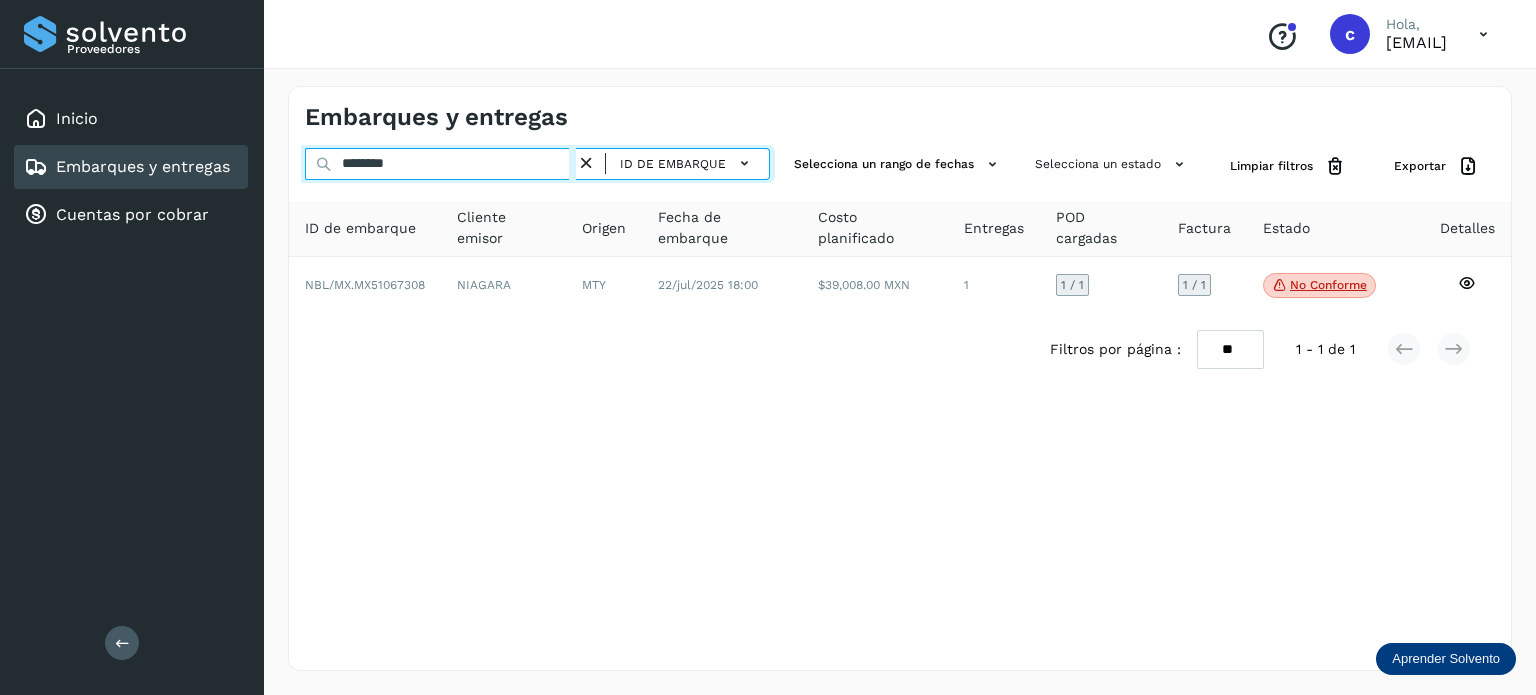 drag, startPoint x: 324, startPoint y: 169, endPoint x: 304, endPoint y: 167, distance: 20.09975 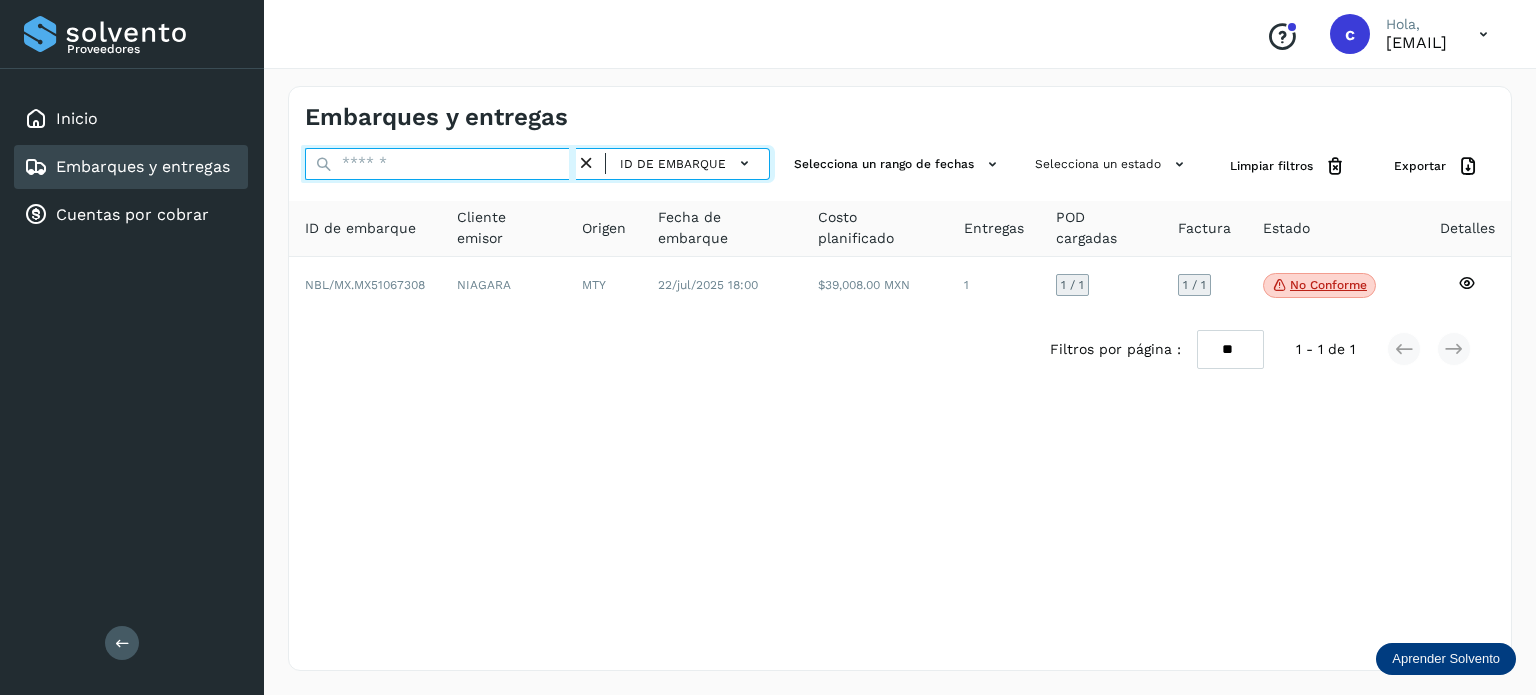 paste on "********" 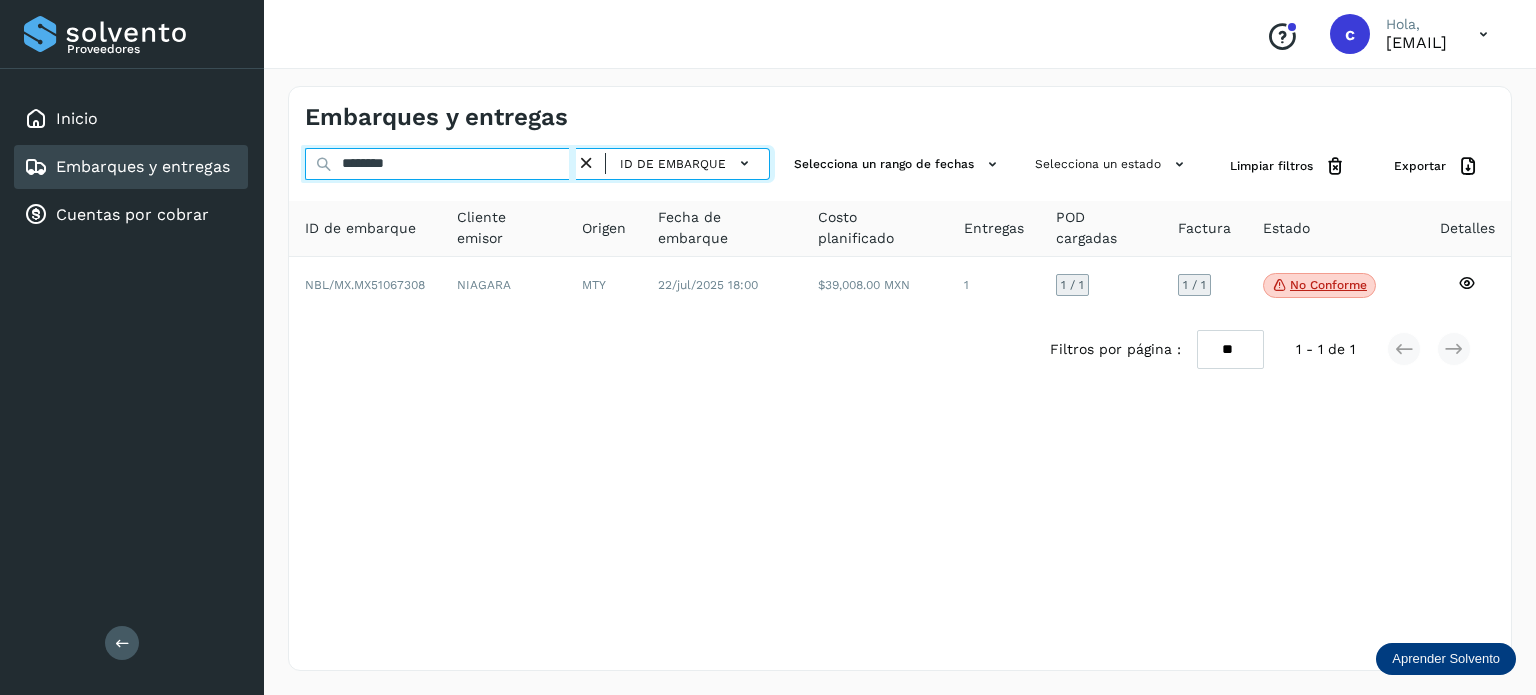 type on "********" 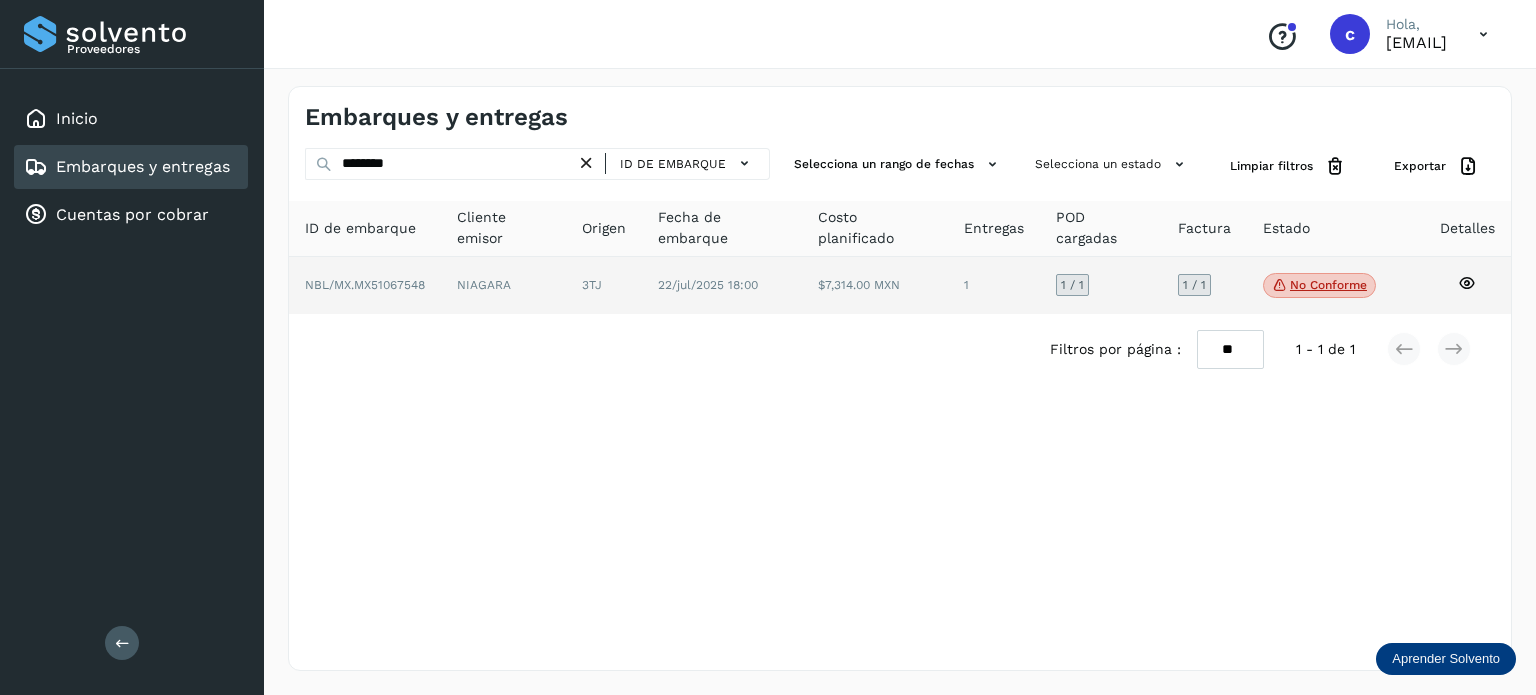 click on "No conforme" 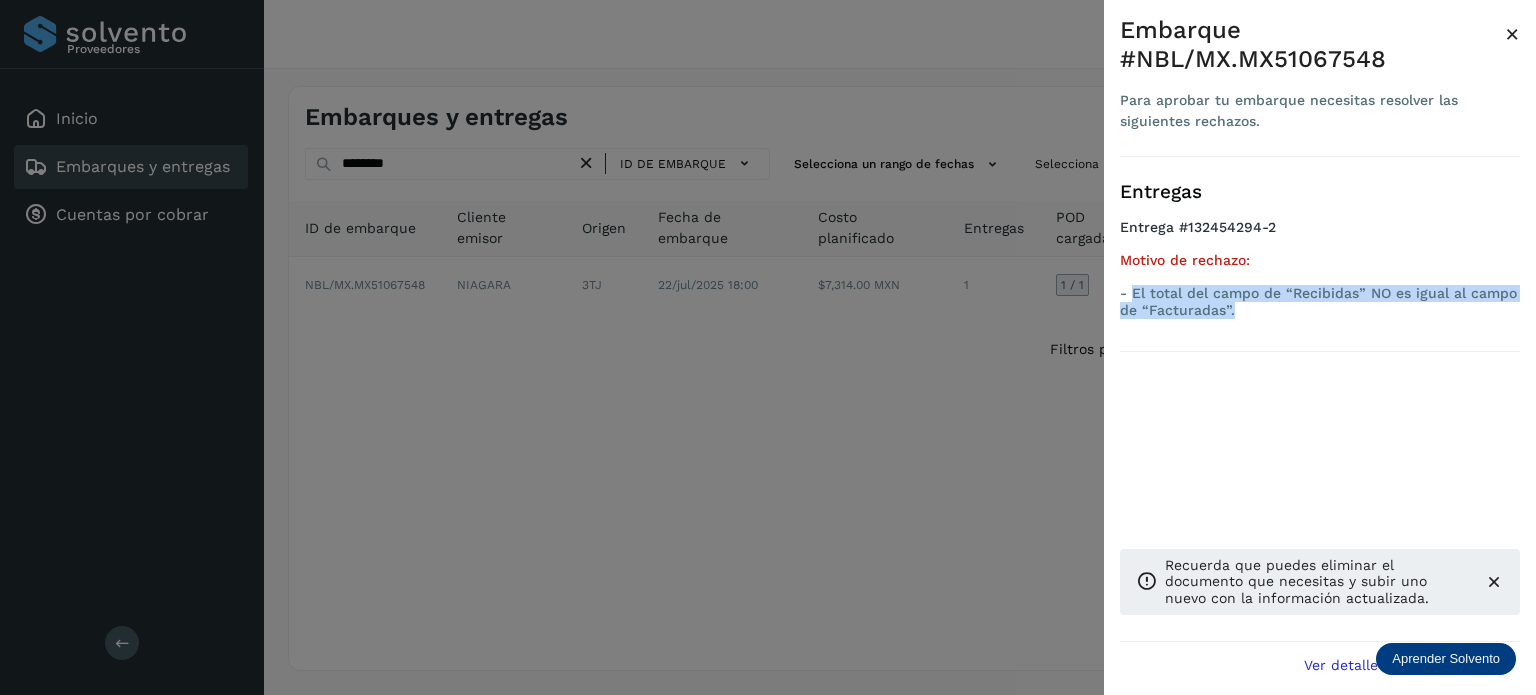 drag, startPoint x: 1192, startPoint y: 307, endPoint x: 1132, endPoint y: 291, distance: 62.0967 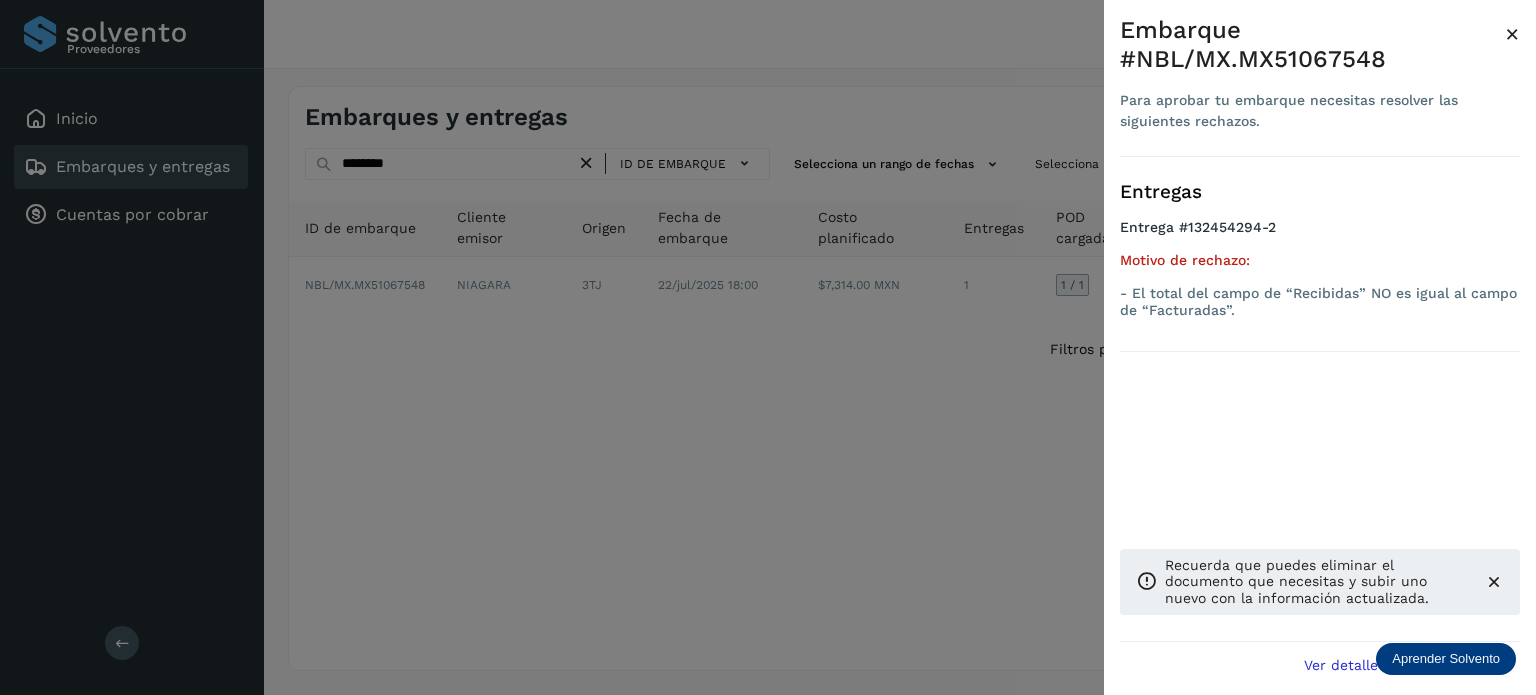 click at bounding box center (768, 347) 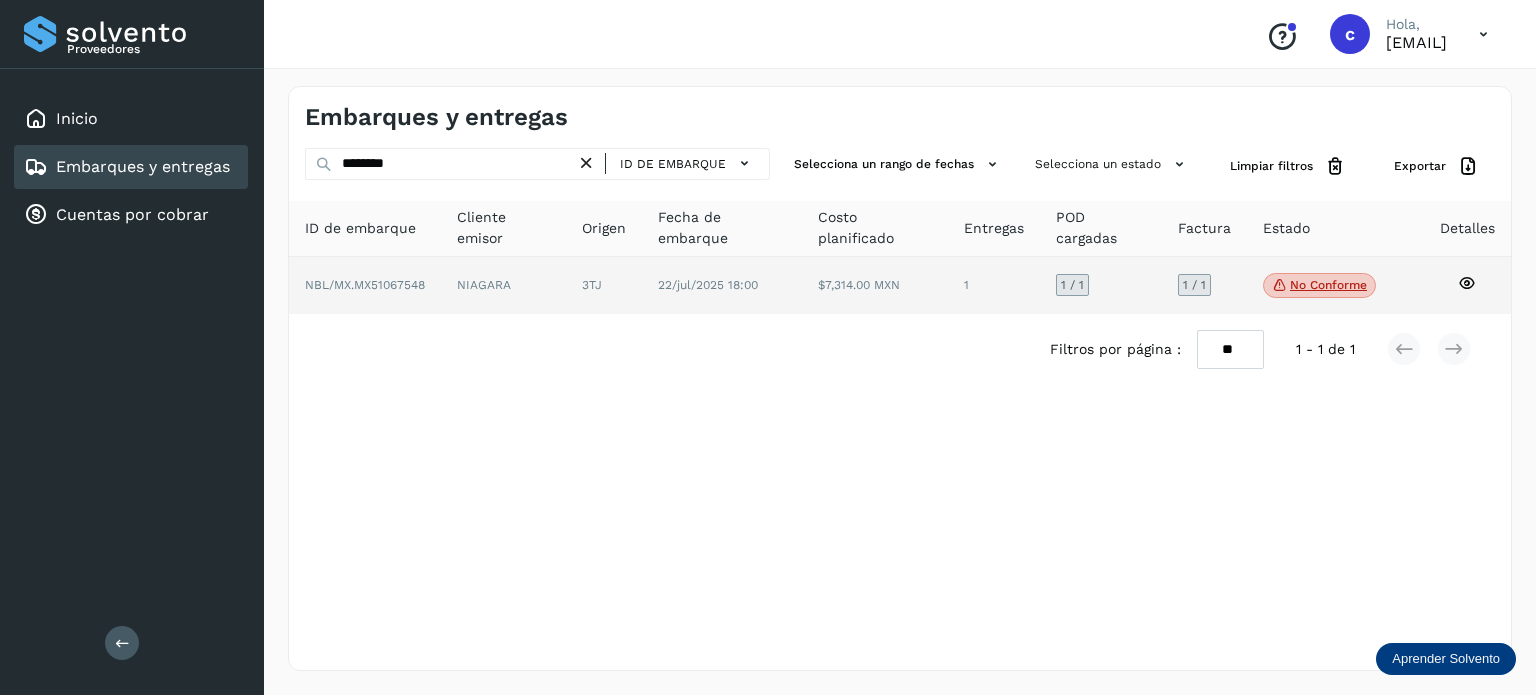 click on "No conforme" 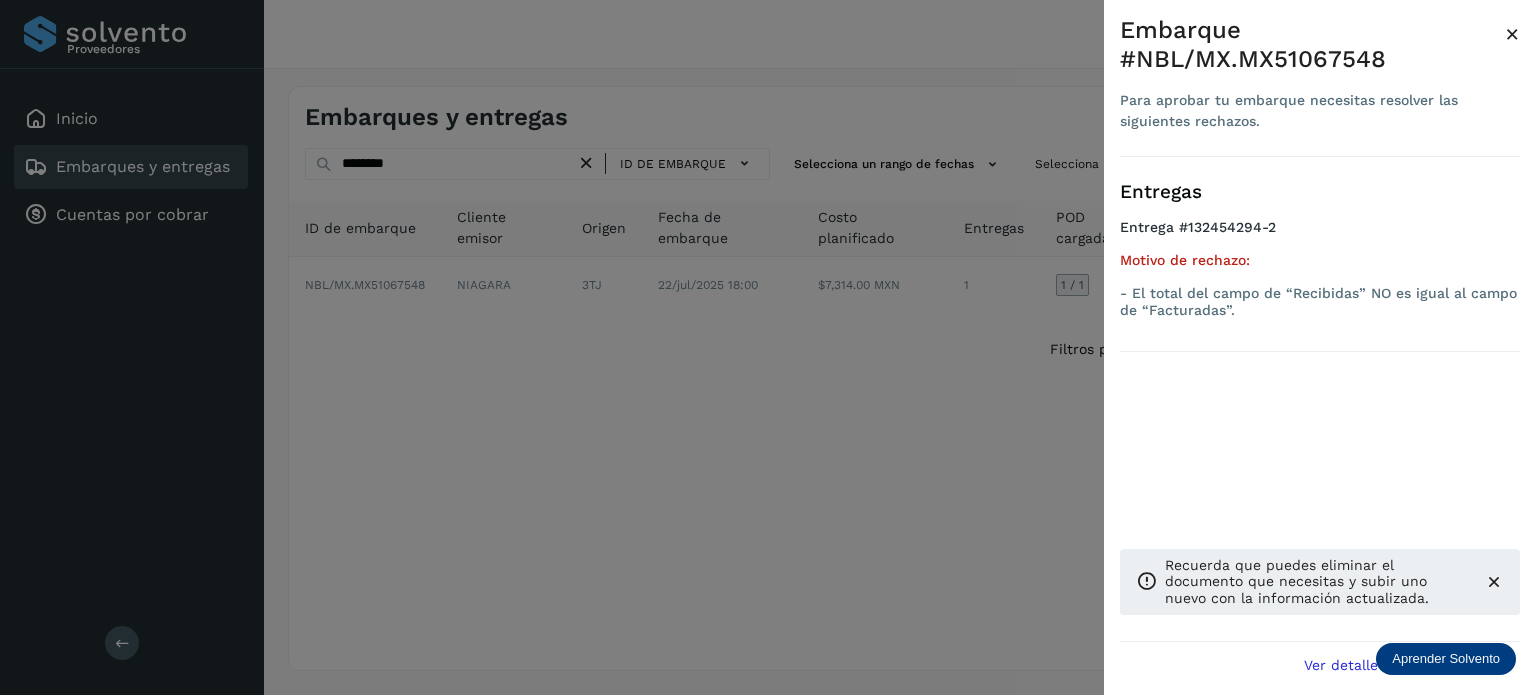 click at bounding box center [768, 347] 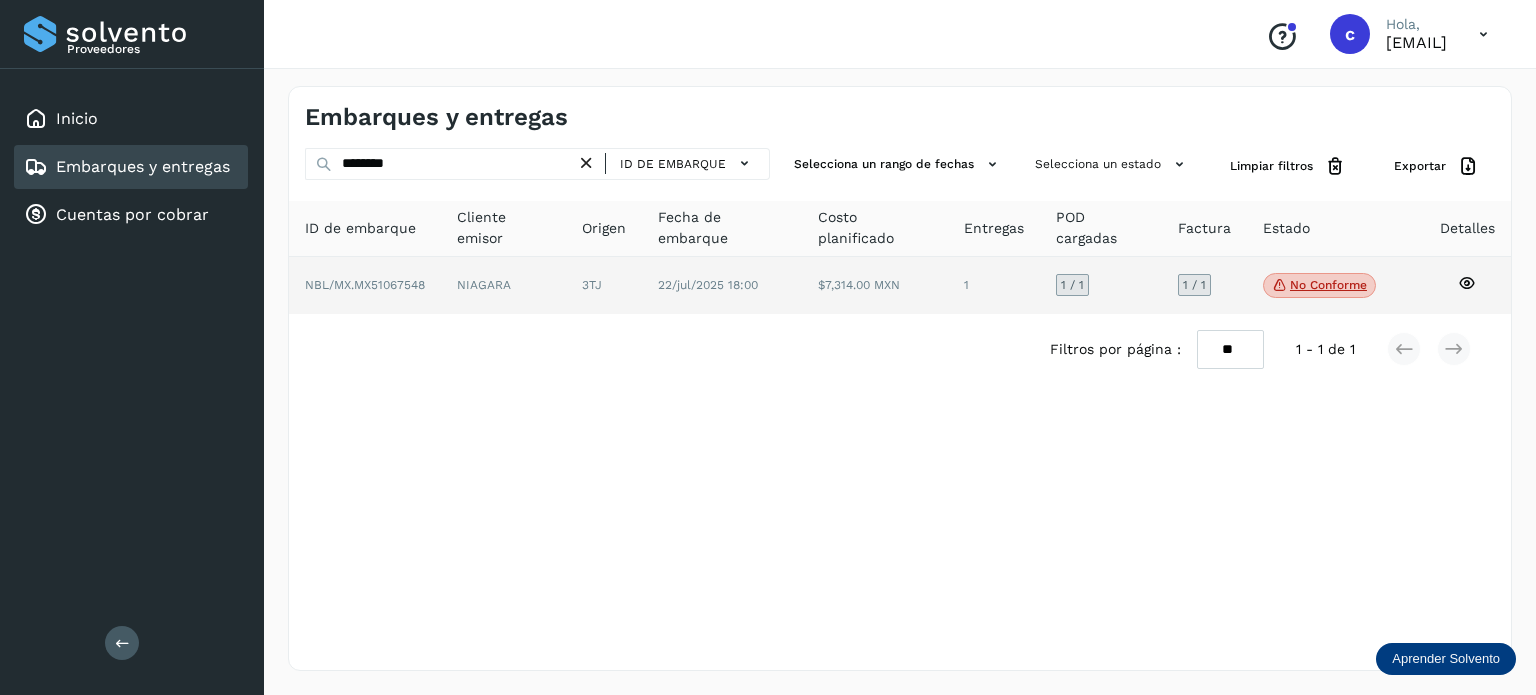 click 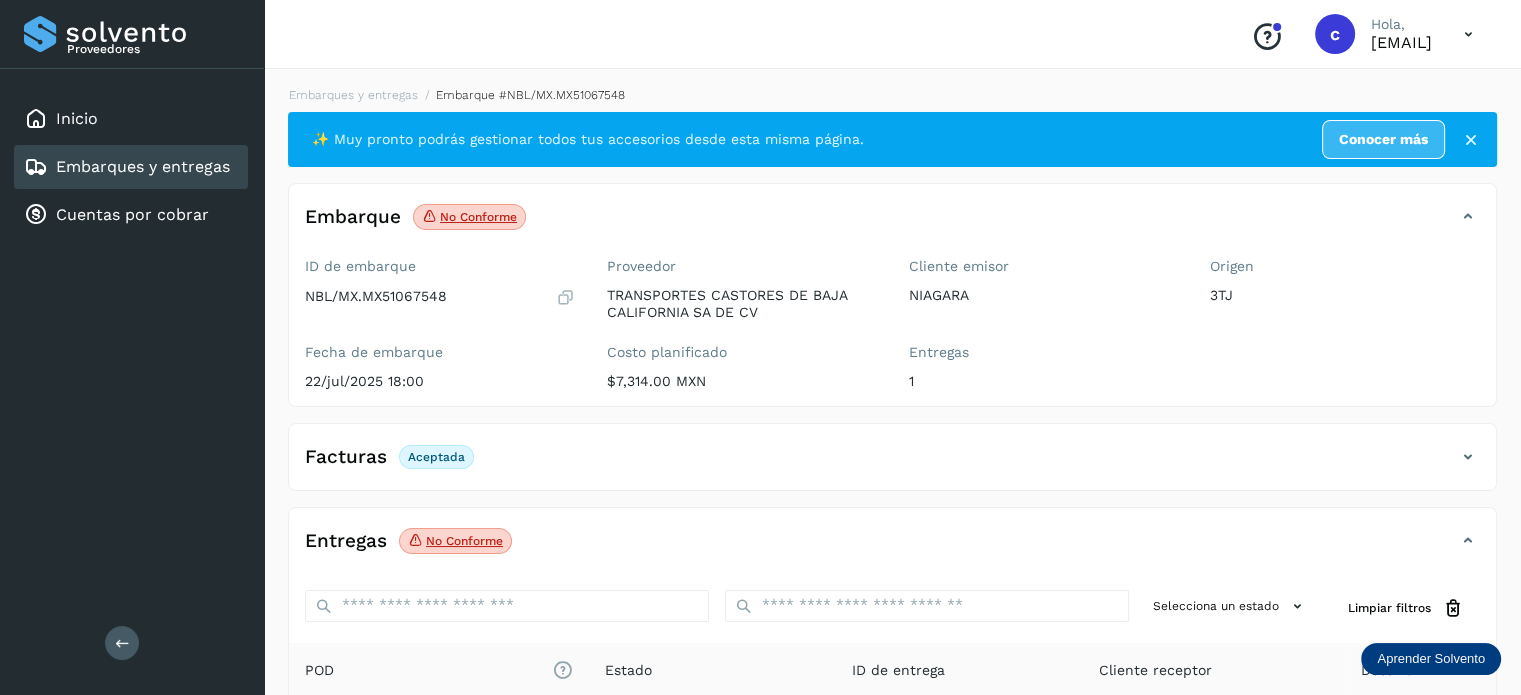 scroll, scrollTop: 264, scrollLeft: 0, axis: vertical 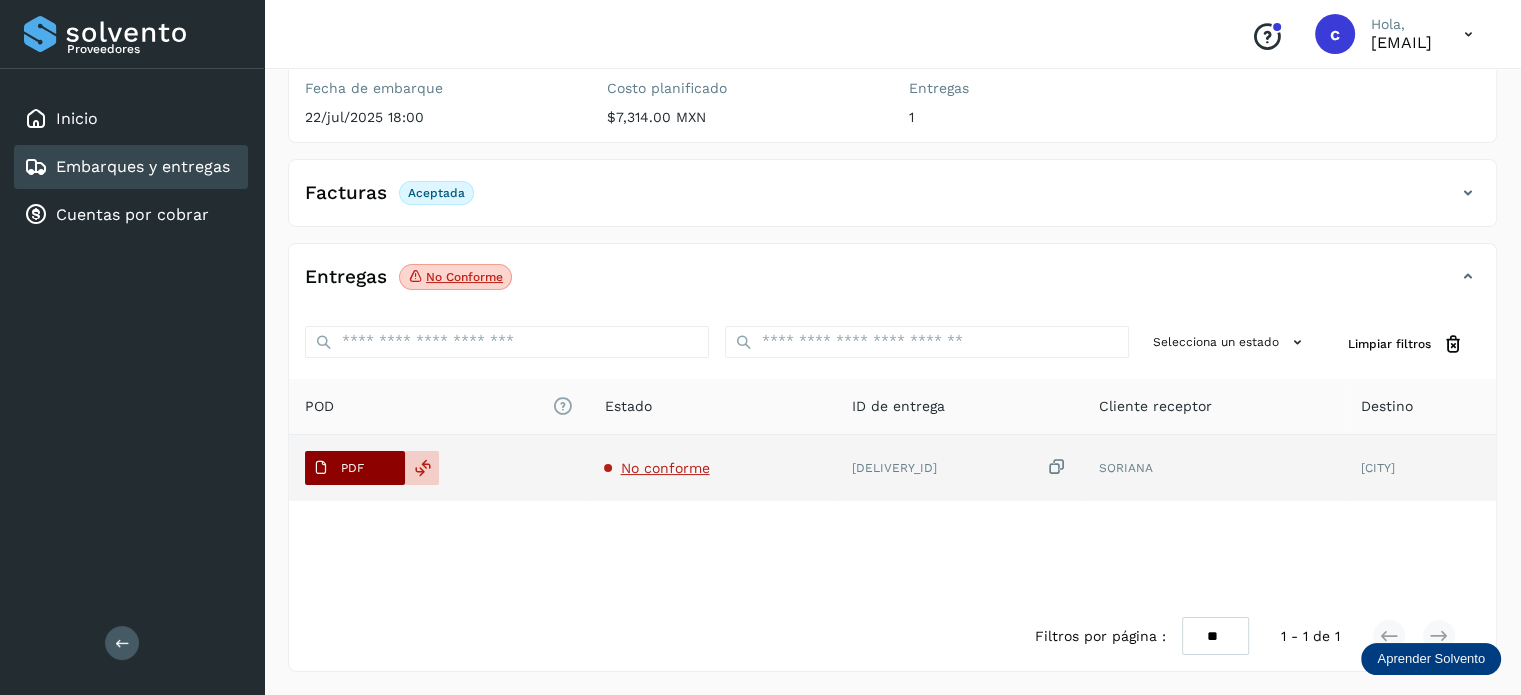 click on "PDF" at bounding box center [338, 468] 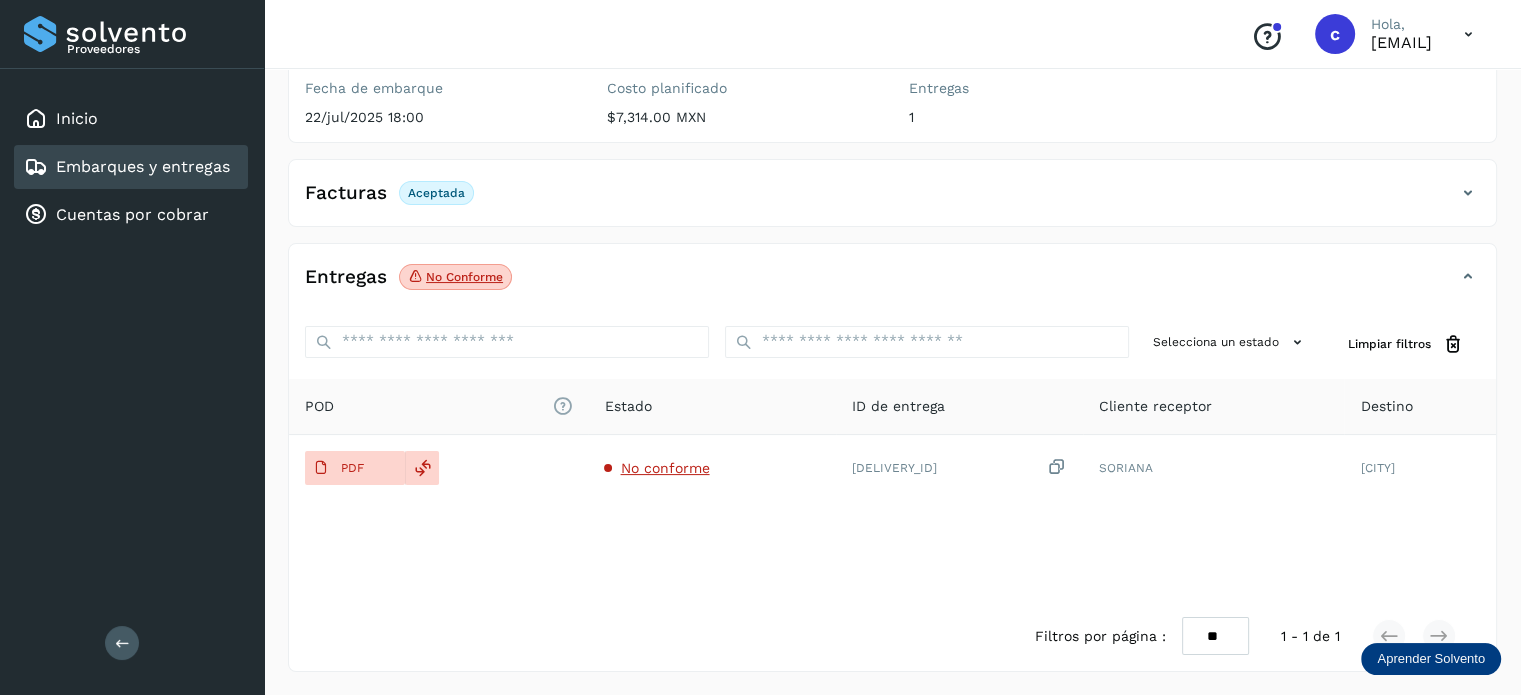 type 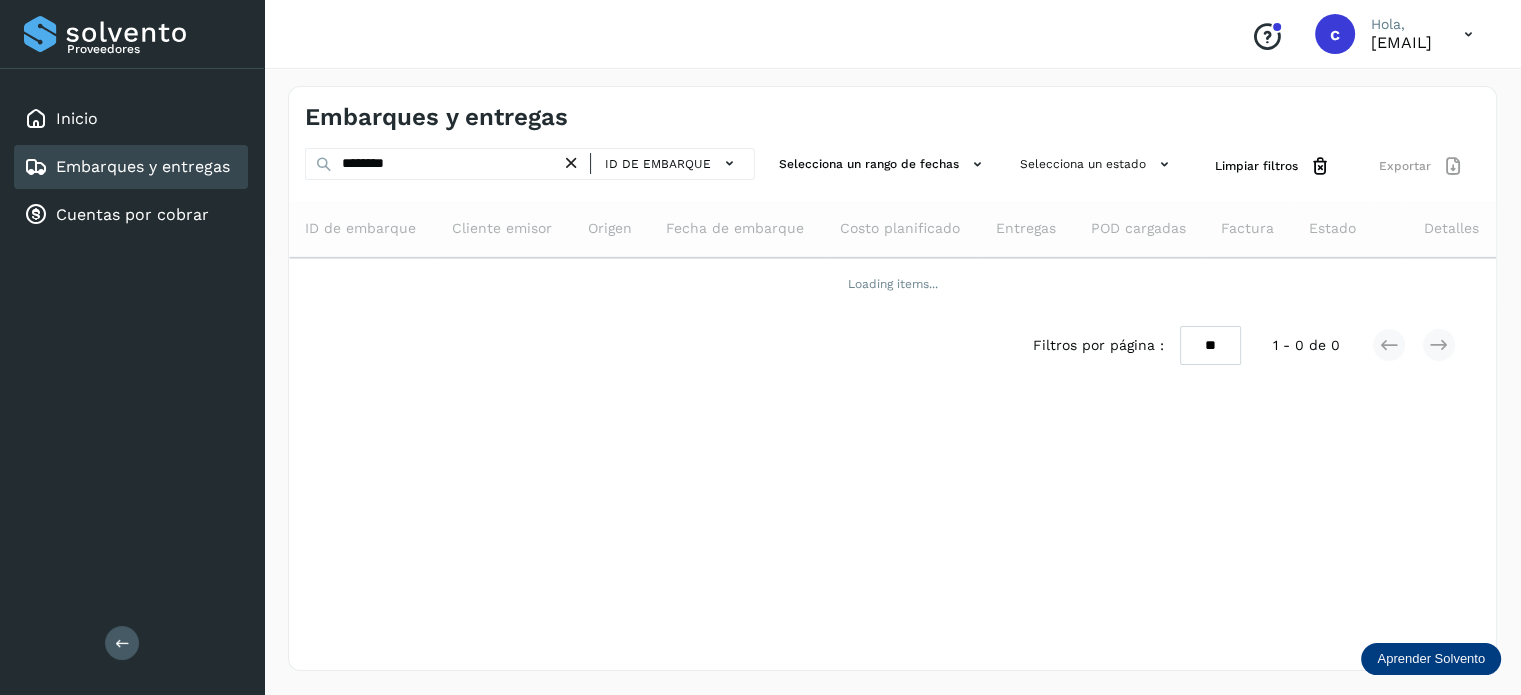 scroll, scrollTop: 0, scrollLeft: 0, axis: both 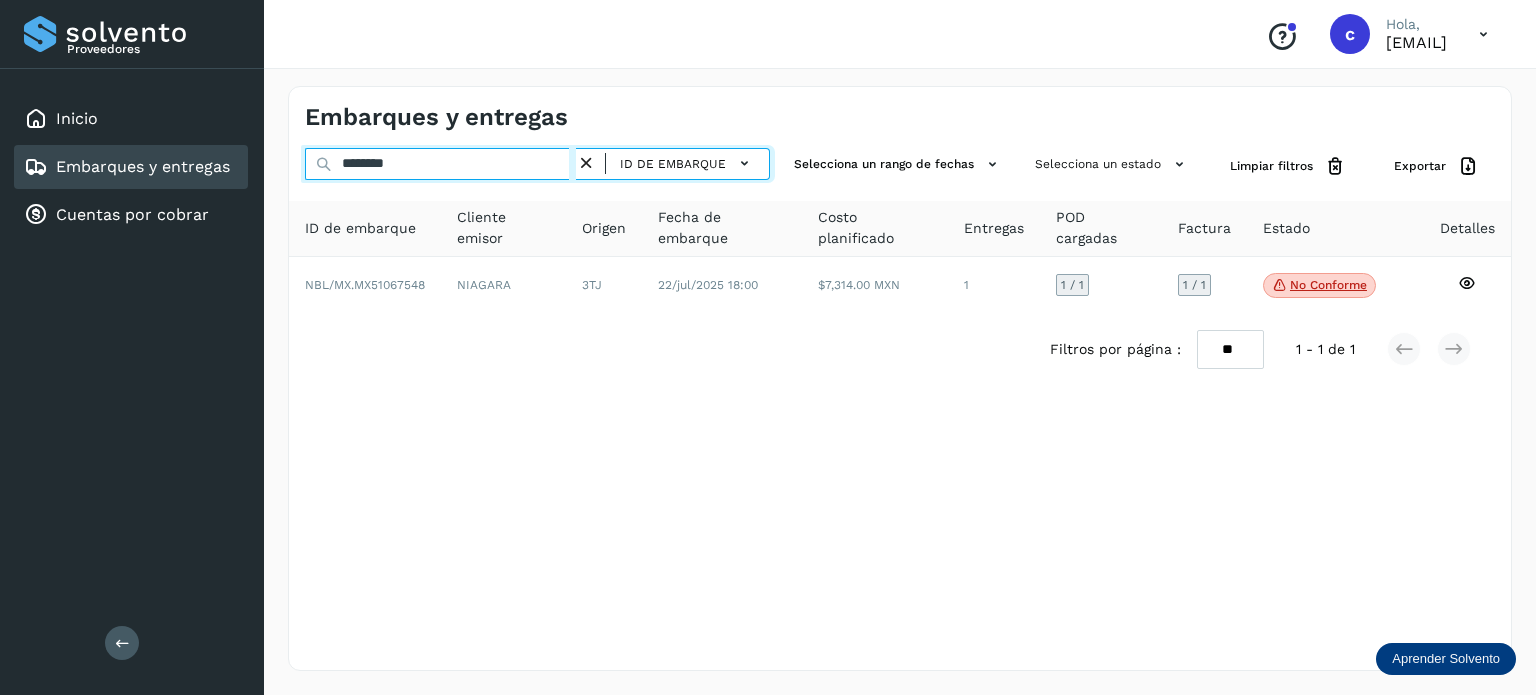 drag, startPoint x: 421, startPoint y: 163, endPoint x: 292, endPoint y: 191, distance: 132.00378 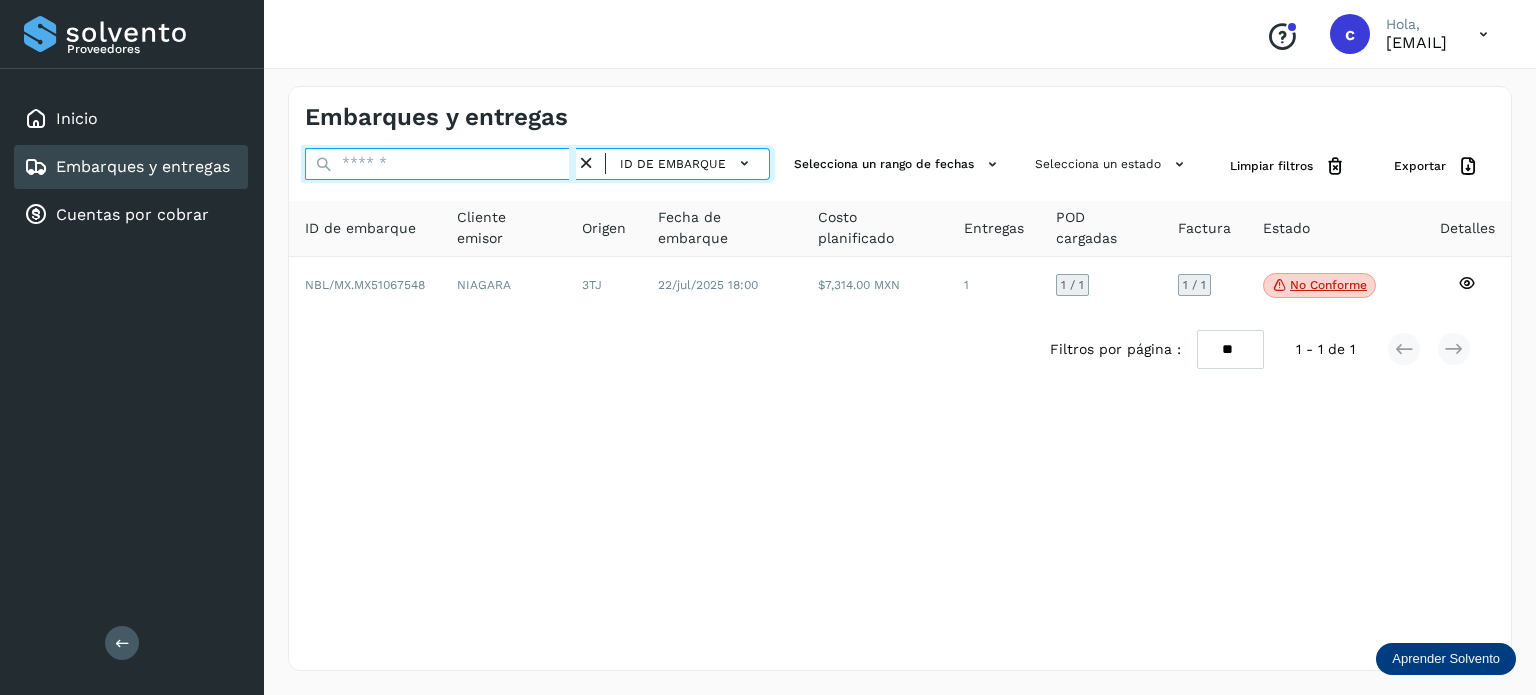 paste on "********" 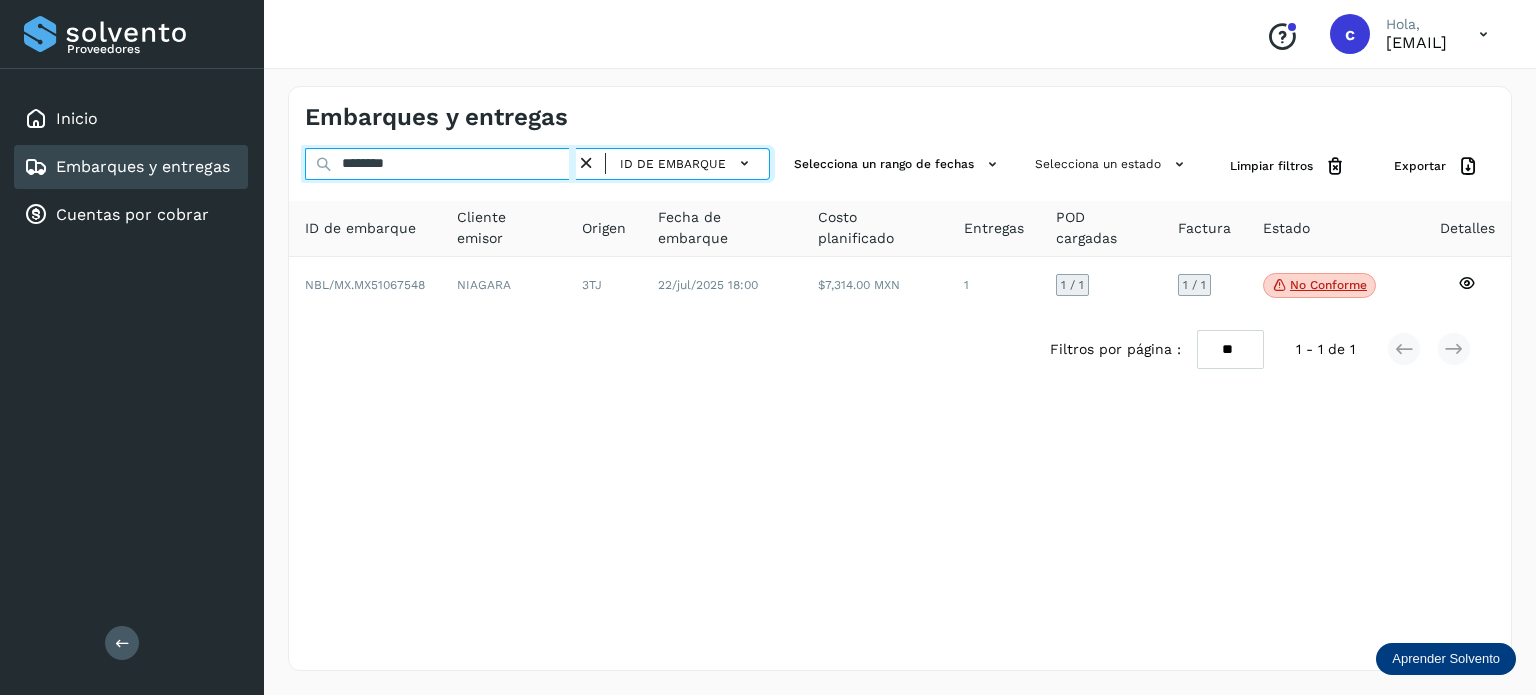 type on "********" 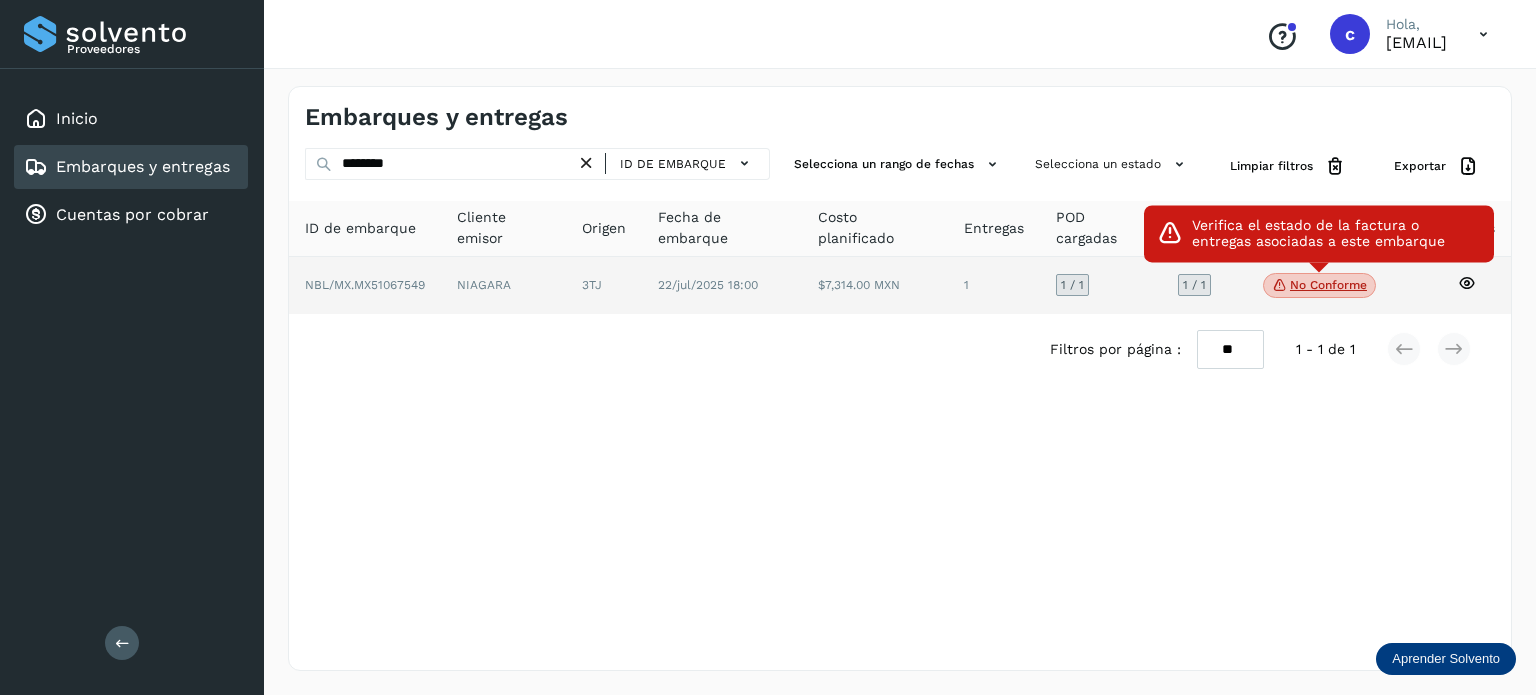 click on "No conforme" 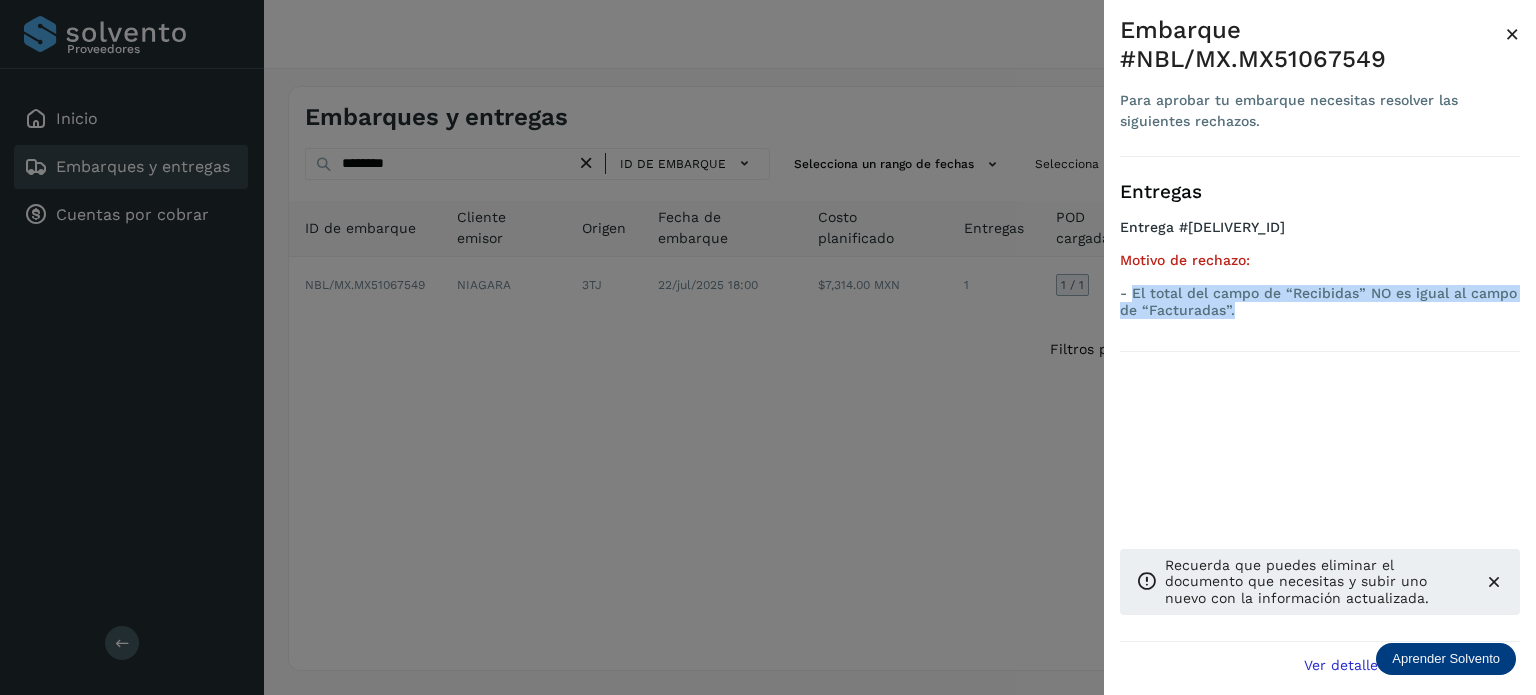 drag, startPoint x: 1210, startPoint y: 309, endPoint x: 1131, endPoint y: 292, distance: 80.80842 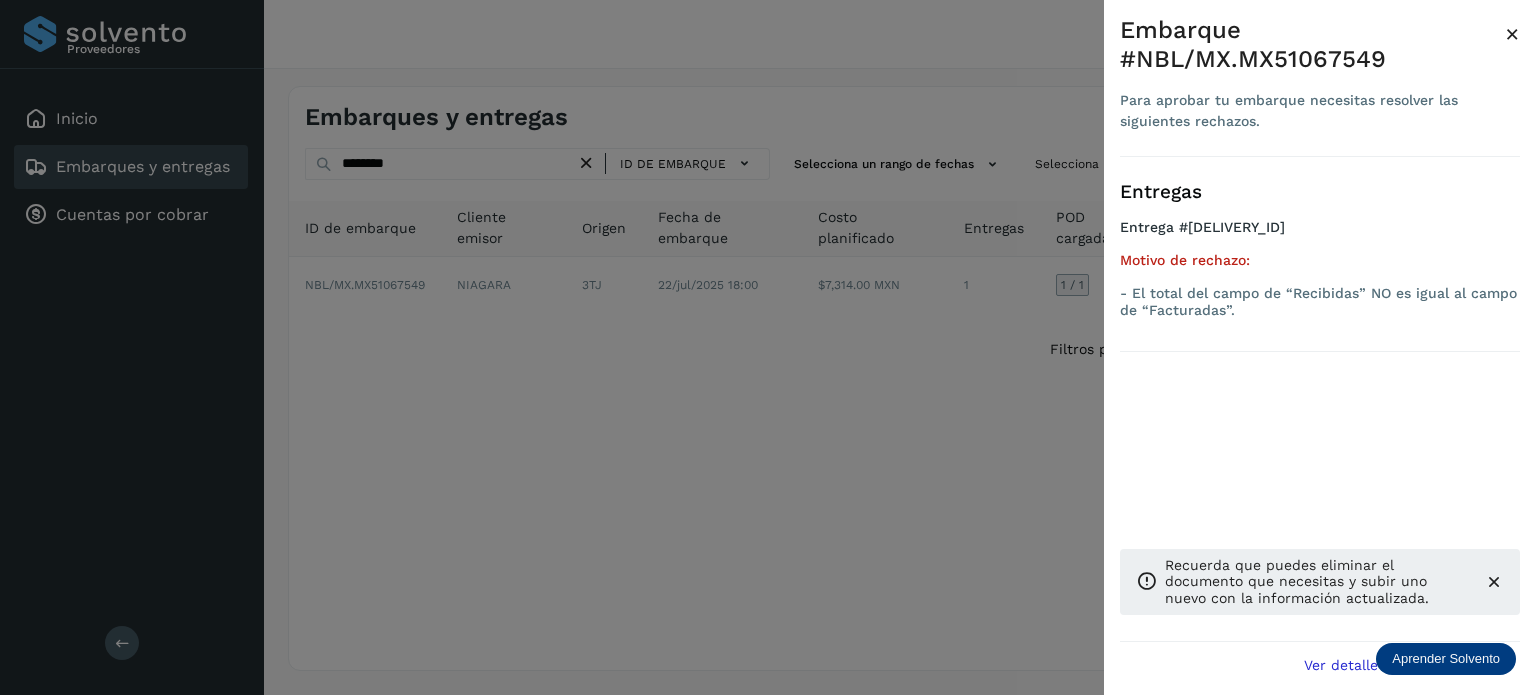 click at bounding box center [768, 347] 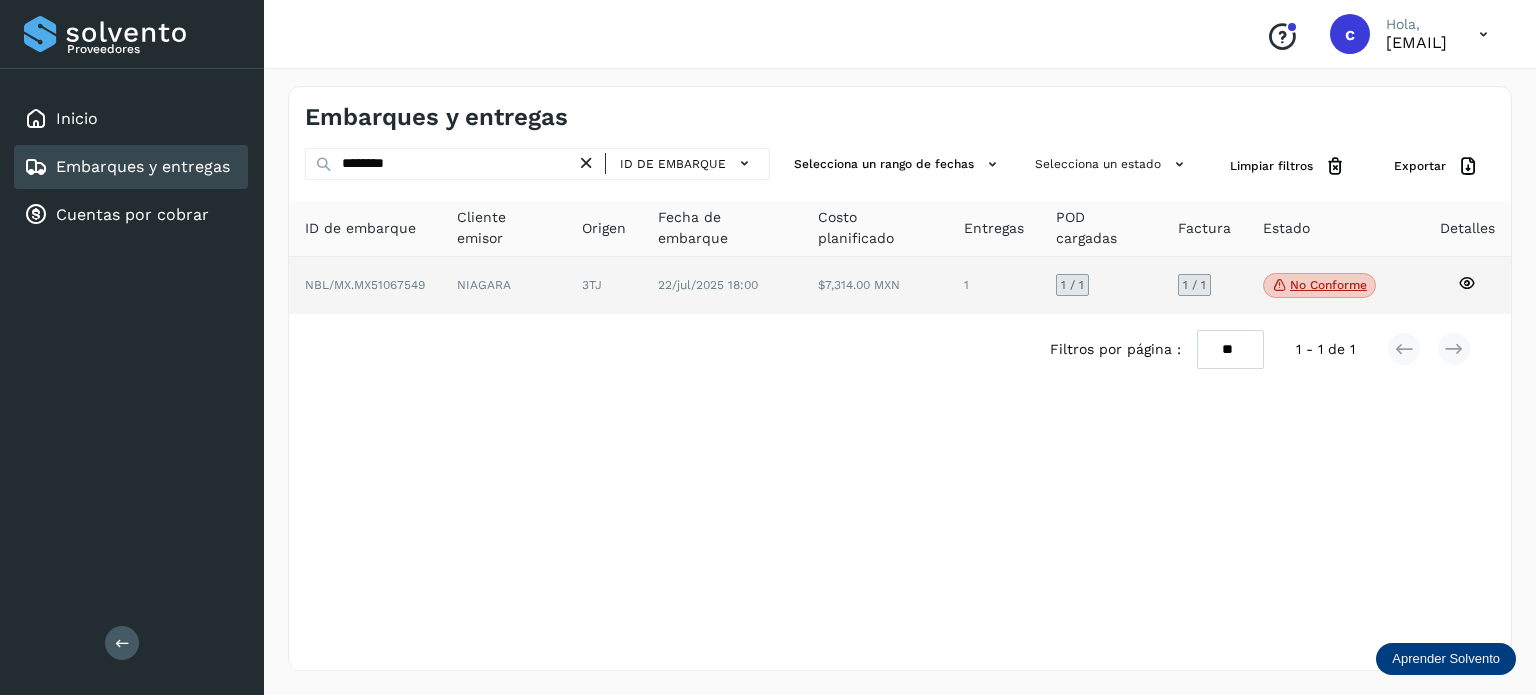 click 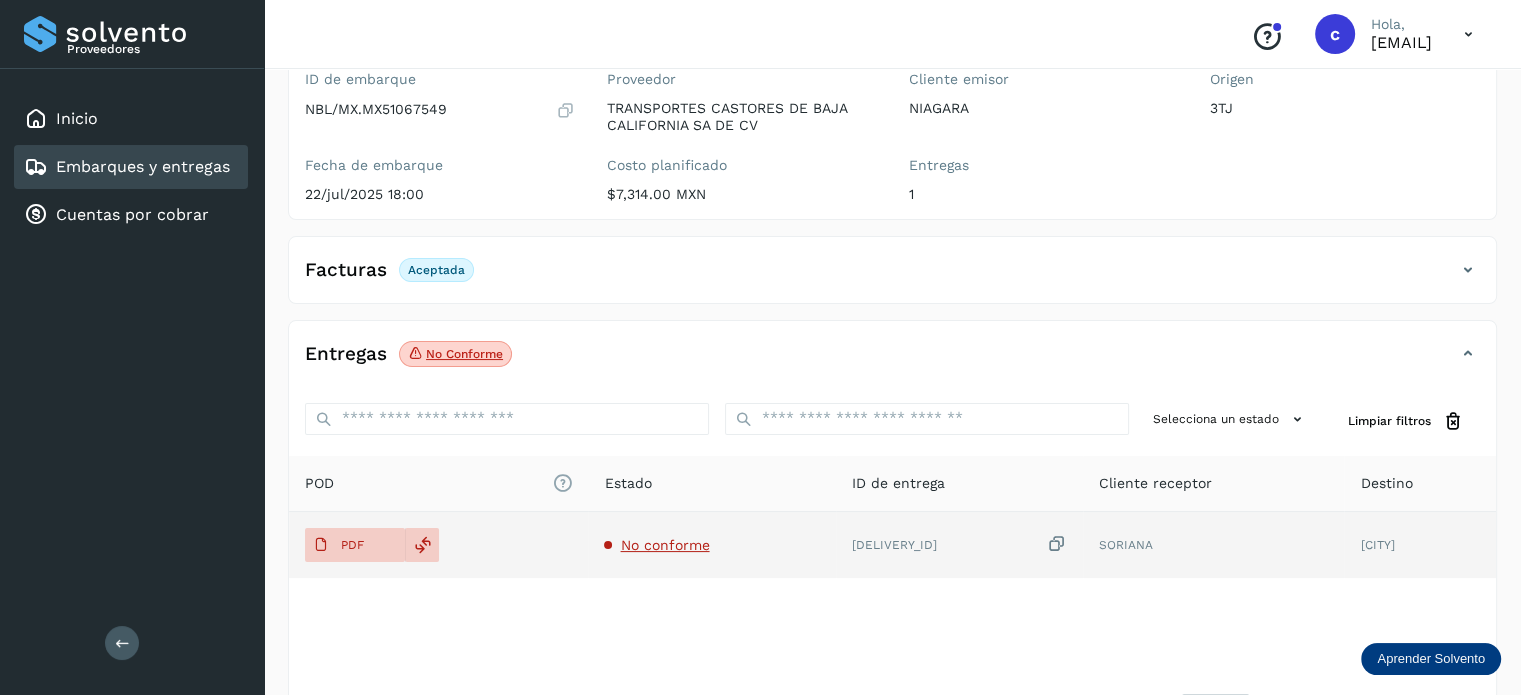 scroll, scrollTop: 200, scrollLeft: 0, axis: vertical 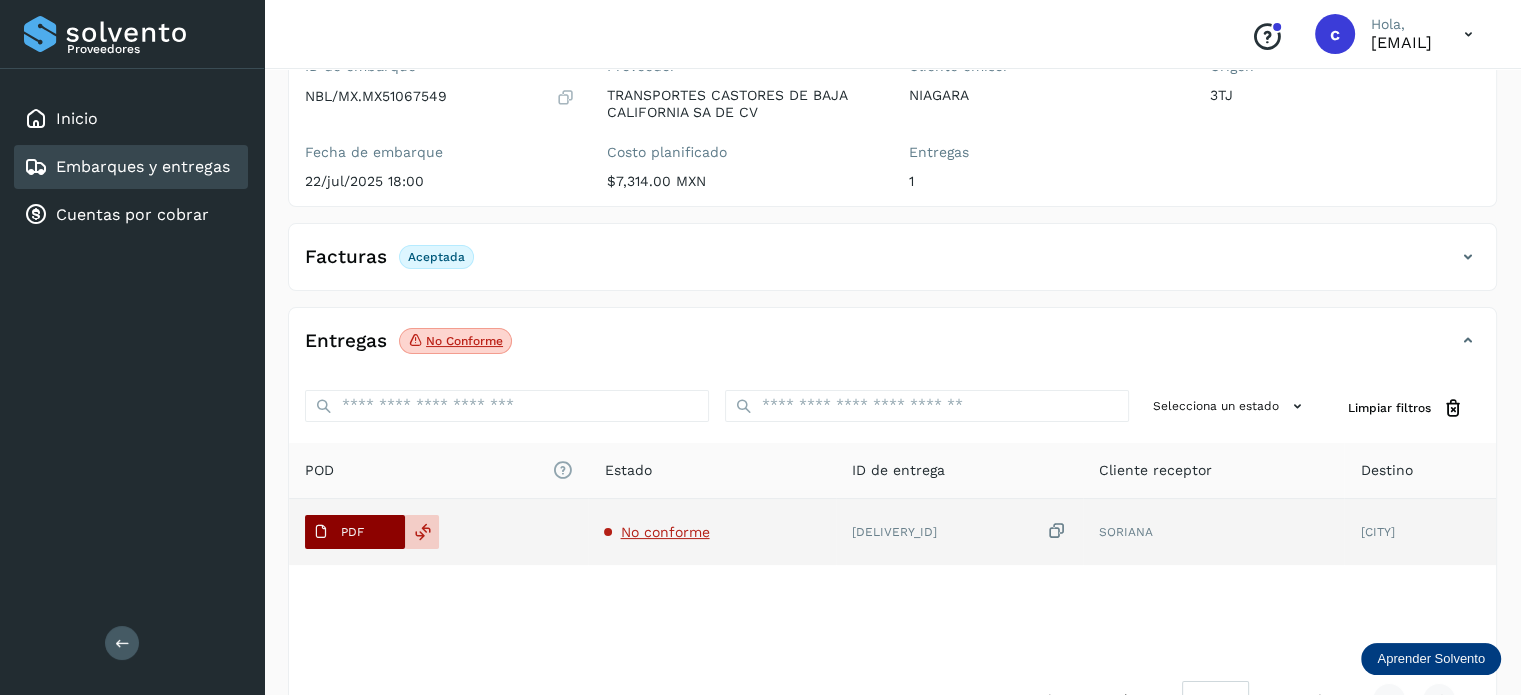 click on "PDF" at bounding box center [355, 532] 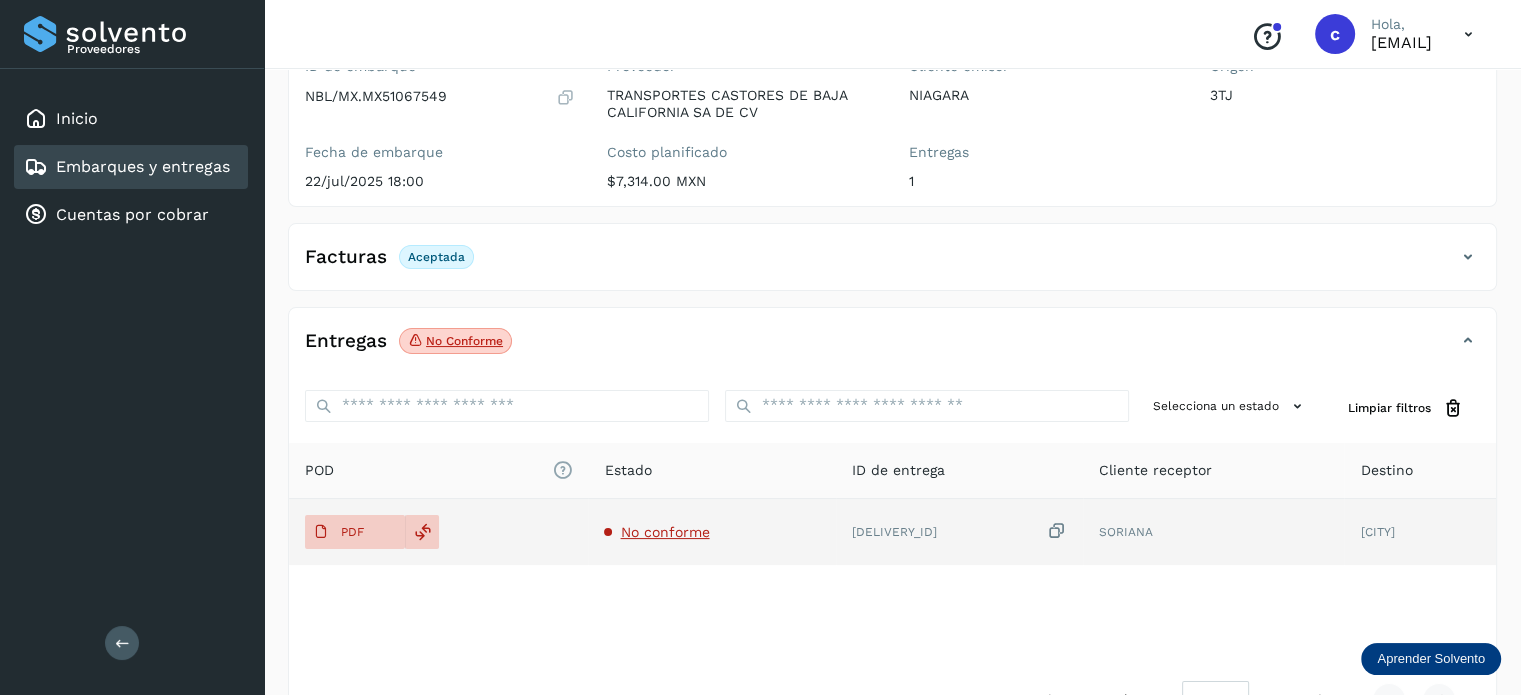 type 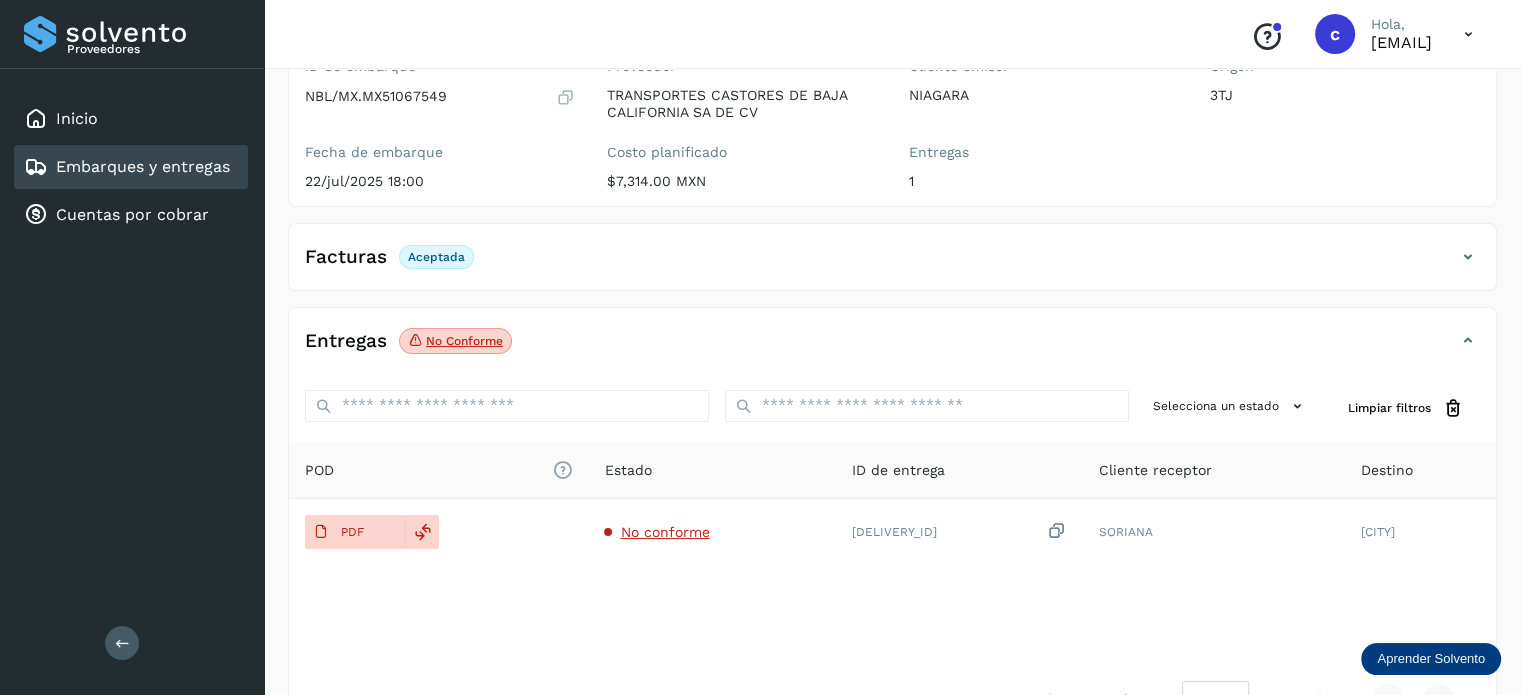 click on "Embarques y entregas" at bounding box center [143, 166] 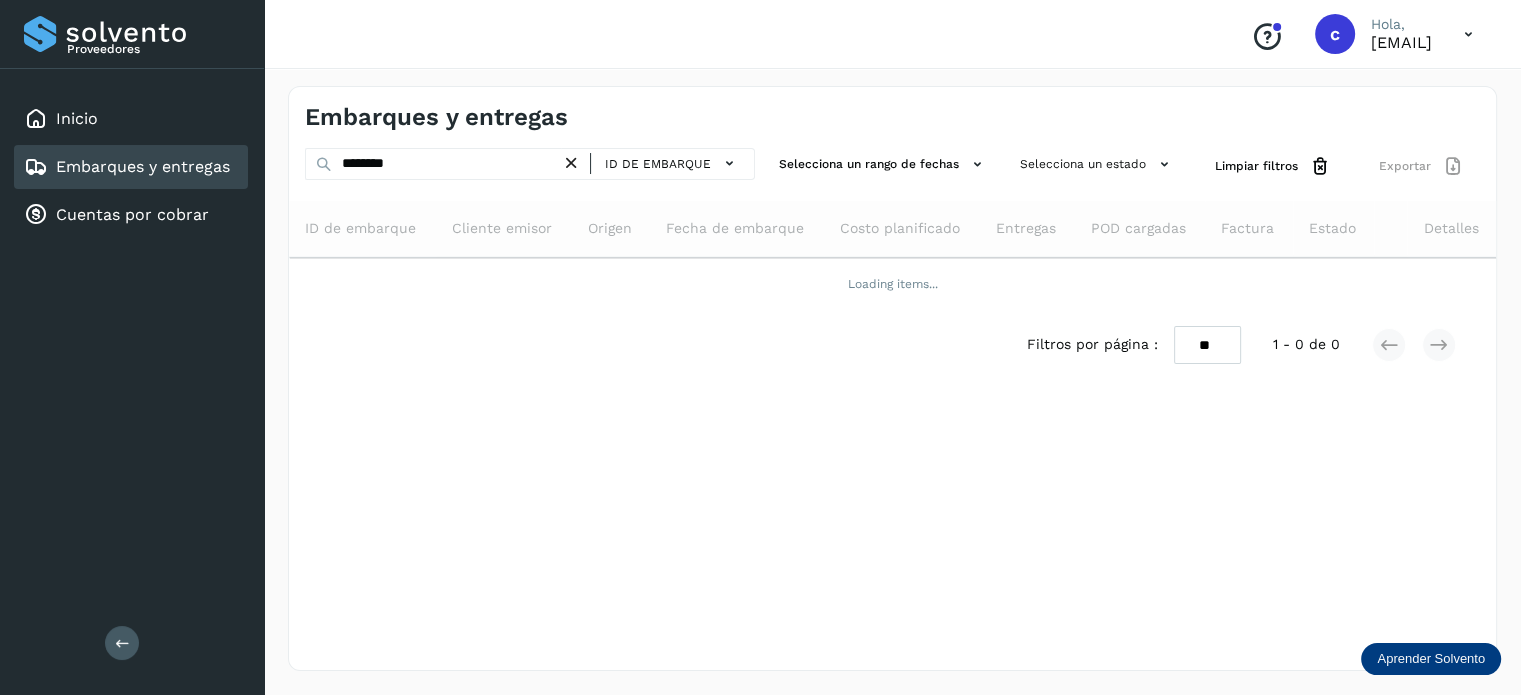 scroll, scrollTop: 0, scrollLeft: 0, axis: both 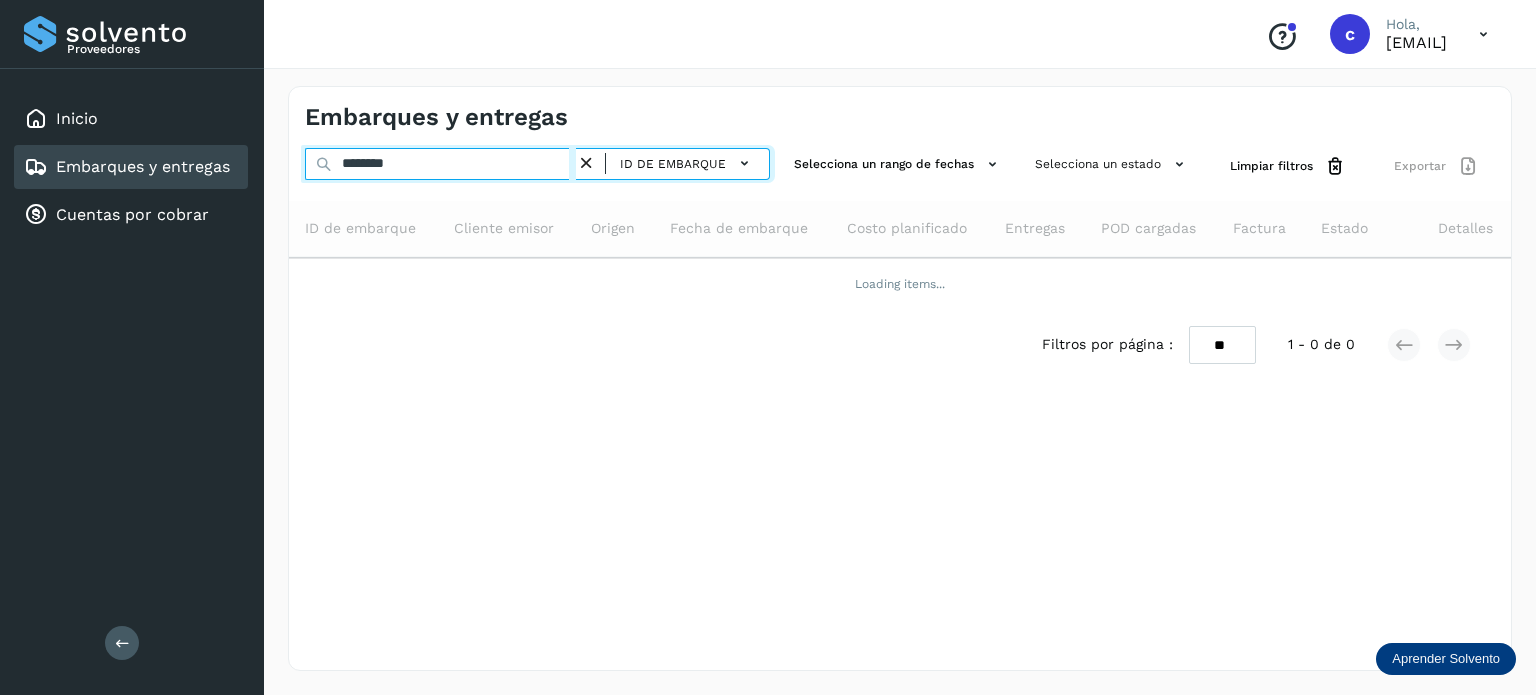 drag, startPoint x: 433, startPoint y: 167, endPoint x: 272, endPoint y: 148, distance: 162.11725 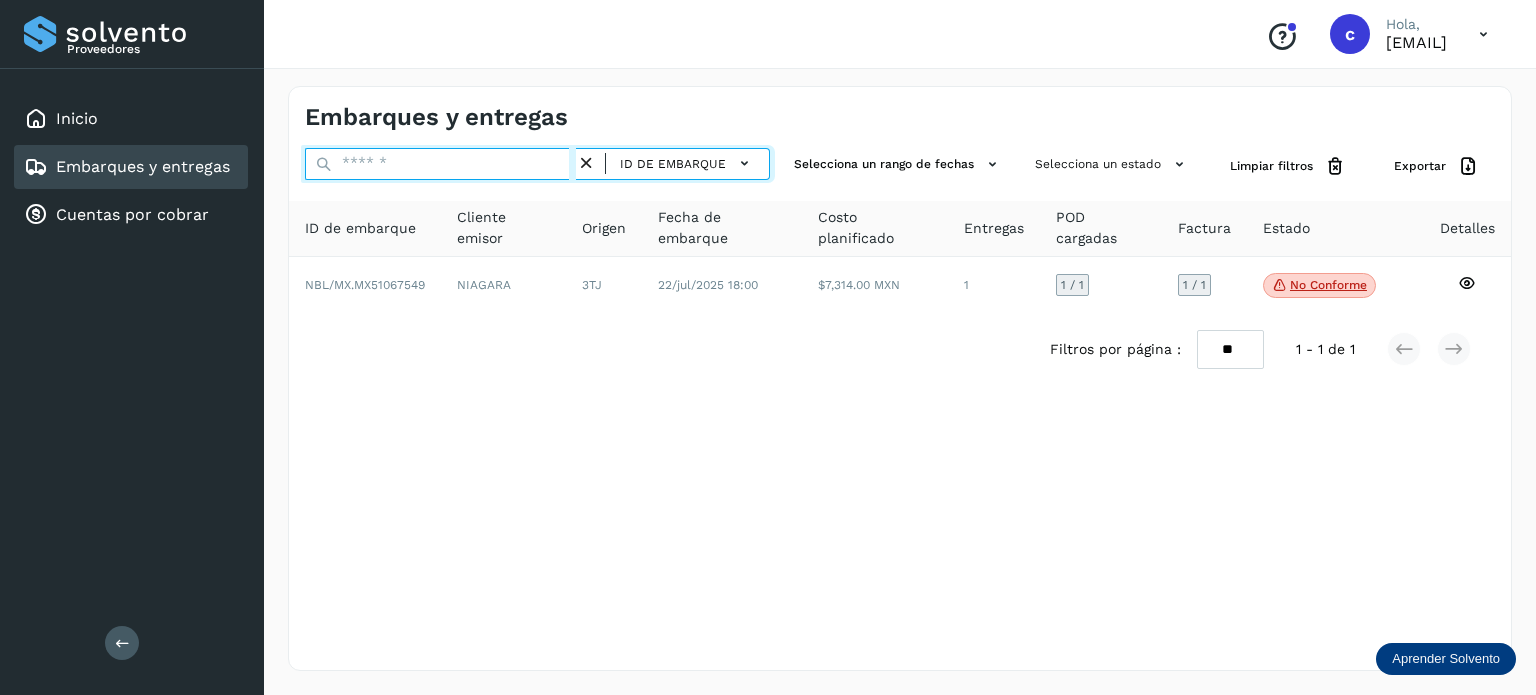 paste on "********" 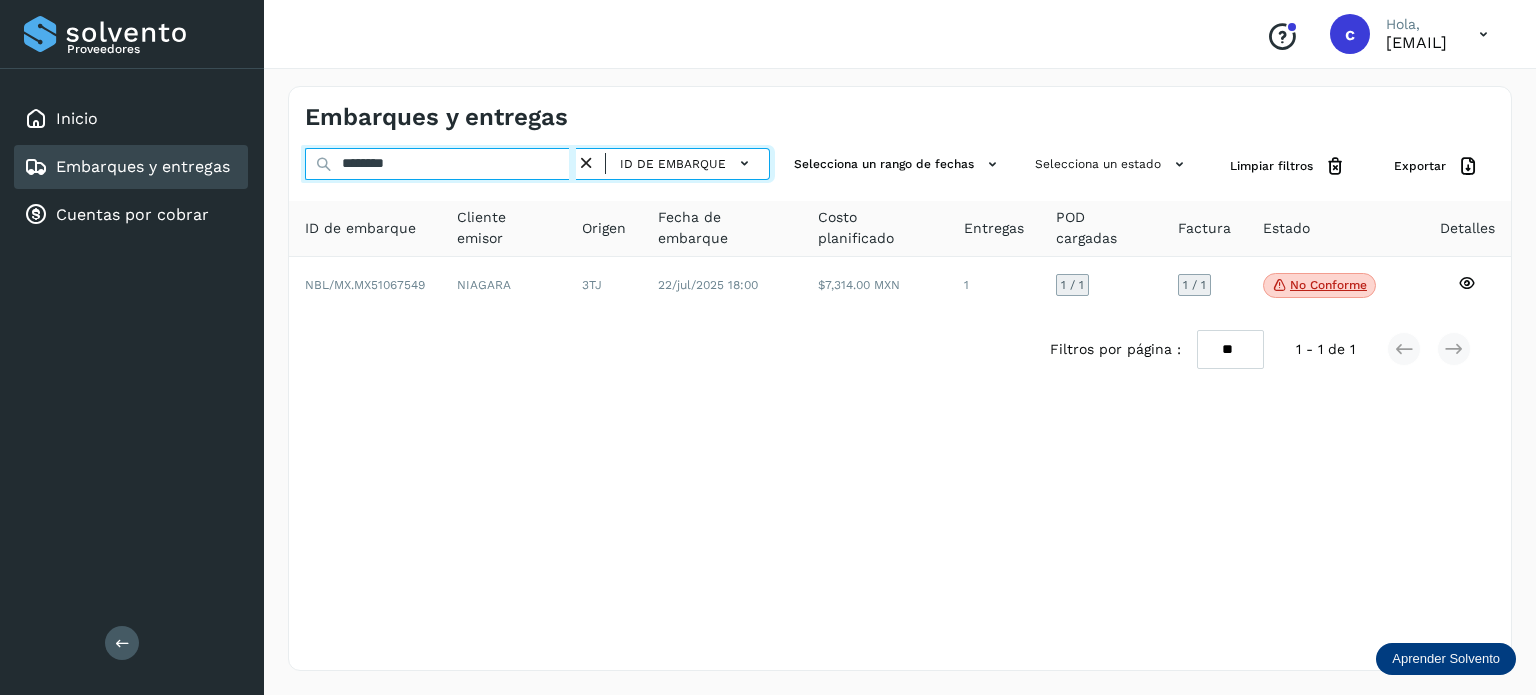 type on "********" 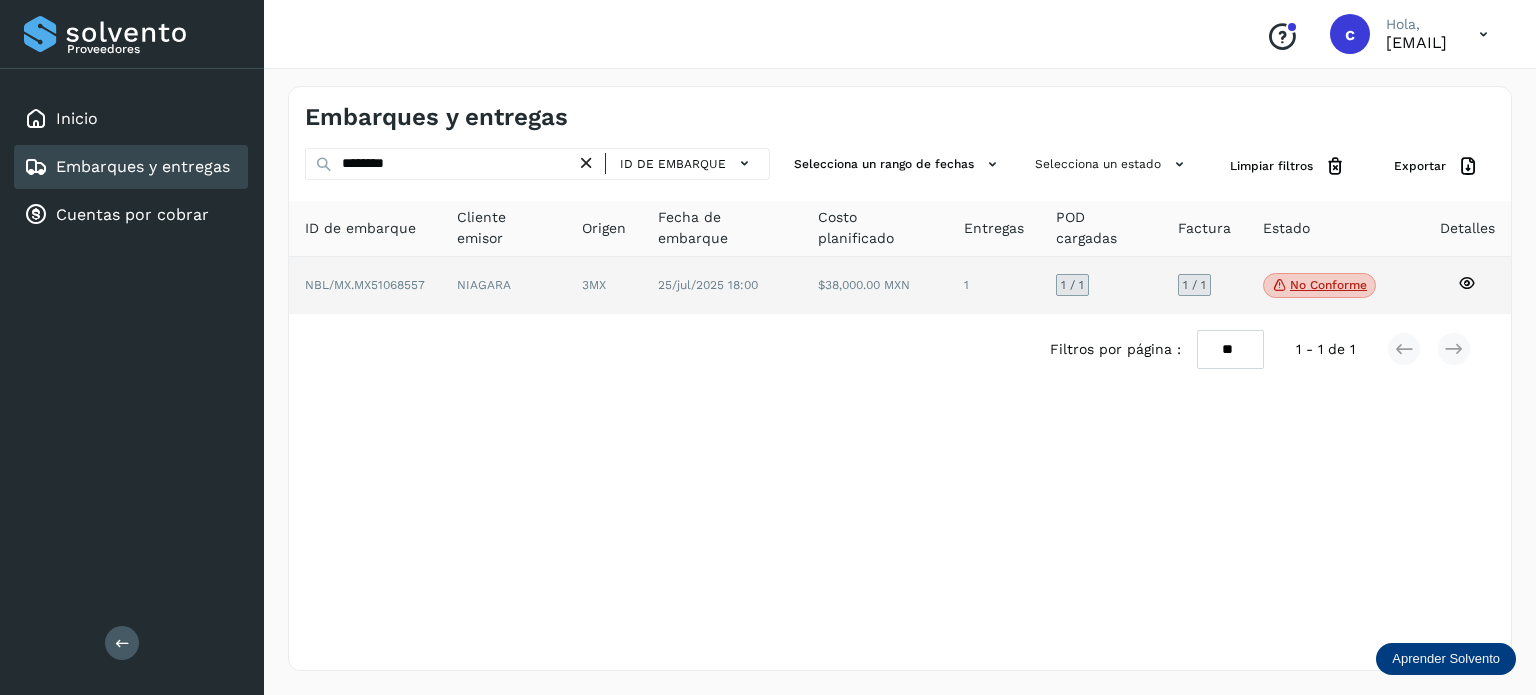 click on "No conforme" 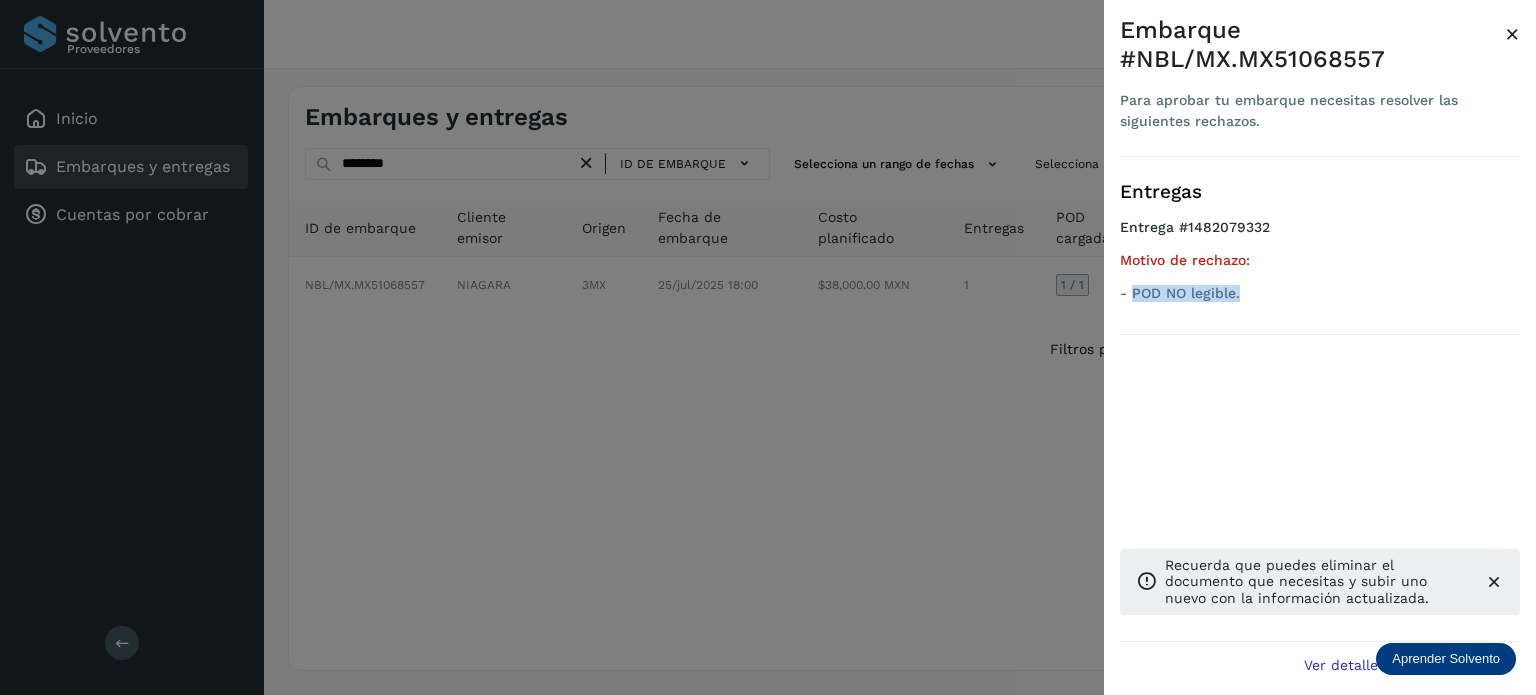 drag, startPoint x: 1242, startPoint y: 295, endPoint x: 1135, endPoint y: 295, distance: 107 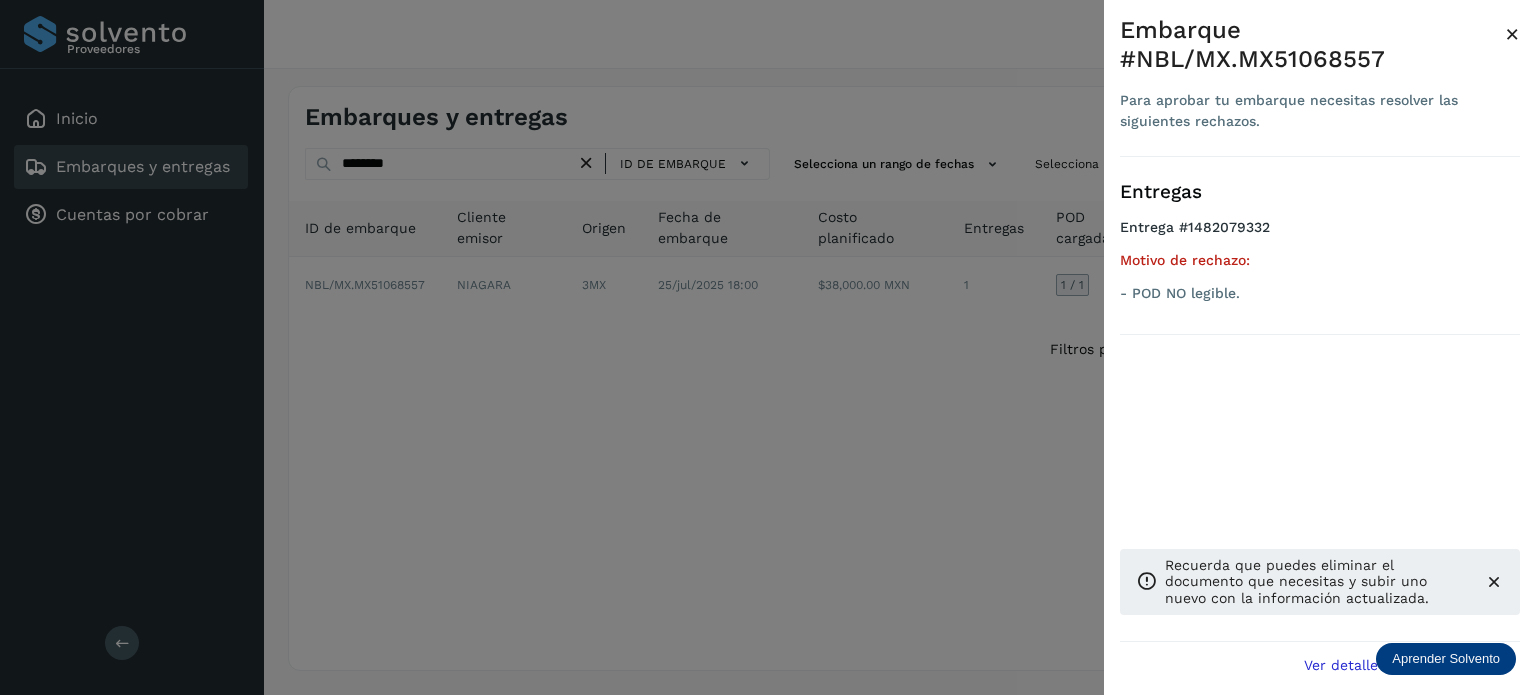 click at bounding box center [768, 347] 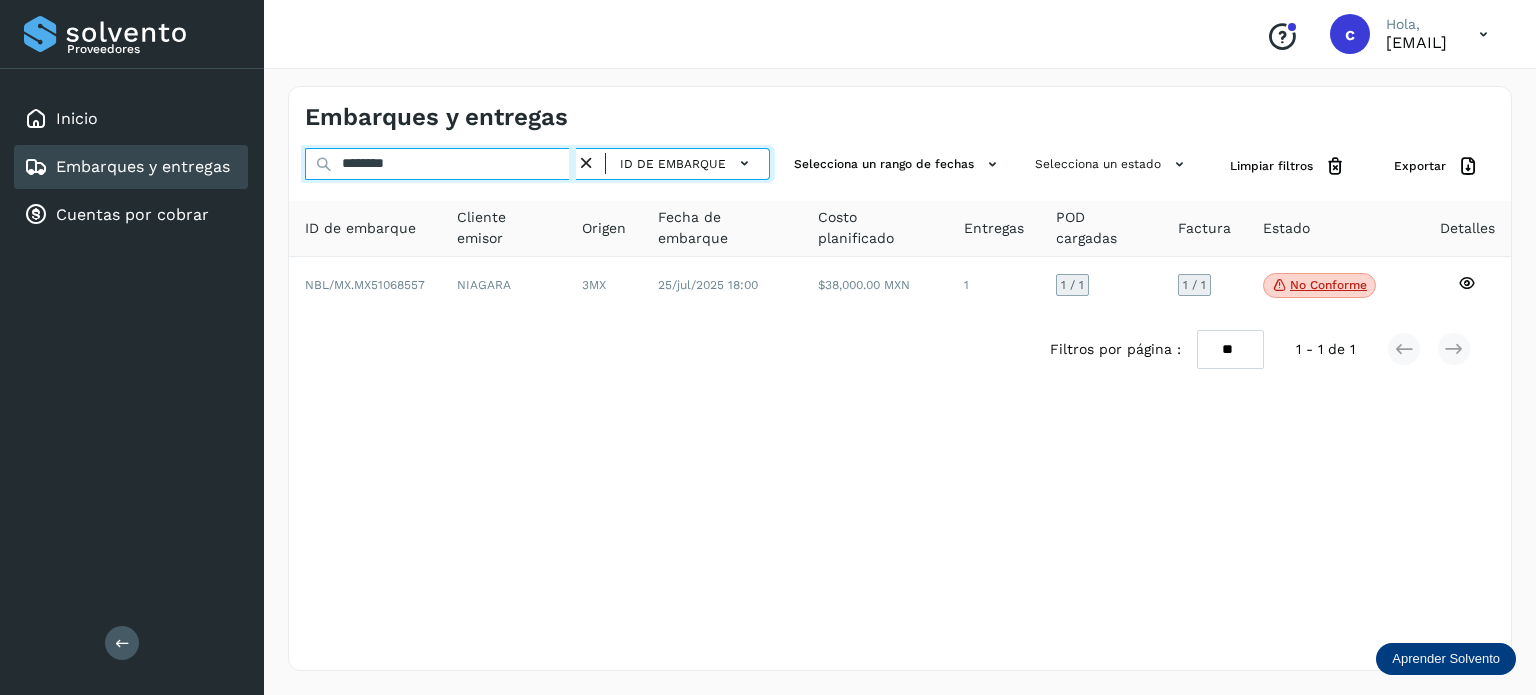 drag, startPoint x: 397, startPoint y: 165, endPoint x: 304, endPoint y: 235, distance: 116.40017 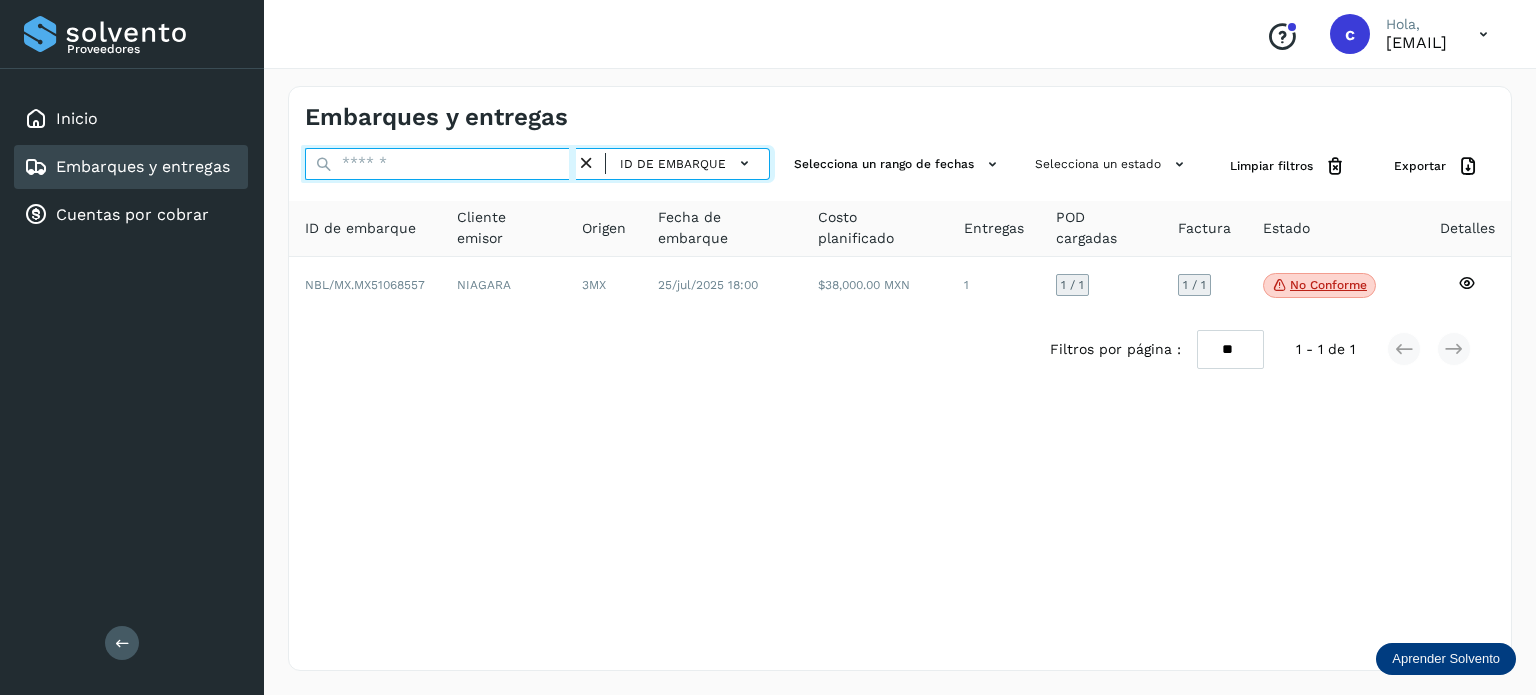 paste on "********" 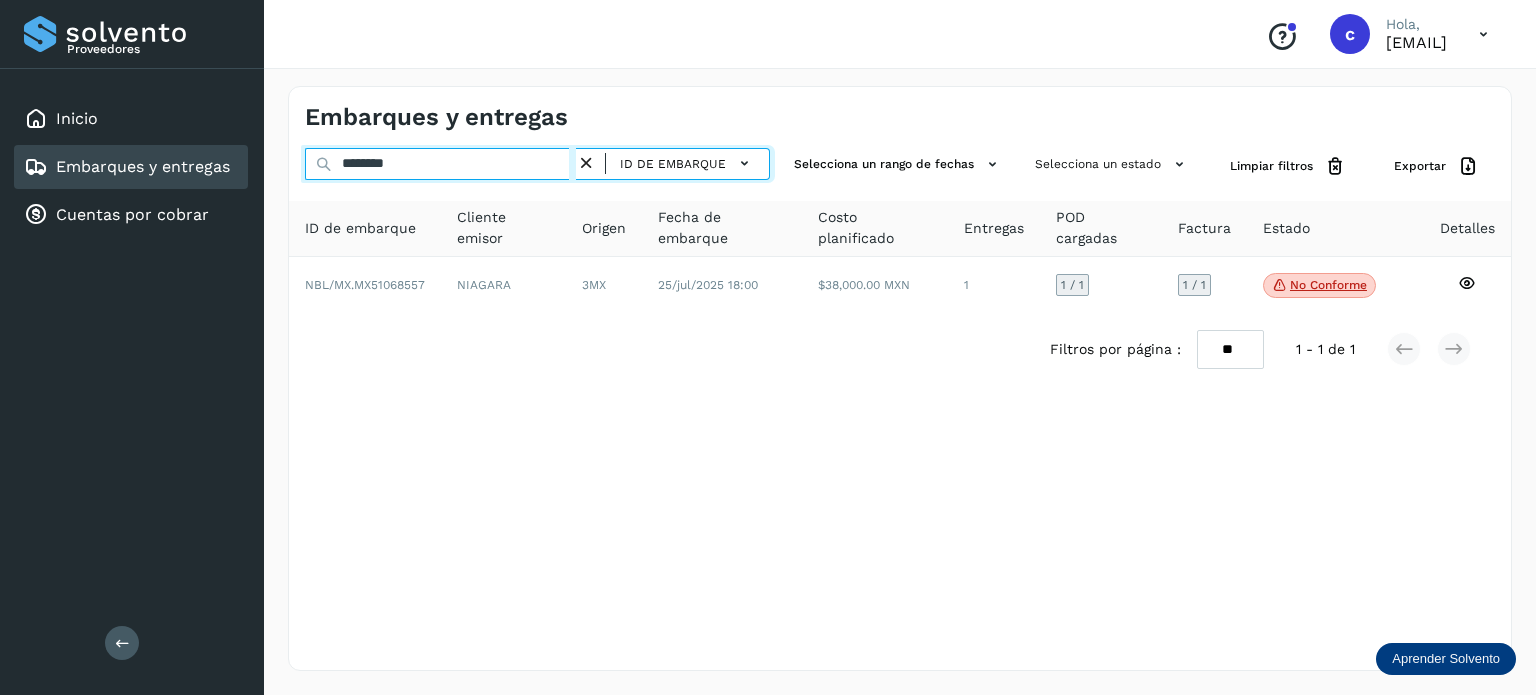 type on "********" 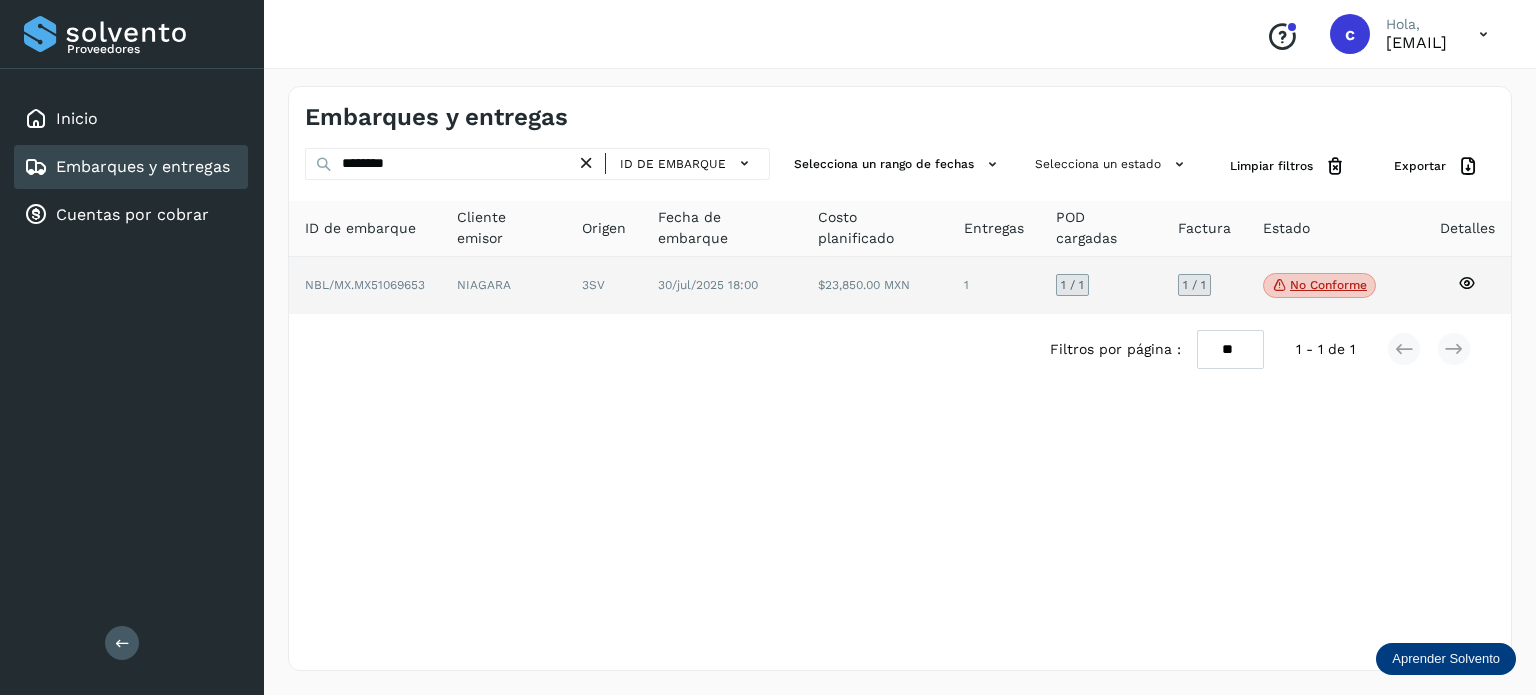 click 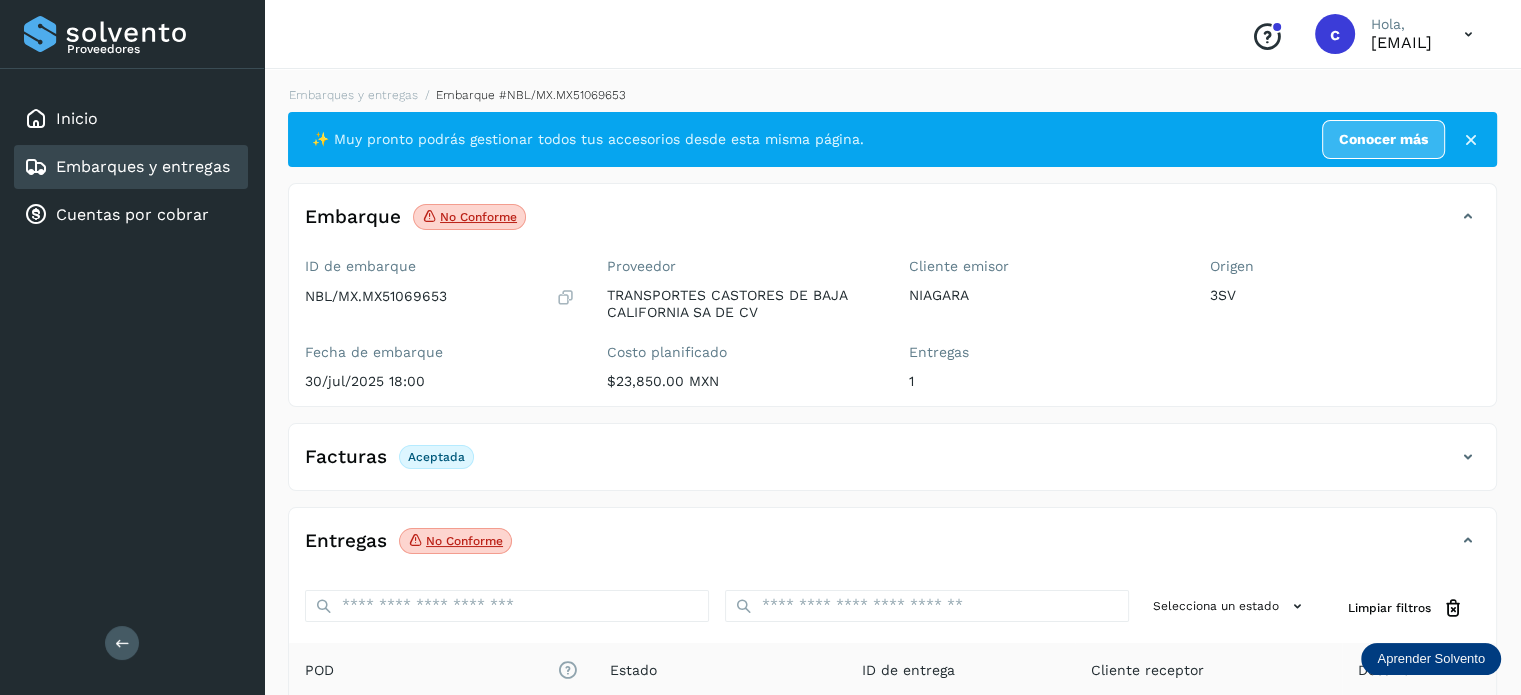 drag, startPoint x: 1060, startPoint y: 433, endPoint x: 1026, endPoint y: 429, distance: 34.234486 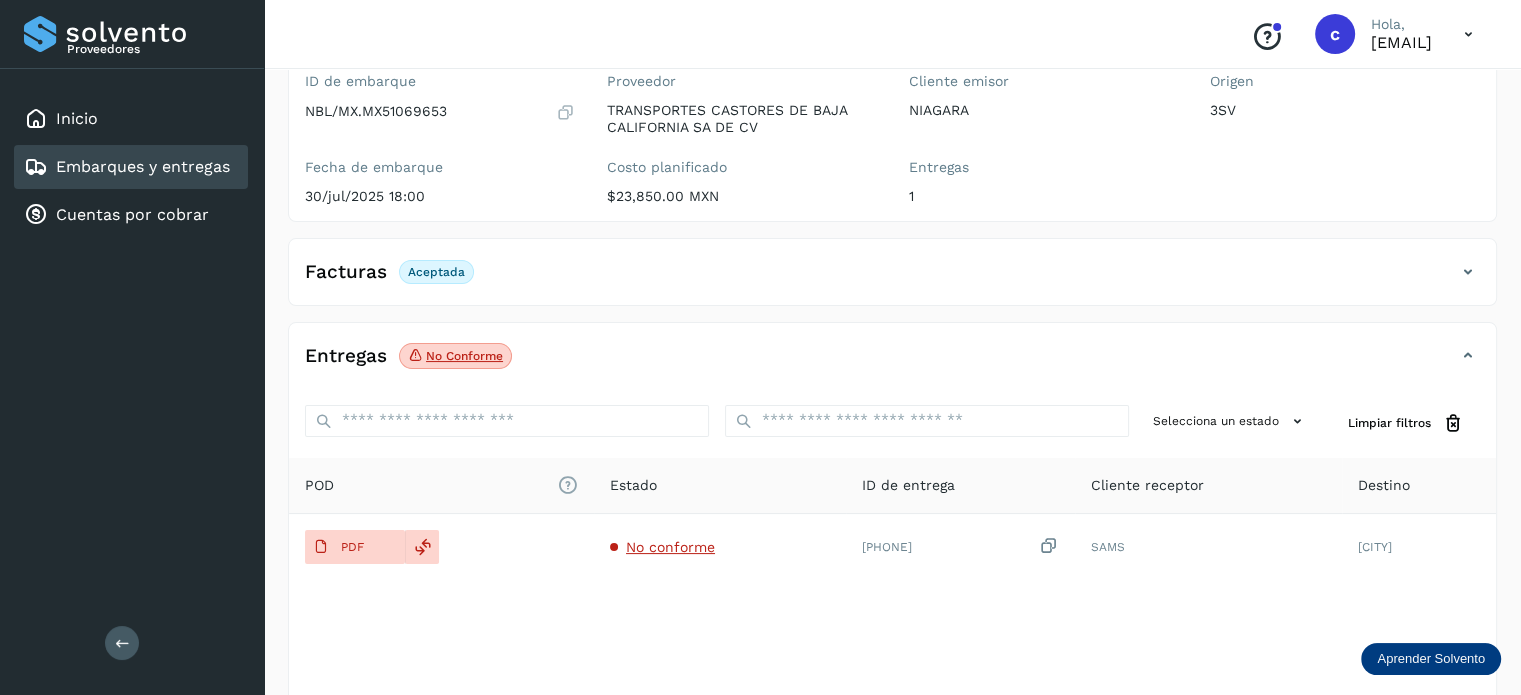 scroll, scrollTop: 264, scrollLeft: 0, axis: vertical 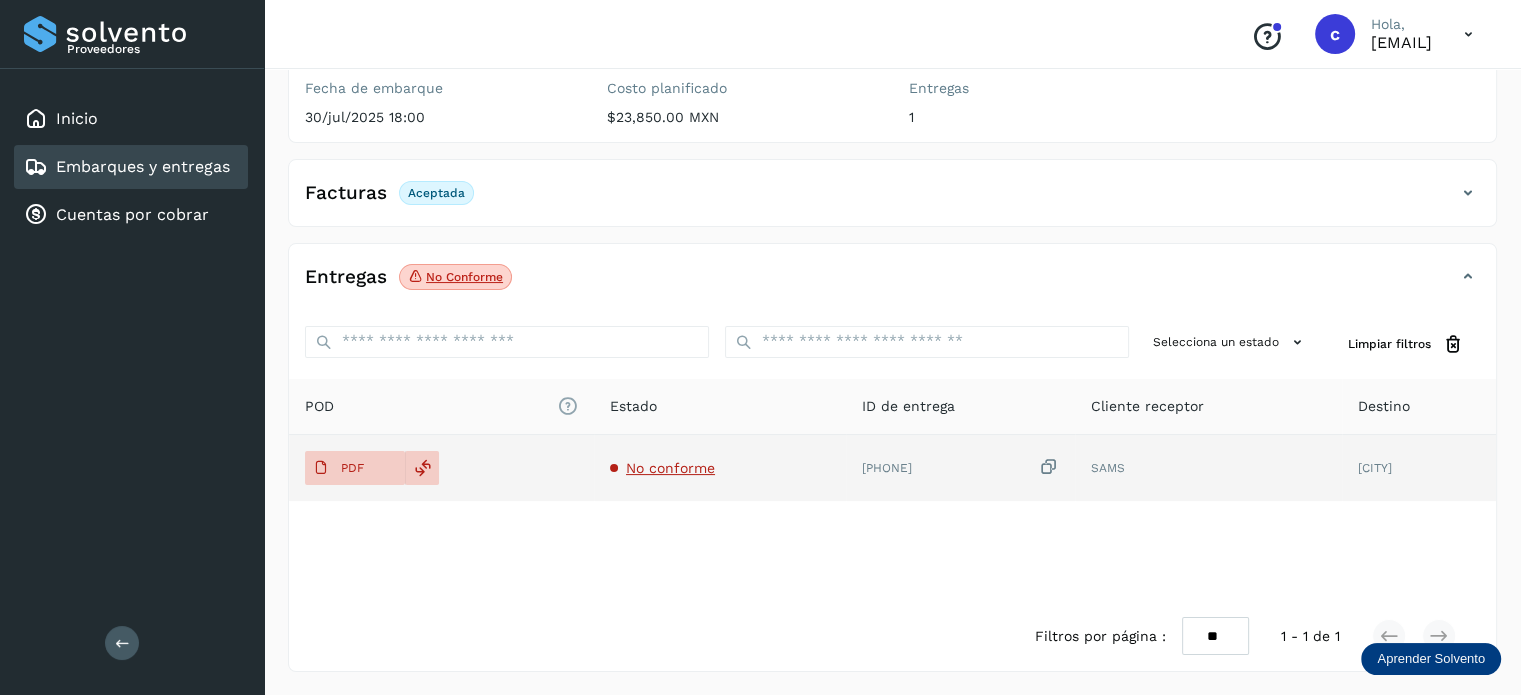 click on "No conforme" at bounding box center [670, 468] 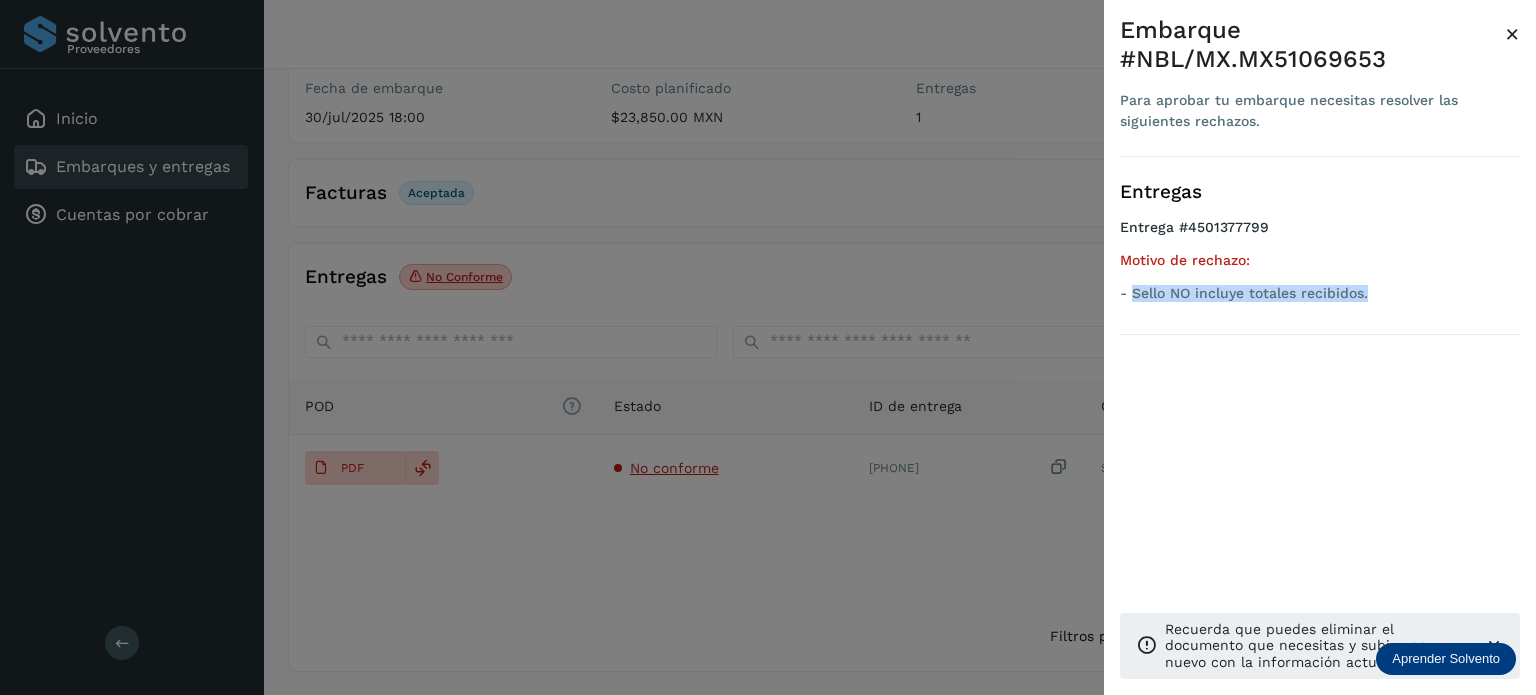 drag, startPoint x: 1382, startPoint y: 293, endPoint x: 1132, endPoint y: 309, distance: 250.51147 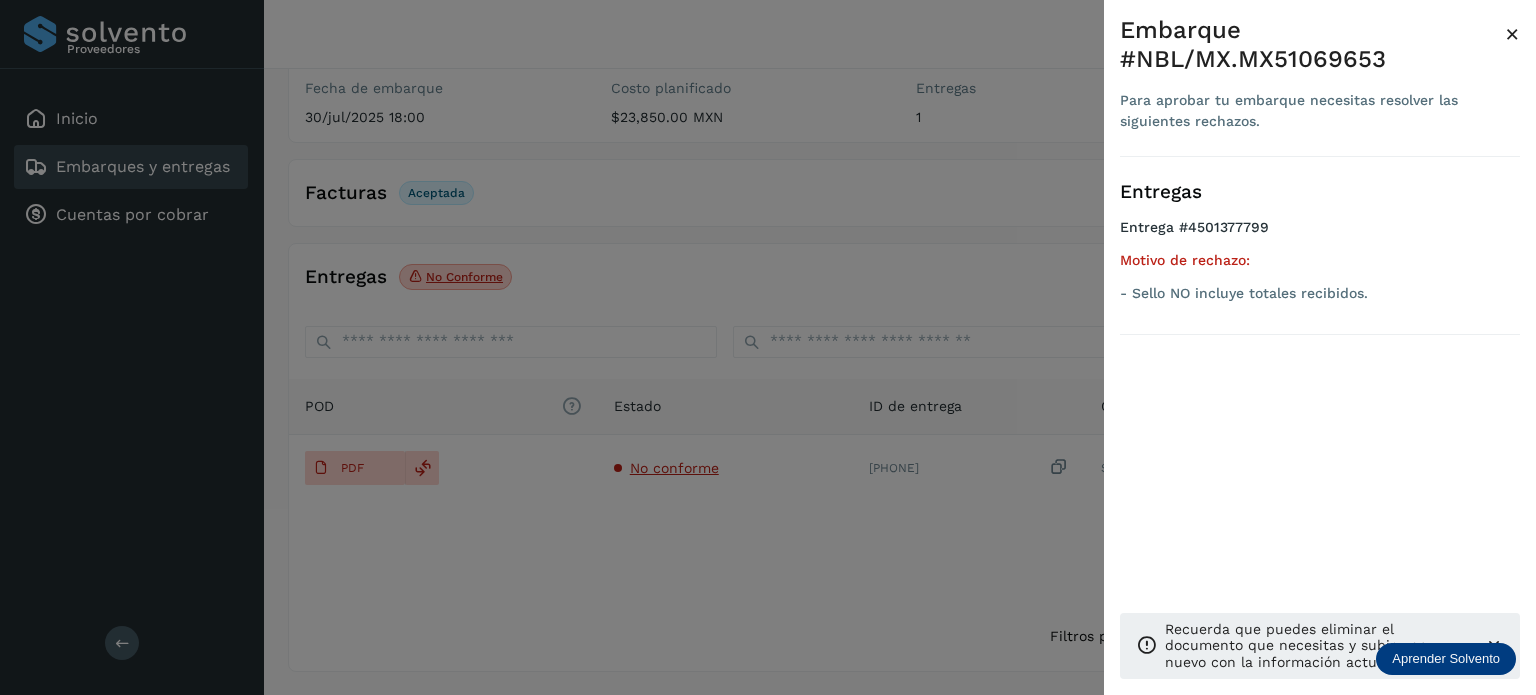 drag, startPoint x: 581, startPoint y: 575, endPoint x: 548, endPoint y: 527, distance: 58.249462 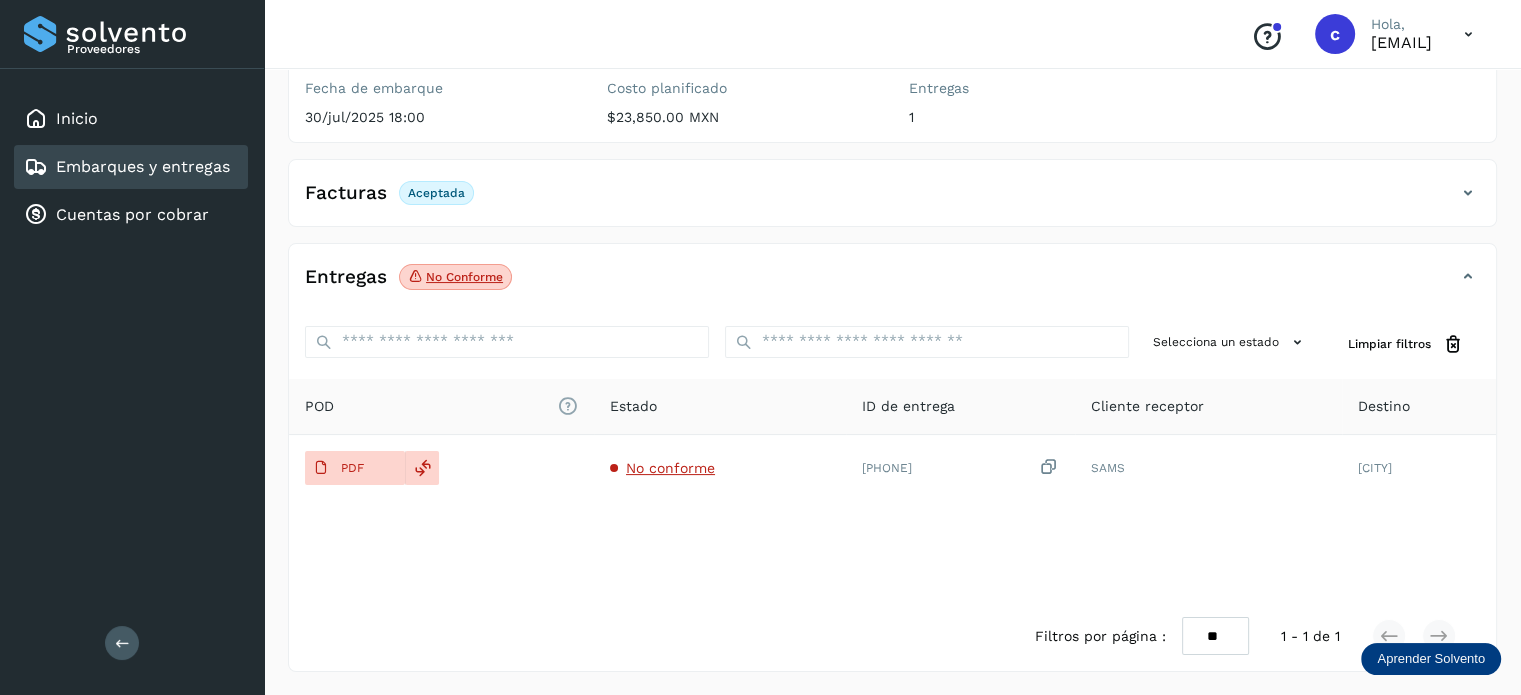 click on "Embarques y entregas" 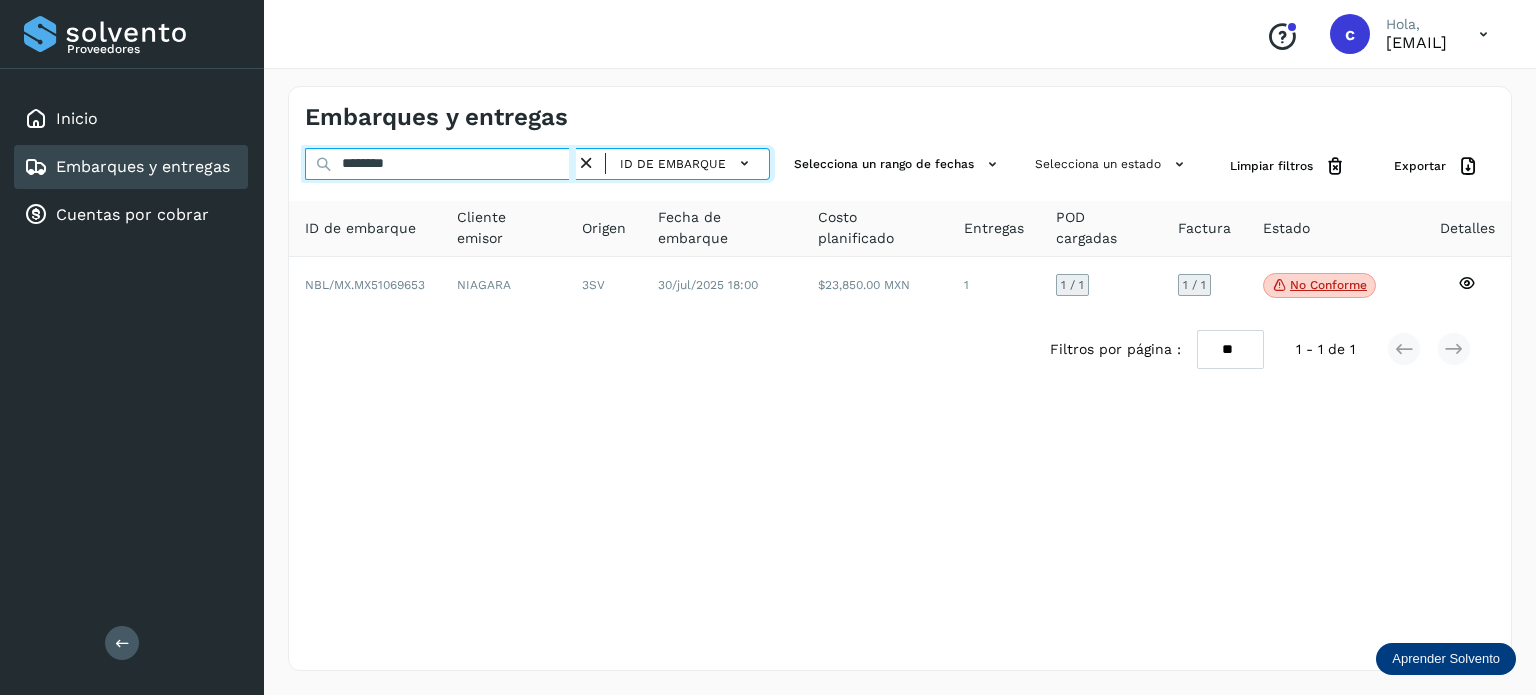 drag, startPoint x: 407, startPoint y: 161, endPoint x: 332, endPoint y: 163, distance: 75.026665 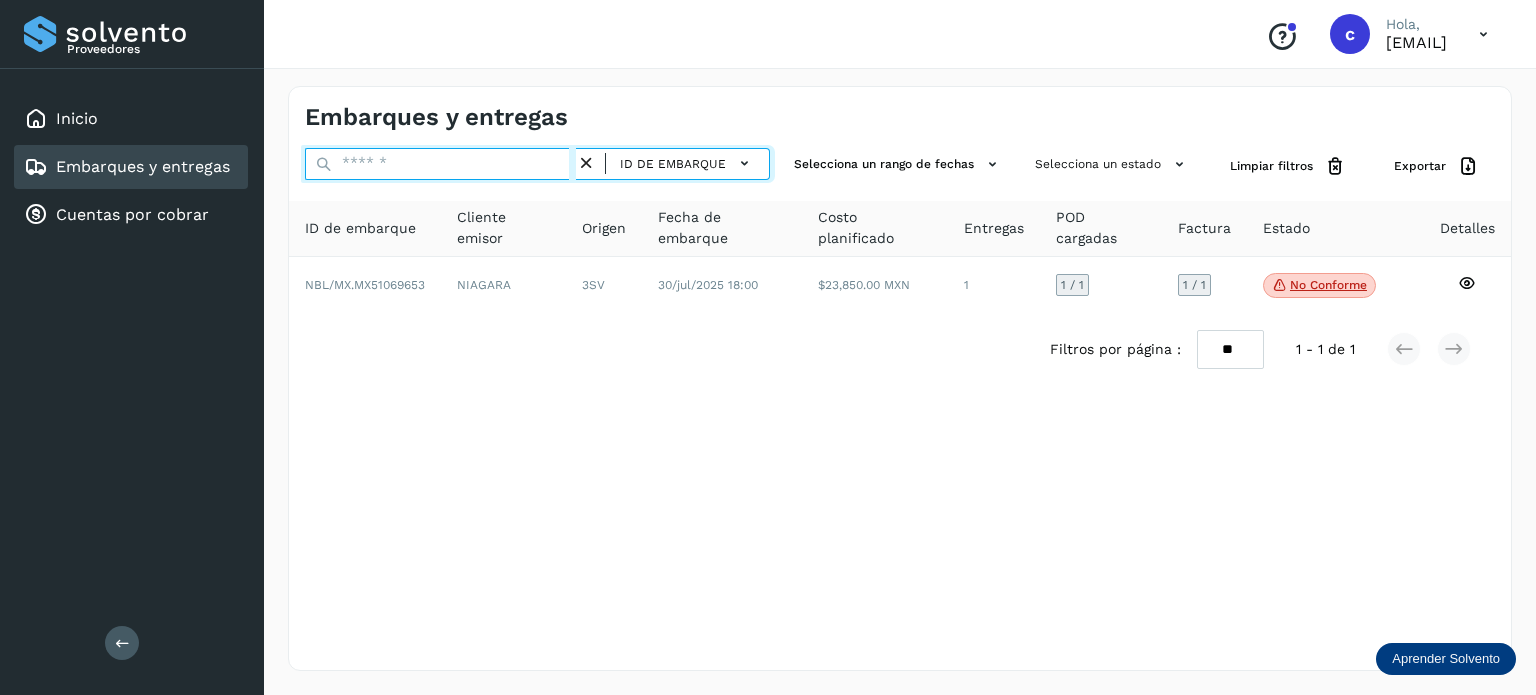 paste on "********" 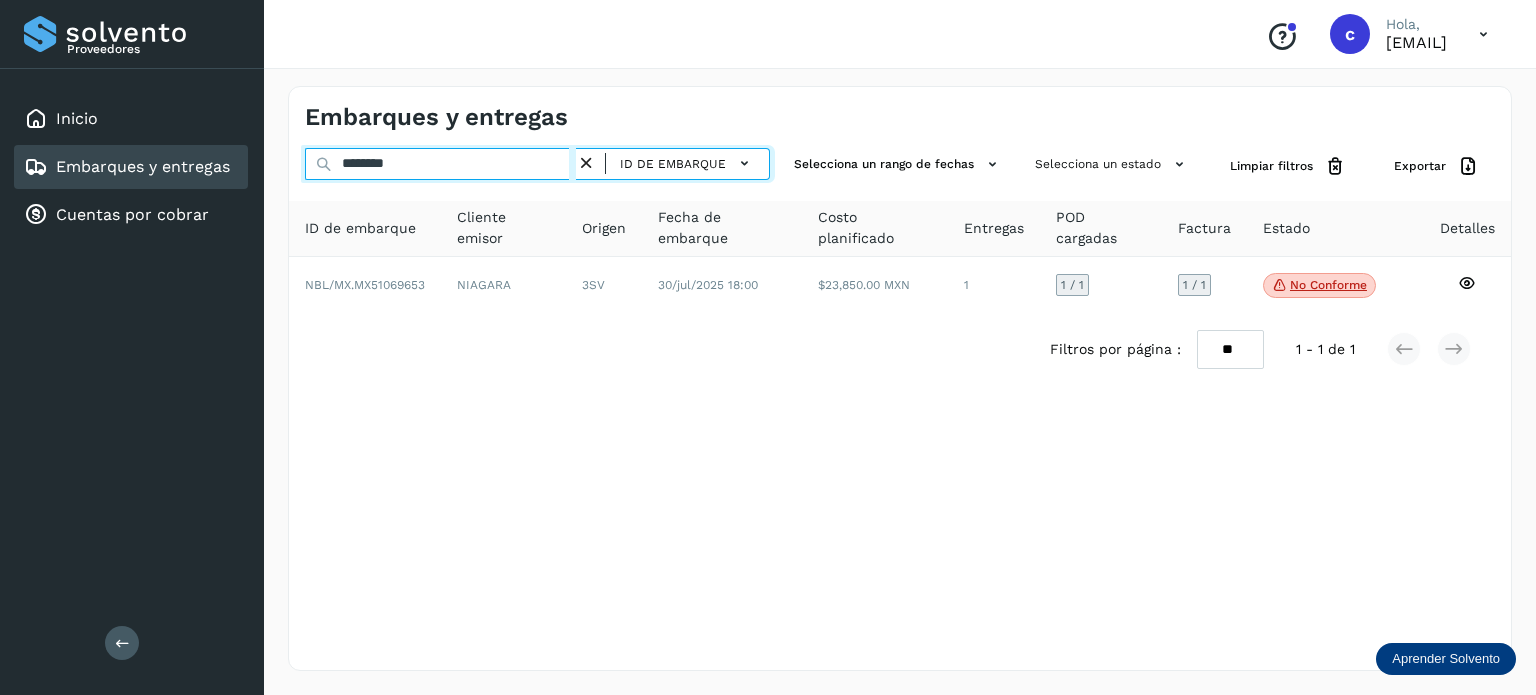 type on "********" 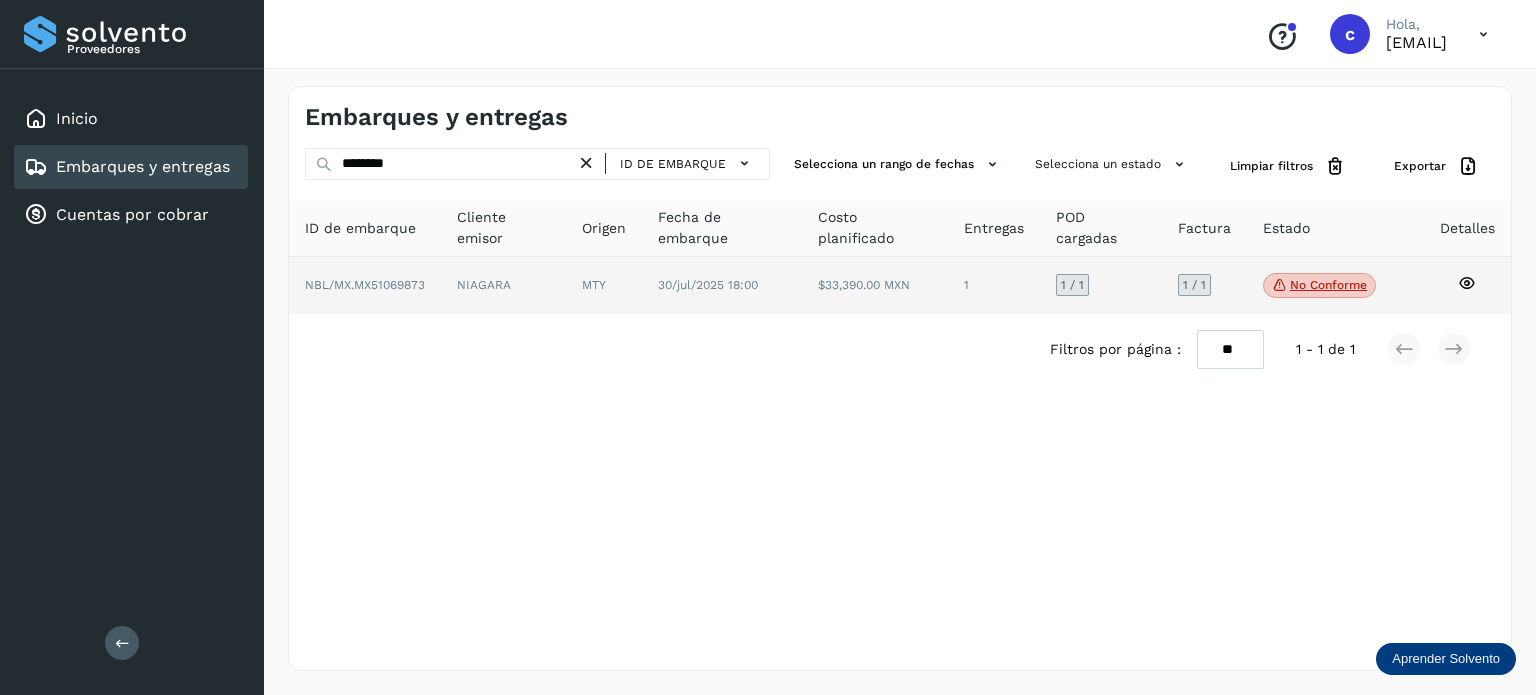 click on "No conforme" at bounding box center (1319, 286) 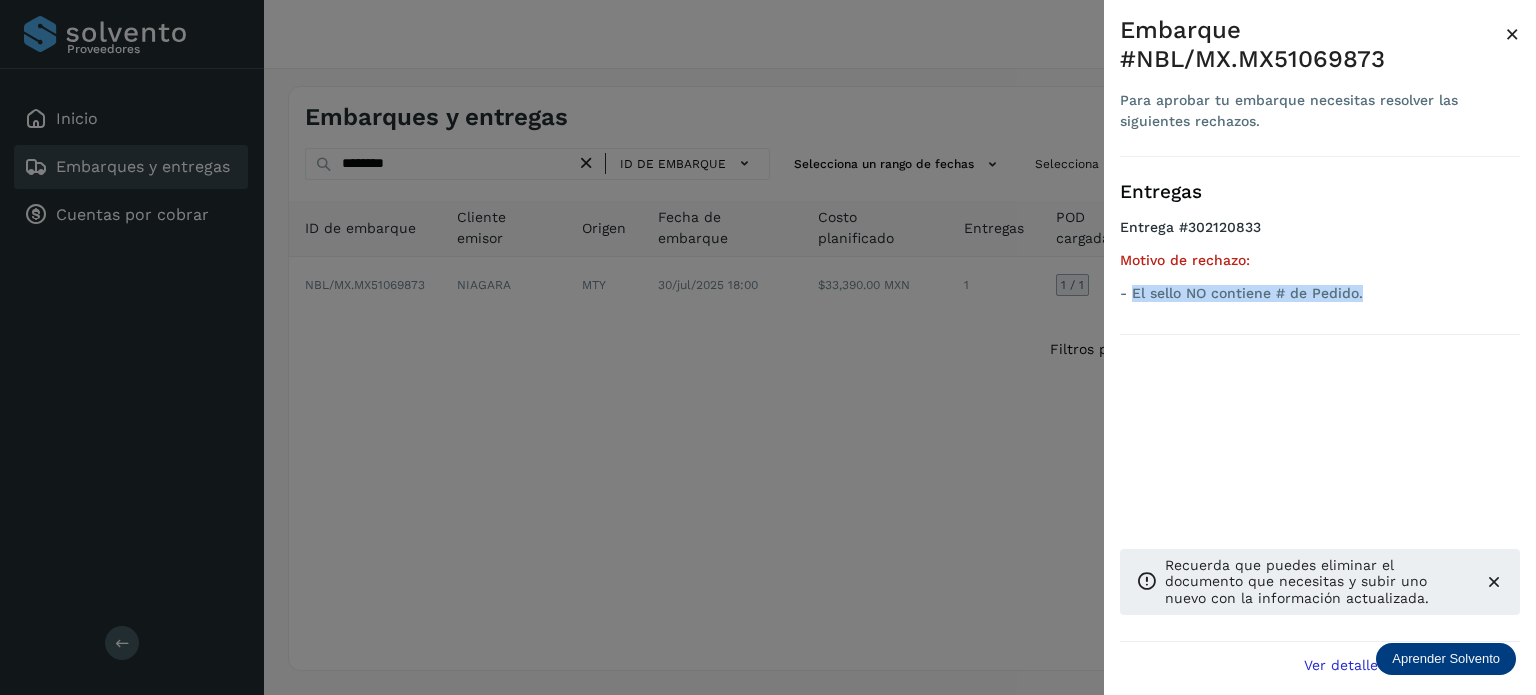 drag, startPoint x: 1368, startPoint y: 297, endPoint x: 1130, endPoint y: 301, distance: 238.03362 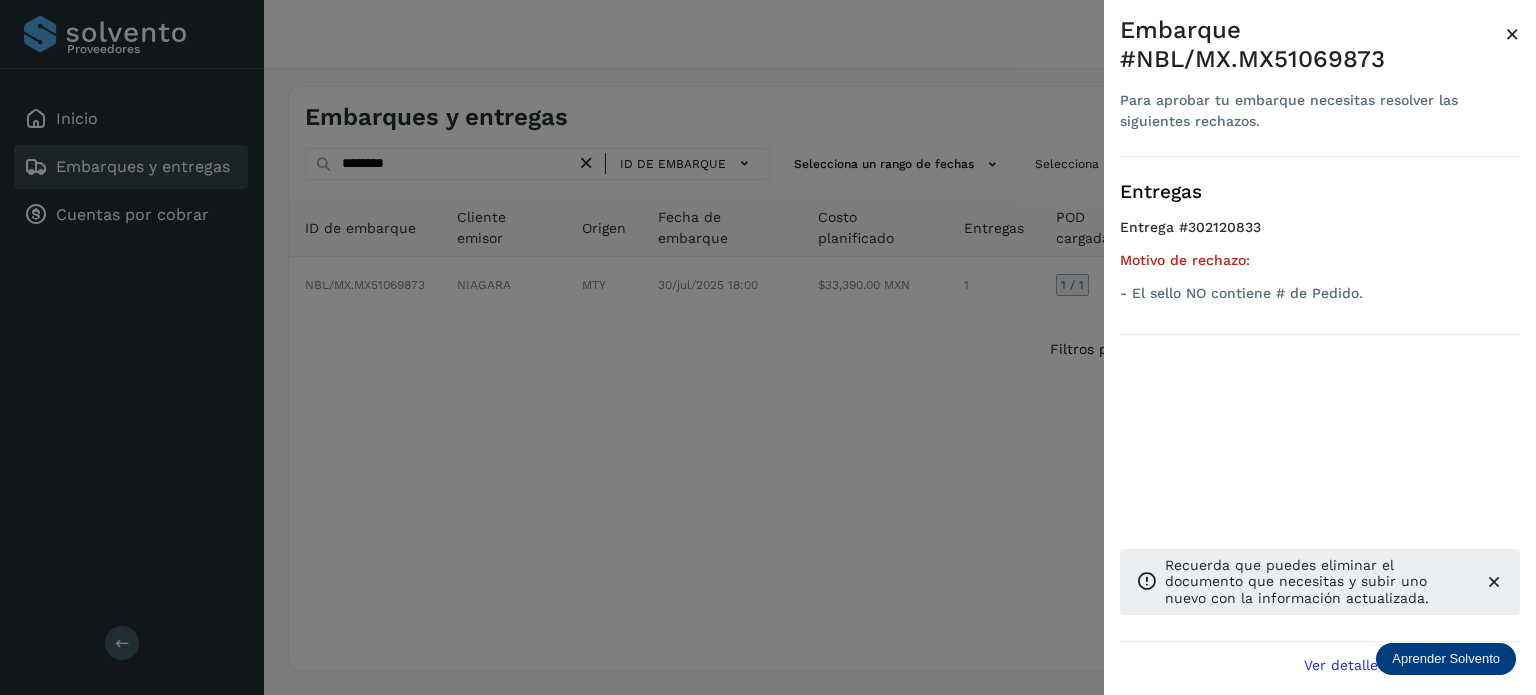 click at bounding box center (768, 347) 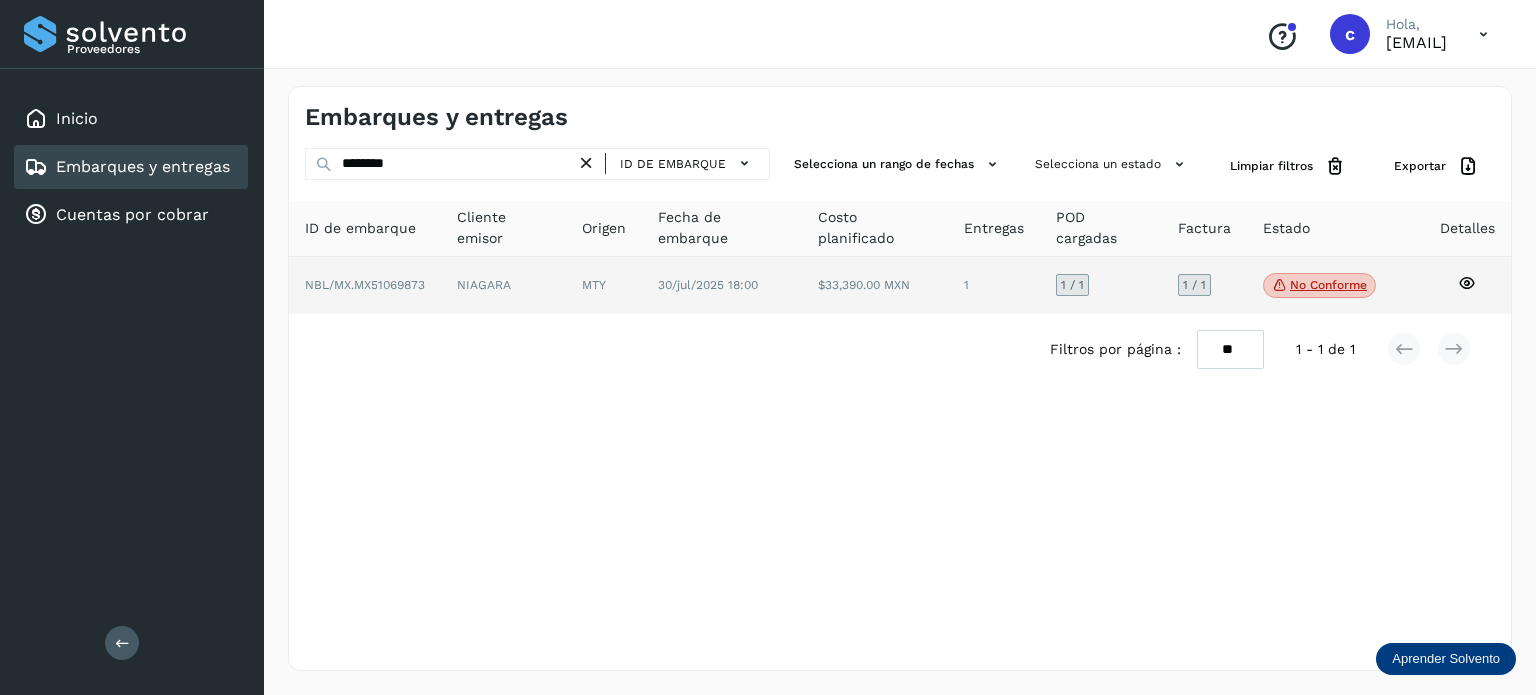 click 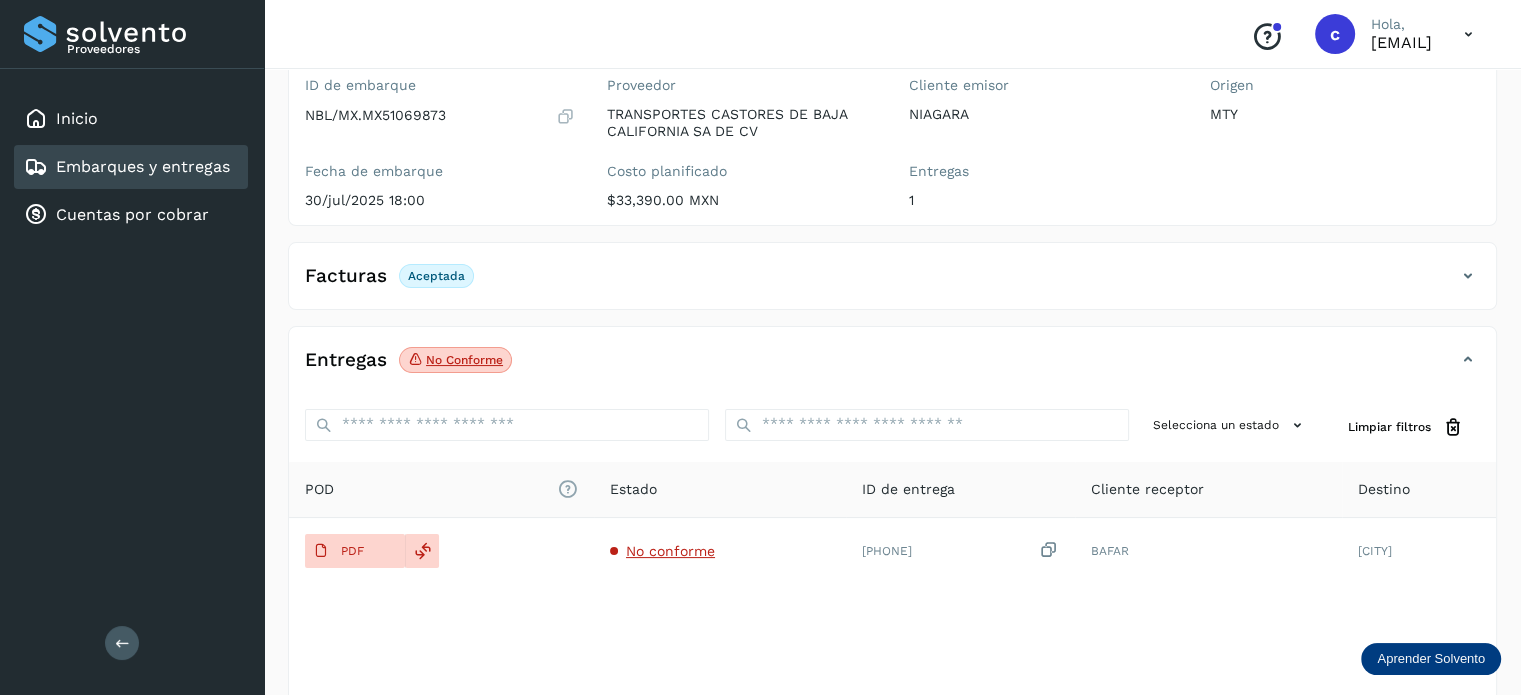 scroll, scrollTop: 264, scrollLeft: 0, axis: vertical 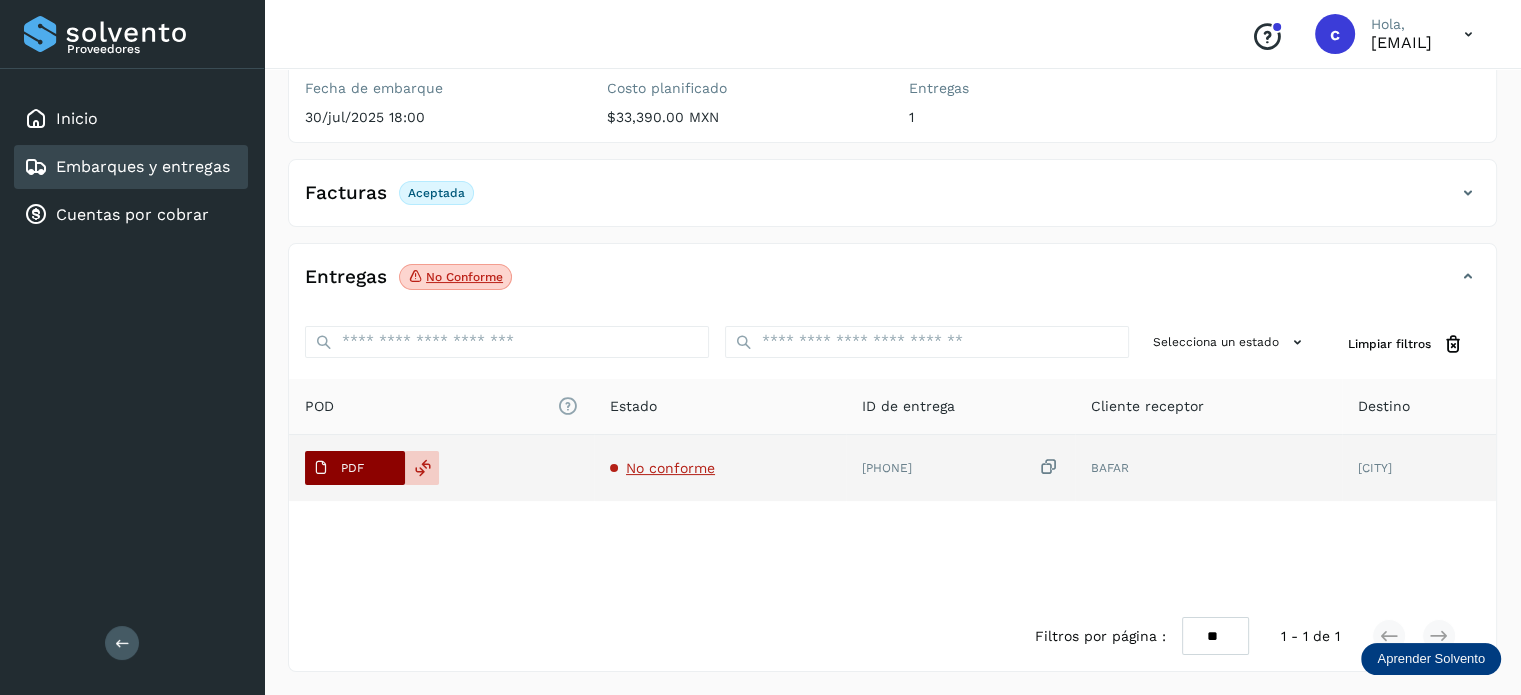 click on "PDF" at bounding box center [338, 468] 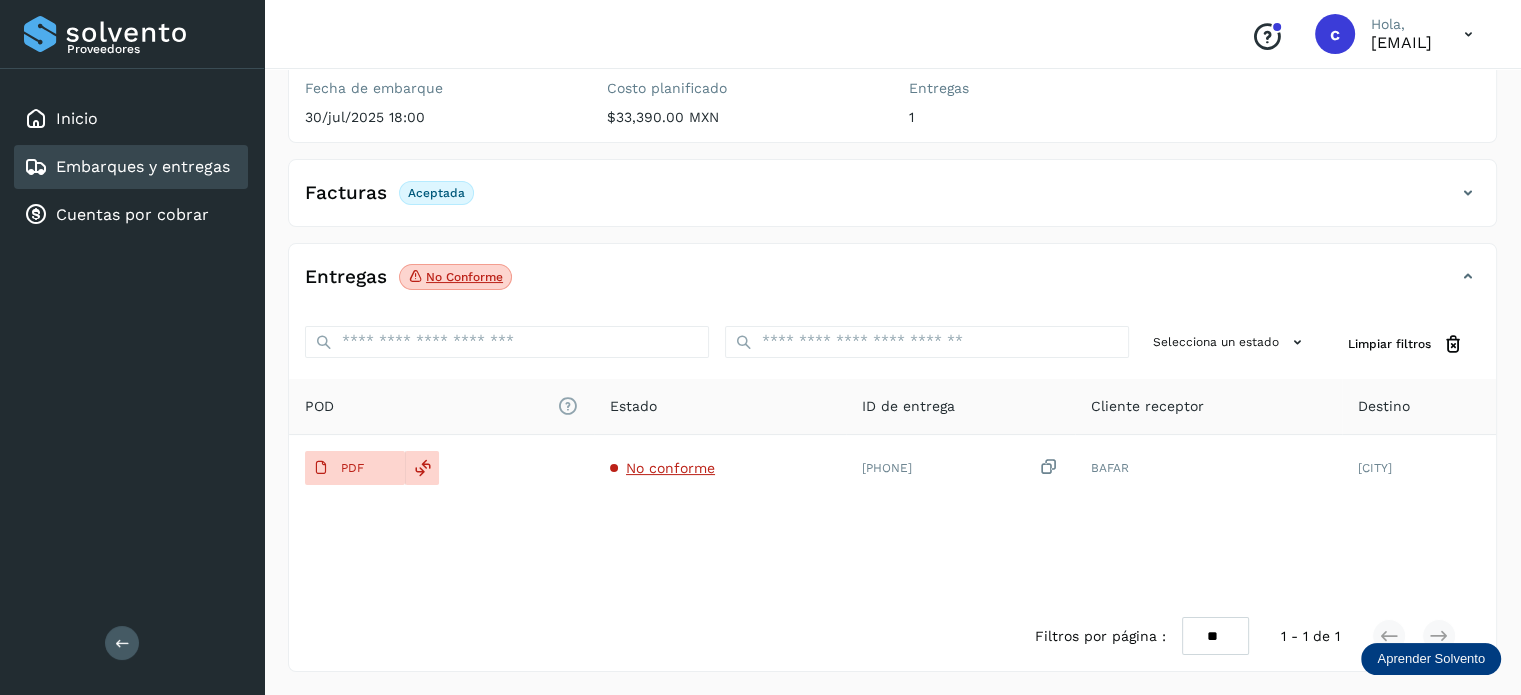 click on "Embarques y entregas" at bounding box center [143, 166] 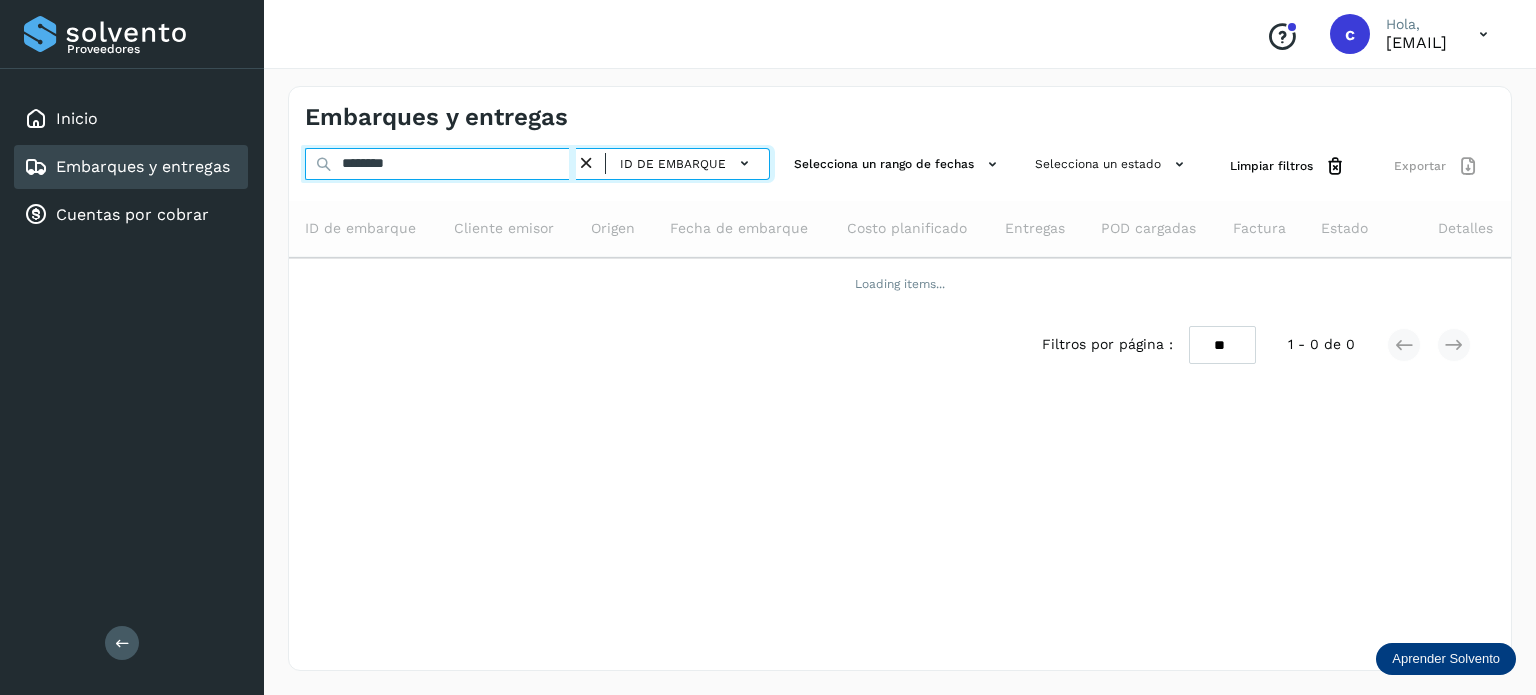 click on "******** ID de embarque" at bounding box center (537, 166) 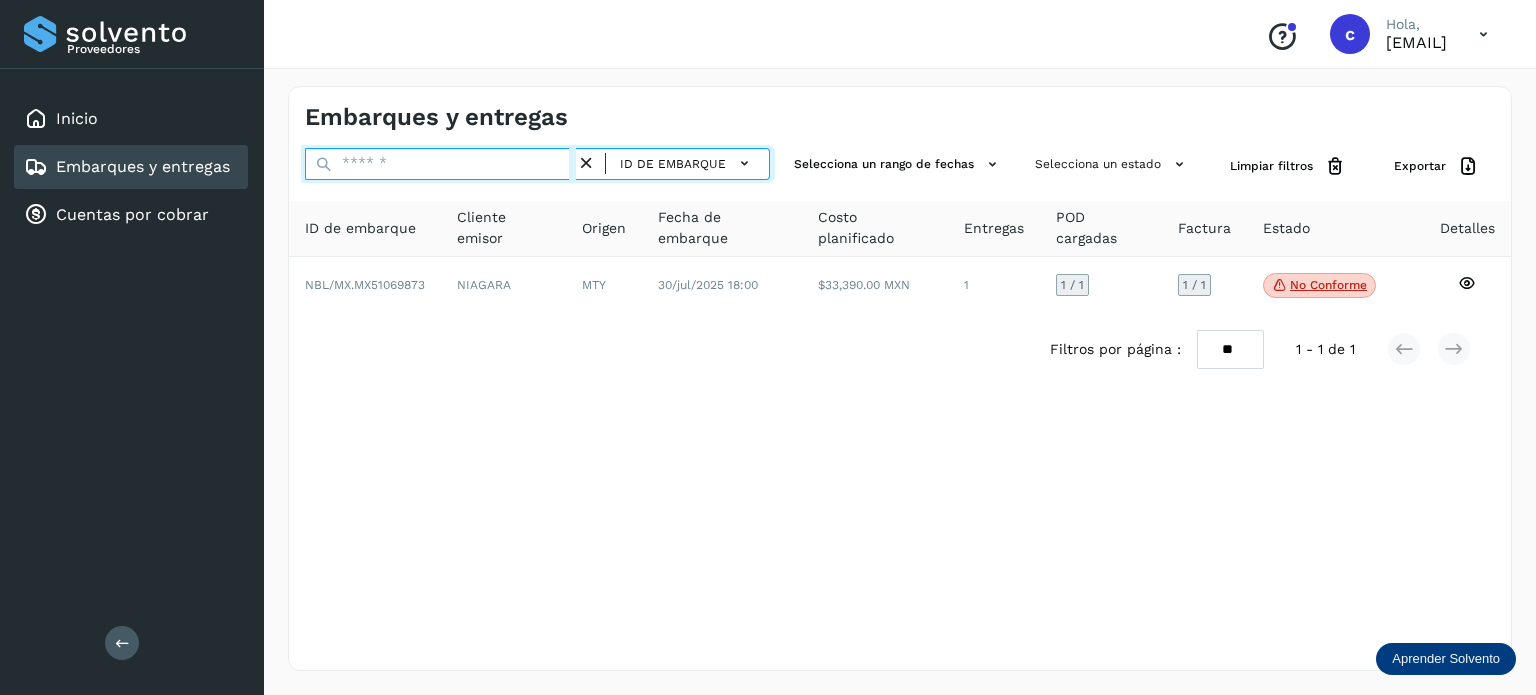 paste on "********" 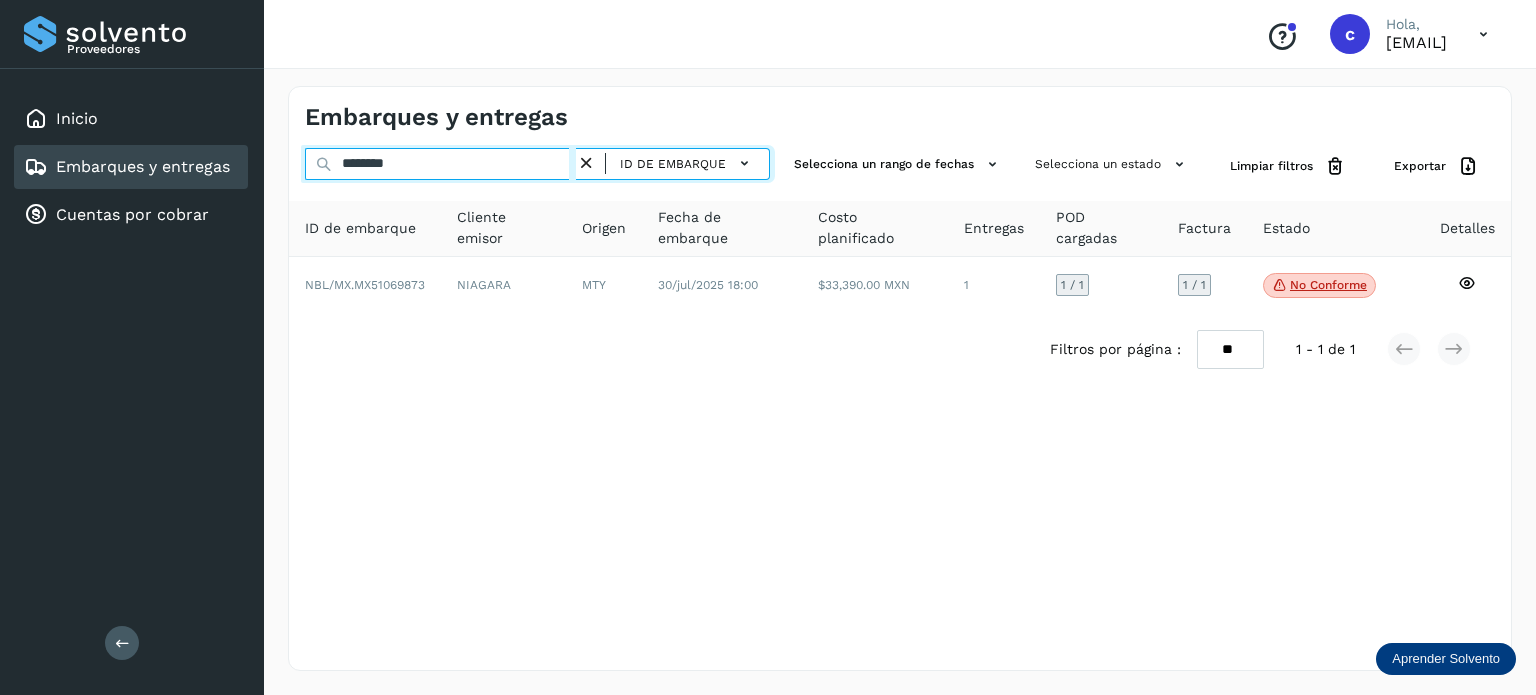 type on "********" 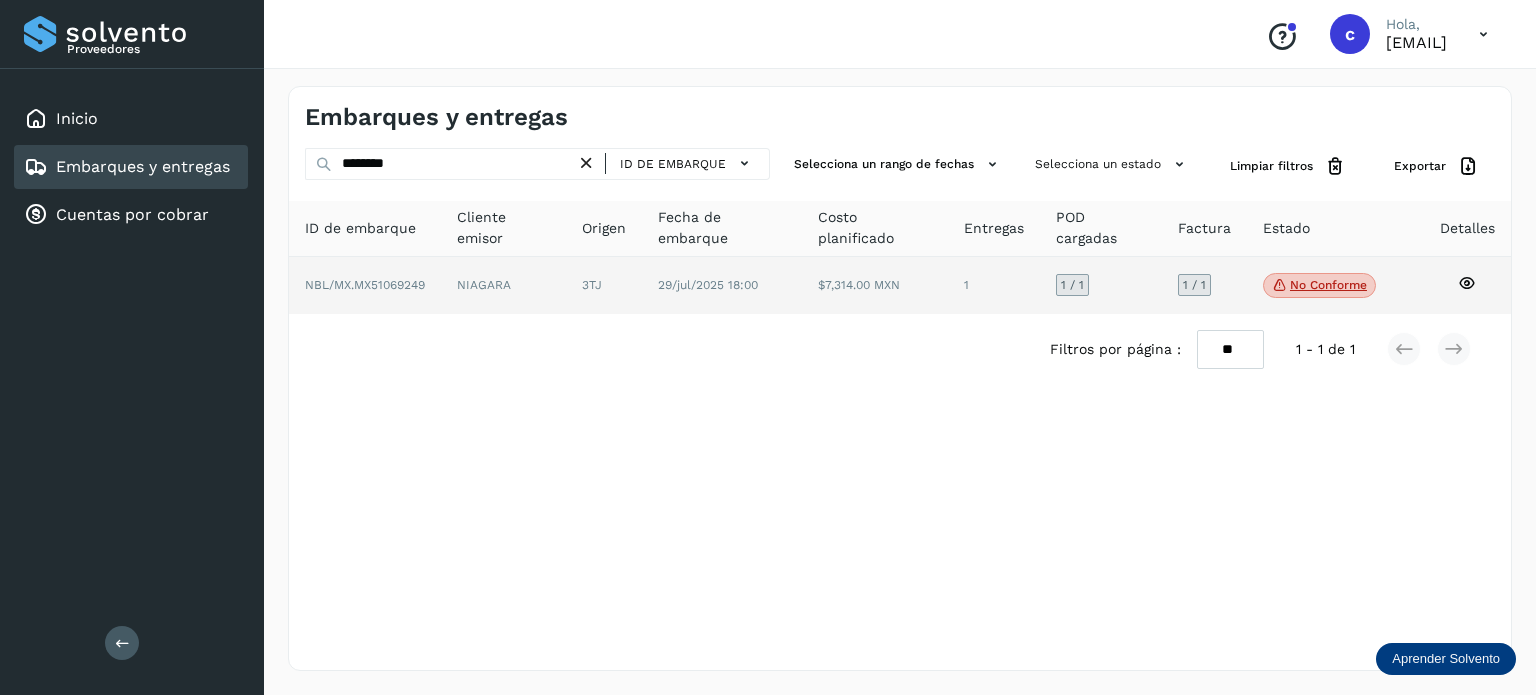 click on "No conforme" 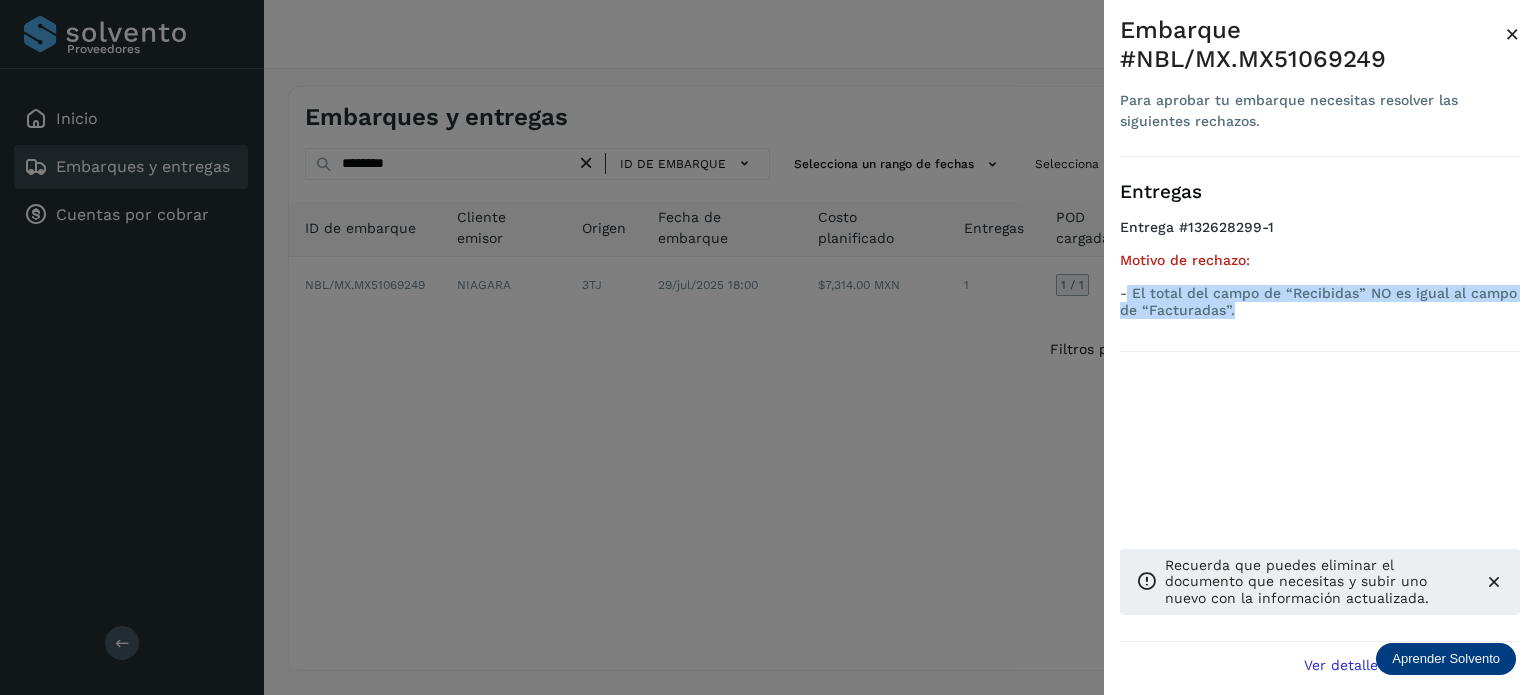 drag, startPoint x: 1196, startPoint y: 309, endPoint x: 1128, endPoint y: 292, distance: 70.0928 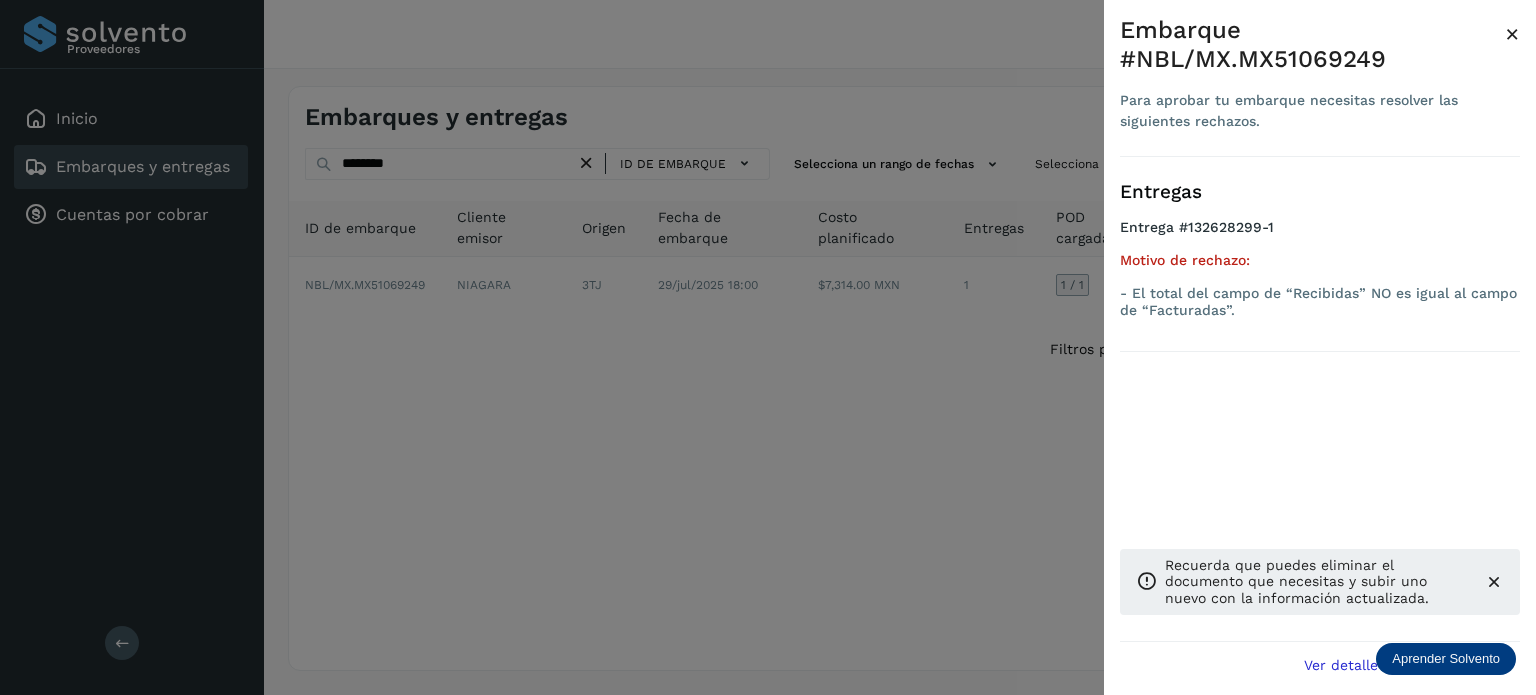 drag, startPoint x: 719, startPoint y: 475, endPoint x: 928, endPoint y: 428, distance: 214.21951 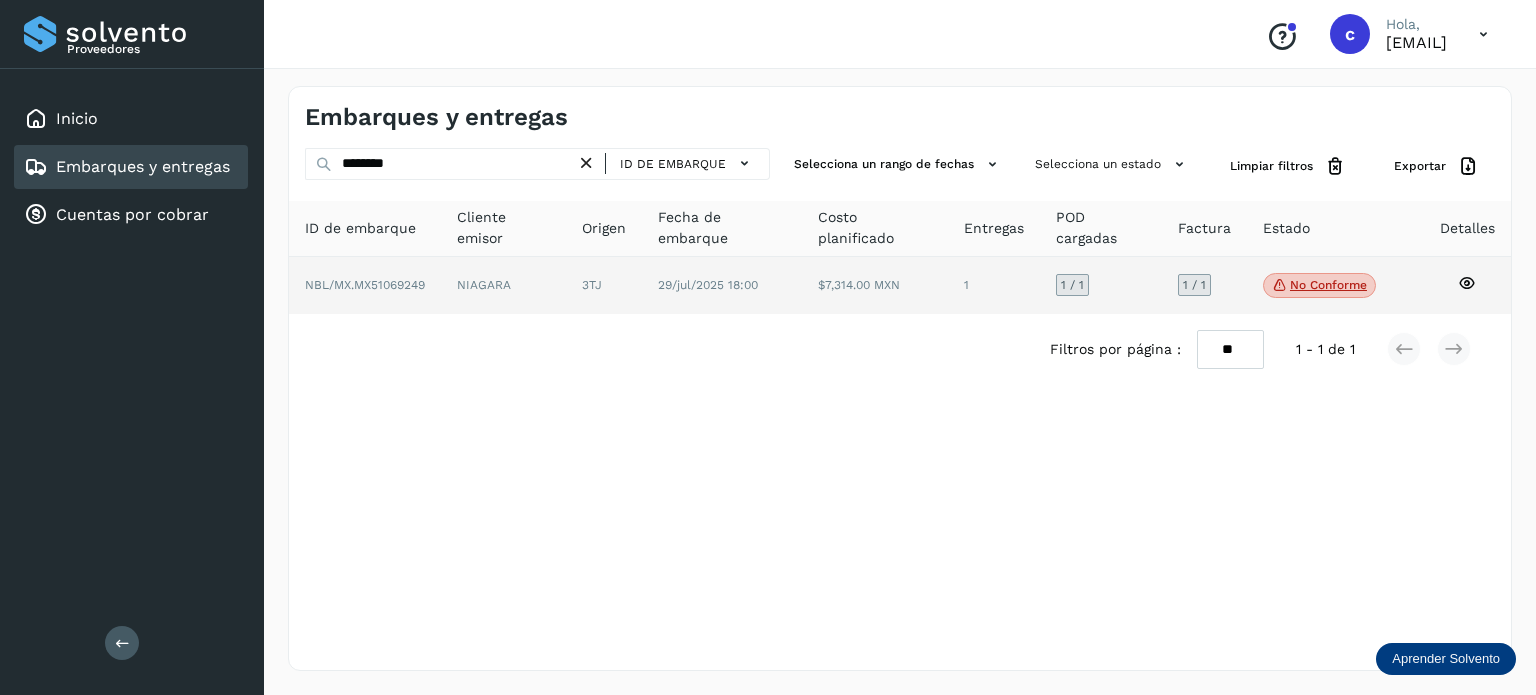 click 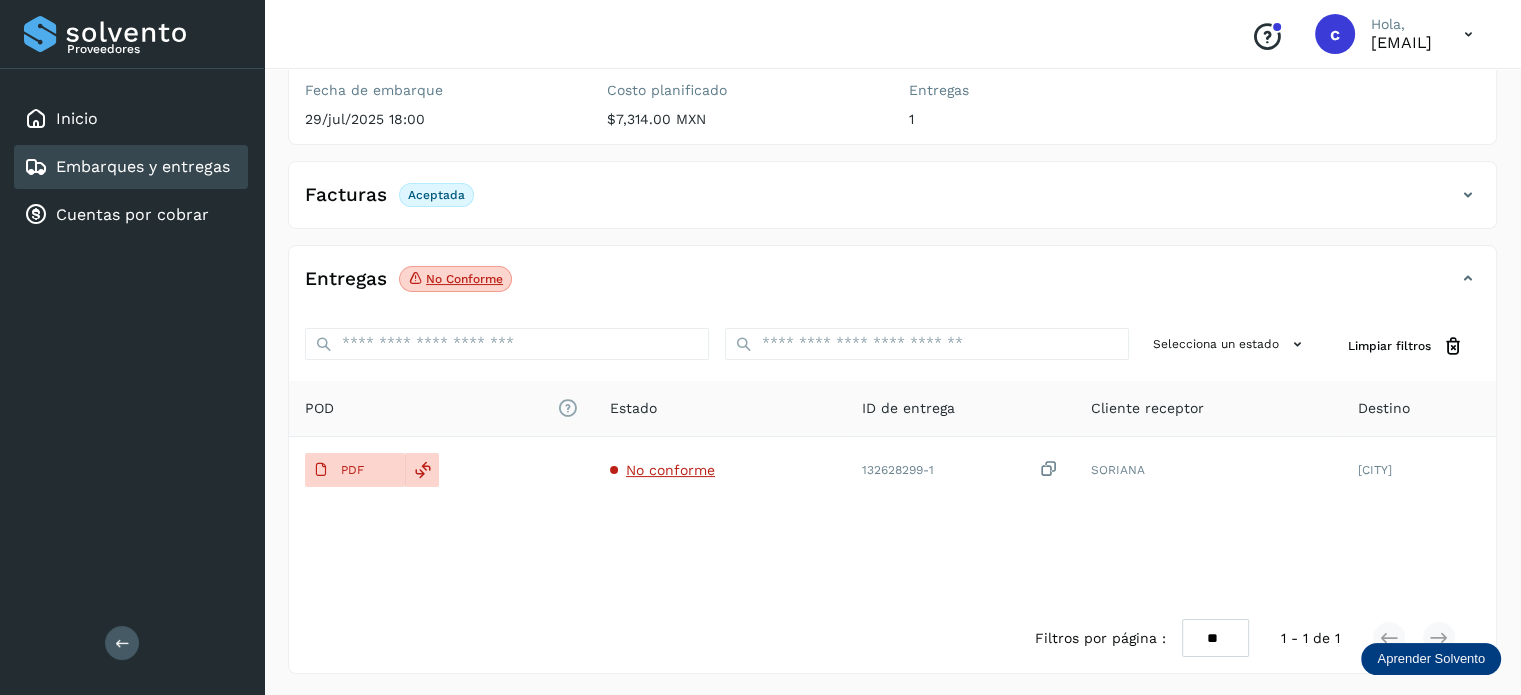 scroll, scrollTop: 264, scrollLeft: 0, axis: vertical 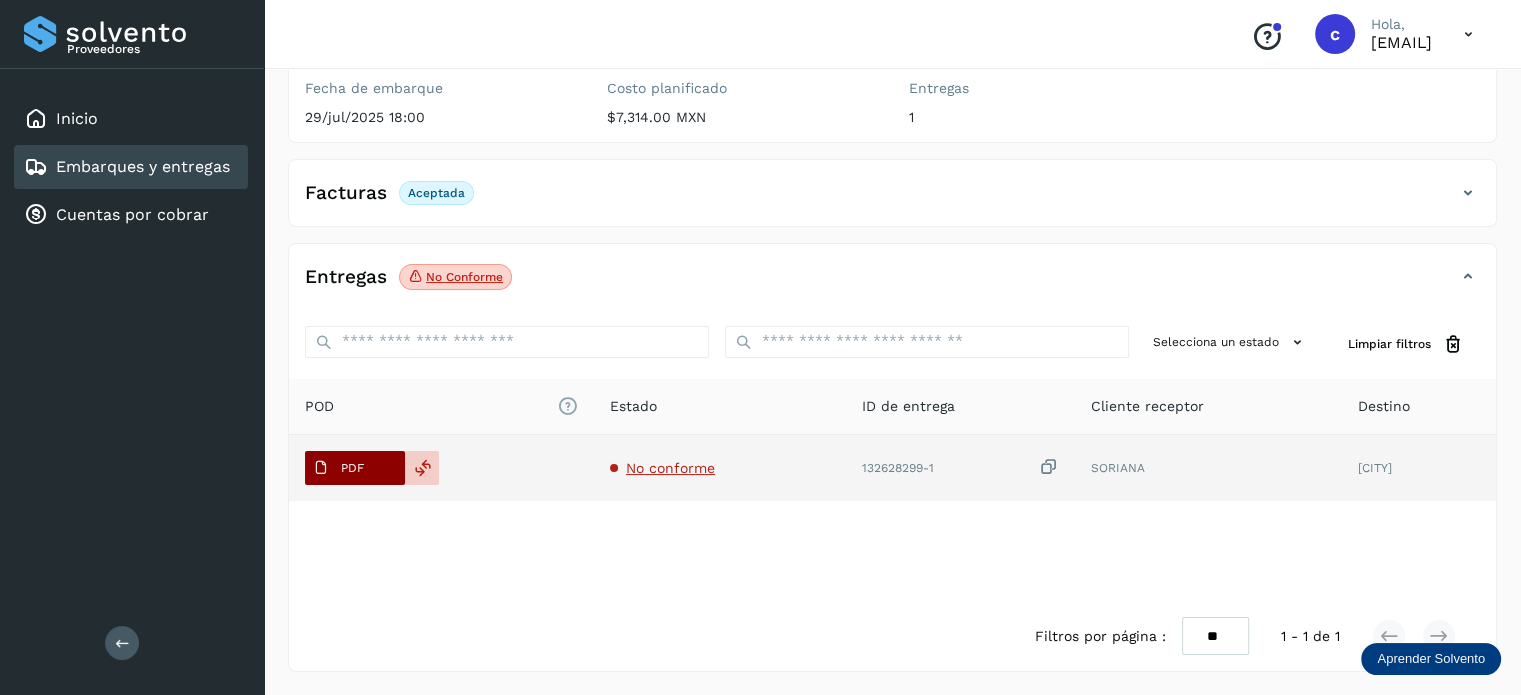 click on "PDF" at bounding box center [352, 468] 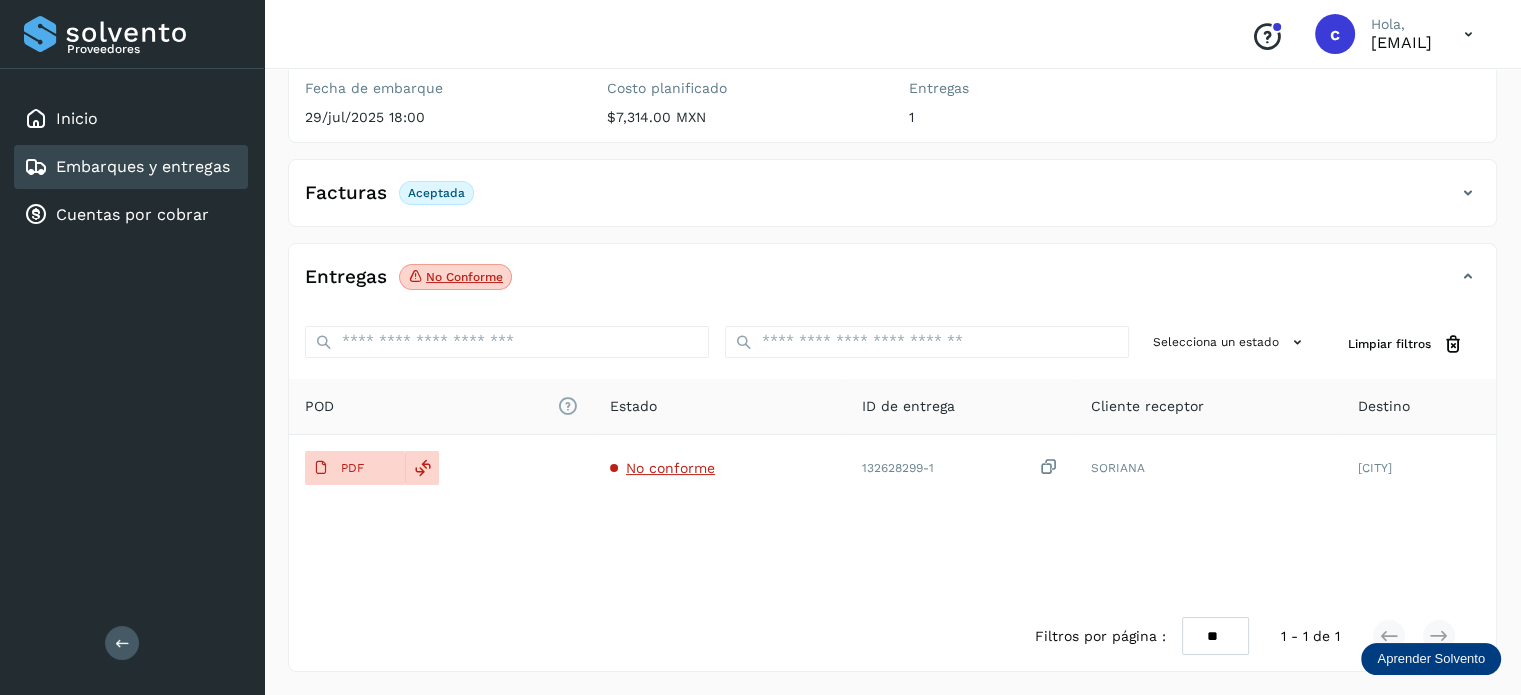 type 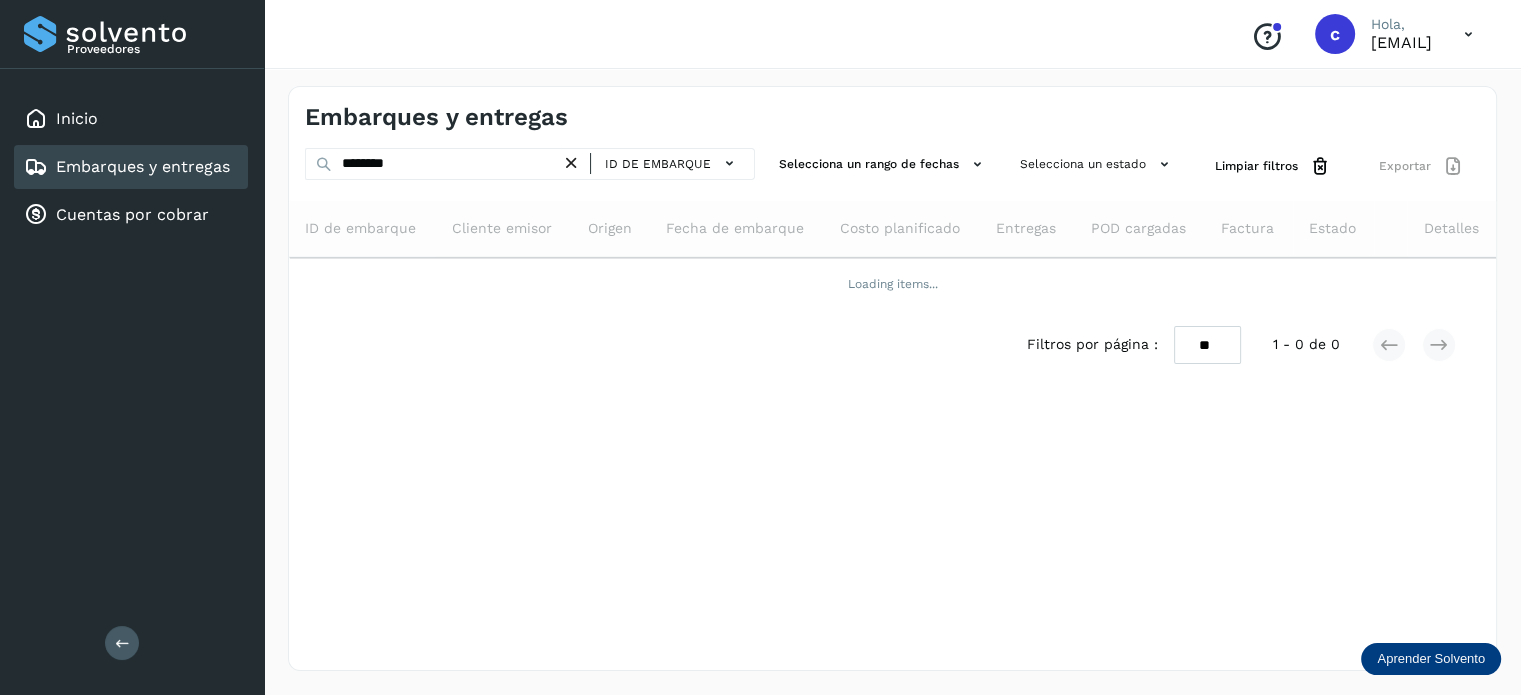 scroll, scrollTop: 0, scrollLeft: 0, axis: both 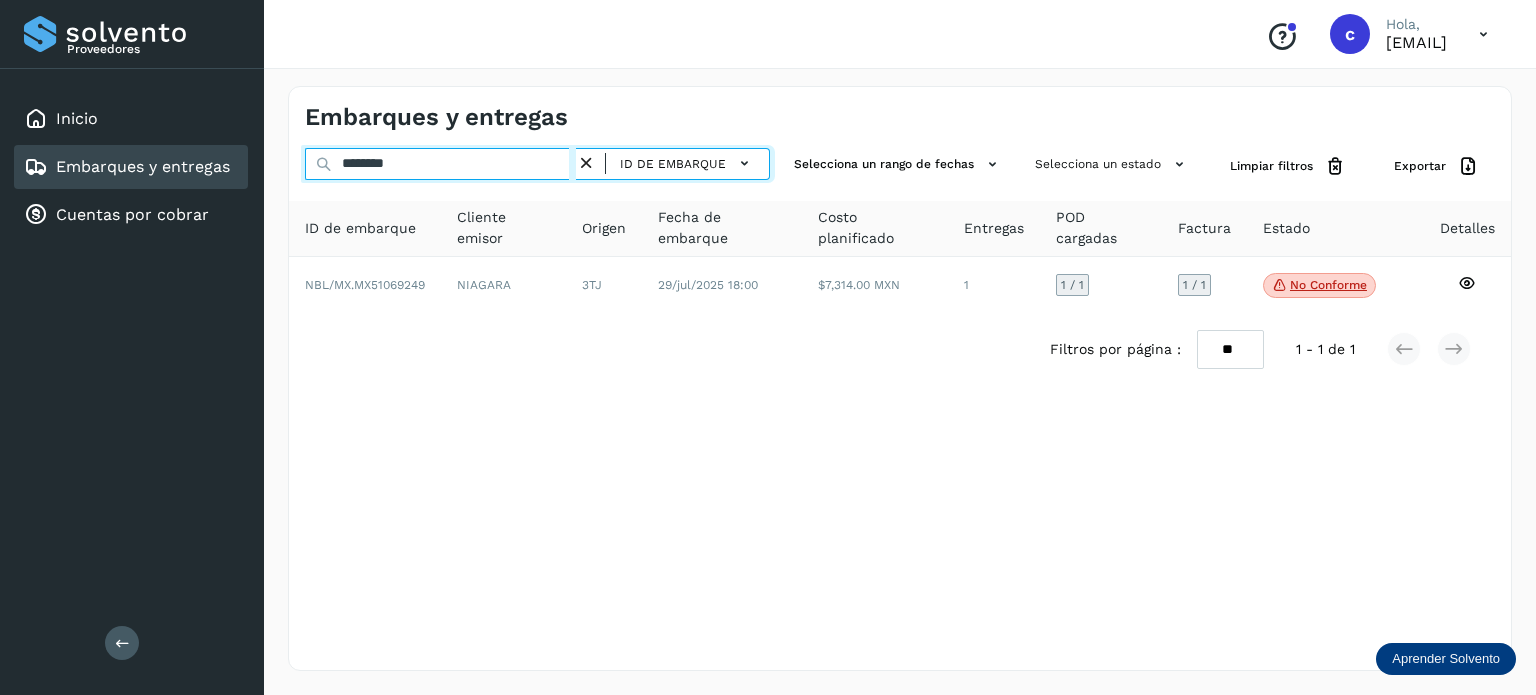 drag, startPoint x: 422, startPoint y: 167, endPoint x: 313, endPoint y: 171, distance: 109.07337 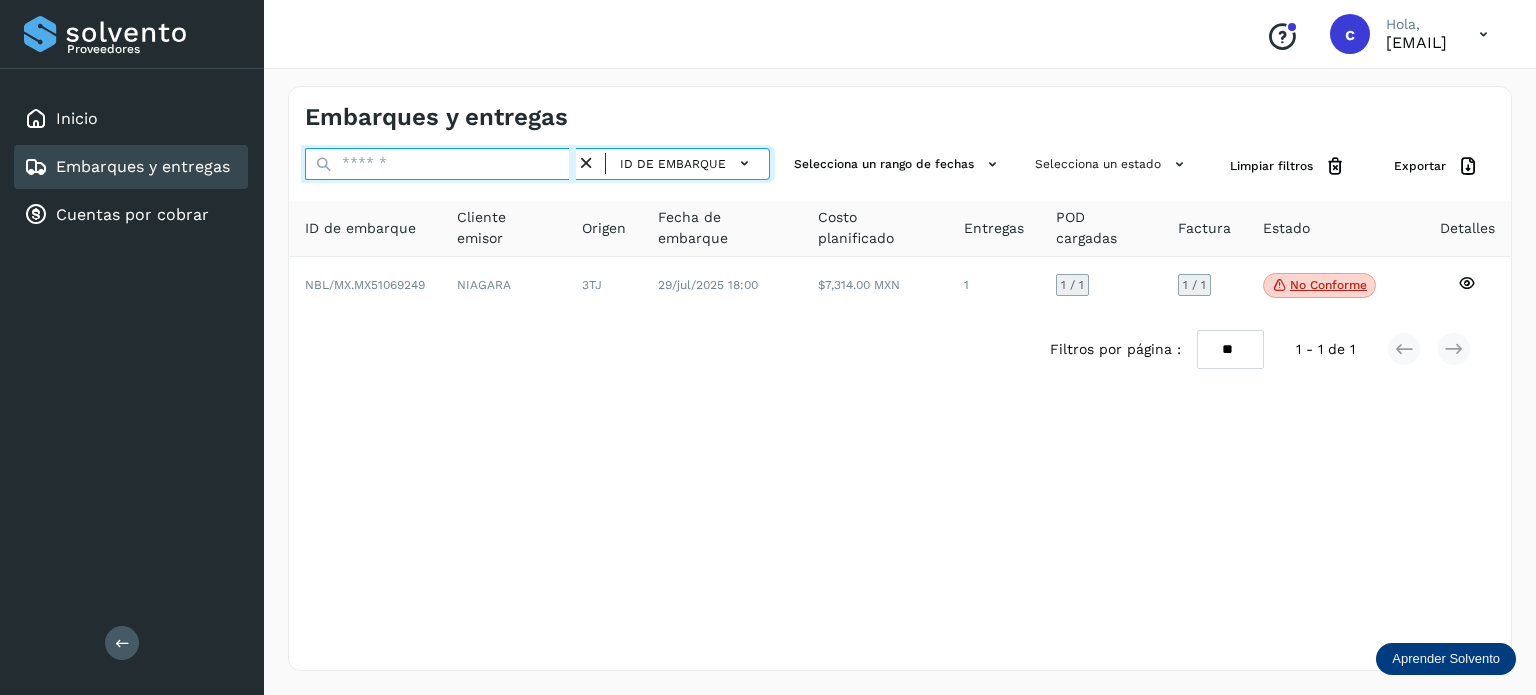 paste on "********" 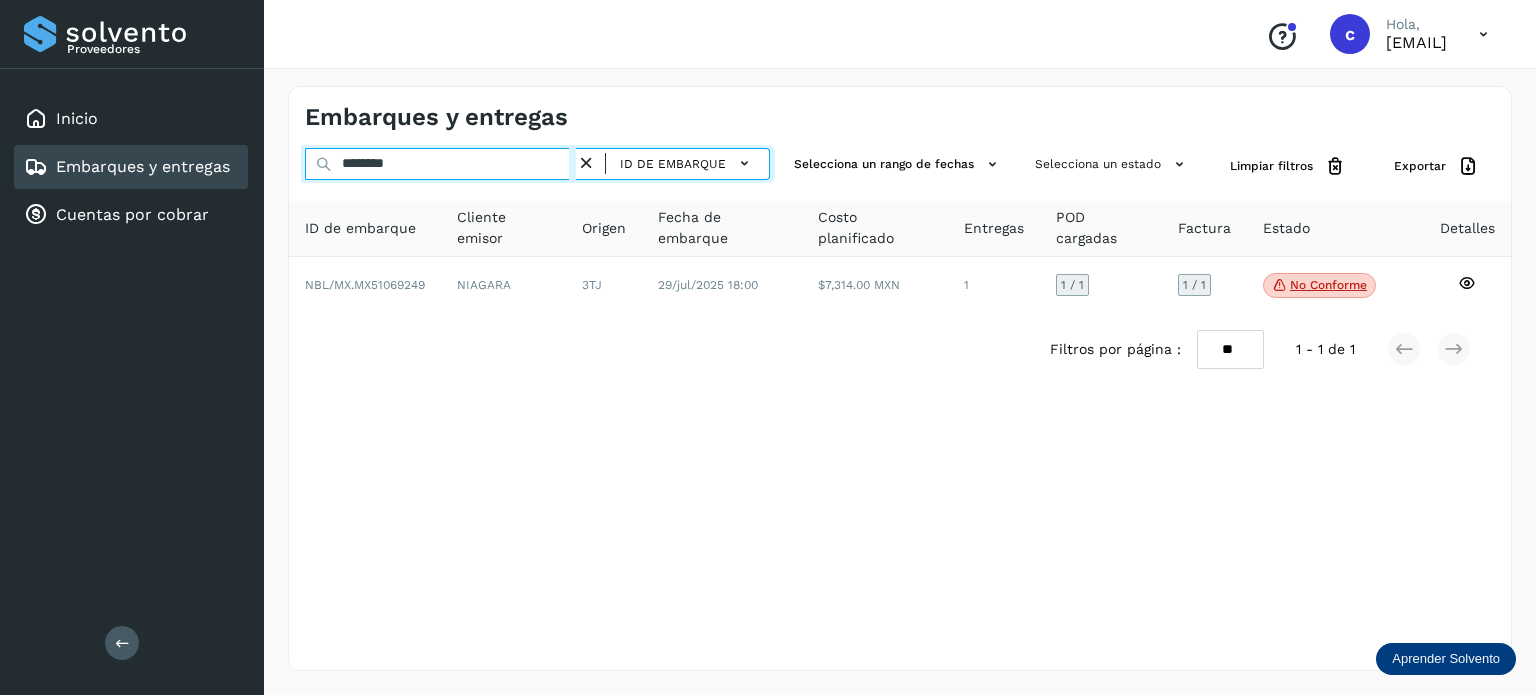 type on "********" 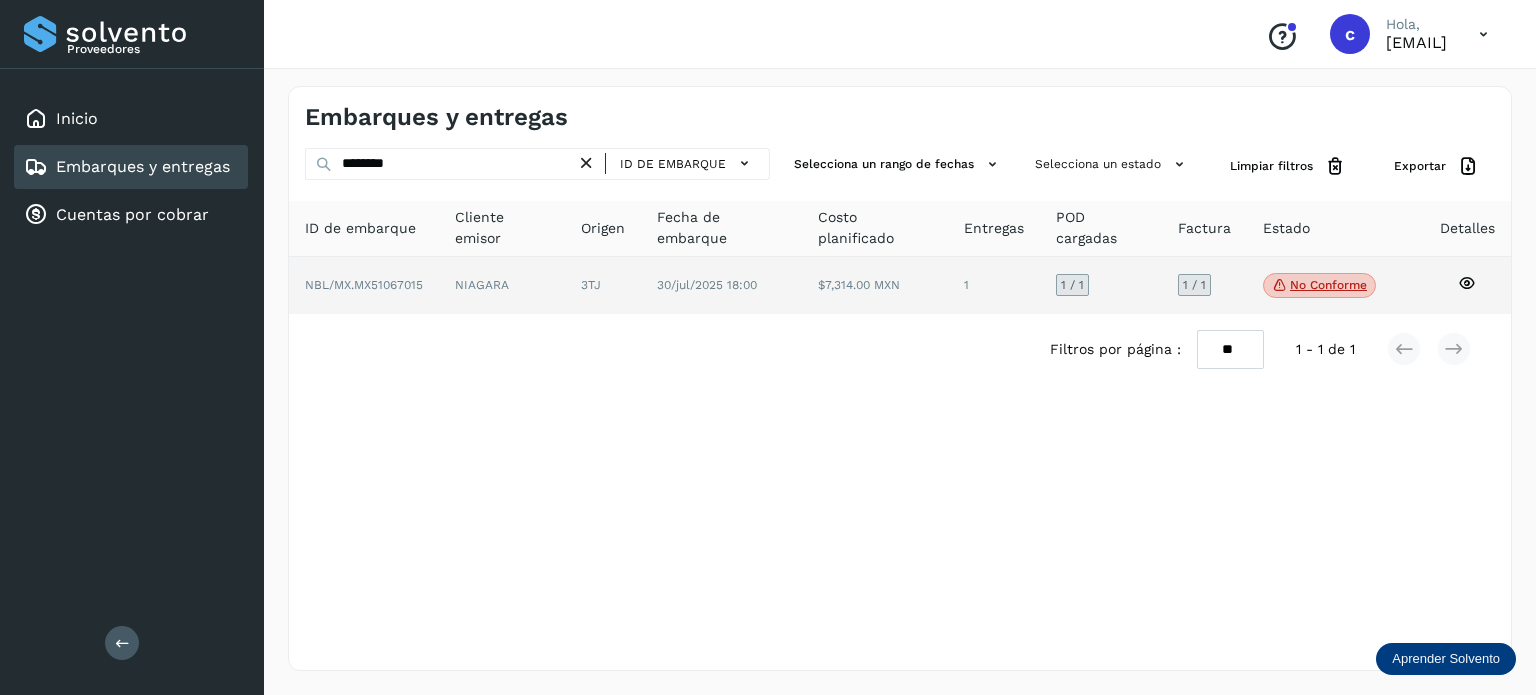 click 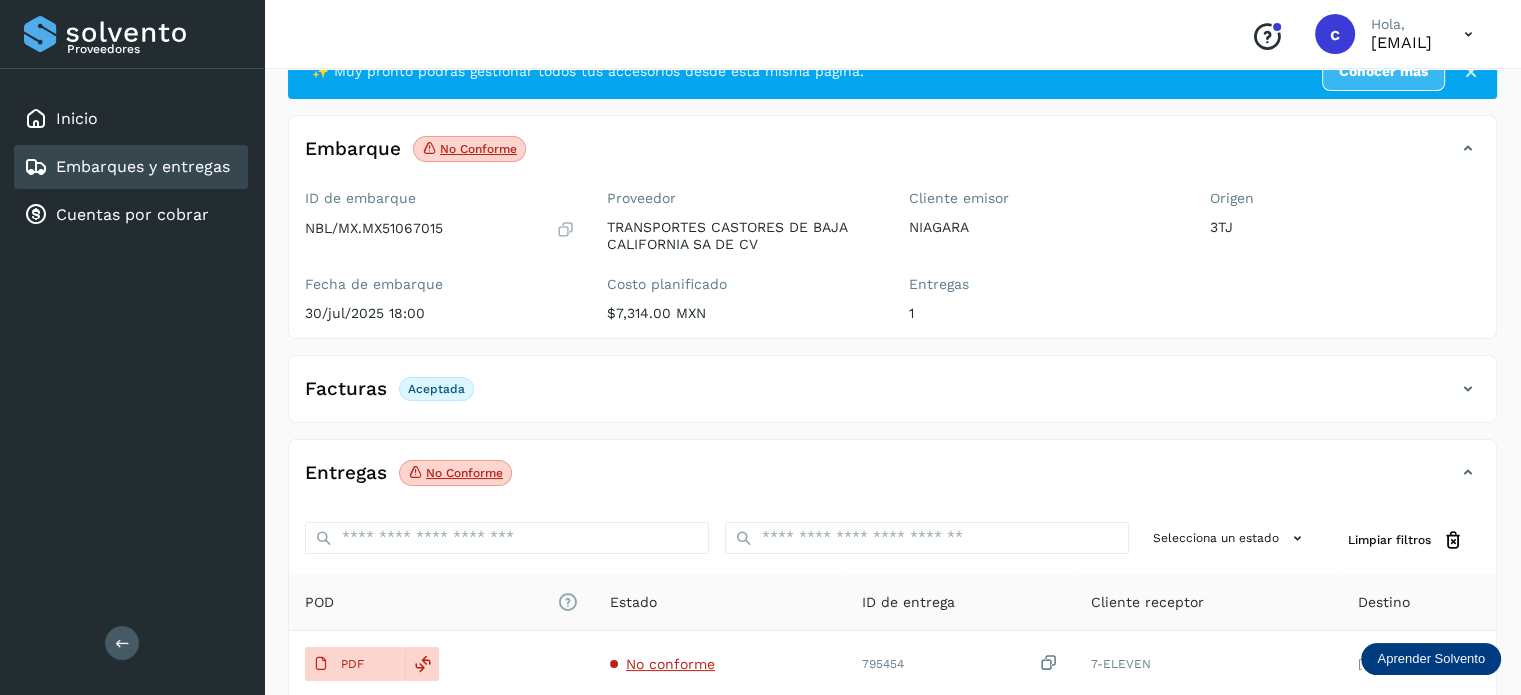 scroll, scrollTop: 100, scrollLeft: 0, axis: vertical 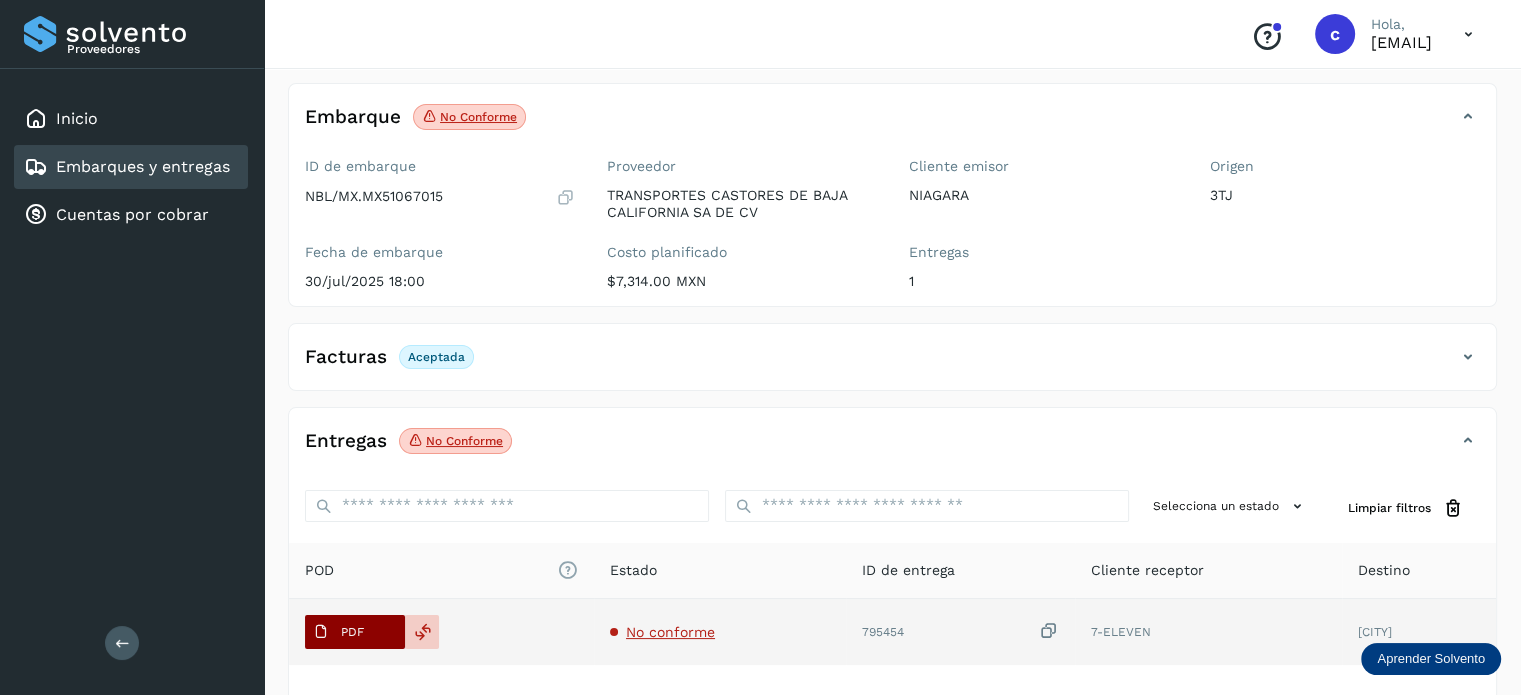 click on "PDF" at bounding box center (338, 632) 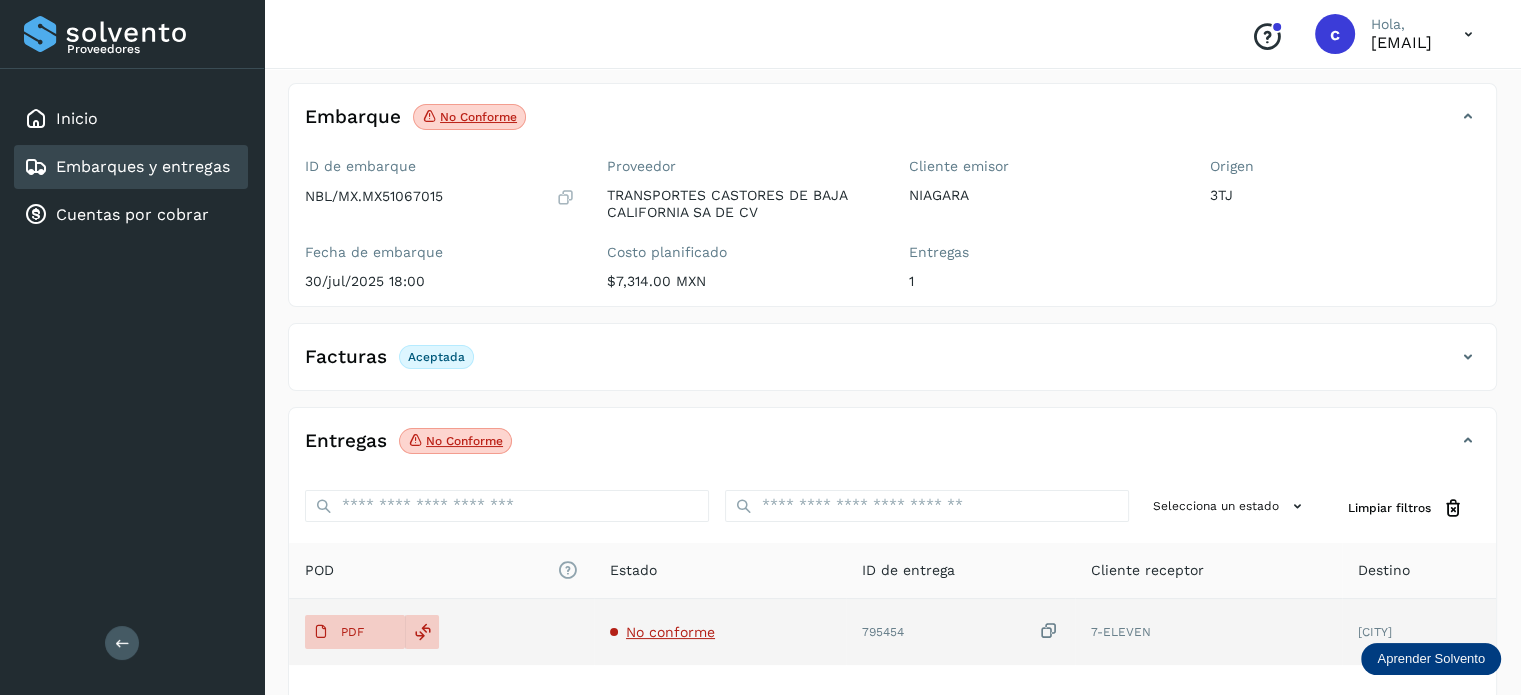 click on "No conforme" at bounding box center [670, 632] 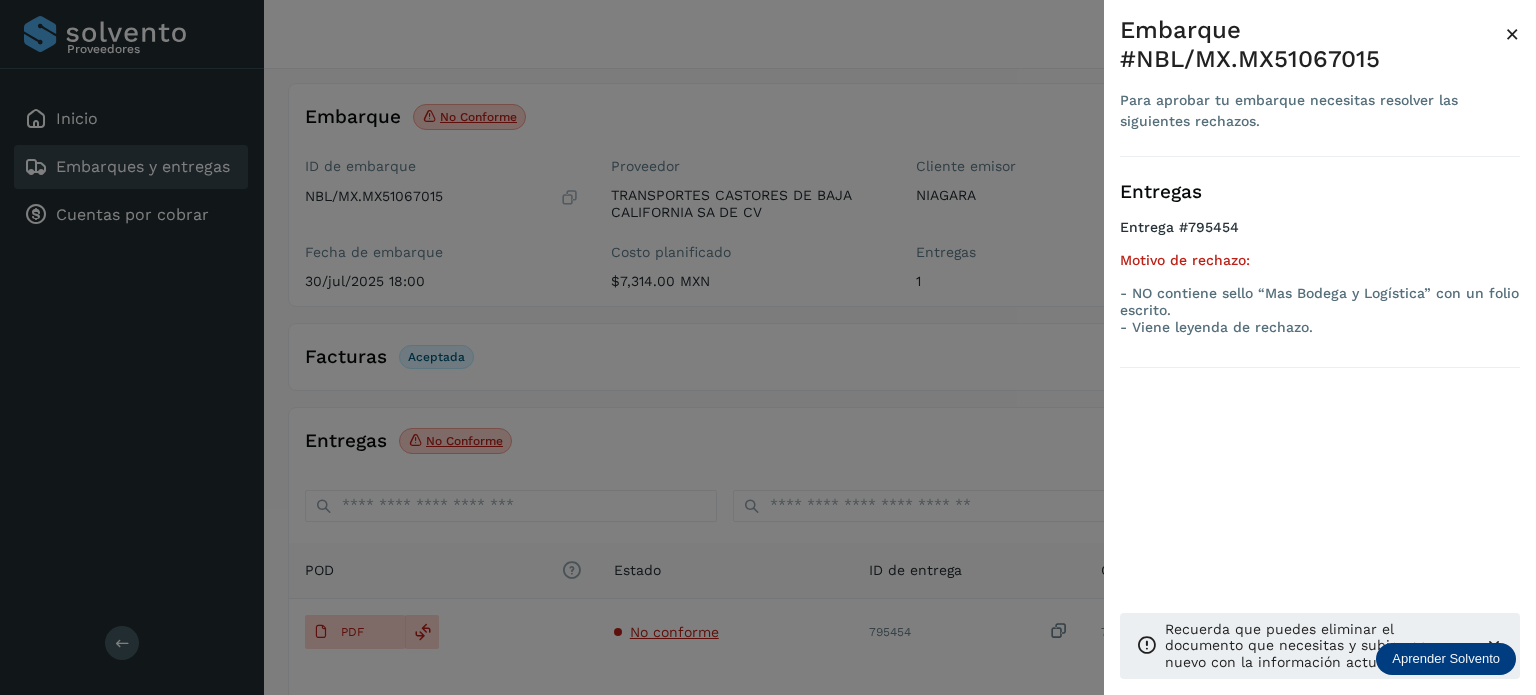 click on "- NO contiene sello “Mas Bodega y Logística” con un folio escrito." at bounding box center [1320, 302] 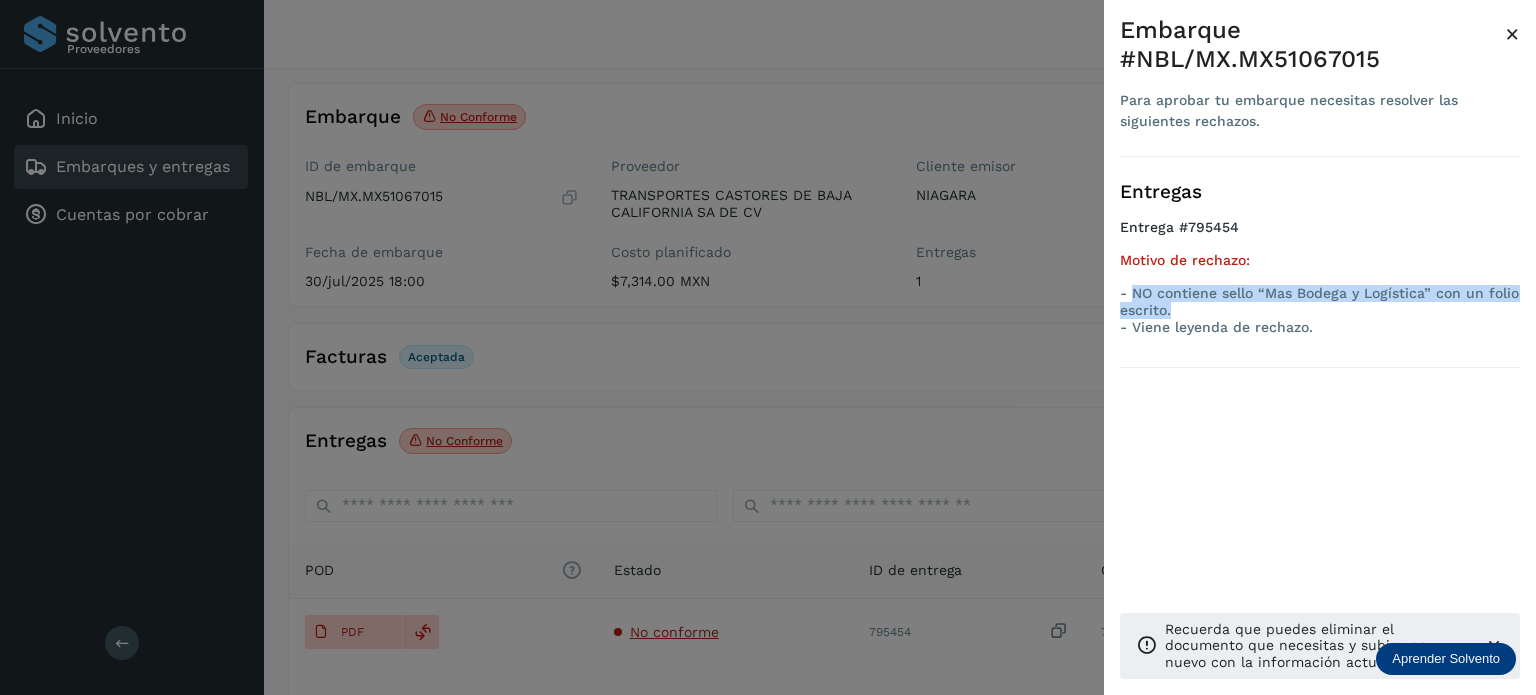 drag, startPoint x: 1168, startPoint y: 279, endPoint x: 1134, endPoint y: 265, distance: 36.769554 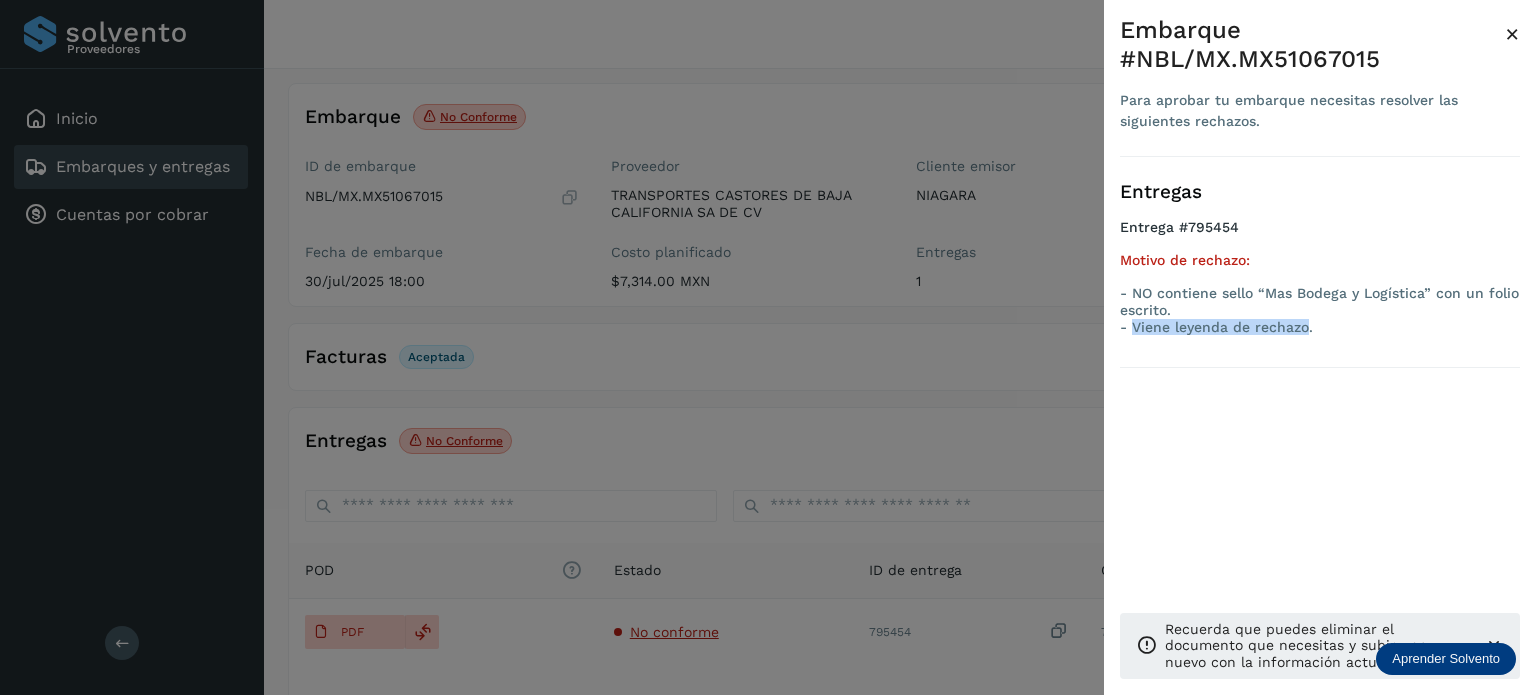 drag, startPoint x: 1308, startPoint y: 298, endPoint x: 1134, endPoint y: 300, distance: 174.01149 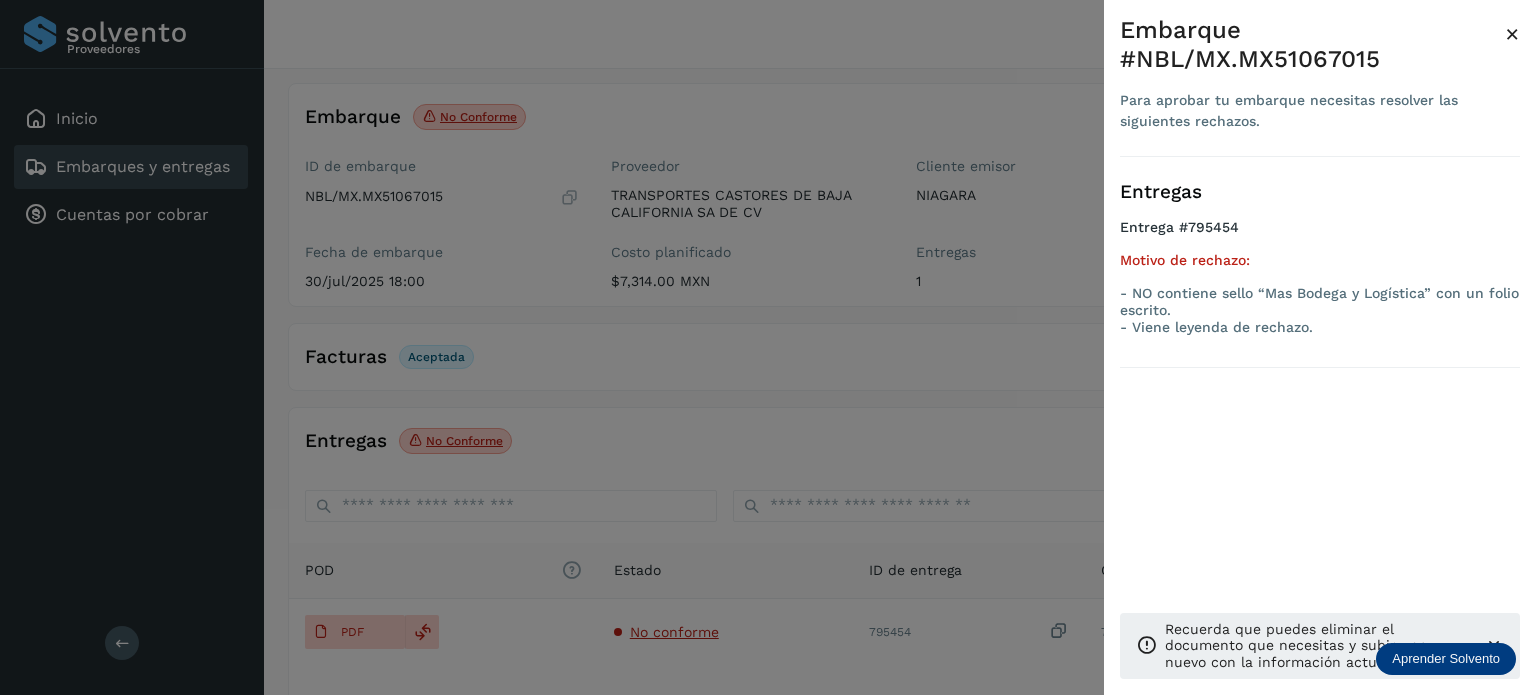 click at bounding box center (768, 347) 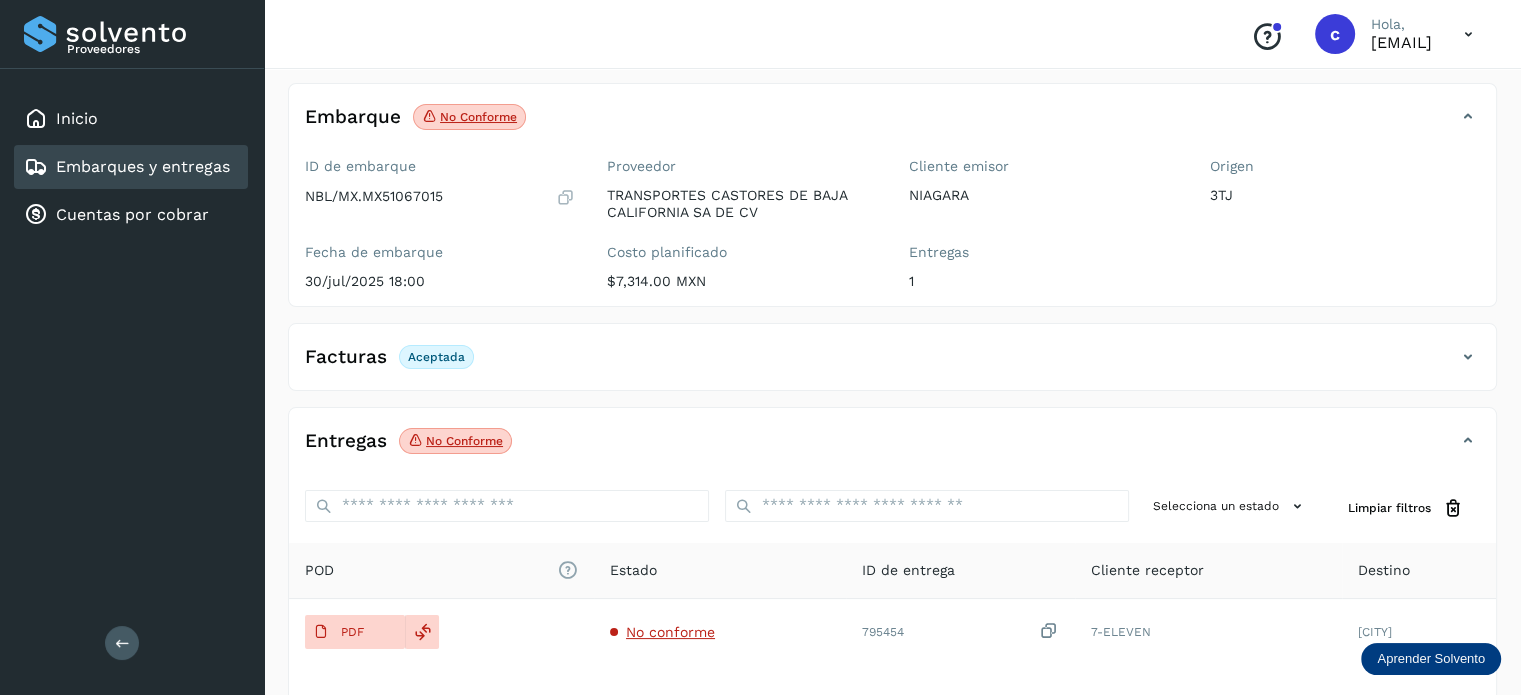 click on "Embarques y entregas" at bounding box center [143, 166] 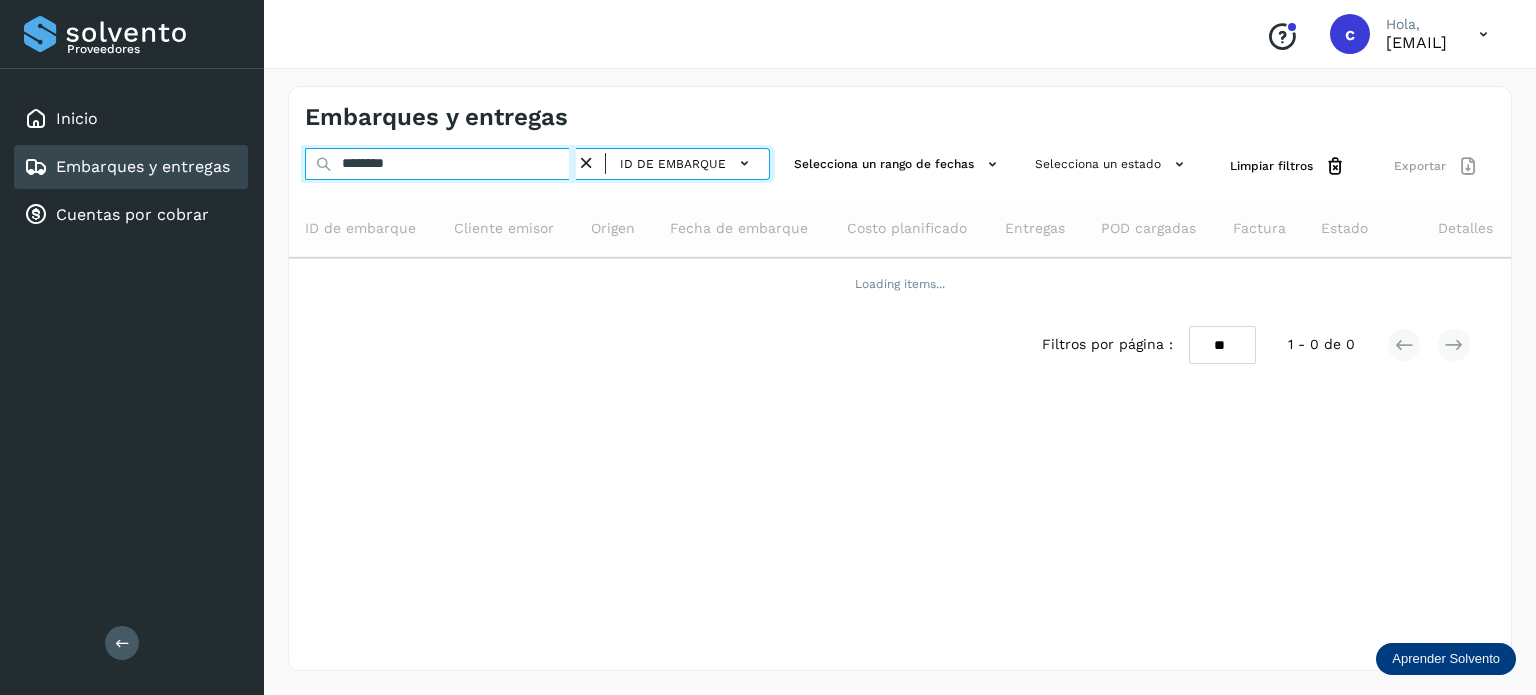 drag, startPoint x: 427, startPoint y: 171, endPoint x: 161, endPoint y: 167, distance: 266.03006 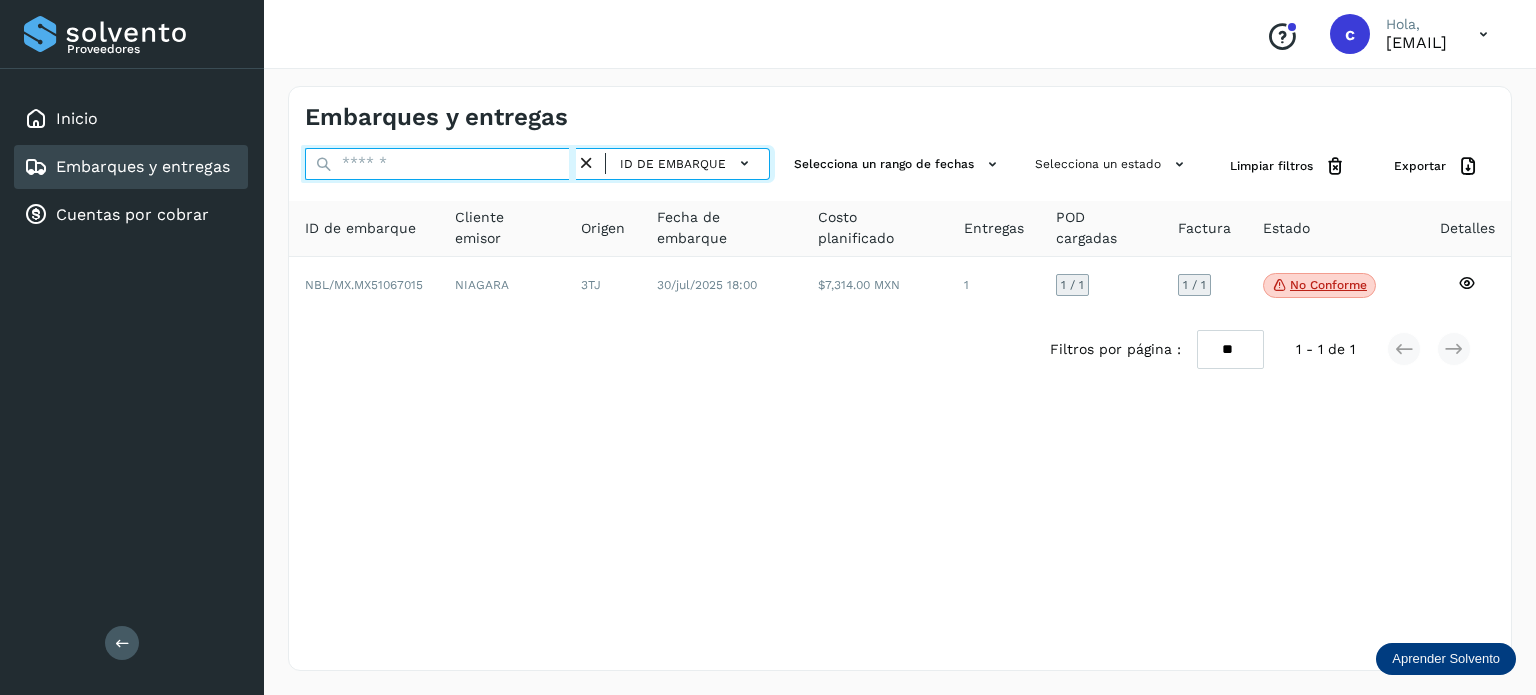 paste on "**********" 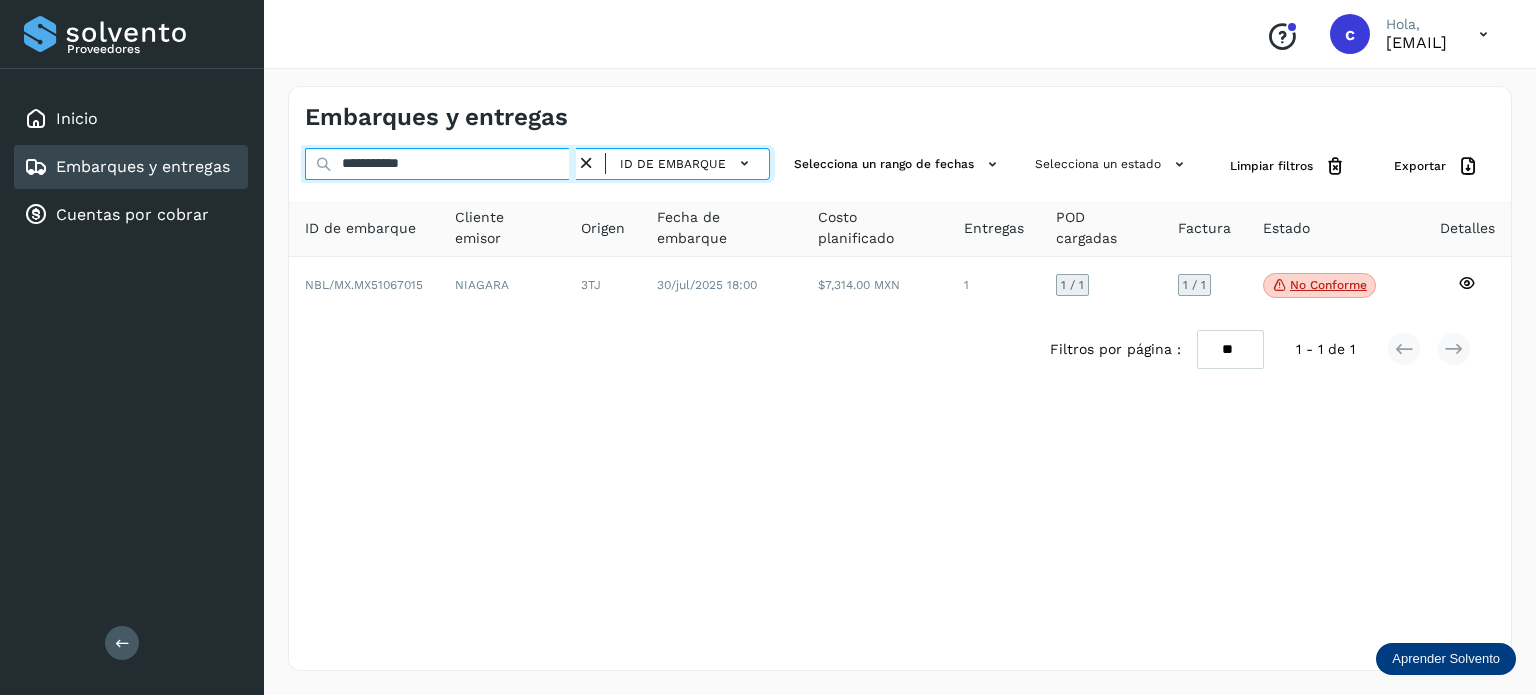 type on "**********" 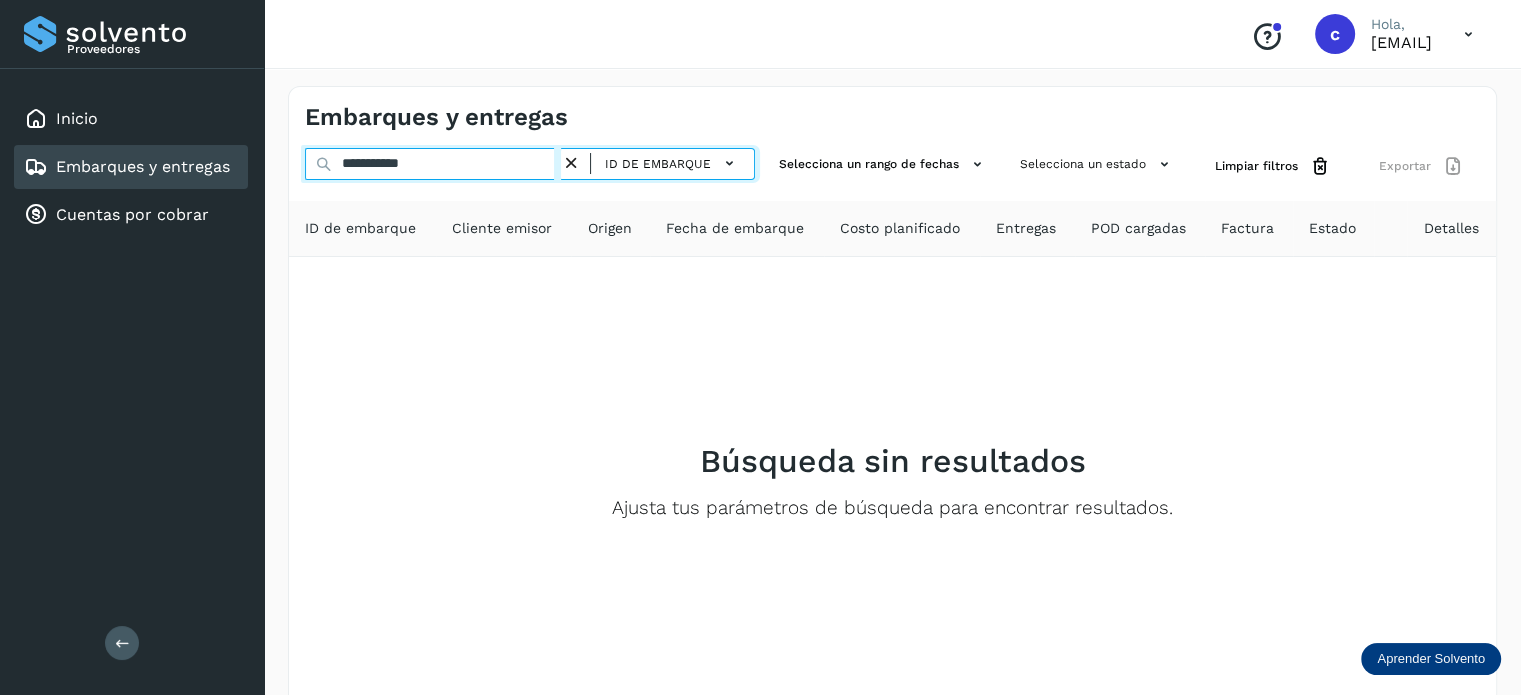 drag, startPoint x: 442, startPoint y: 162, endPoint x: 208, endPoint y: 142, distance: 234.85315 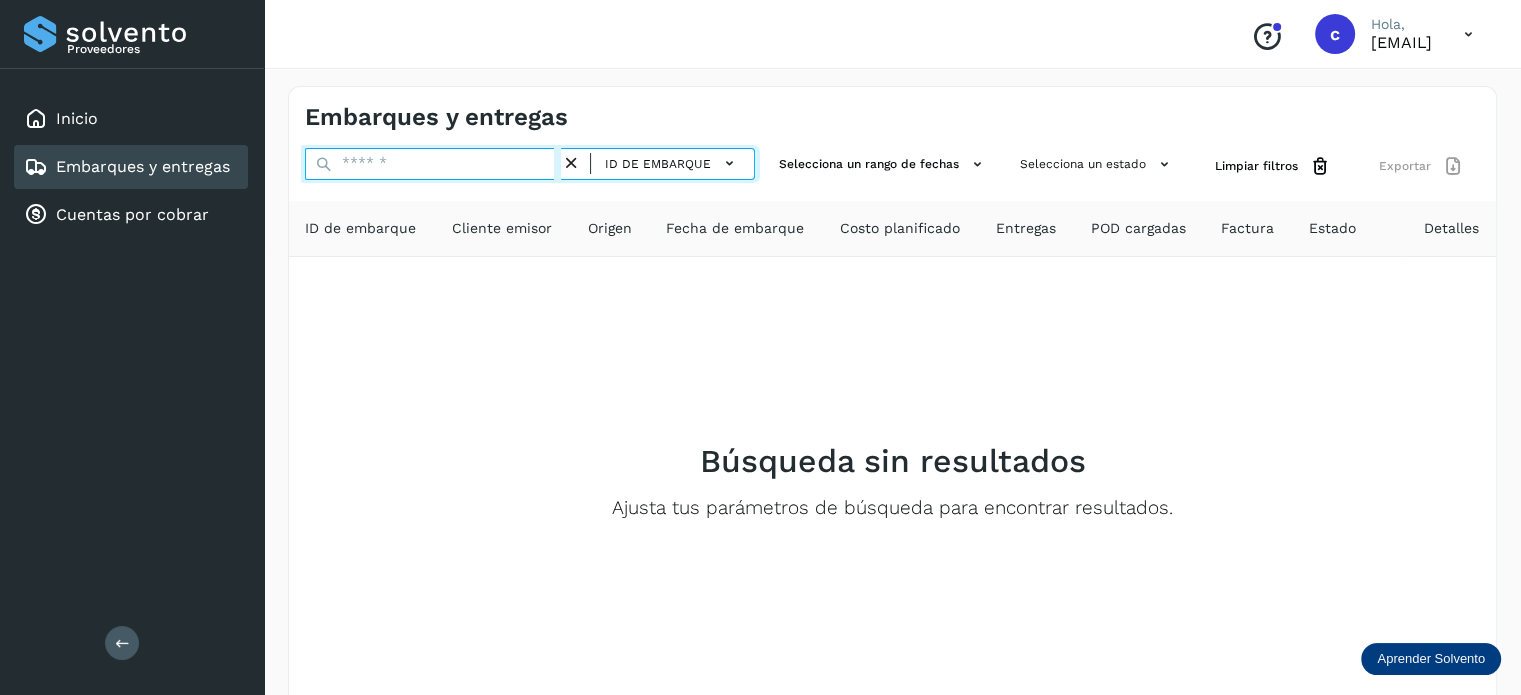 paste on "********" 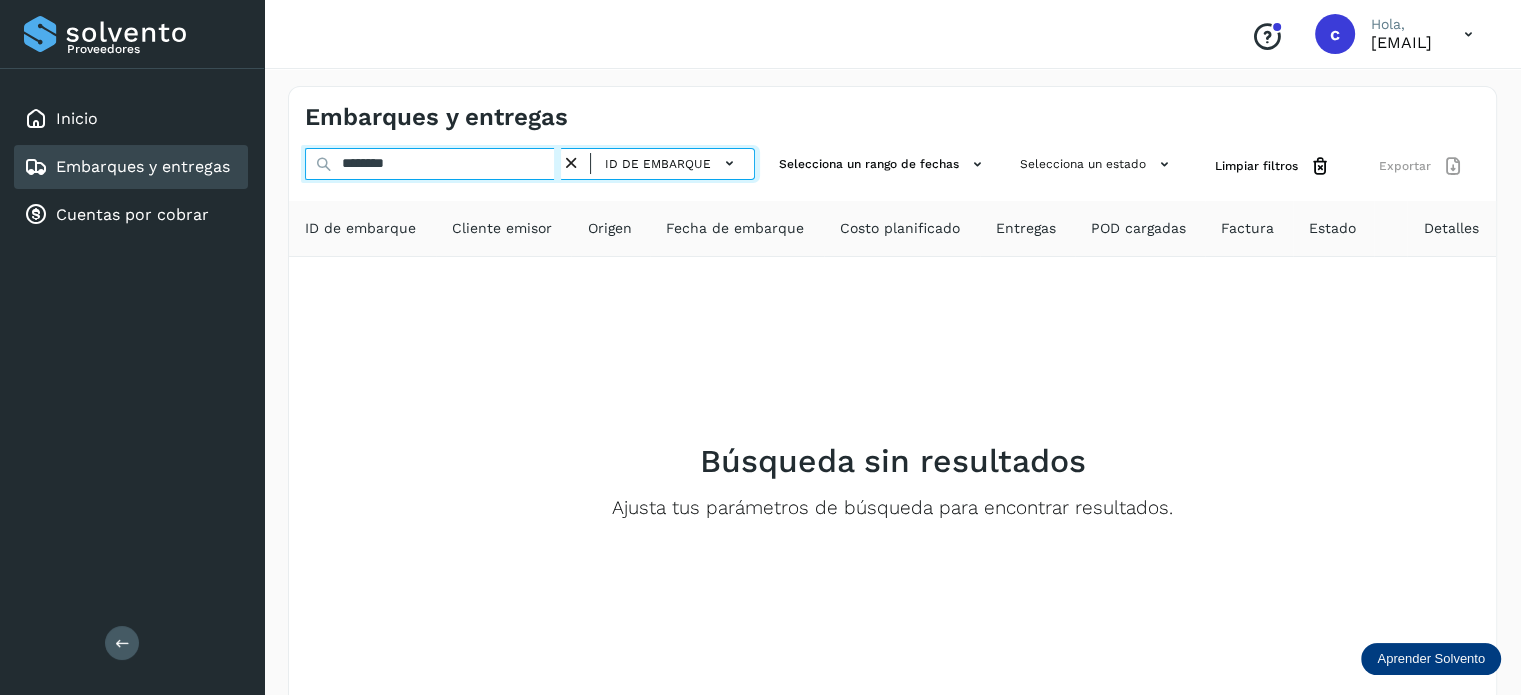 type on "********" 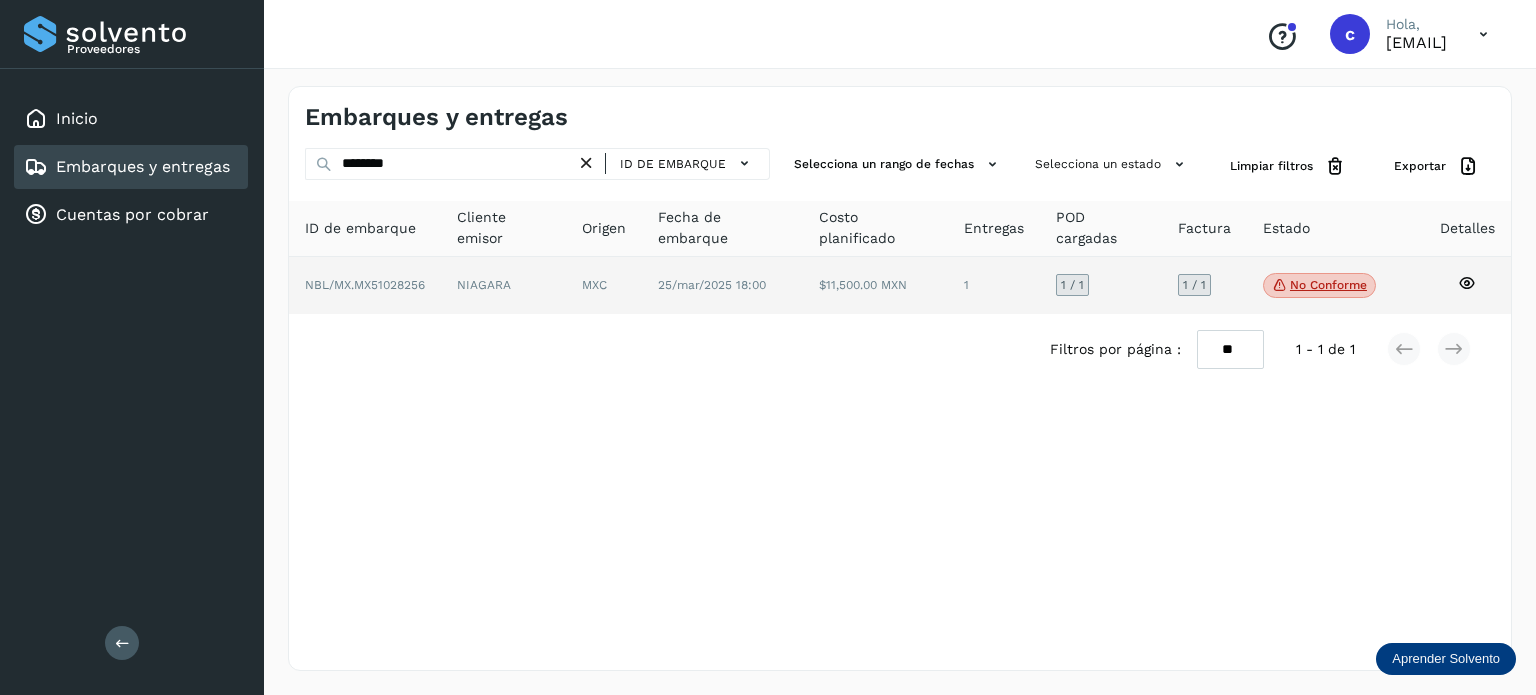 click on "No conforme" at bounding box center [1319, 286] 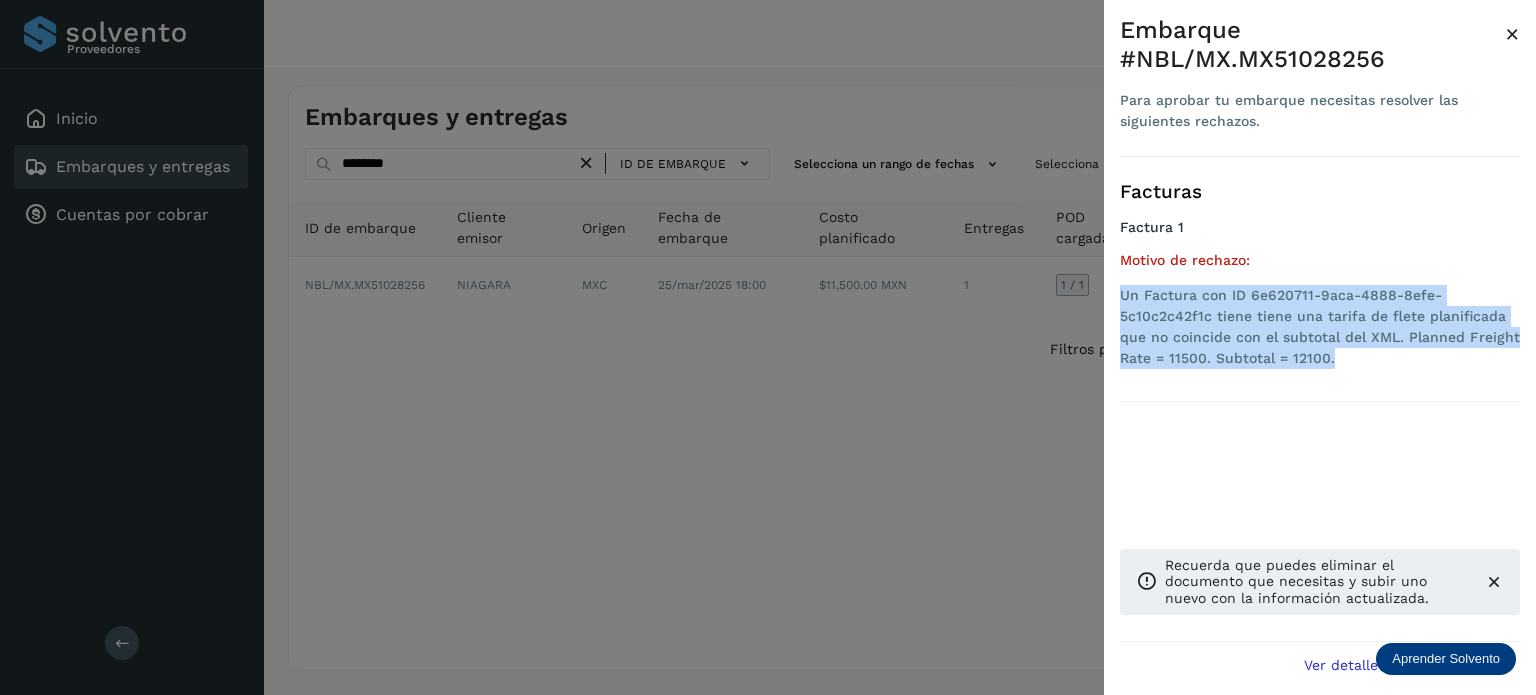 drag, startPoint x: 1332, startPoint y: 370, endPoint x: 1120, endPoint y: 299, distance: 223.57326 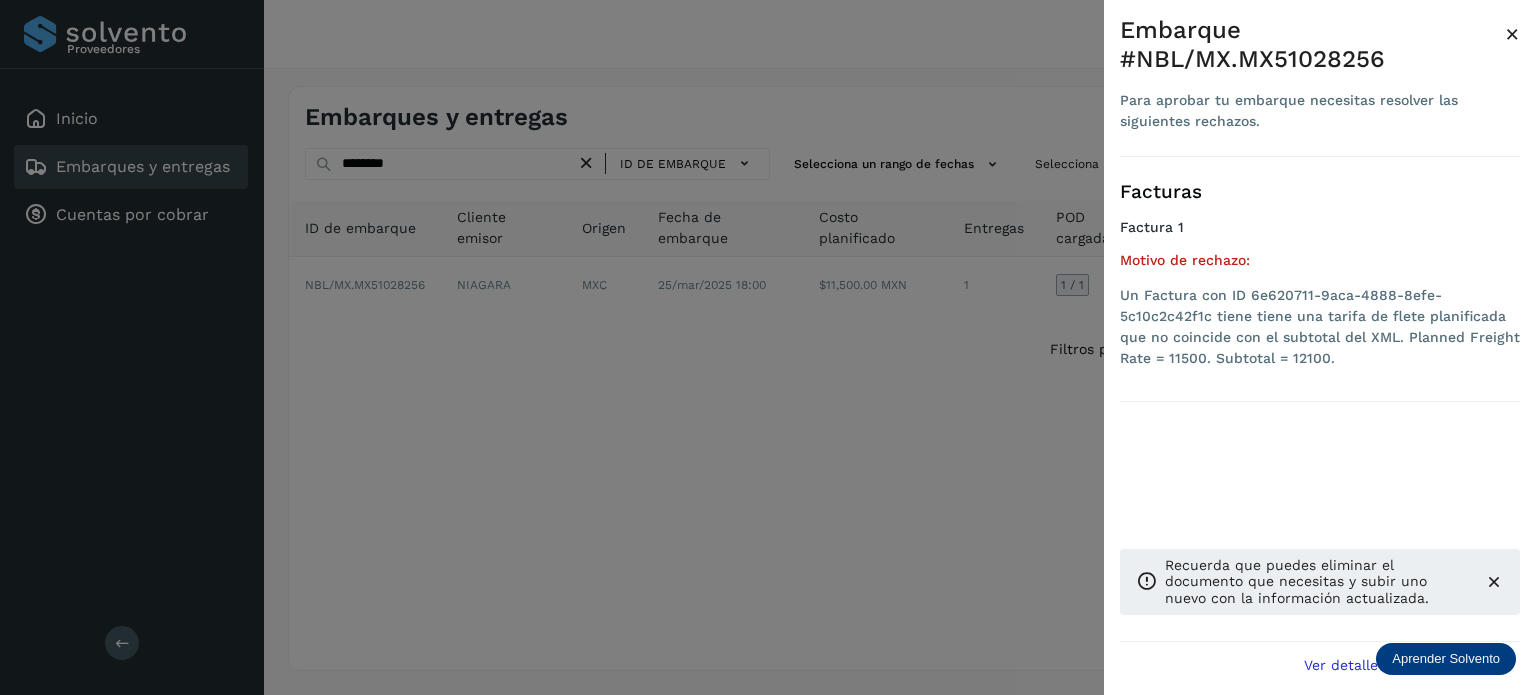 click at bounding box center (768, 347) 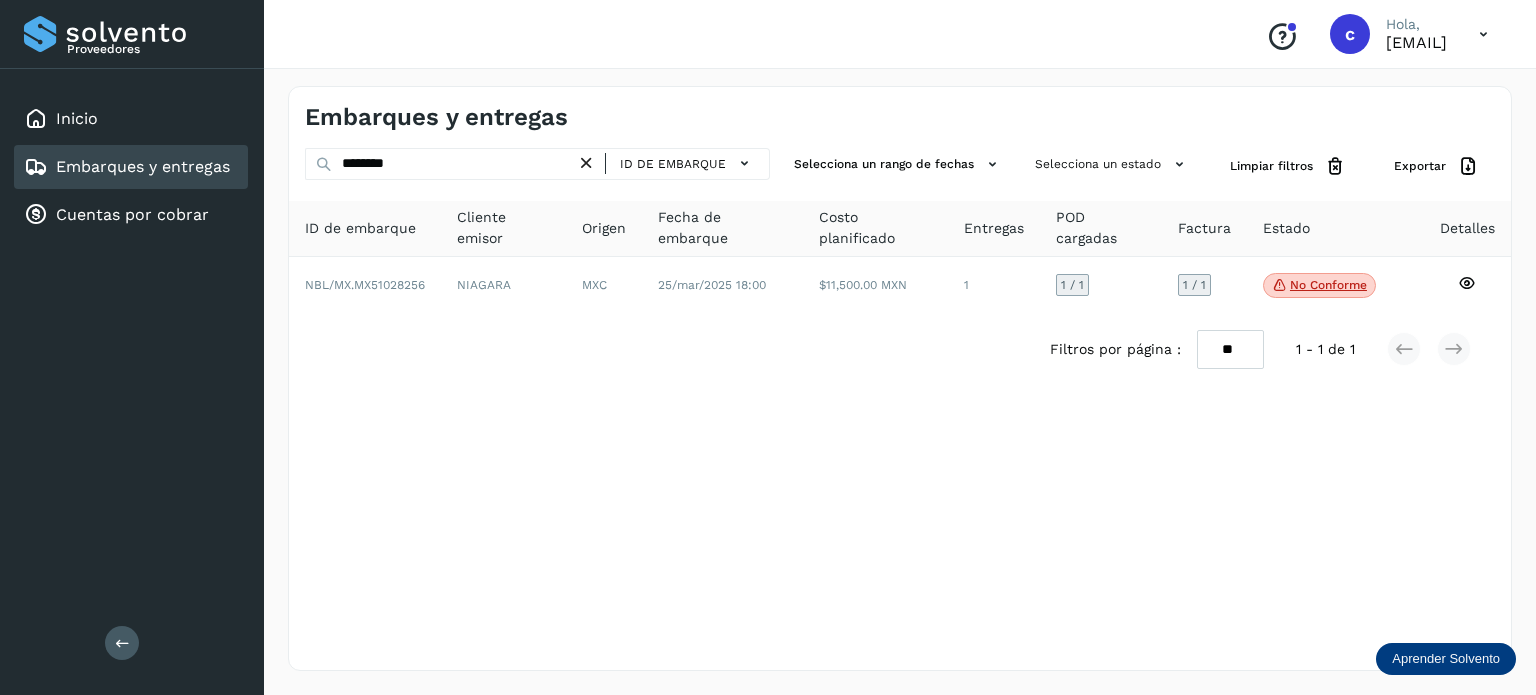 click on "Embarques y entregas ******** ID de embarque Selecciona un rango de fechas  Selecciona un estado Limpiar filtros Exportar ID de embarque Cliente emisor Origen Fecha de embarque Costo planificado Entregas POD cargadas Factura Estado Detalles NBL/MX.MX51028256 NIAGARA MXC 25/mar/2025 18:00  $11,500.00 MXN  1 1  / 1 1 / 1 No conforme
Verifica el estado de la factura o entregas asociadas a este embarque
Filtros por página : ** ** ** 1 - 1 de 1" at bounding box center (900, 378) 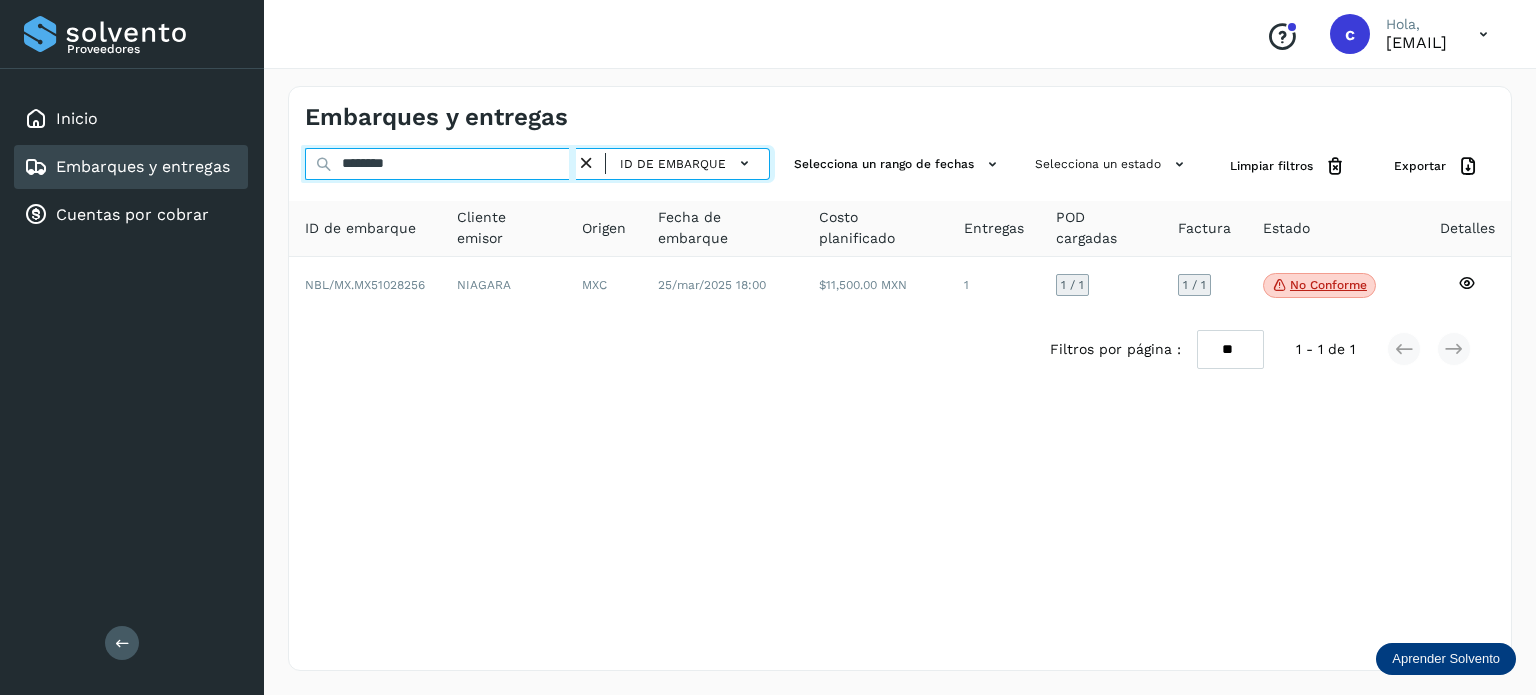 drag, startPoint x: 450, startPoint y: 166, endPoint x: 298, endPoint y: 171, distance: 152.08221 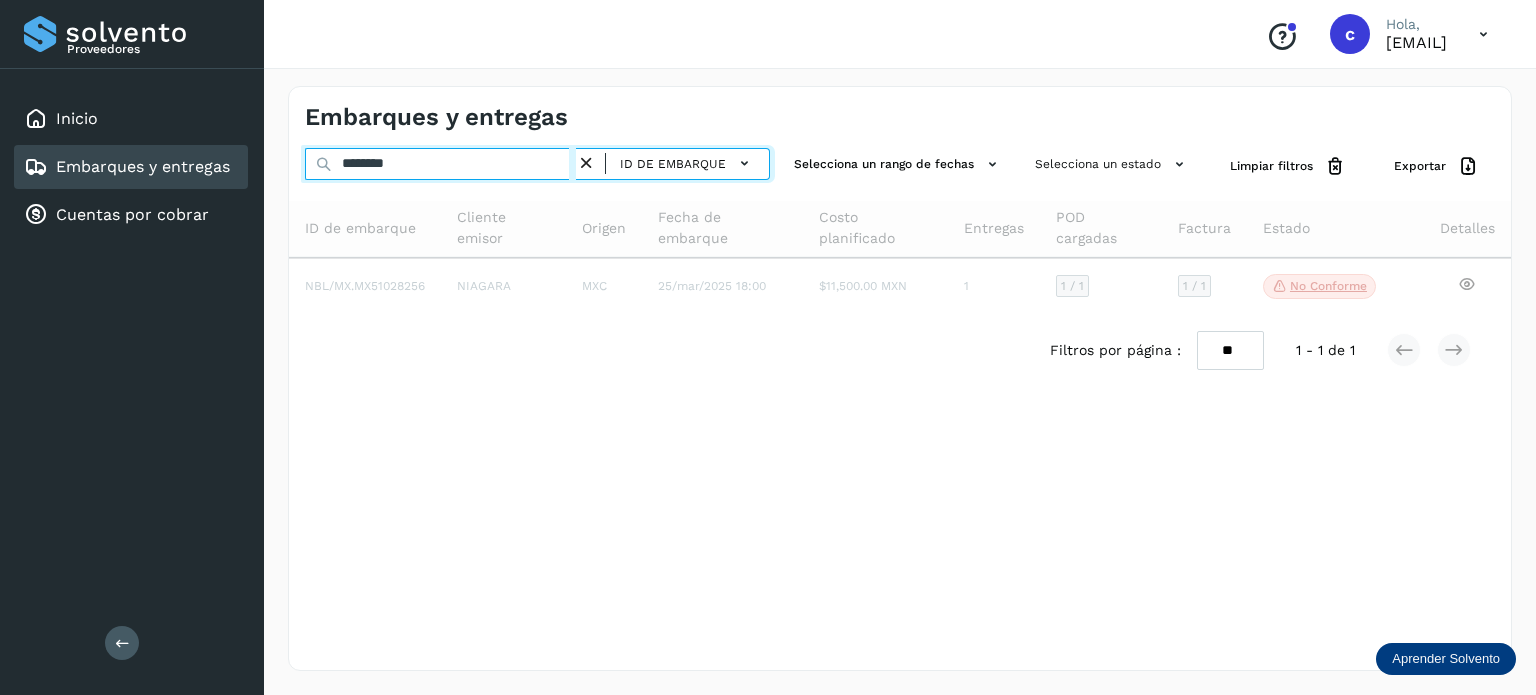 type on "********" 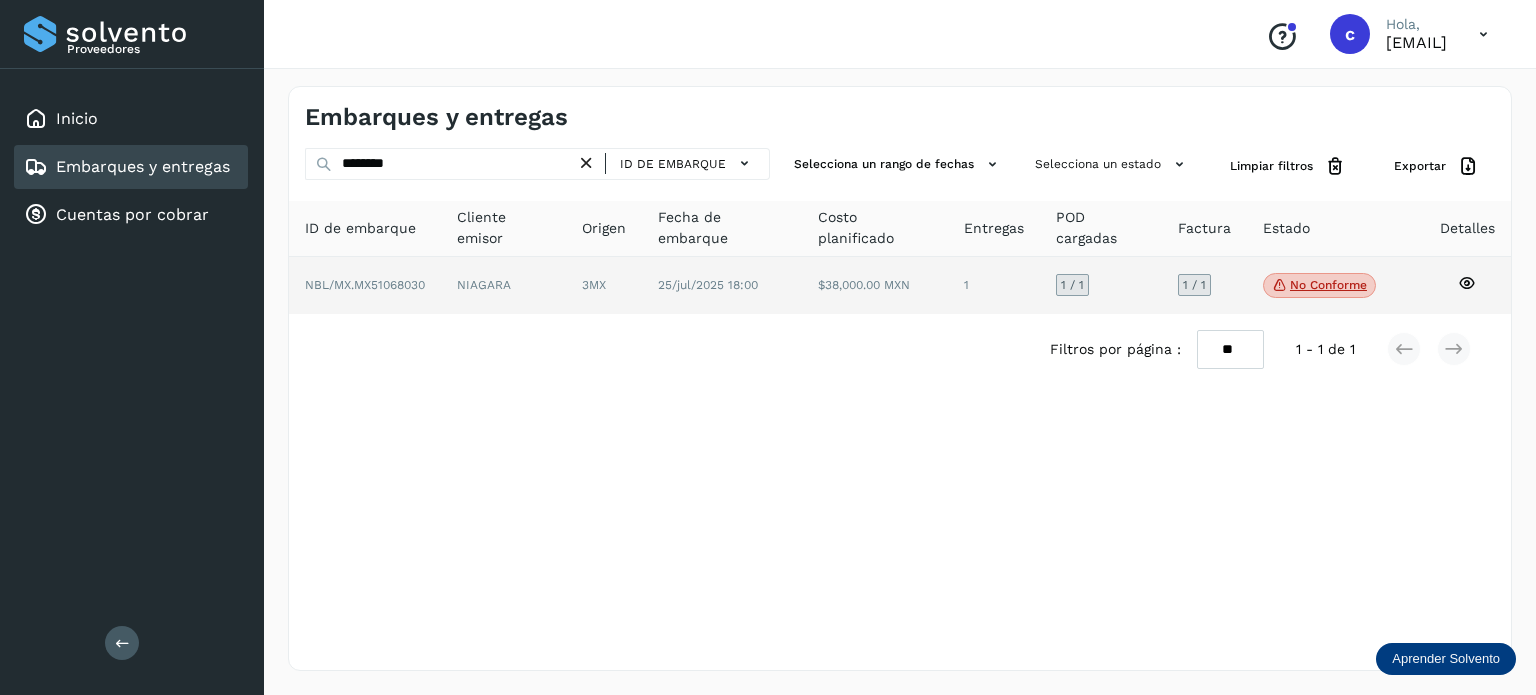 click 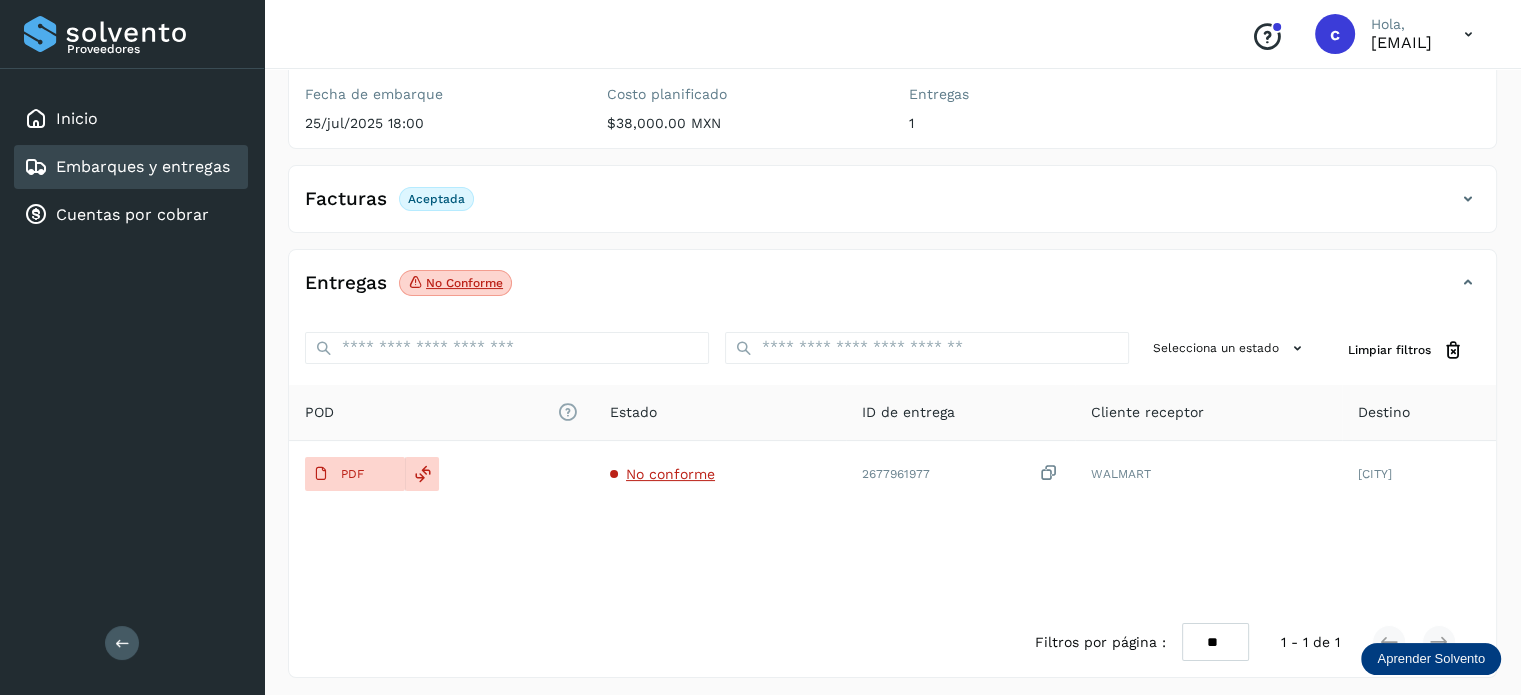 scroll, scrollTop: 264, scrollLeft: 0, axis: vertical 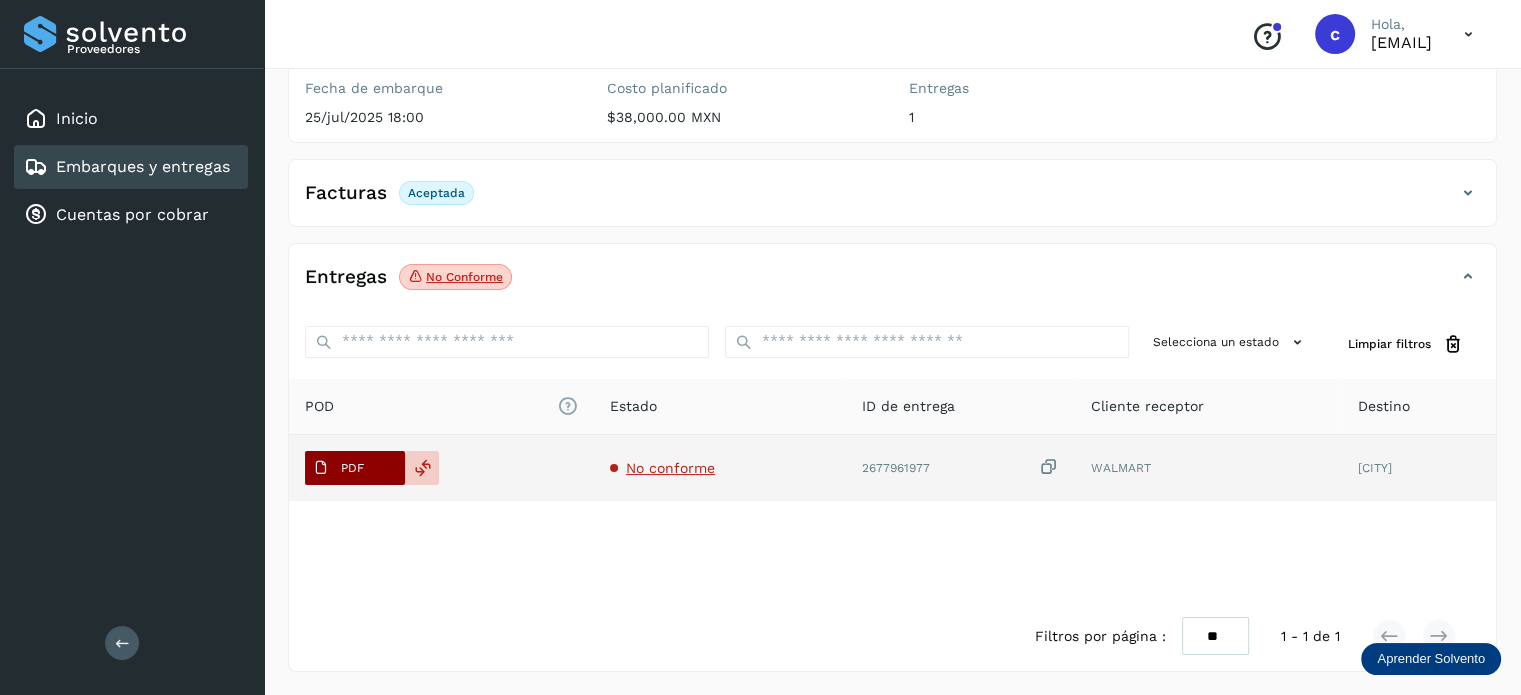 click on "PDF" at bounding box center [355, 468] 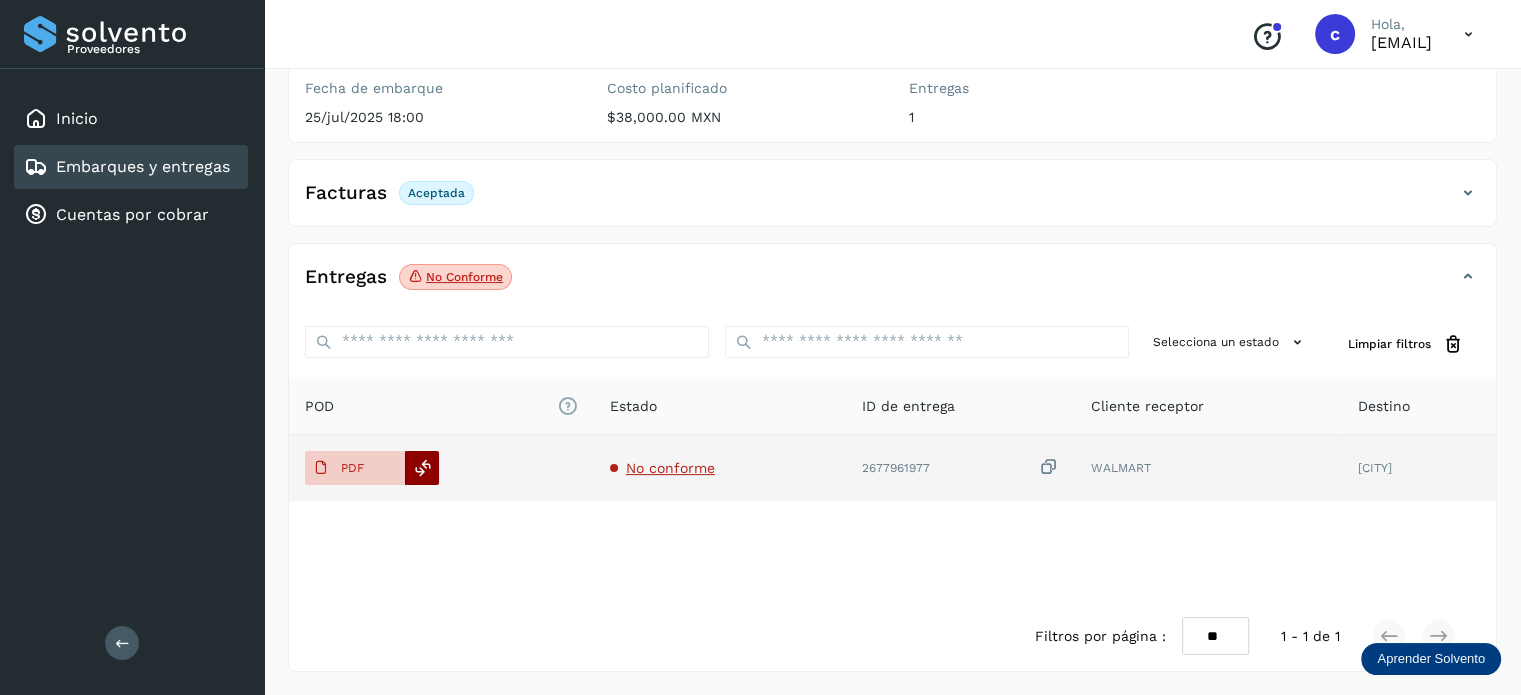 click 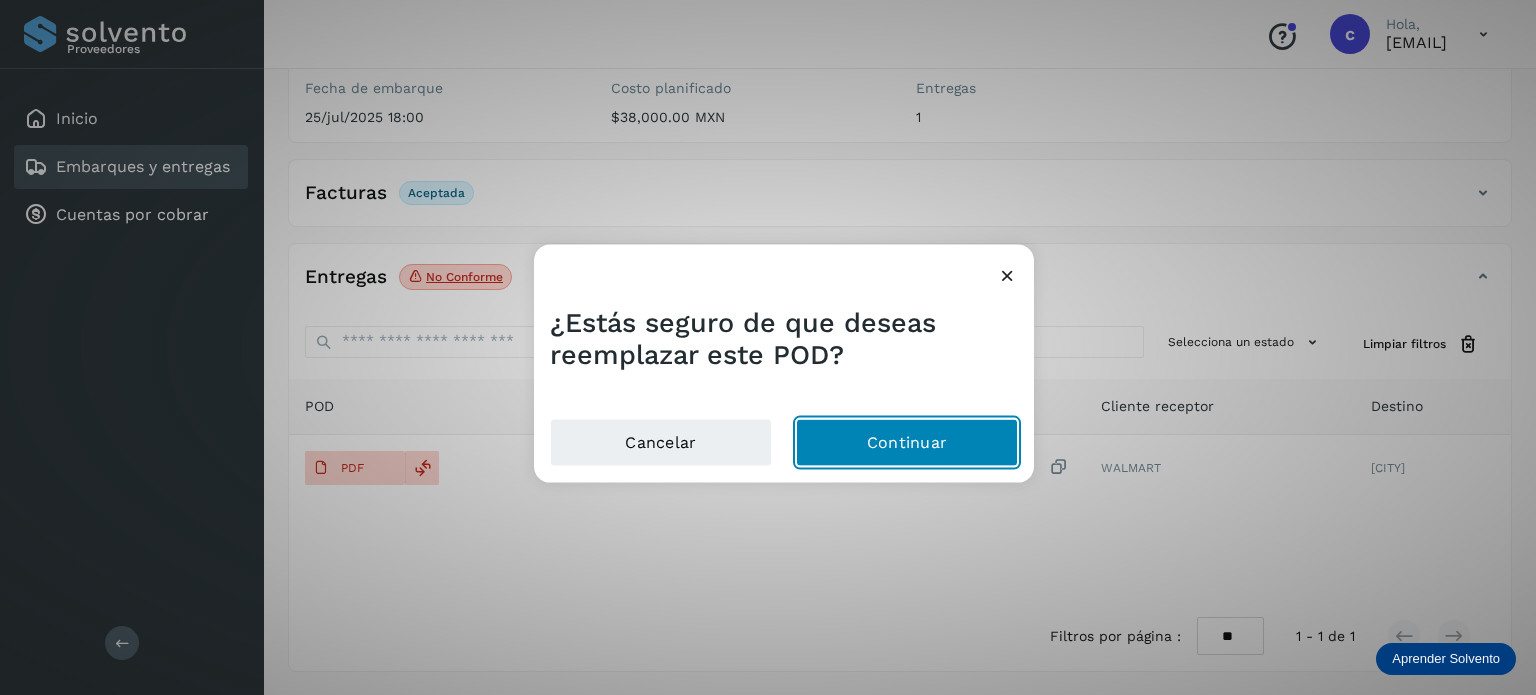 click on "Continuar" 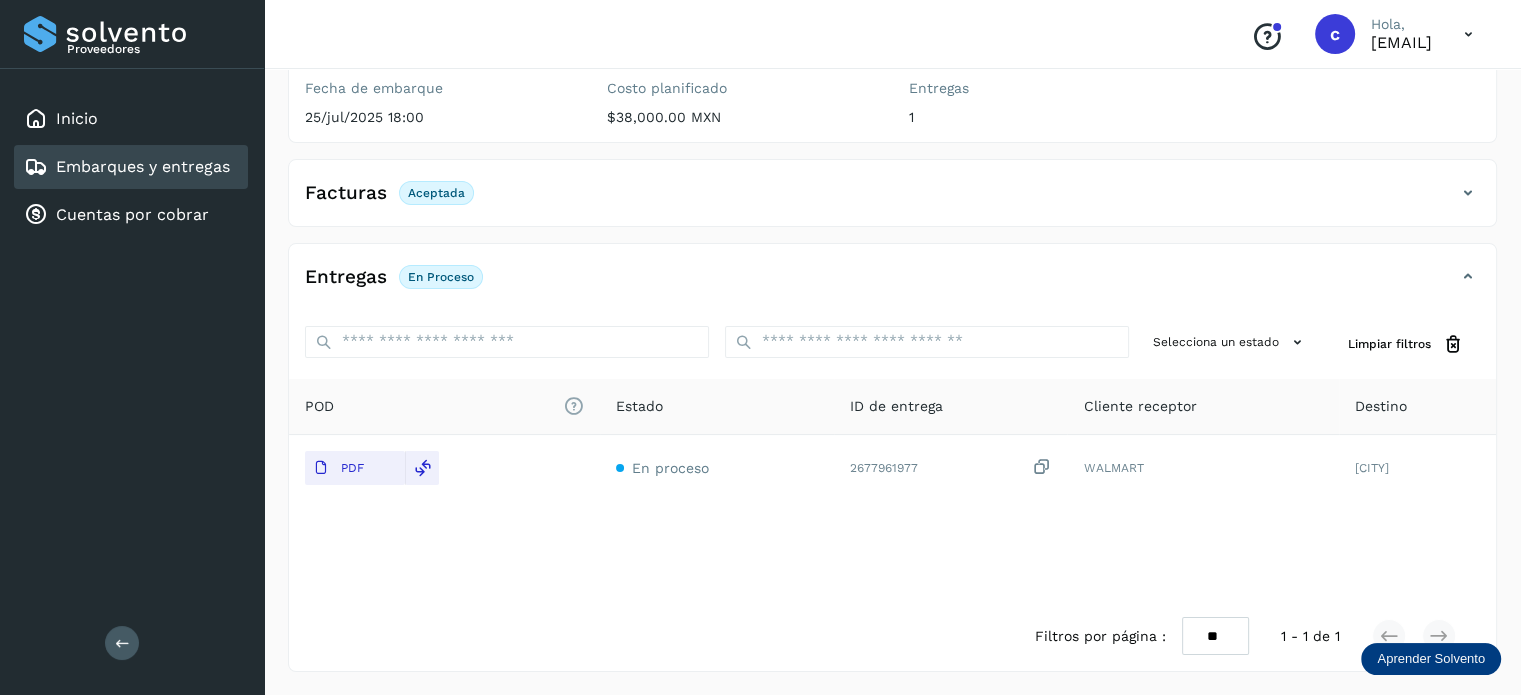 click on "Embarques y entregas" at bounding box center (143, 166) 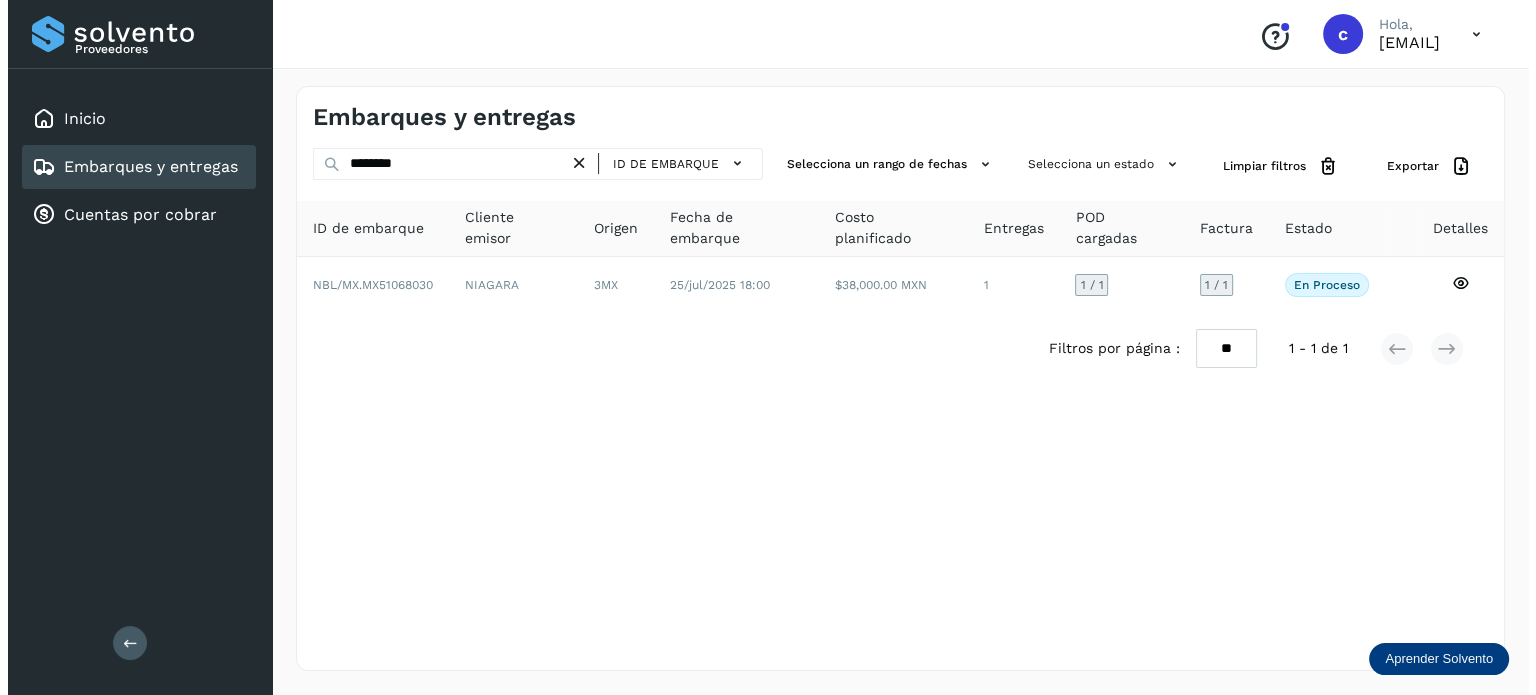 scroll, scrollTop: 0, scrollLeft: 0, axis: both 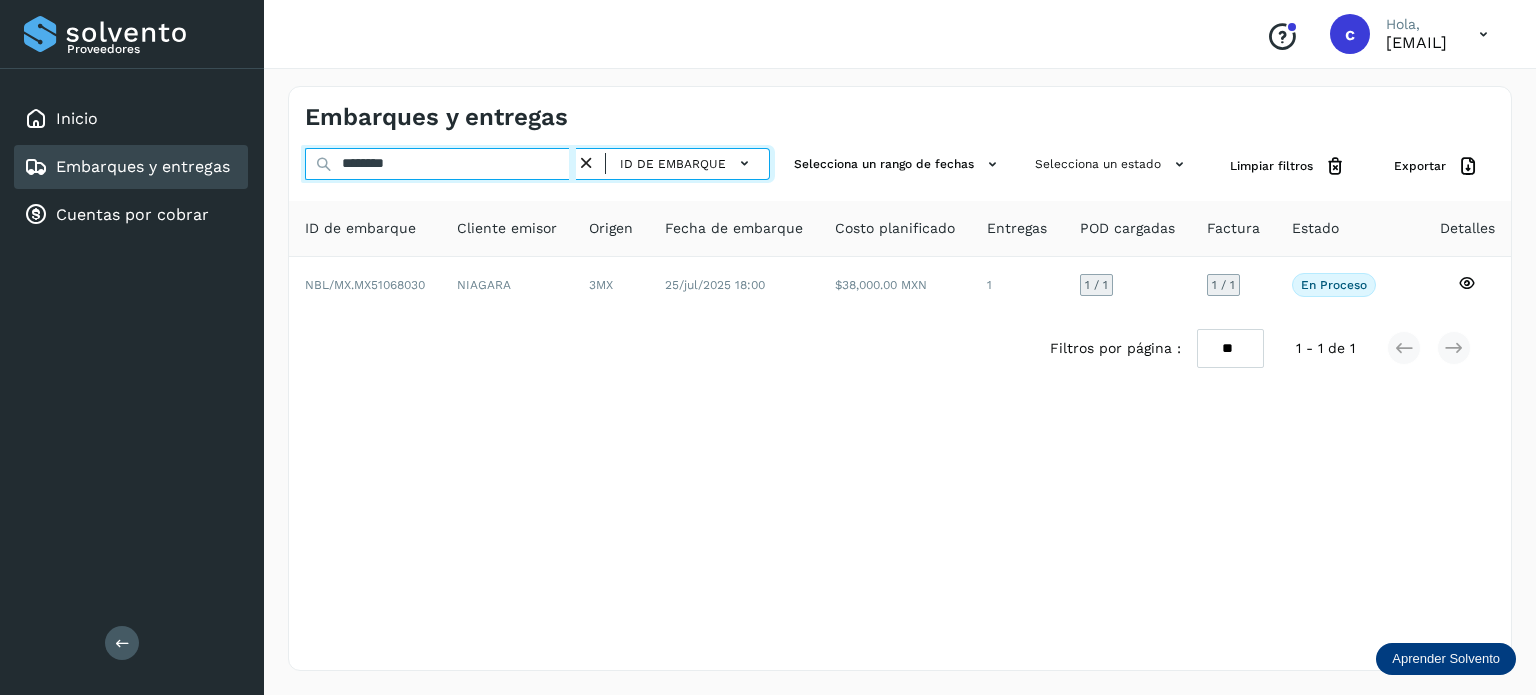 drag, startPoint x: 424, startPoint y: 166, endPoint x: 160, endPoint y: 171, distance: 264.04733 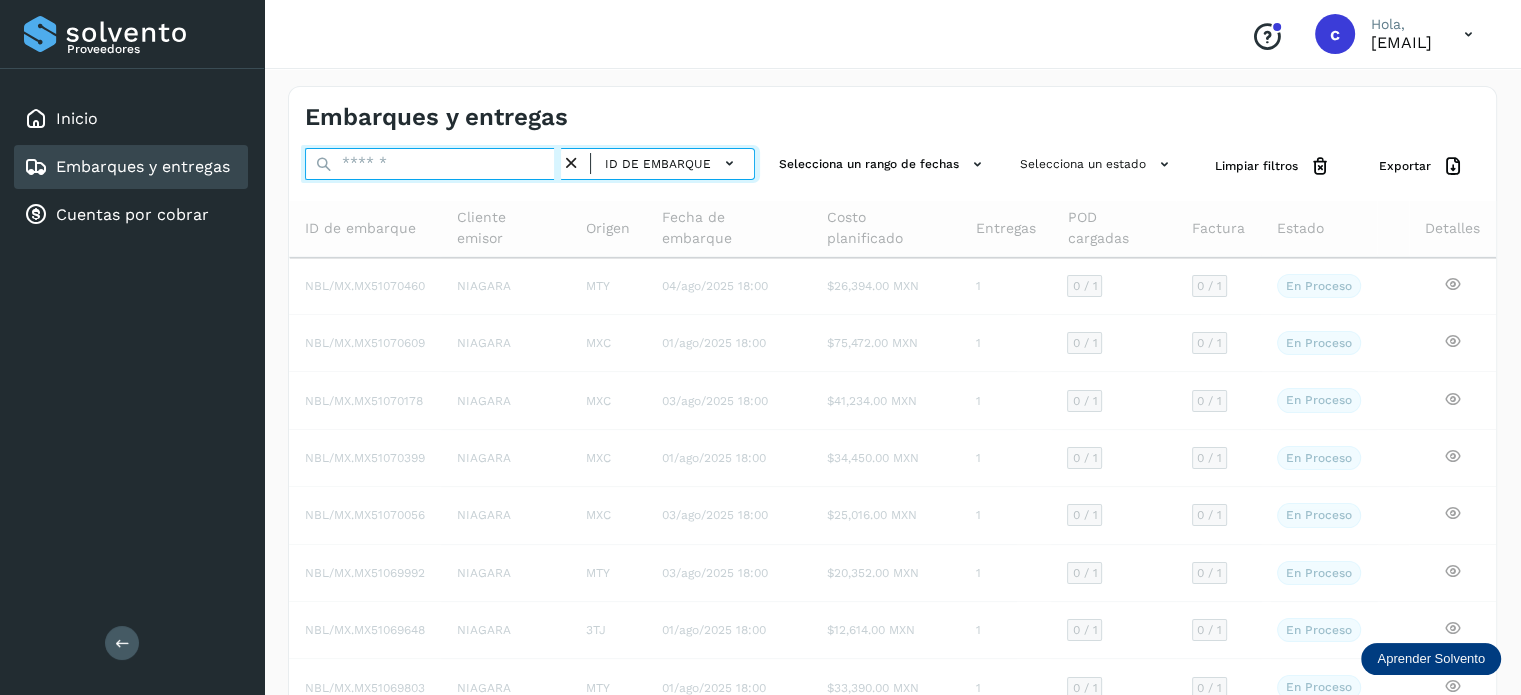 drag, startPoint x: 361, startPoint y: 154, endPoint x: 353, endPoint y: 147, distance: 10.630146 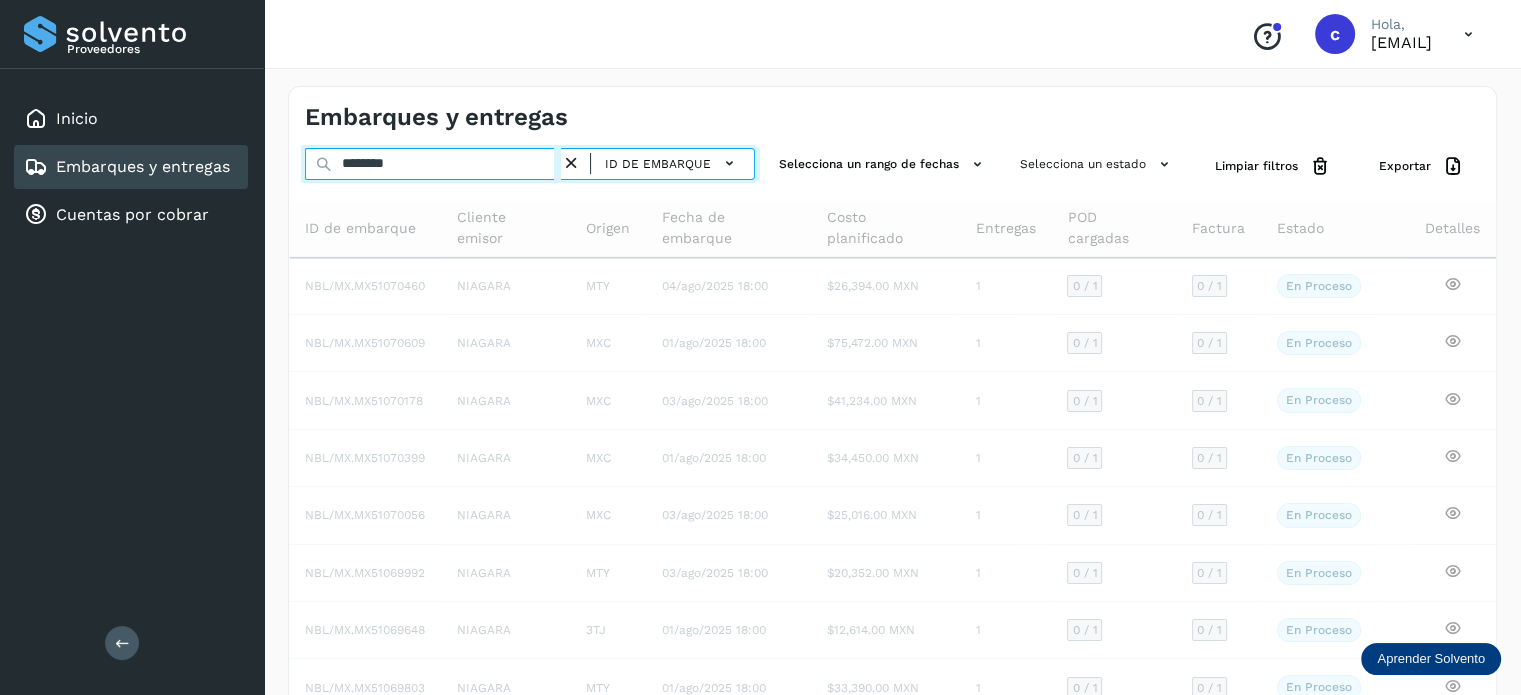 type on "********" 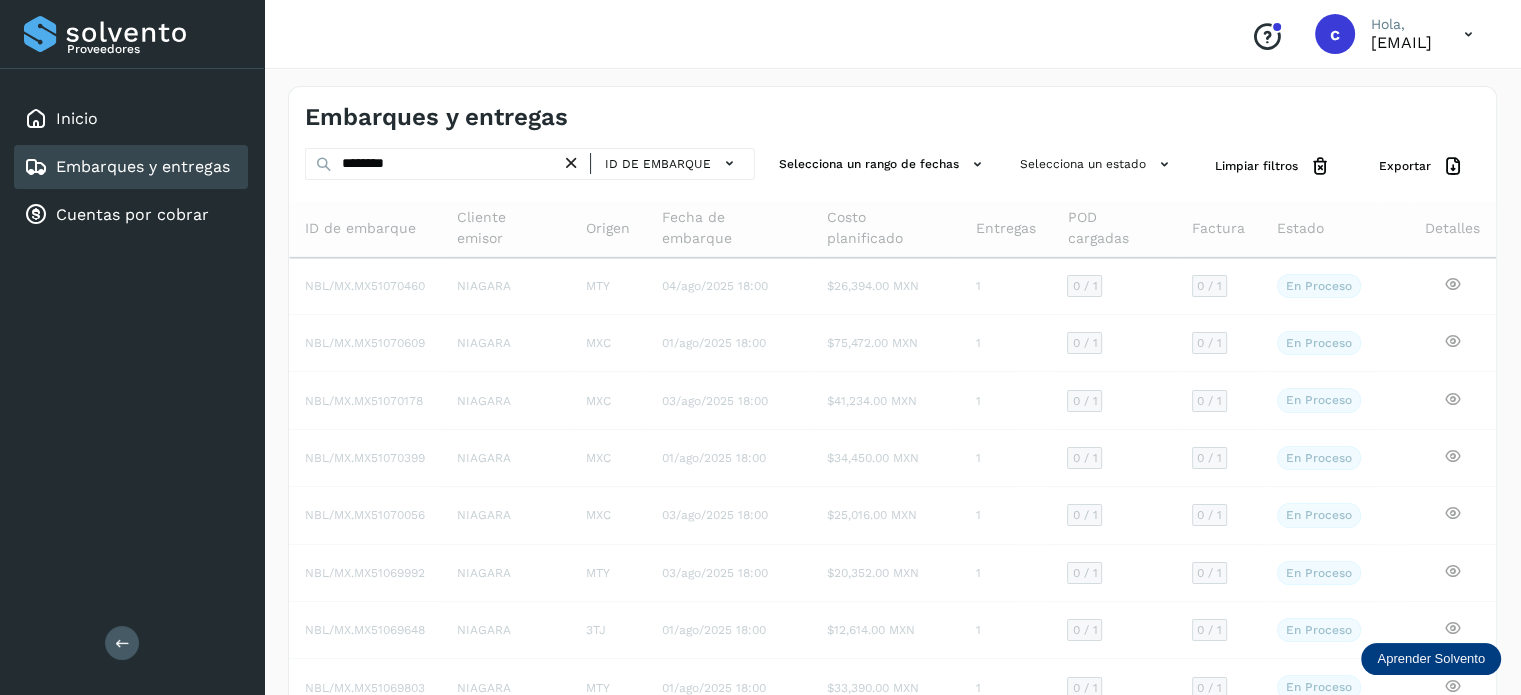 drag, startPoint x: 144, startPoint y: 114, endPoint x: 176, endPoint y: 151, distance: 48.9183 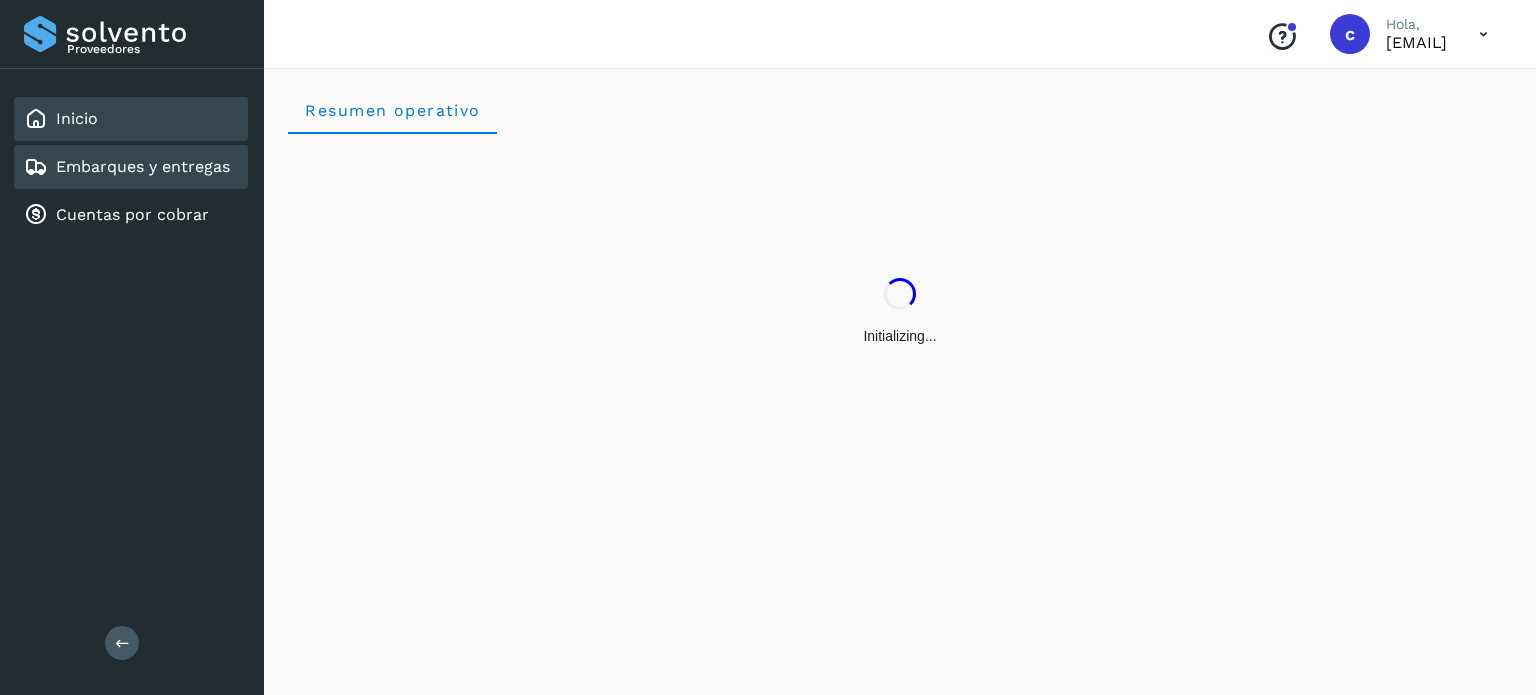 click on "Embarques y entregas" at bounding box center (143, 166) 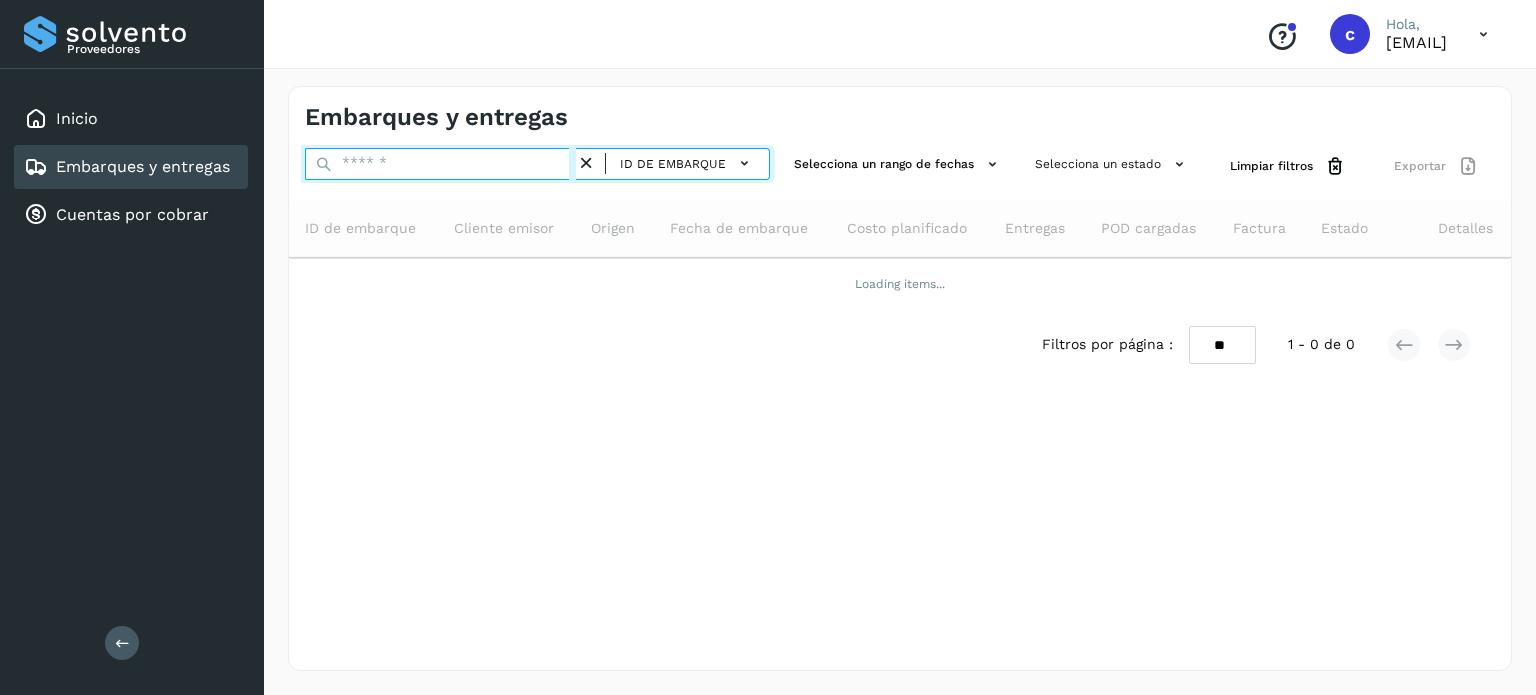 click at bounding box center [440, 164] 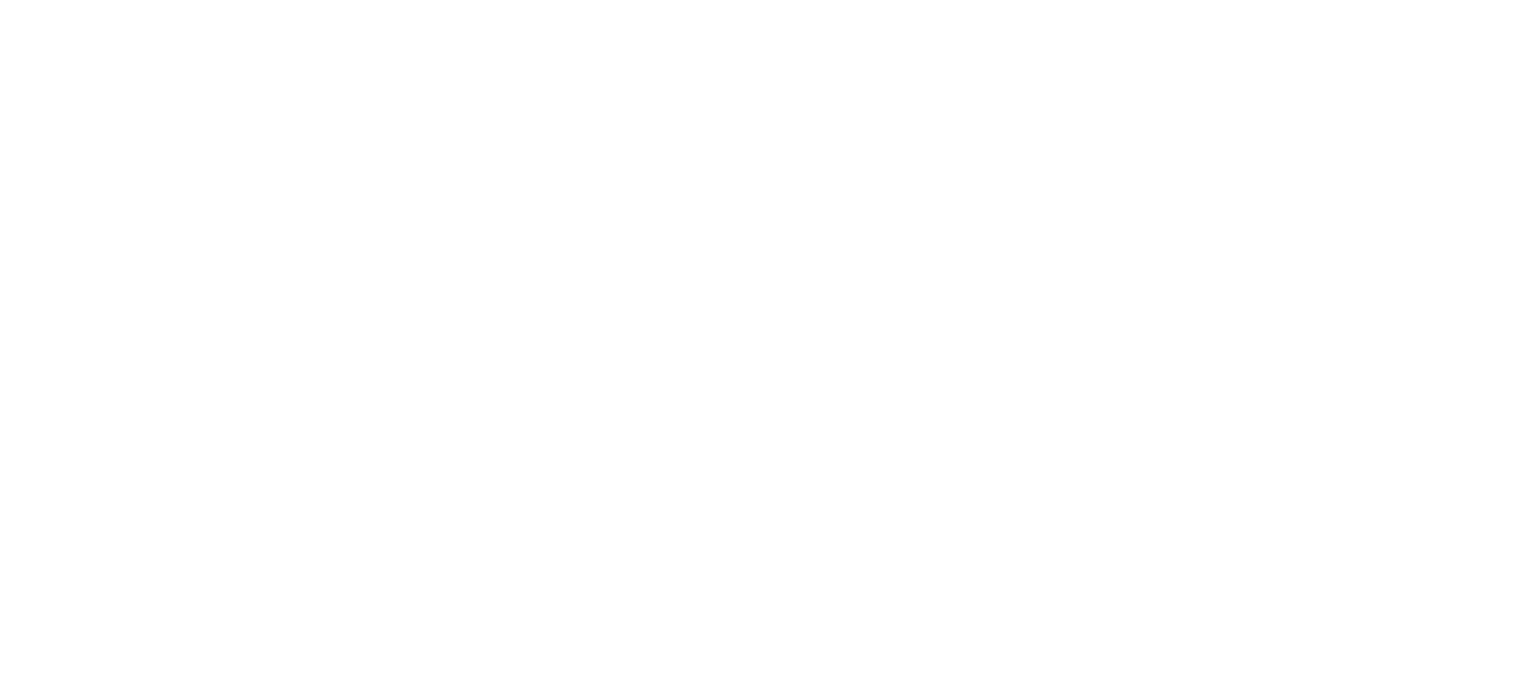 scroll, scrollTop: 0, scrollLeft: 0, axis: both 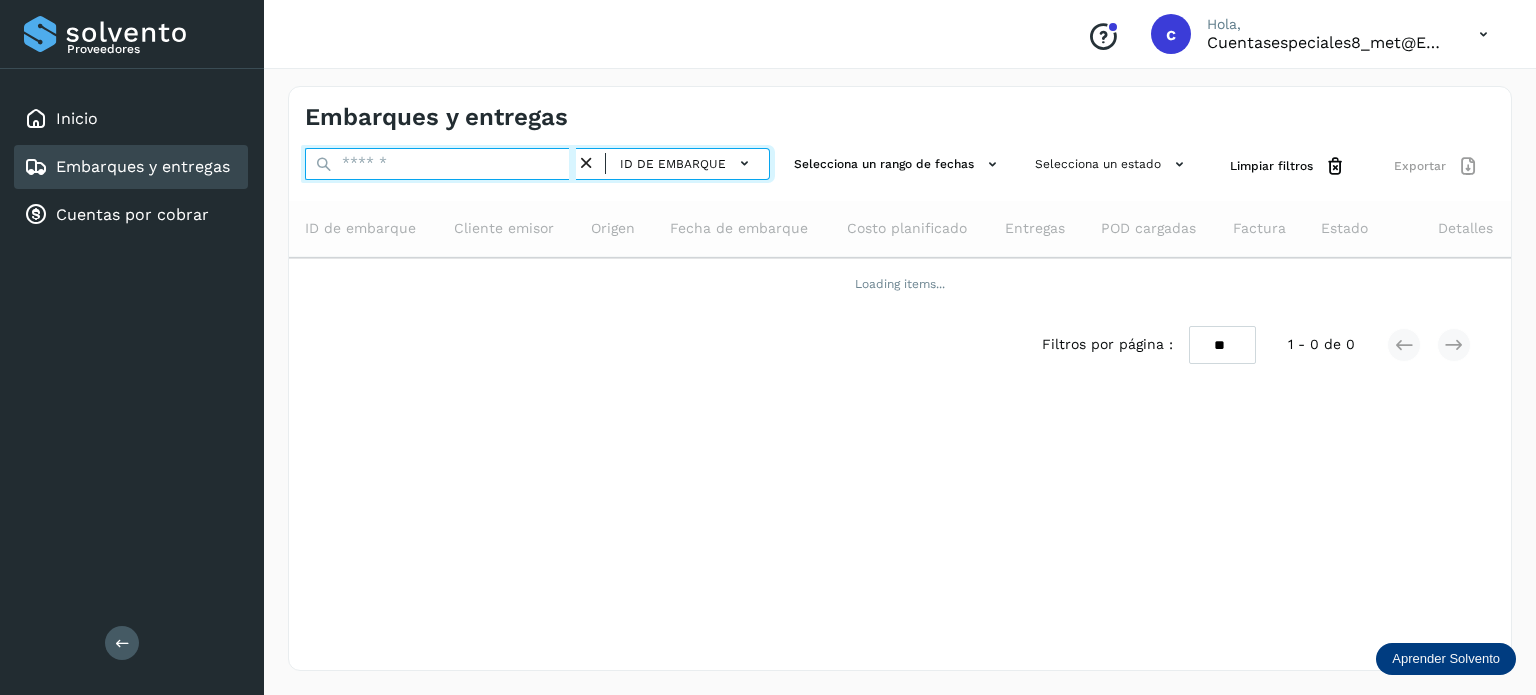 click at bounding box center (440, 164) 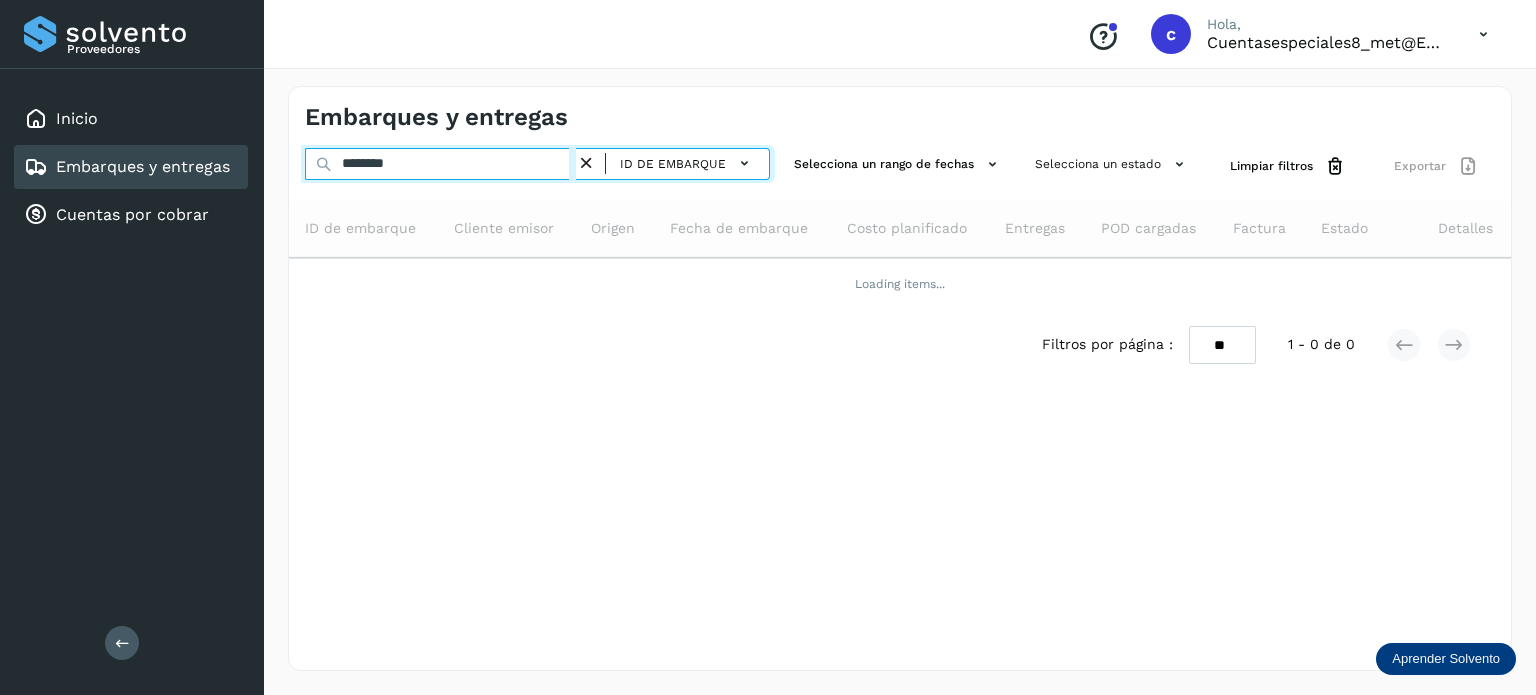 type on "********" 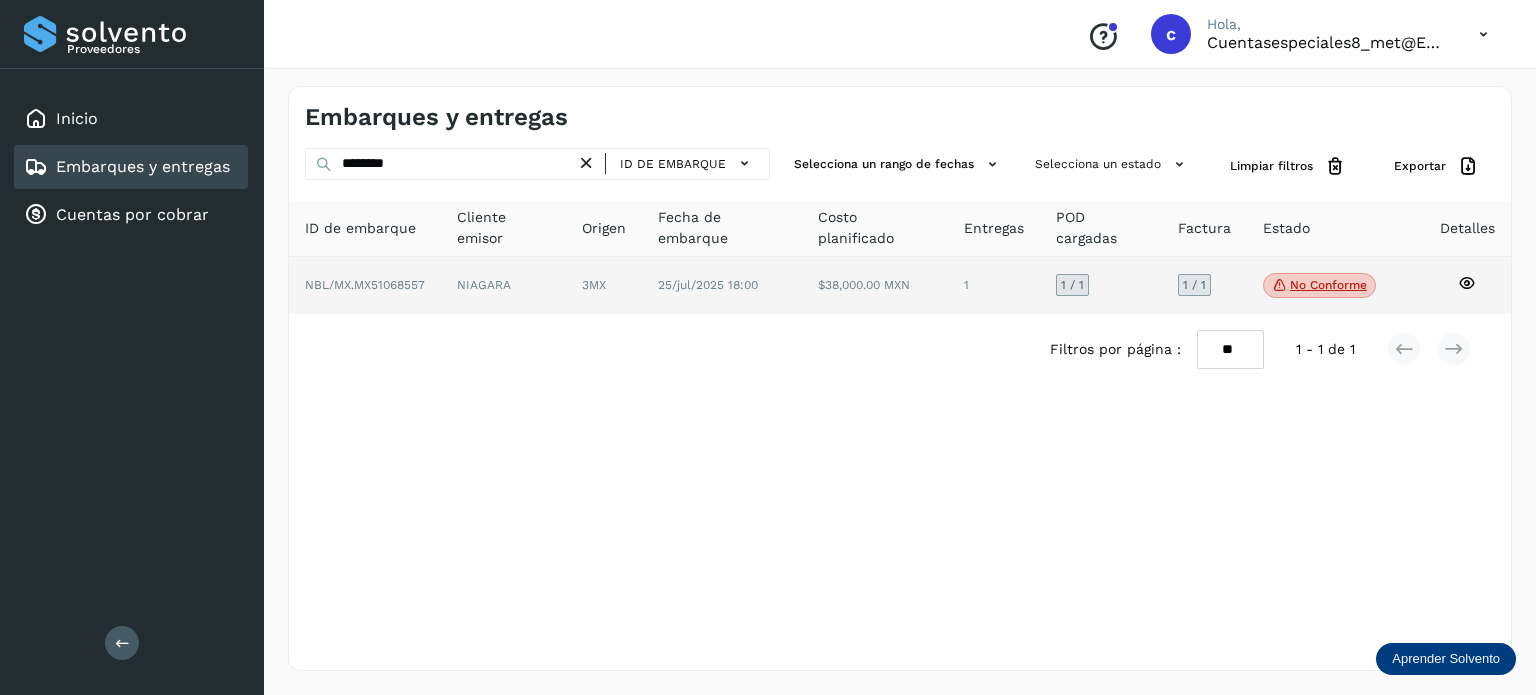 click 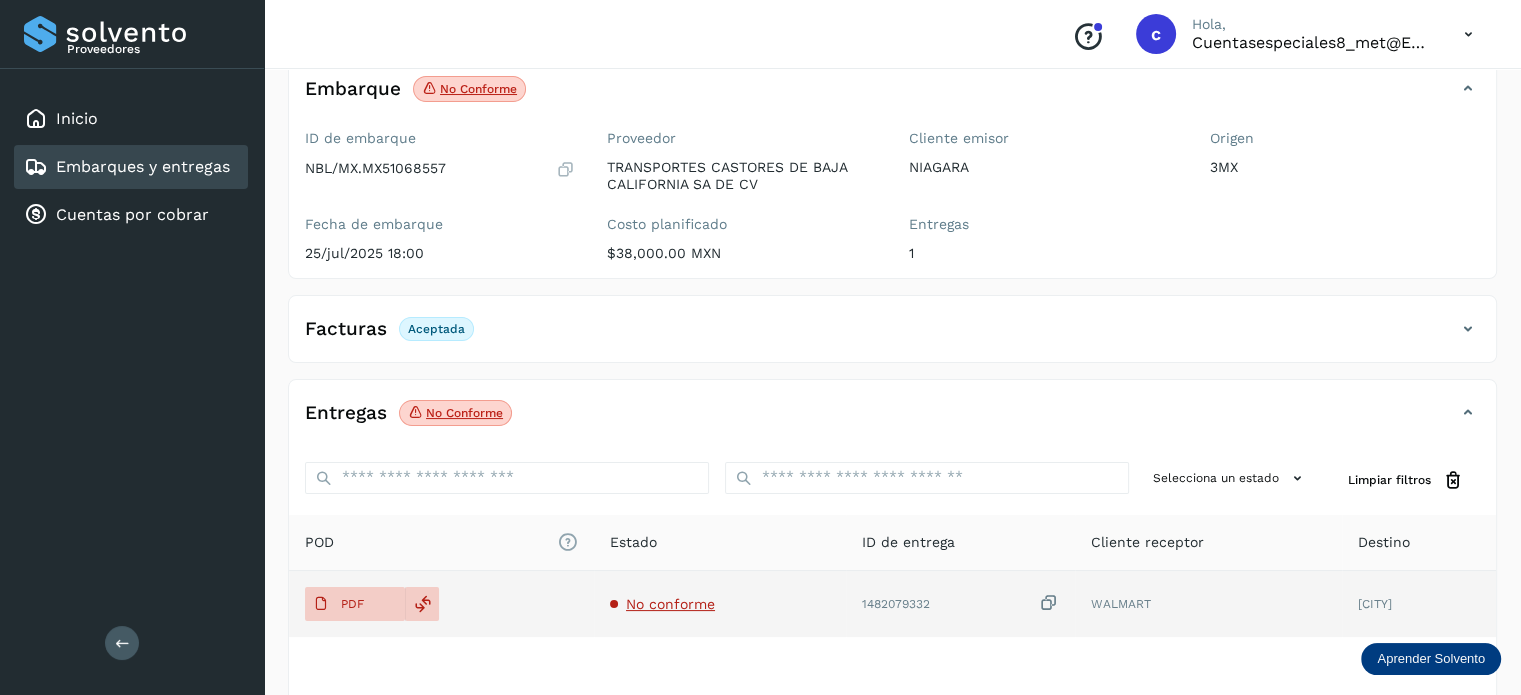 scroll, scrollTop: 264, scrollLeft: 0, axis: vertical 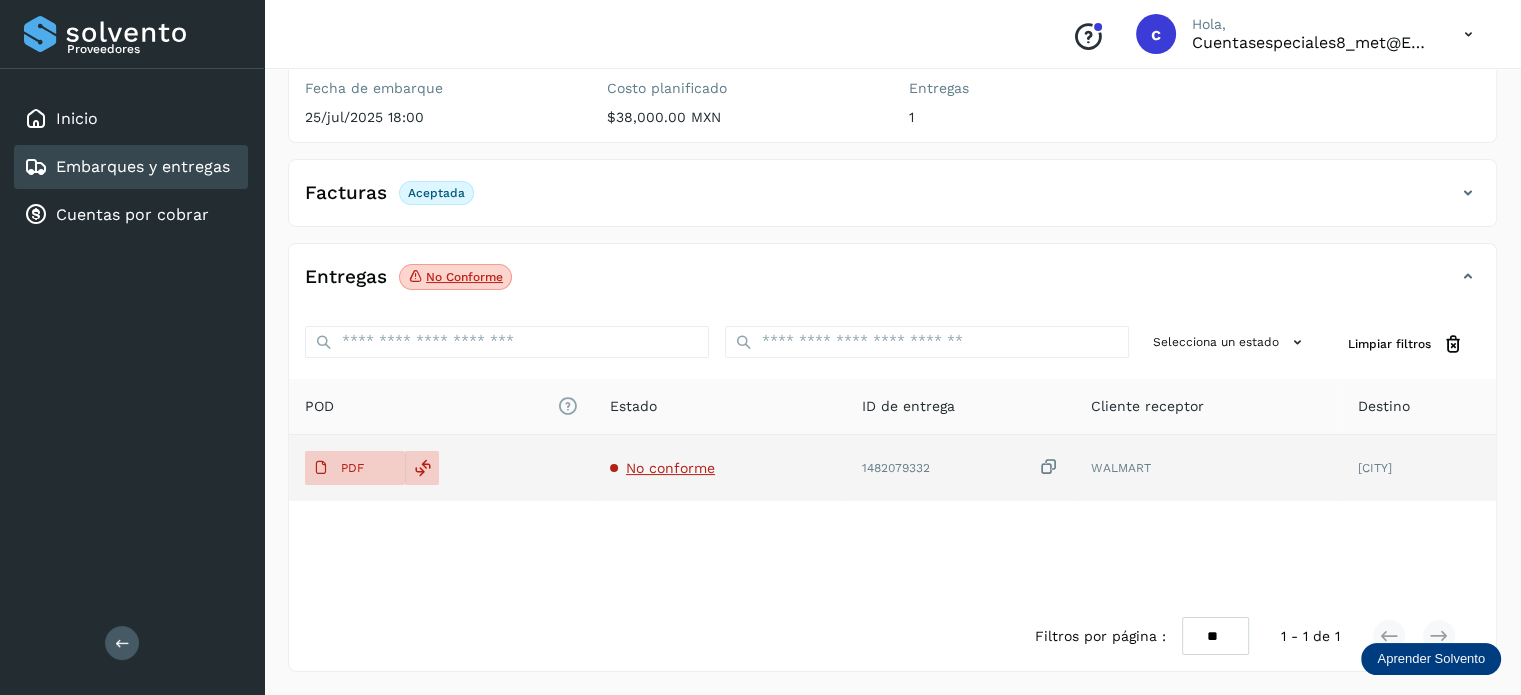 click on "No conforme" 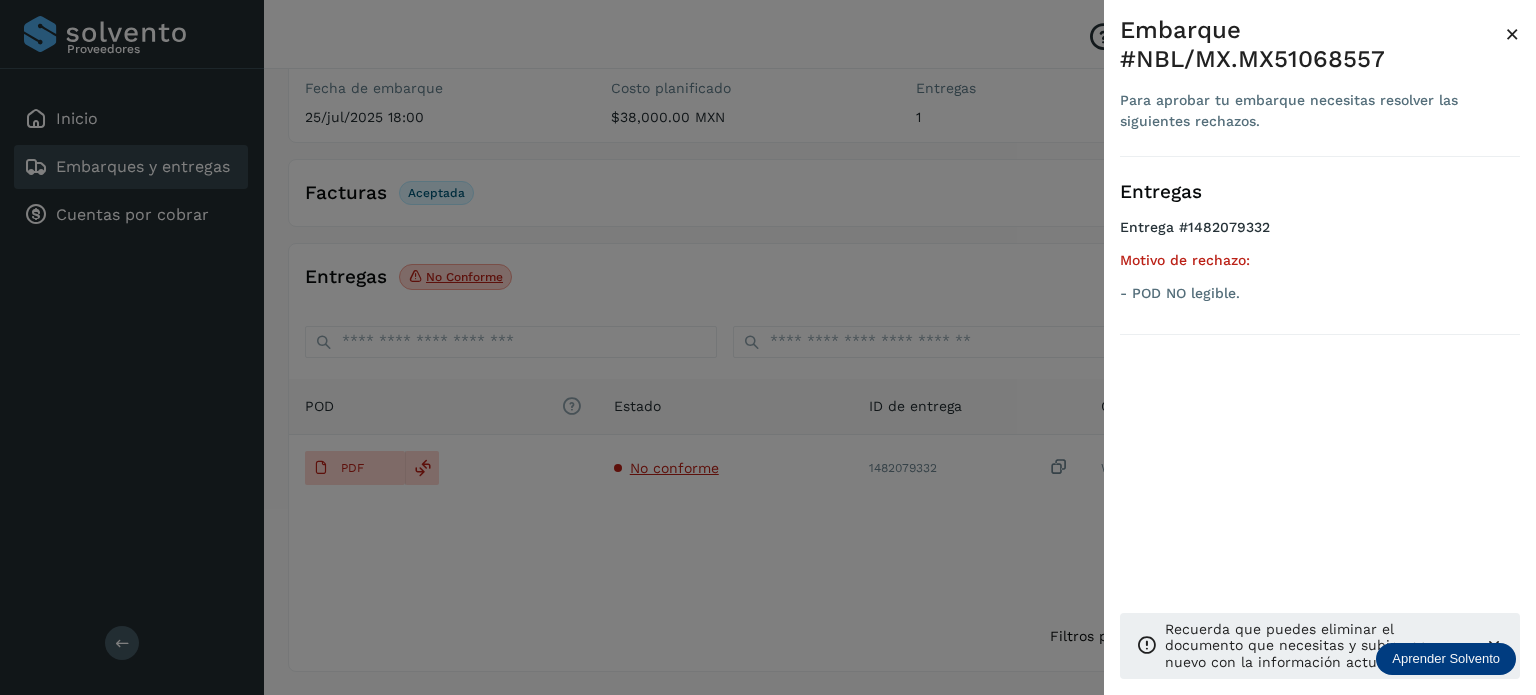 click at bounding box center [768, 347] 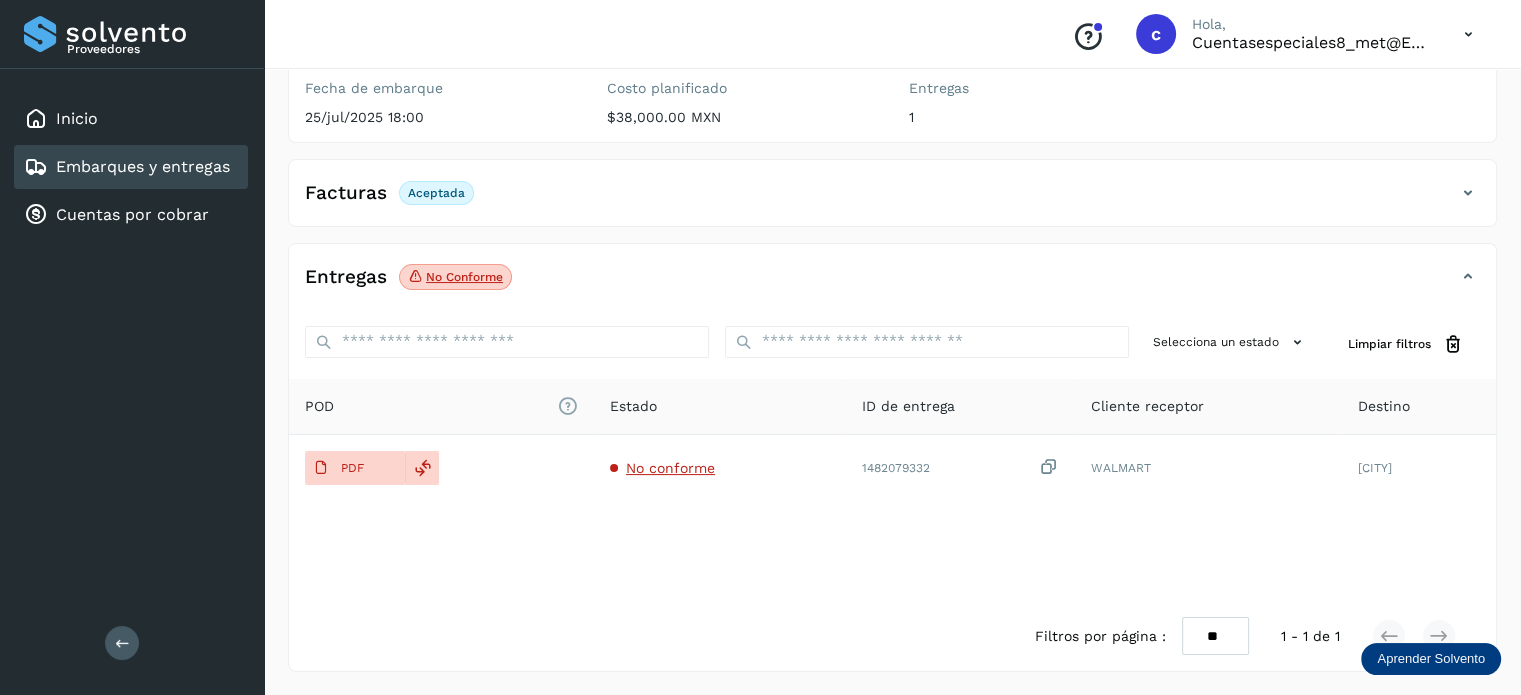 click at bounding box center (423, 468) 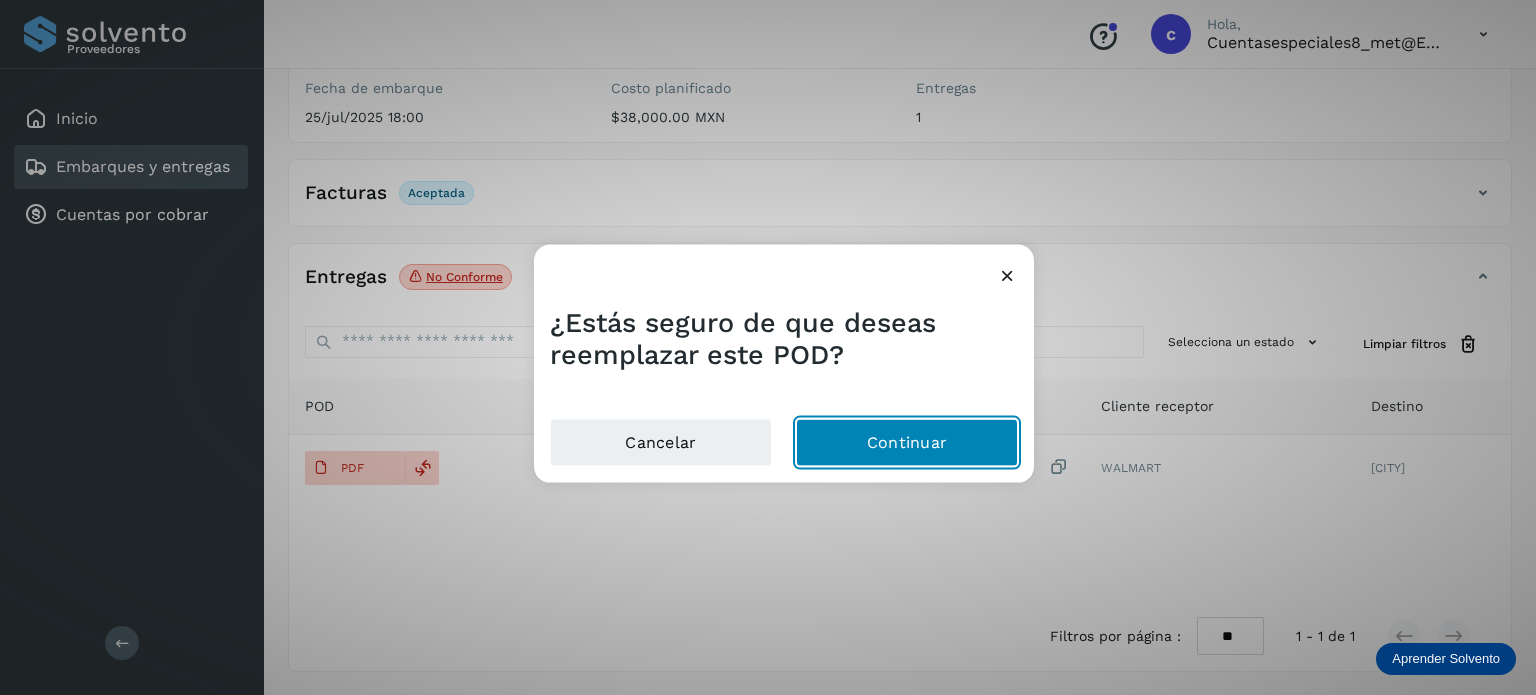click on "Continuar" 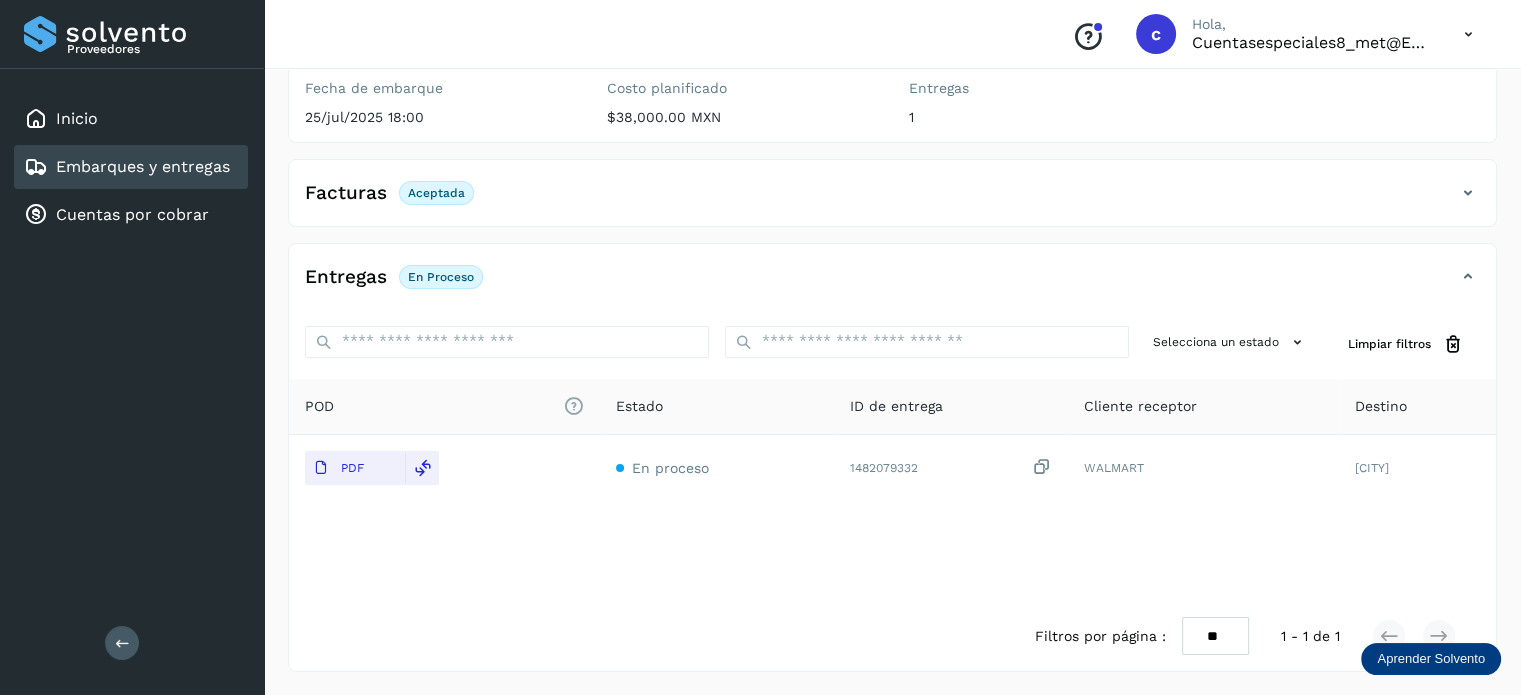 click on "Embarques y entregas" at bounding box center (143, 166) 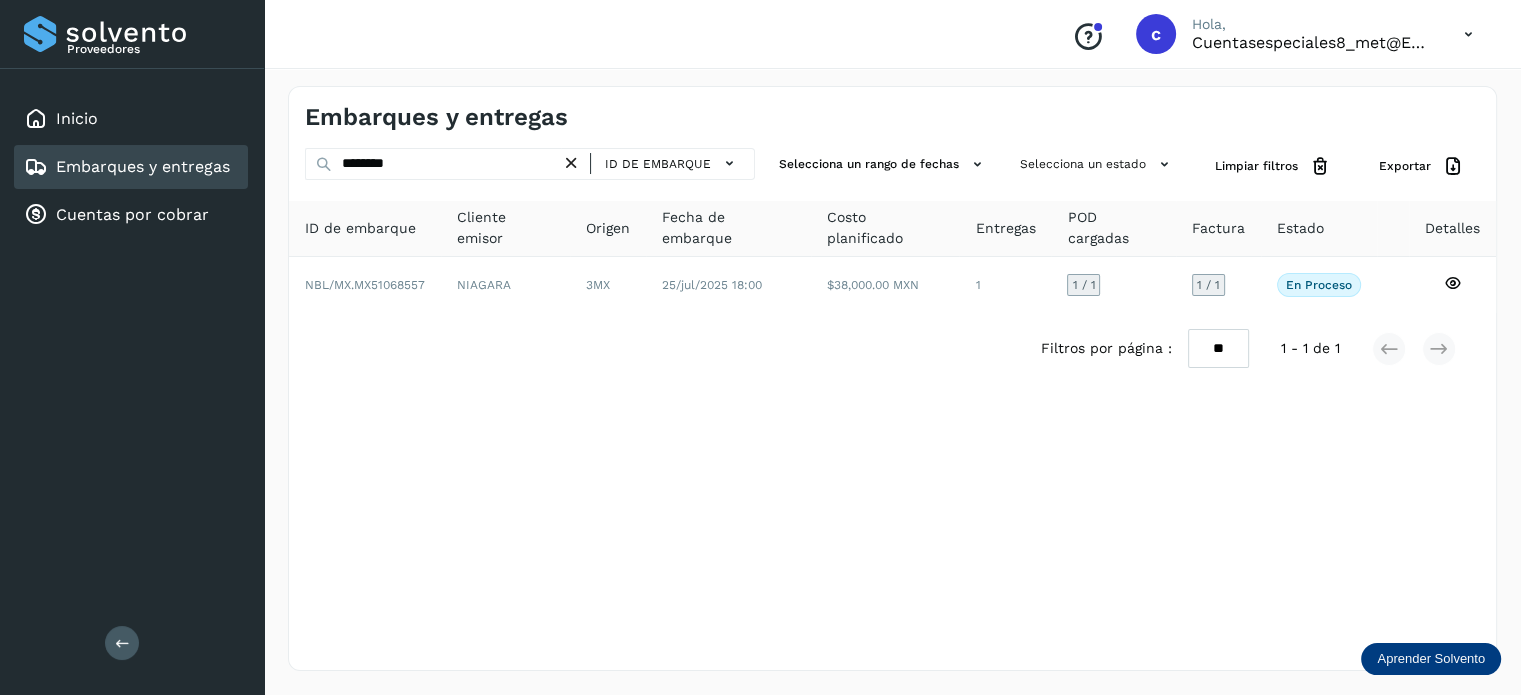 scroll, scrollTop: 0, scrollLeft: 0, axis: both 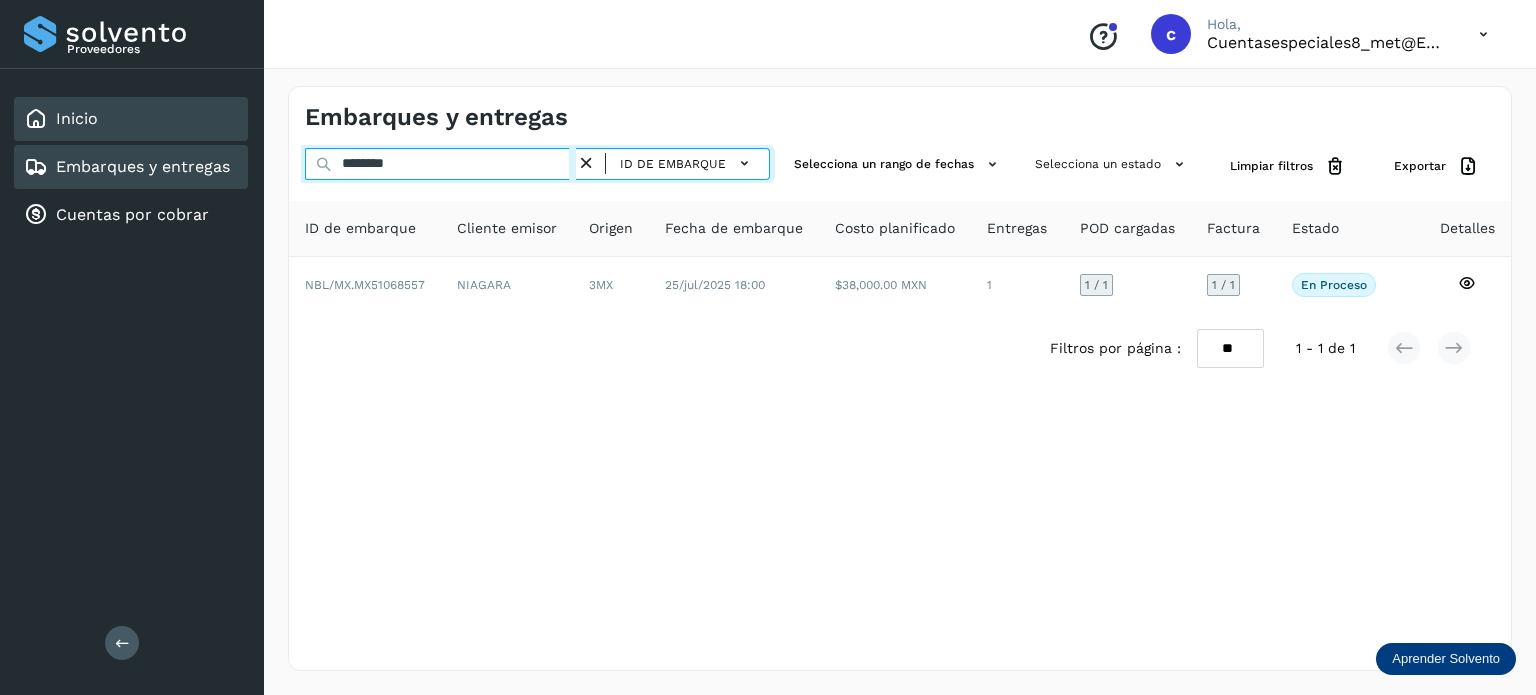 drag, startPoint x: 426, startPoint y: 162, endPoint x: 15, endPoint y: 103, distance: 415.2132 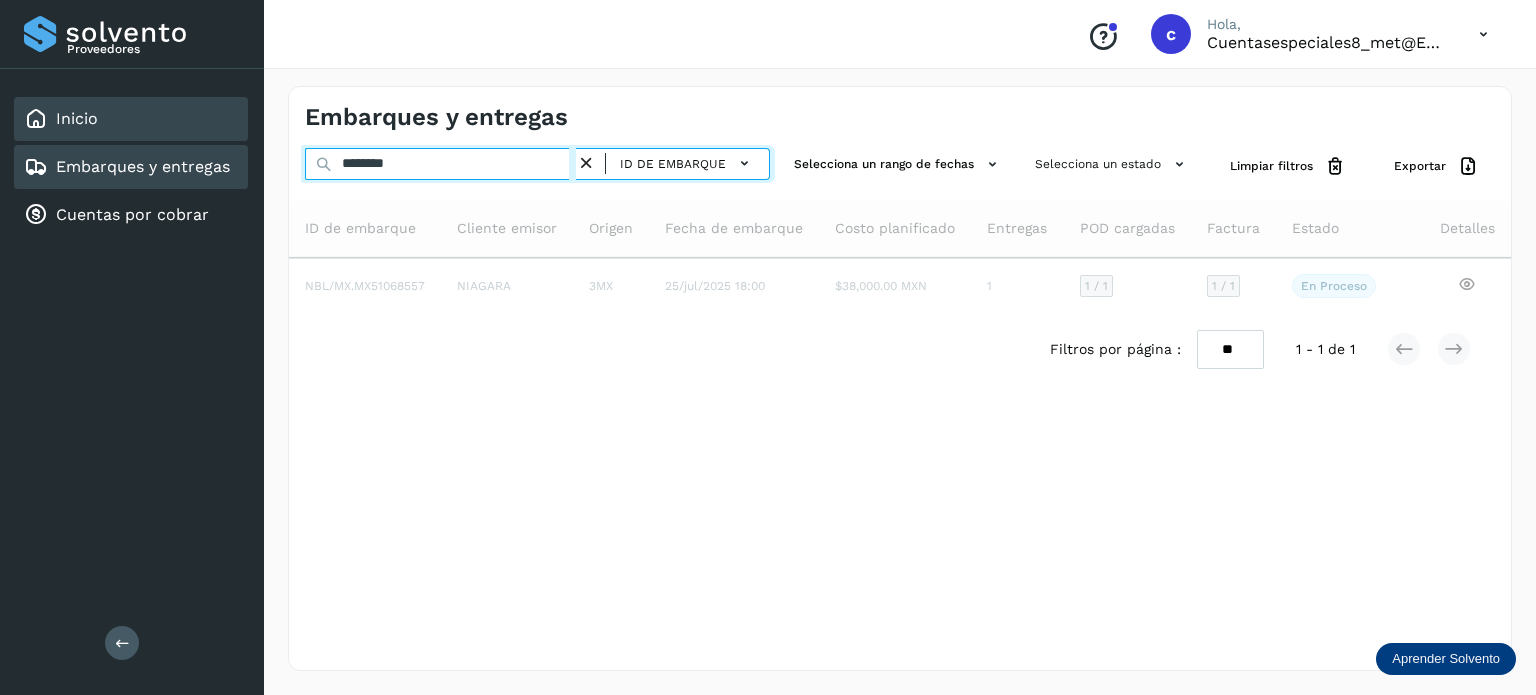 type on "********" 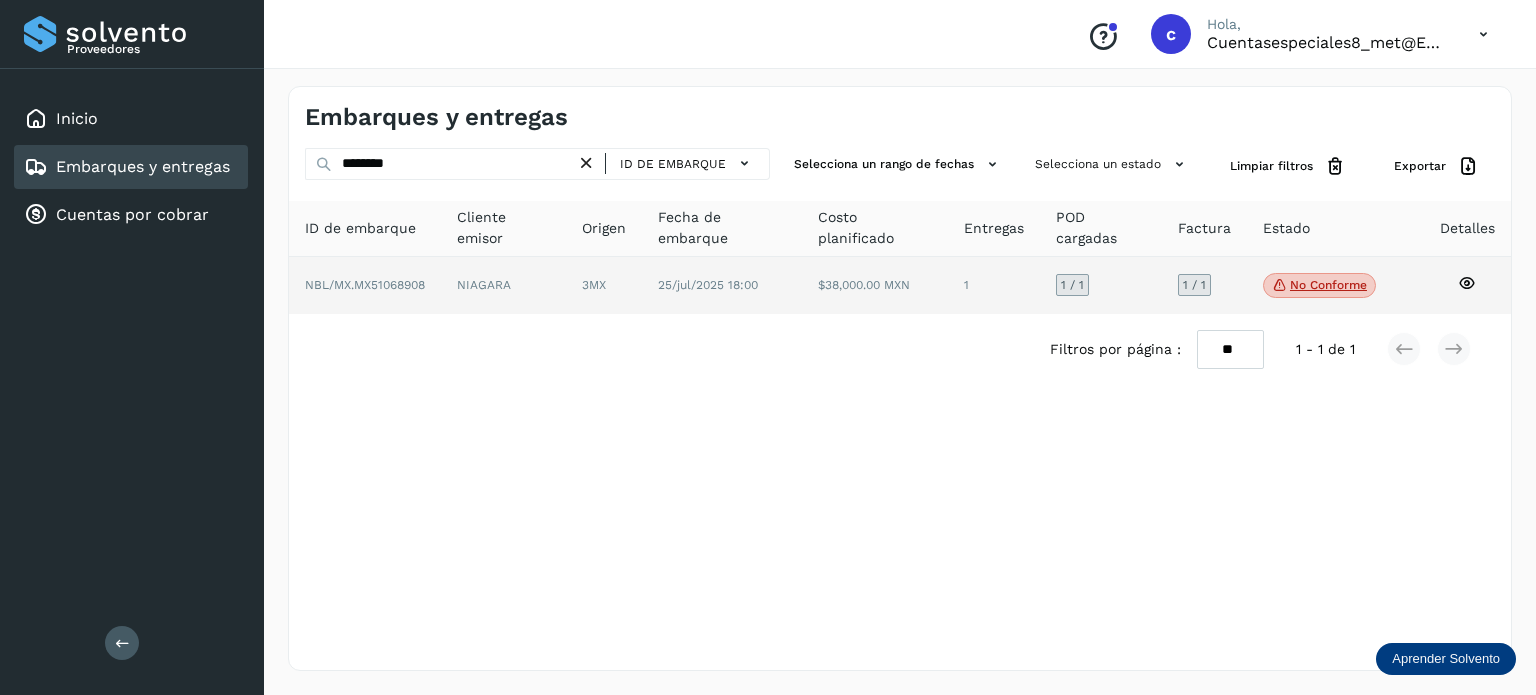 click 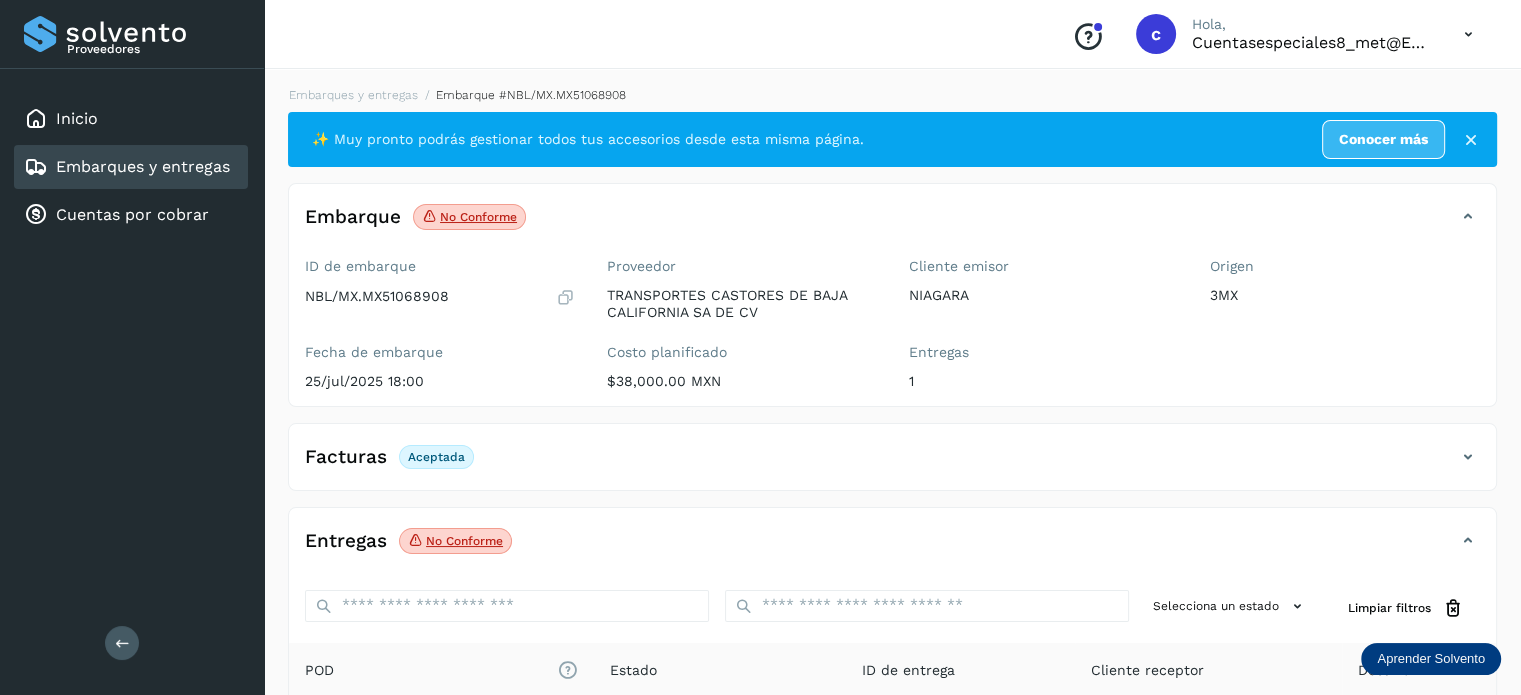 scroll, scrollTop: 200, scrollLeft: 0, axis: vertical 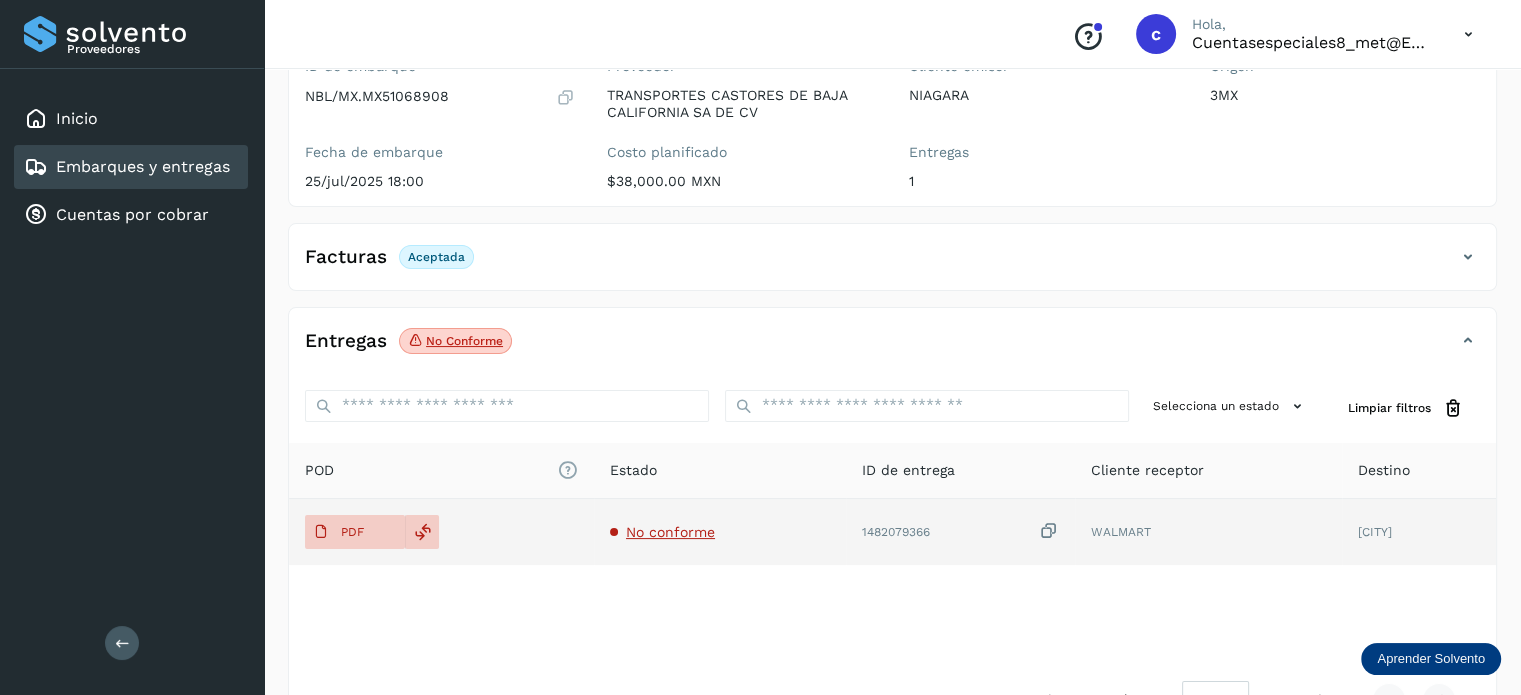 click on "No conforme" at bounding box center (670, 532) 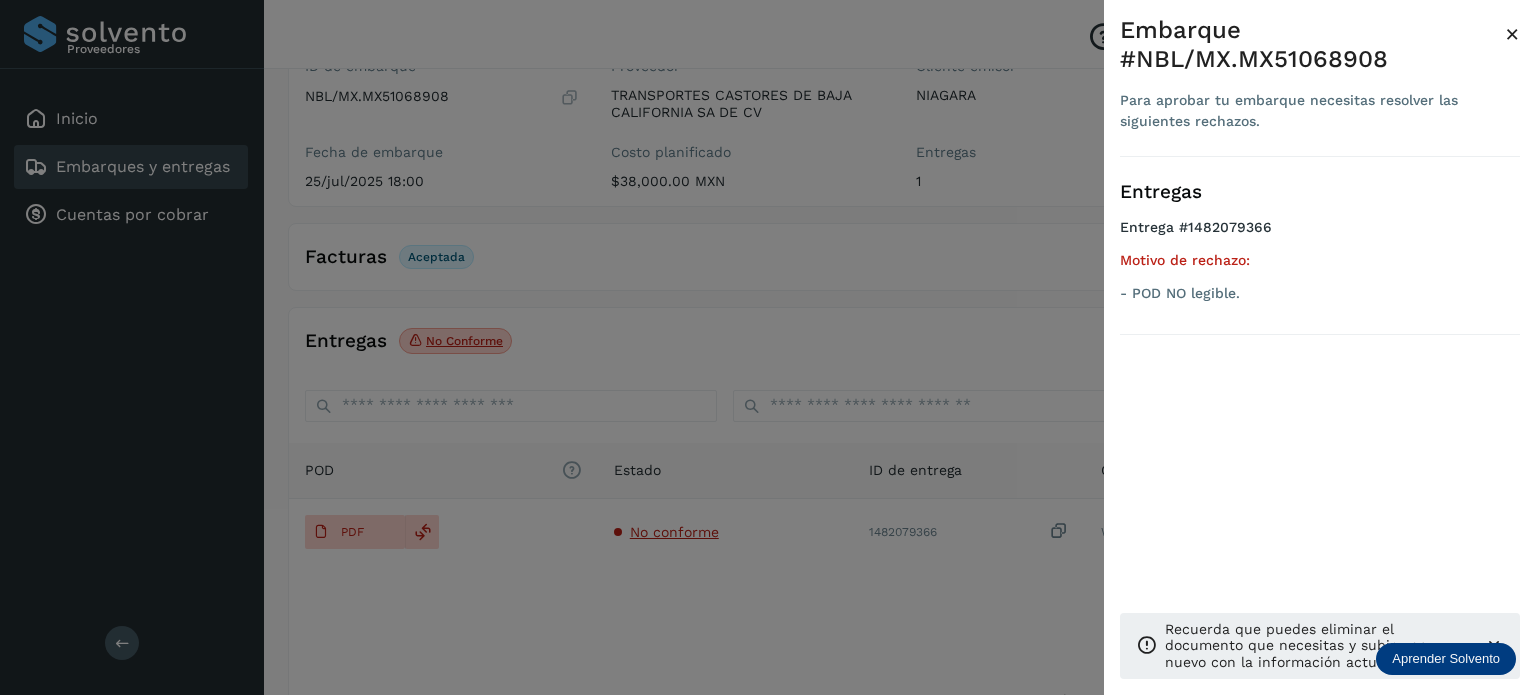 click at bounding box center [768, 347] 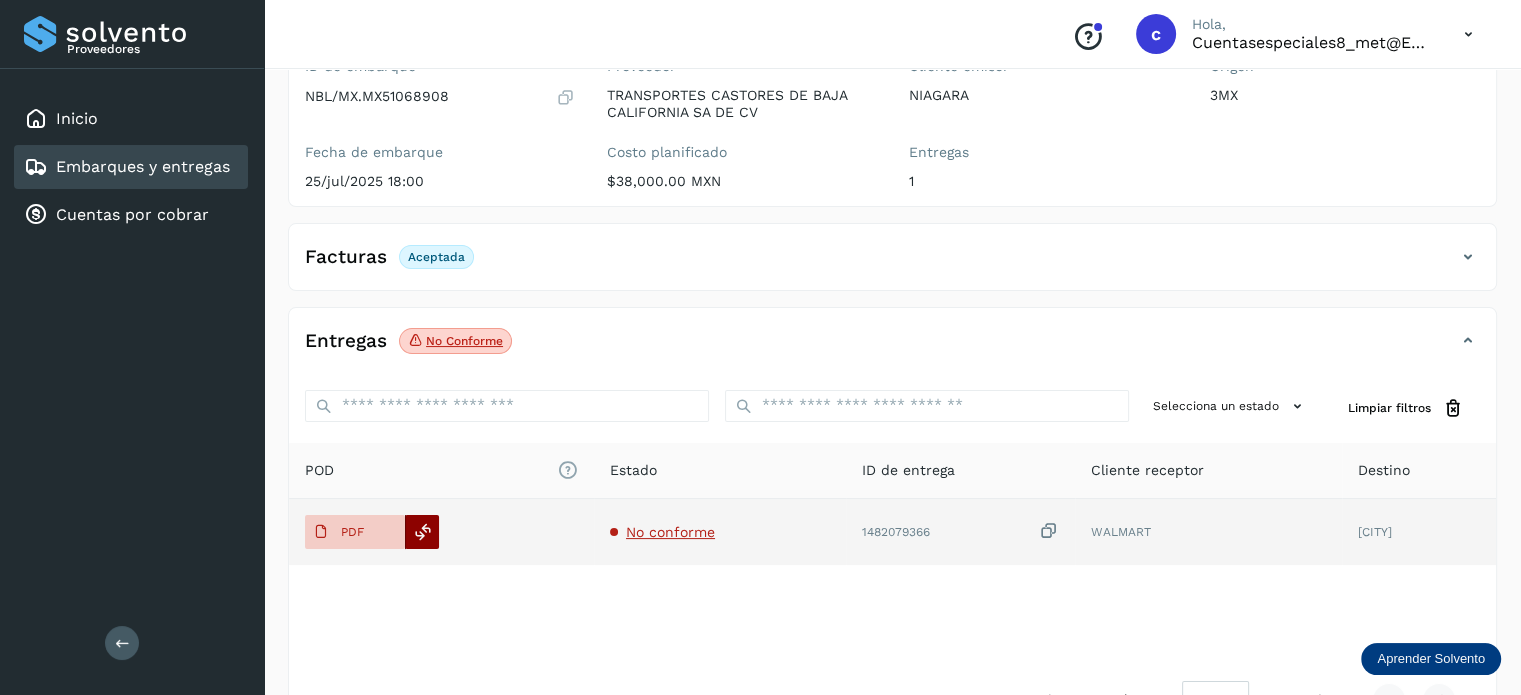 click 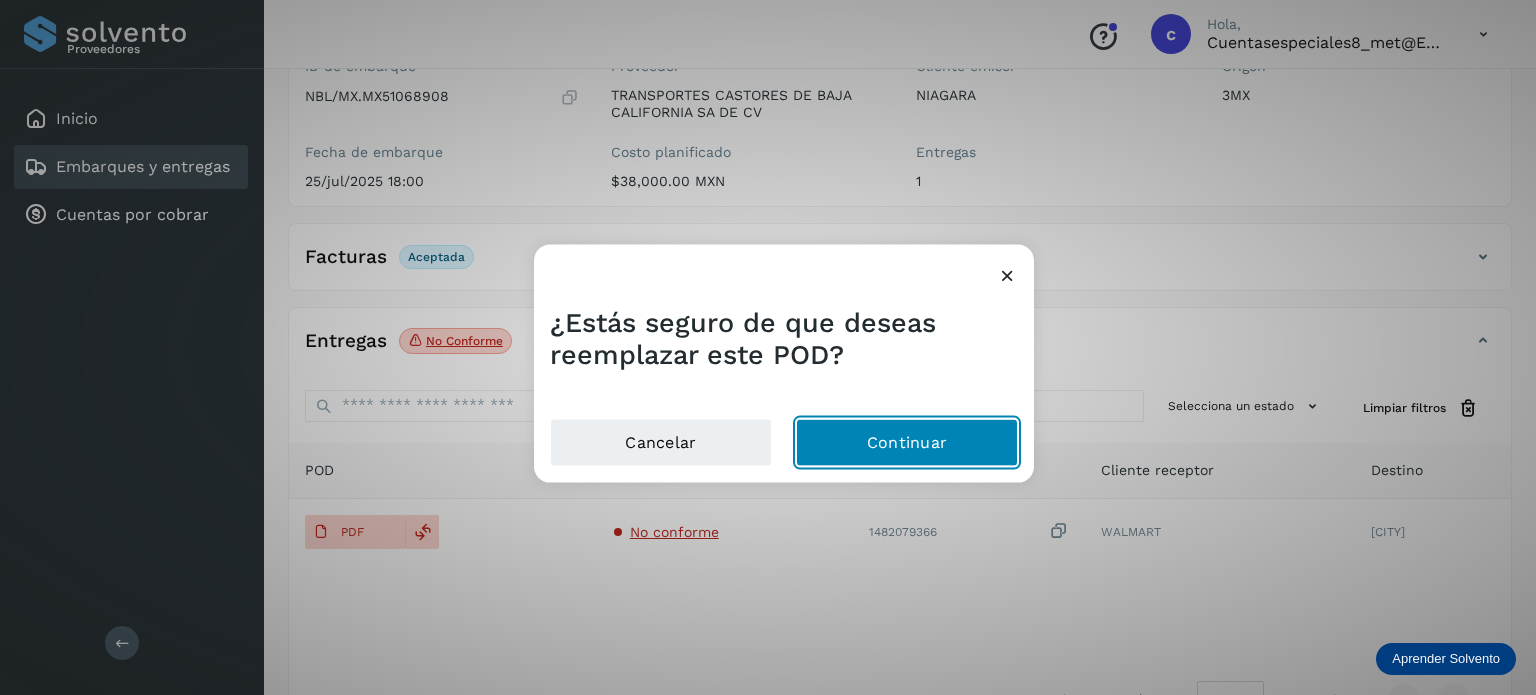 click on "Continuar" 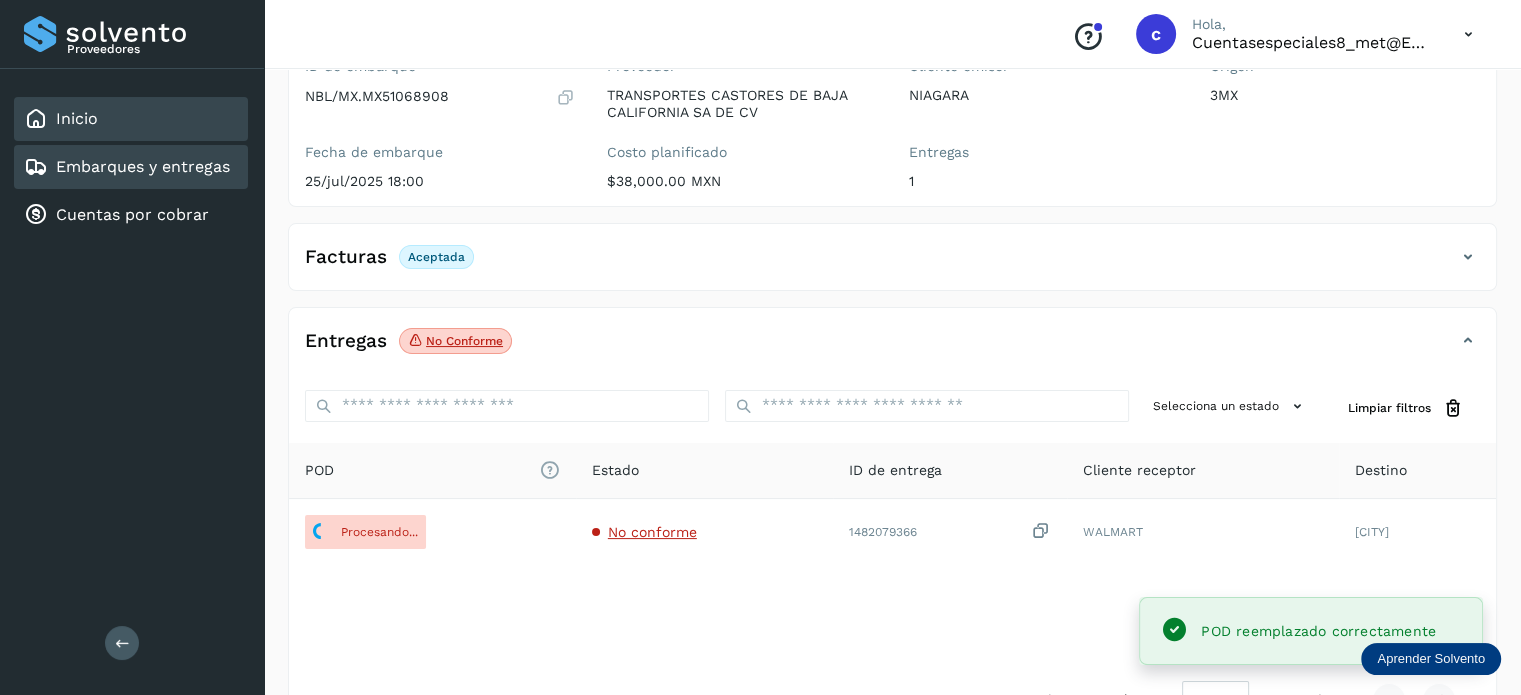 click on "Inicio" at bounding box center [77, 118] 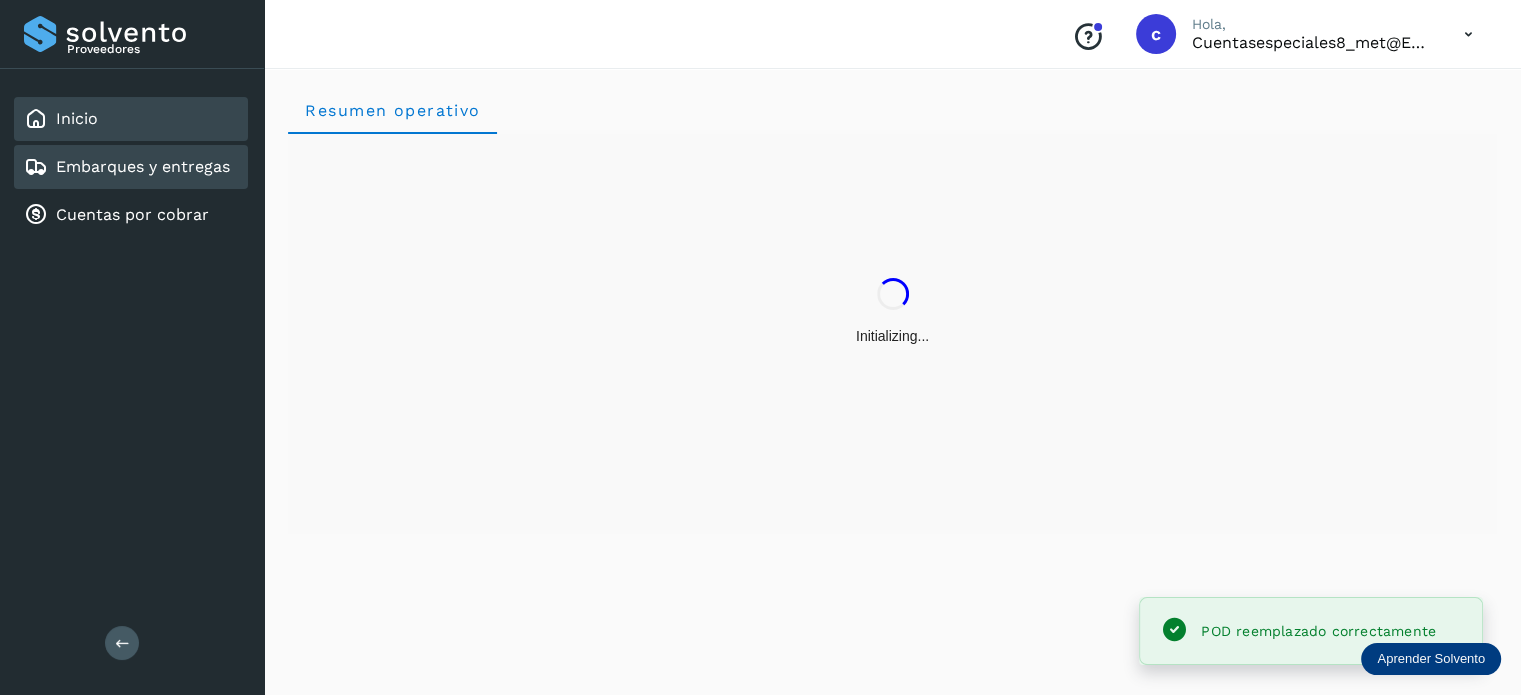 scroll, scrollTop: 0, scrollLeft: 0, axis: both 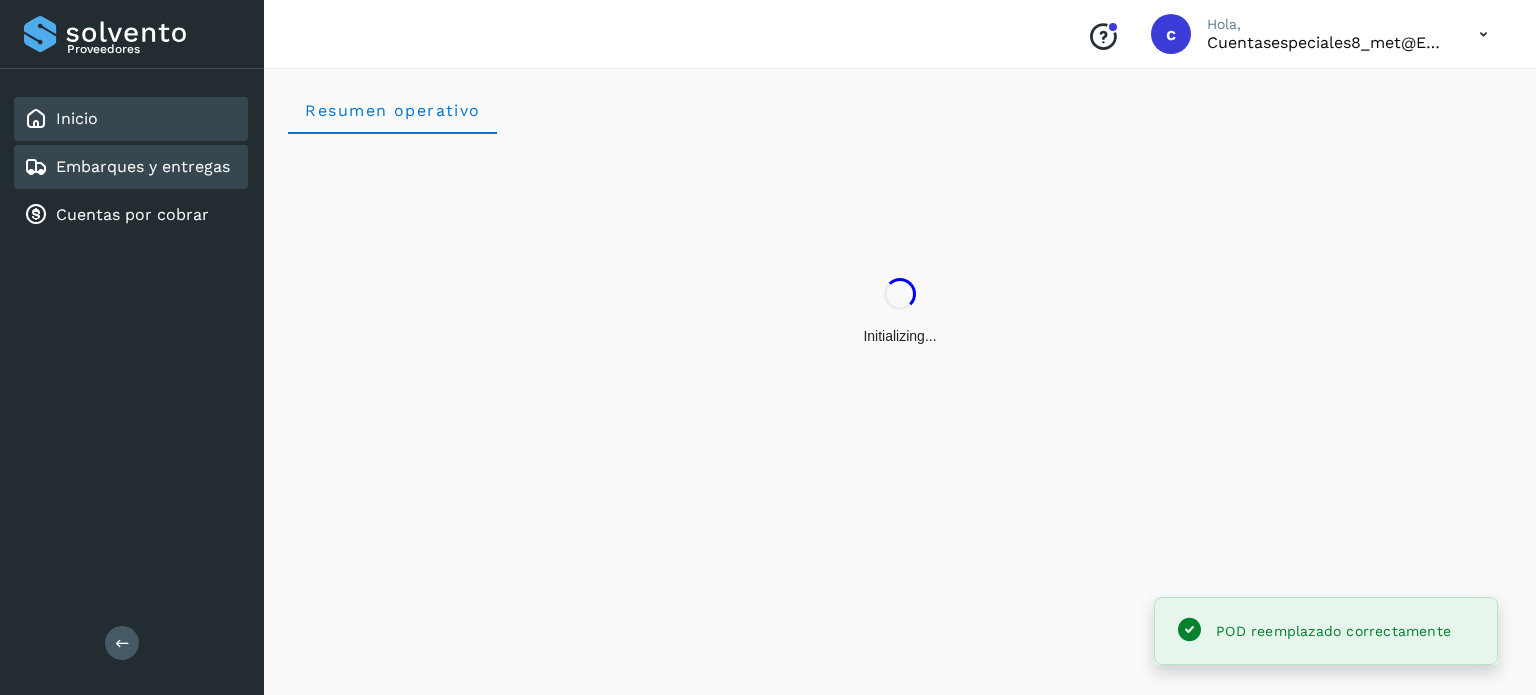 click on "Embarques y entregas" at bounding box center (143, 166) 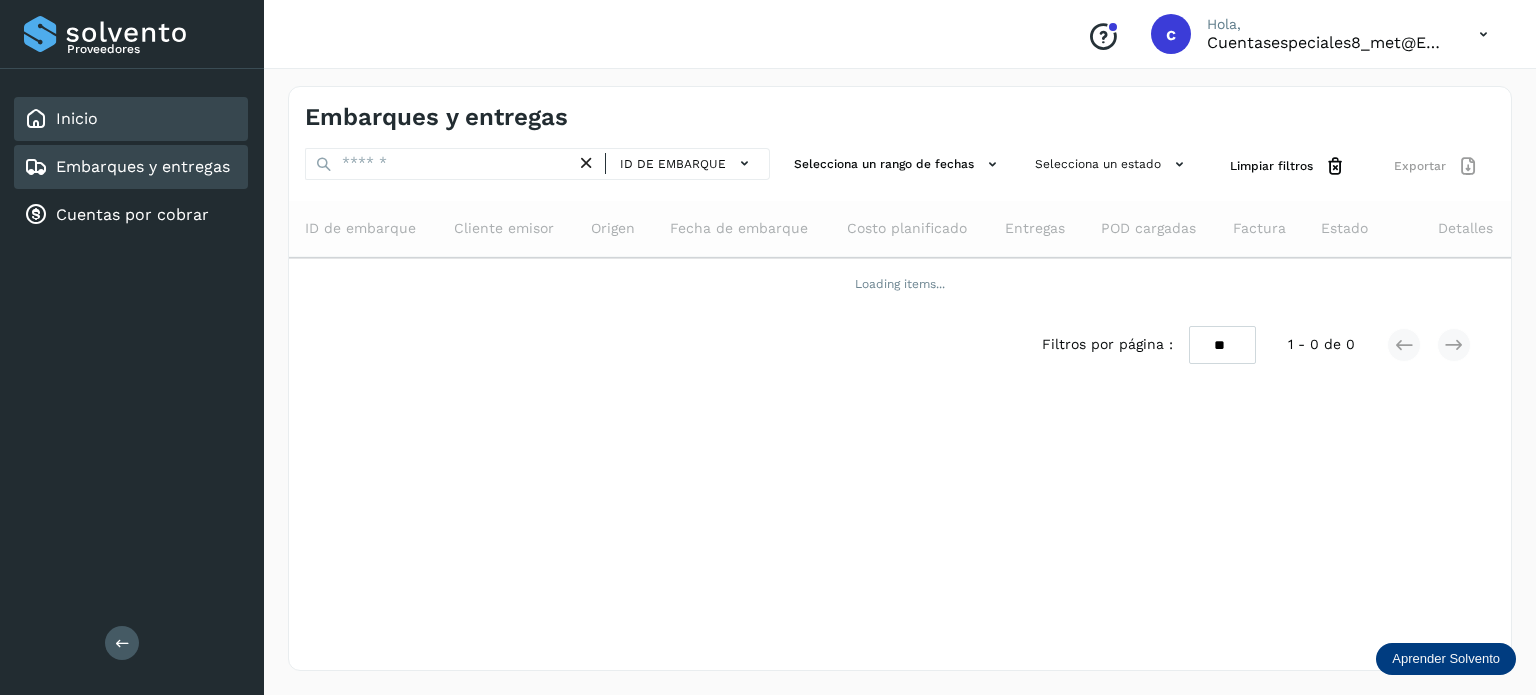 click on "Inicio" 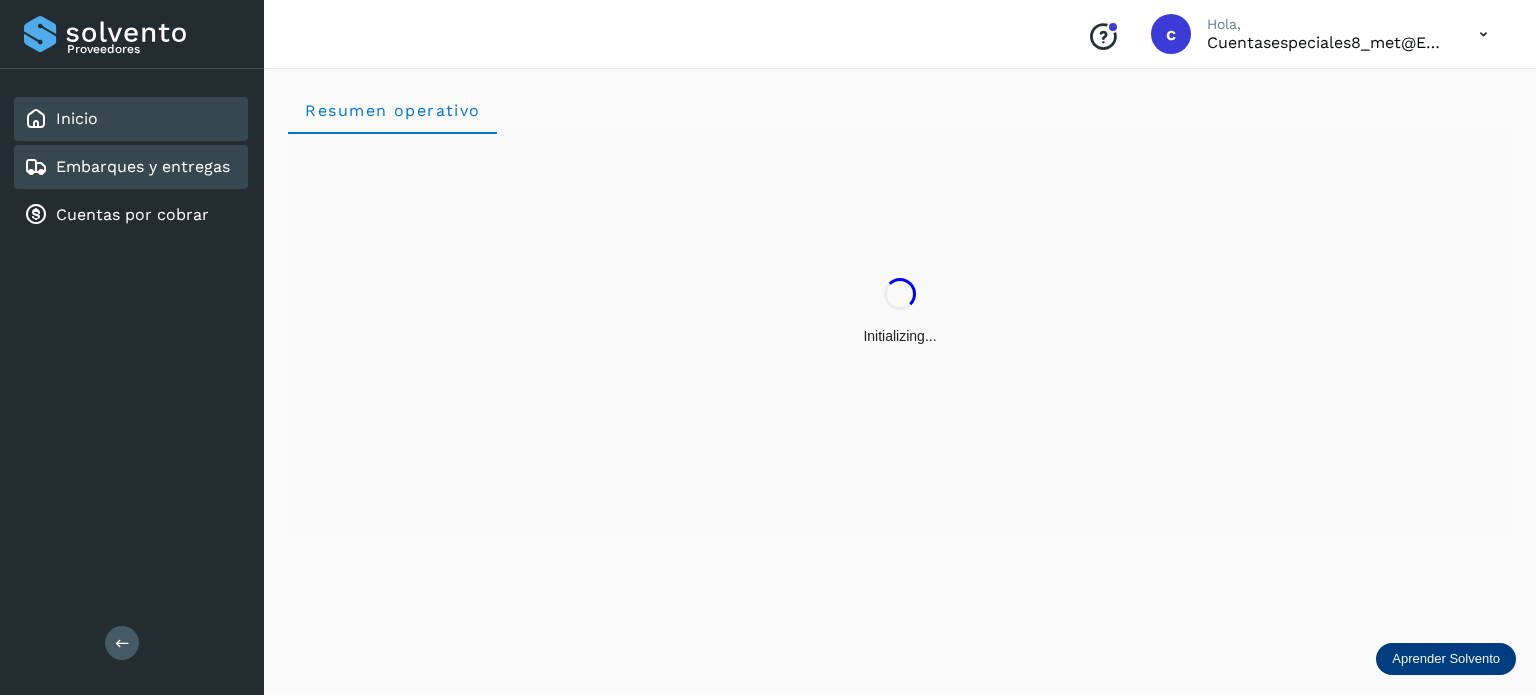 click on "Embarques y entregas" at bounding box center [143, 166] 